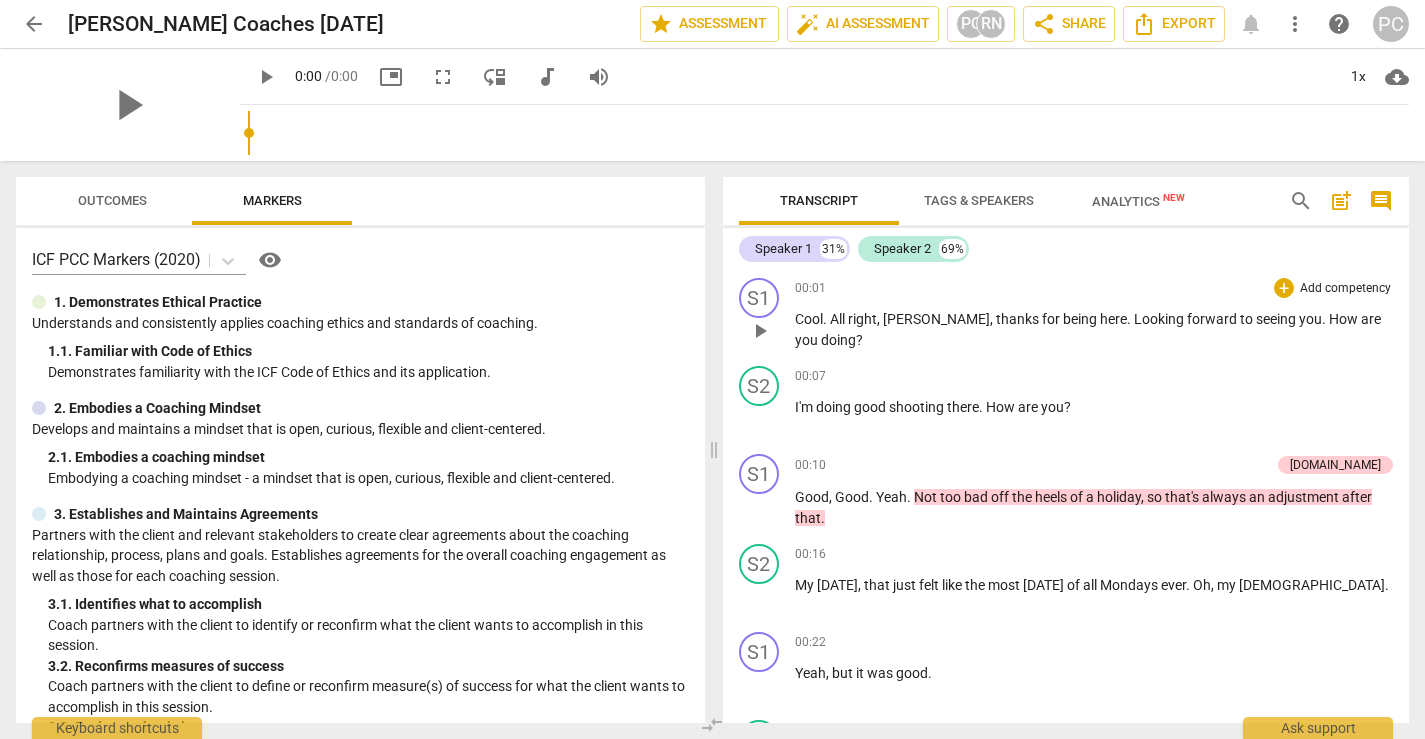 scroll, scrollTop: 0, scrollLeft: 0, axis: both 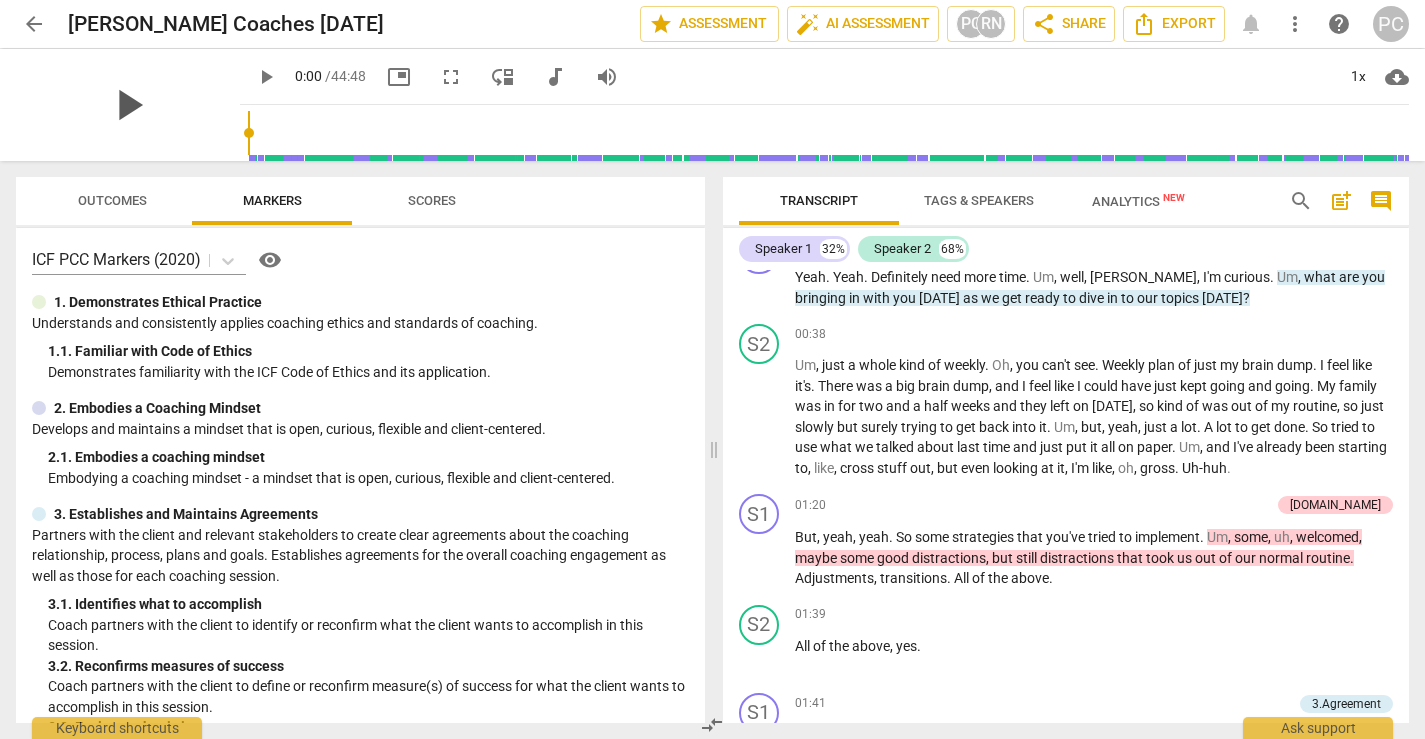 click on "play_arrow" at bounding box center (128, 105) 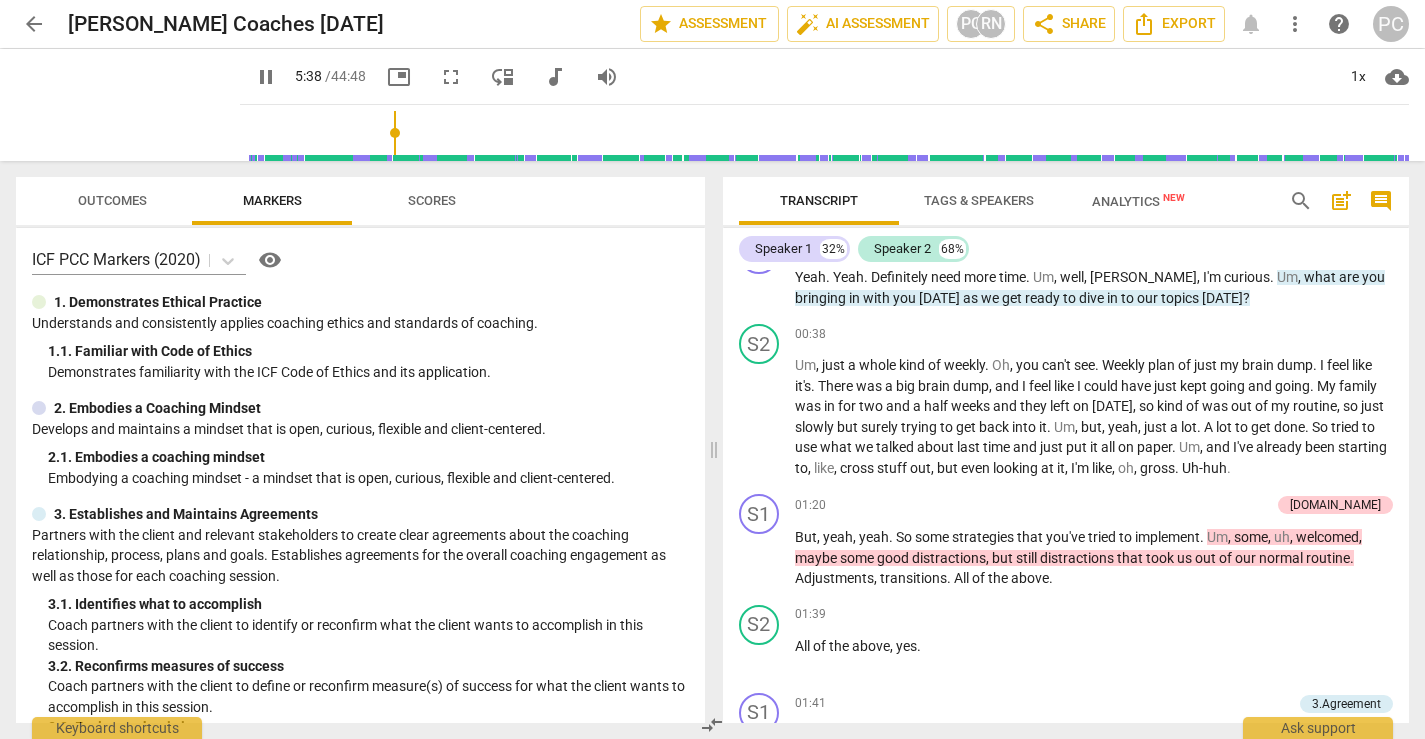 click at bounding box center (828, 133) 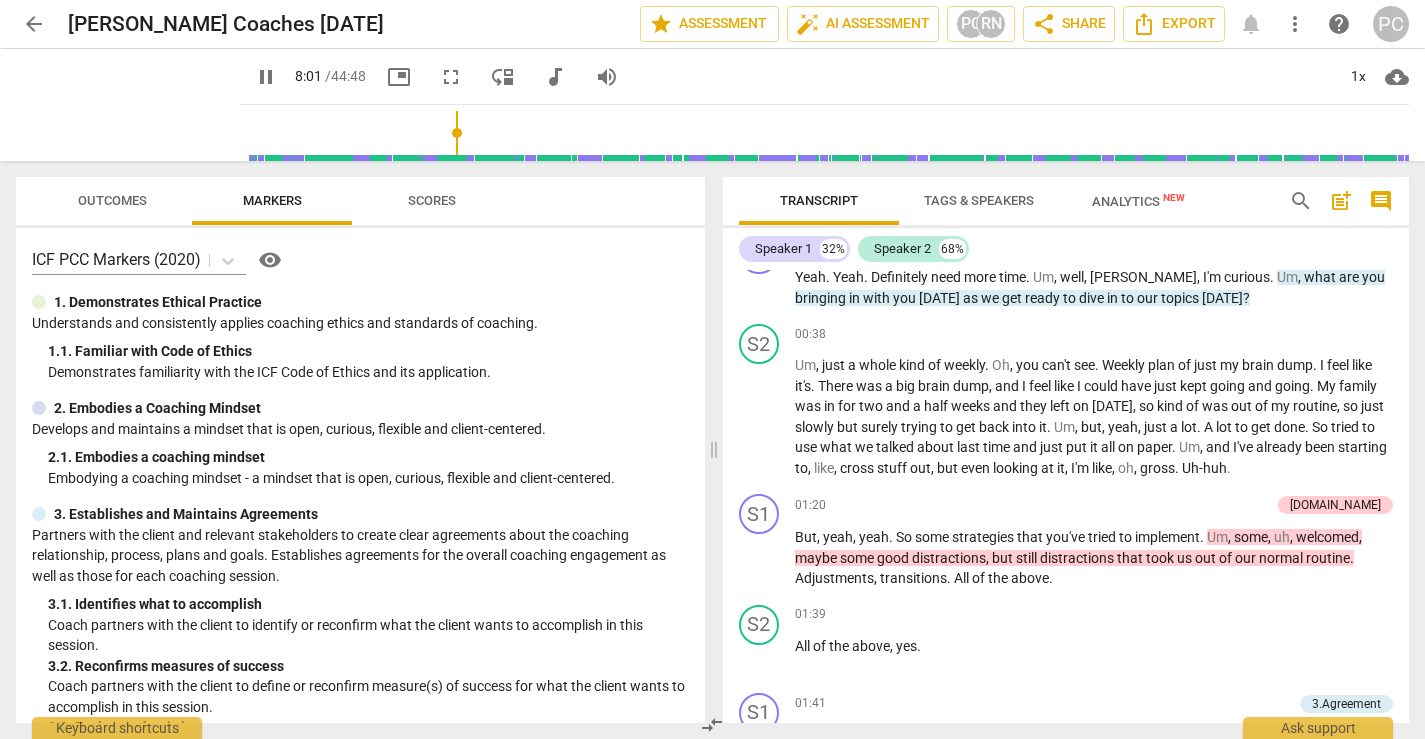 click at bounding box center (828, 133) 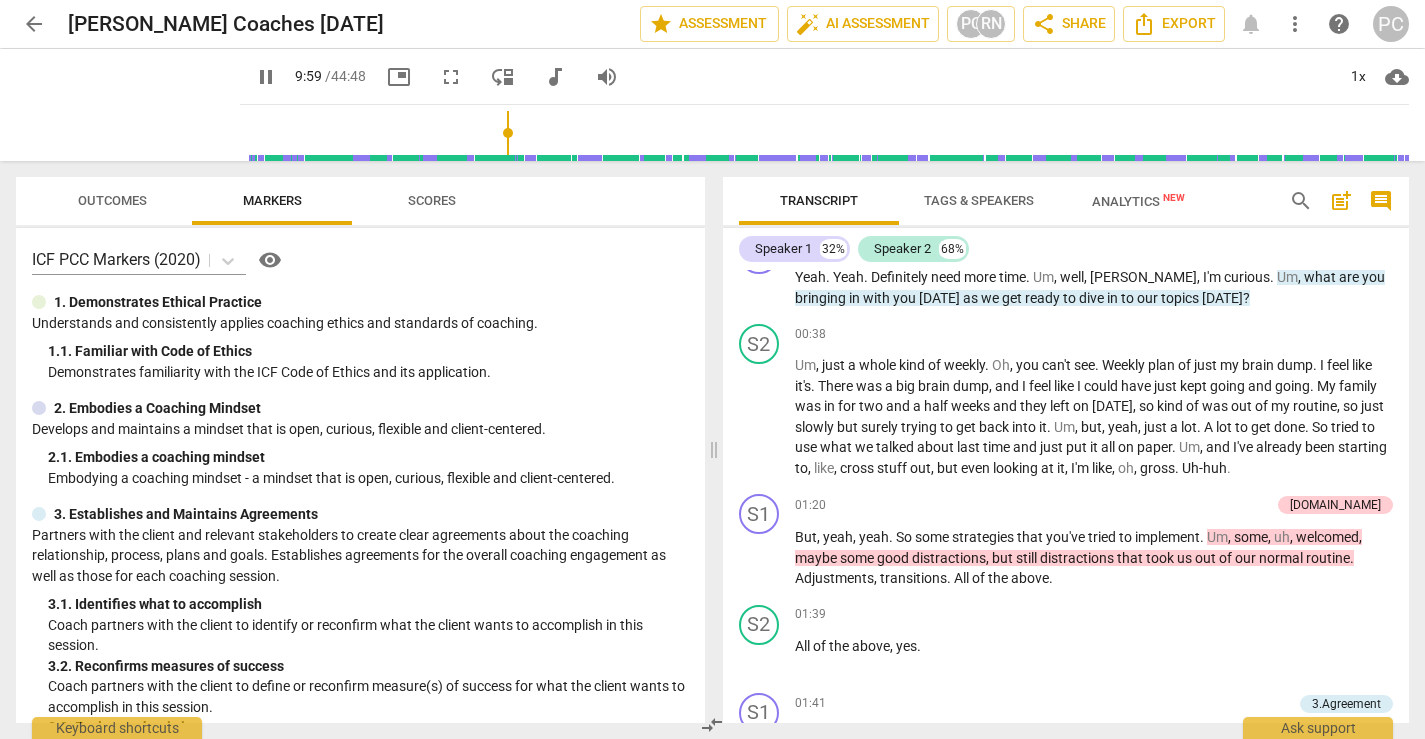 click at bounding box center [828, 133] 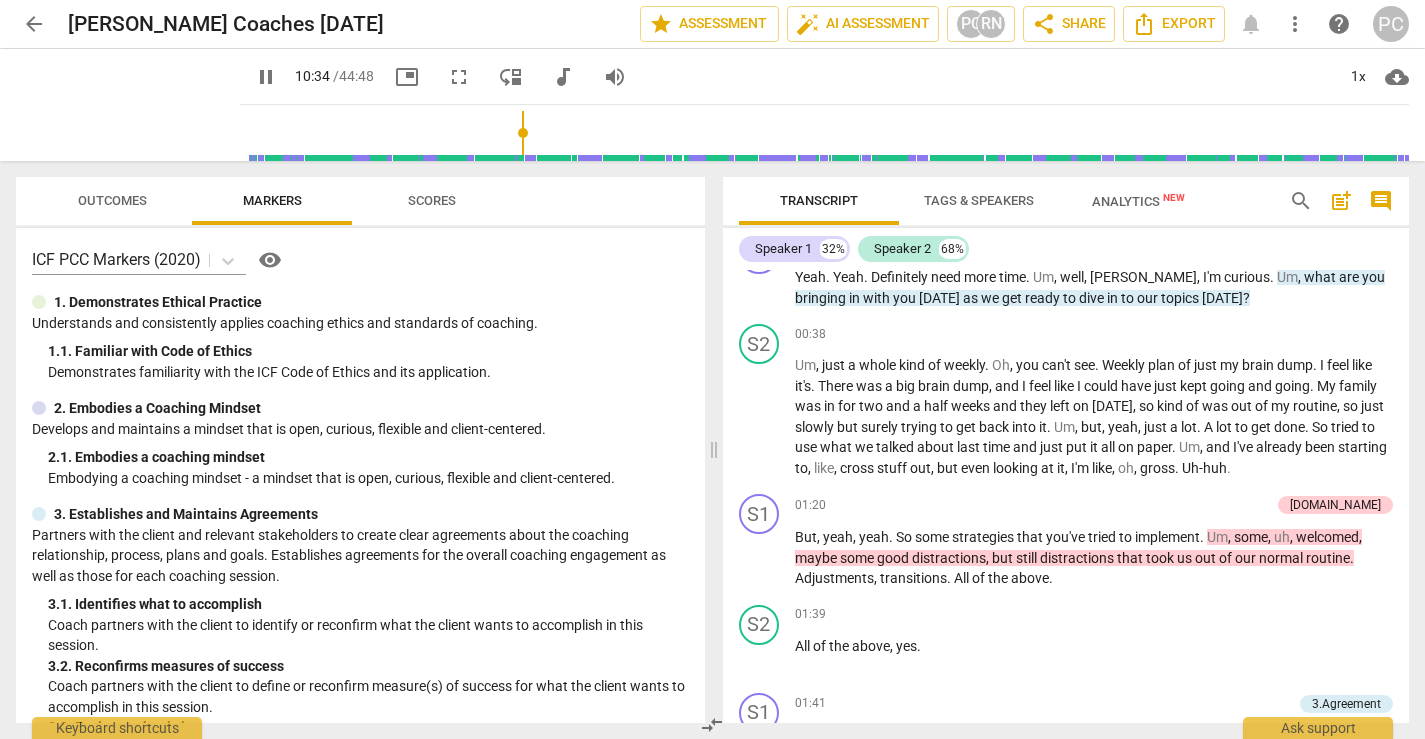 scroll, scrollTop: 4098, scrollLeft: 0, axis: vertical 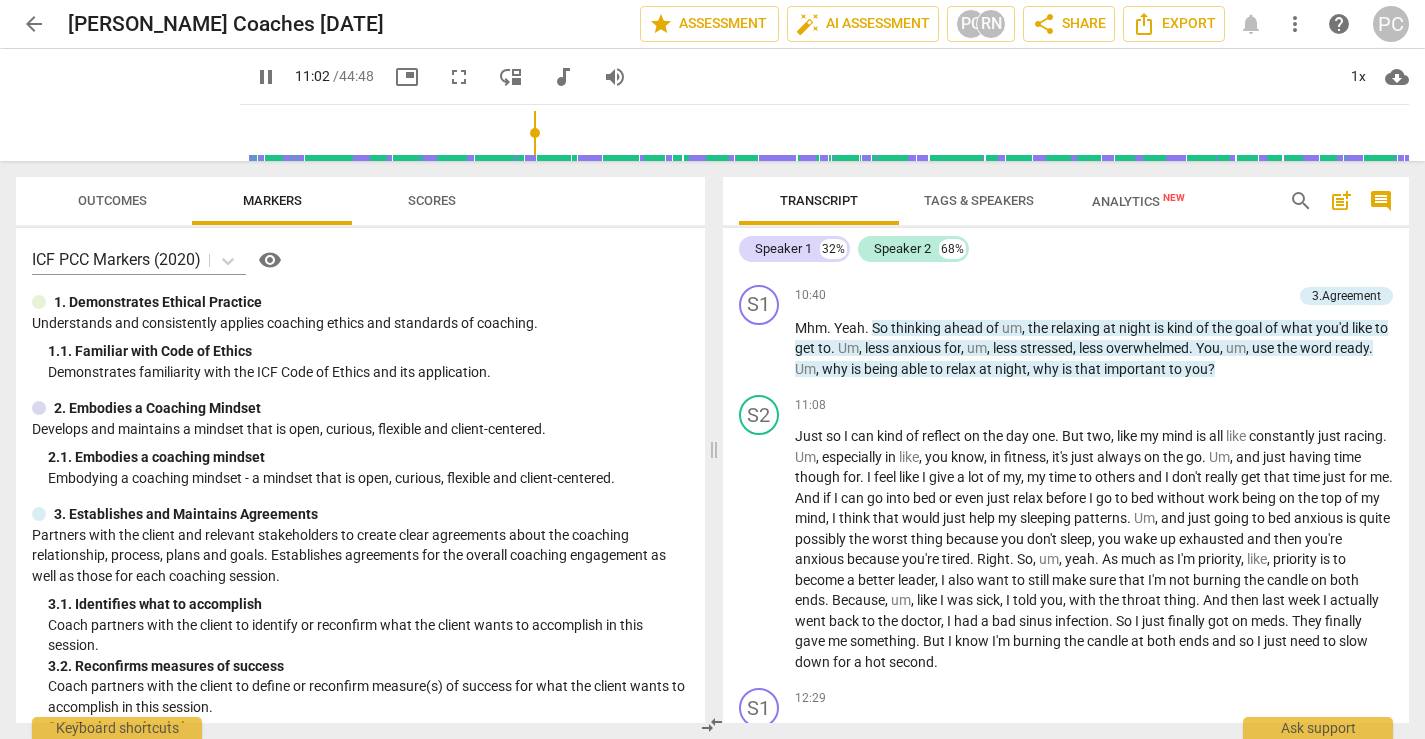 click at bounding box center [828, 133] 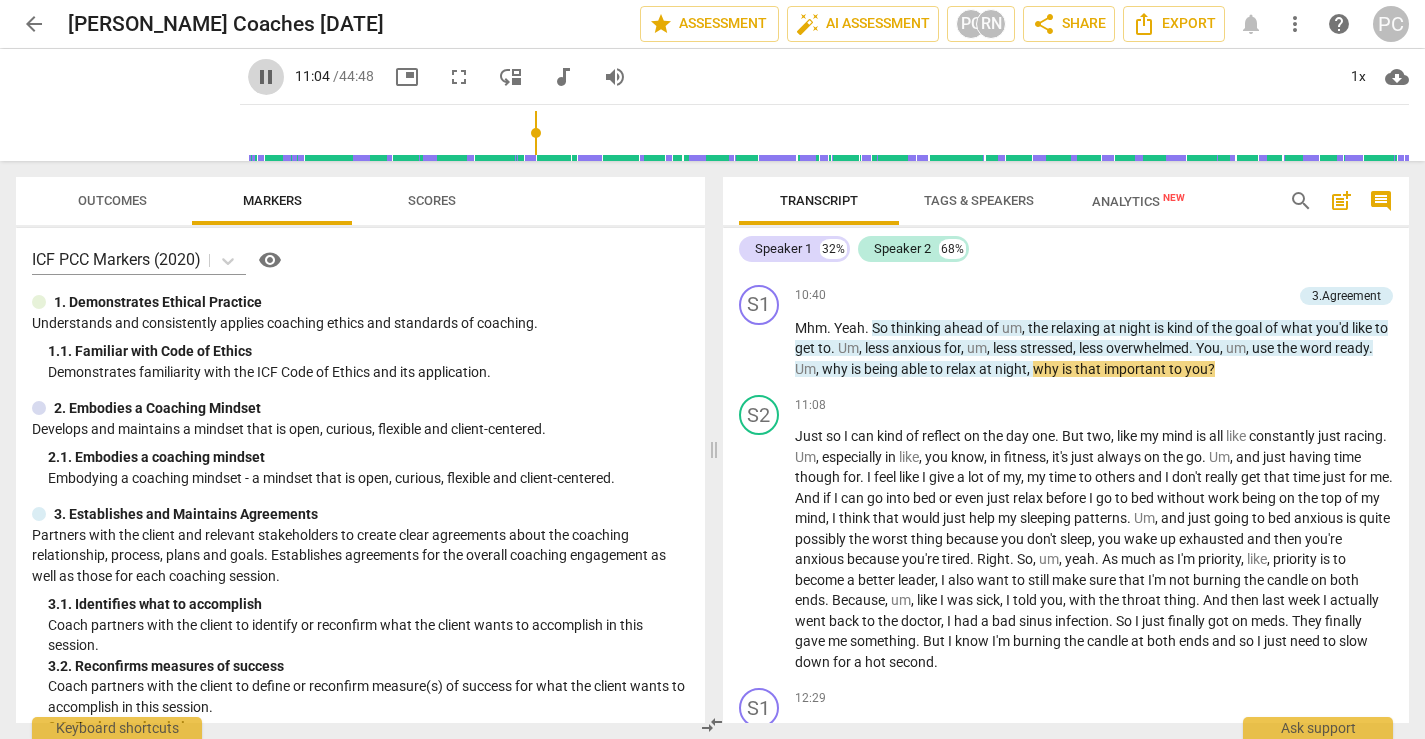 click on "pause" at bounding box center [266, 77] 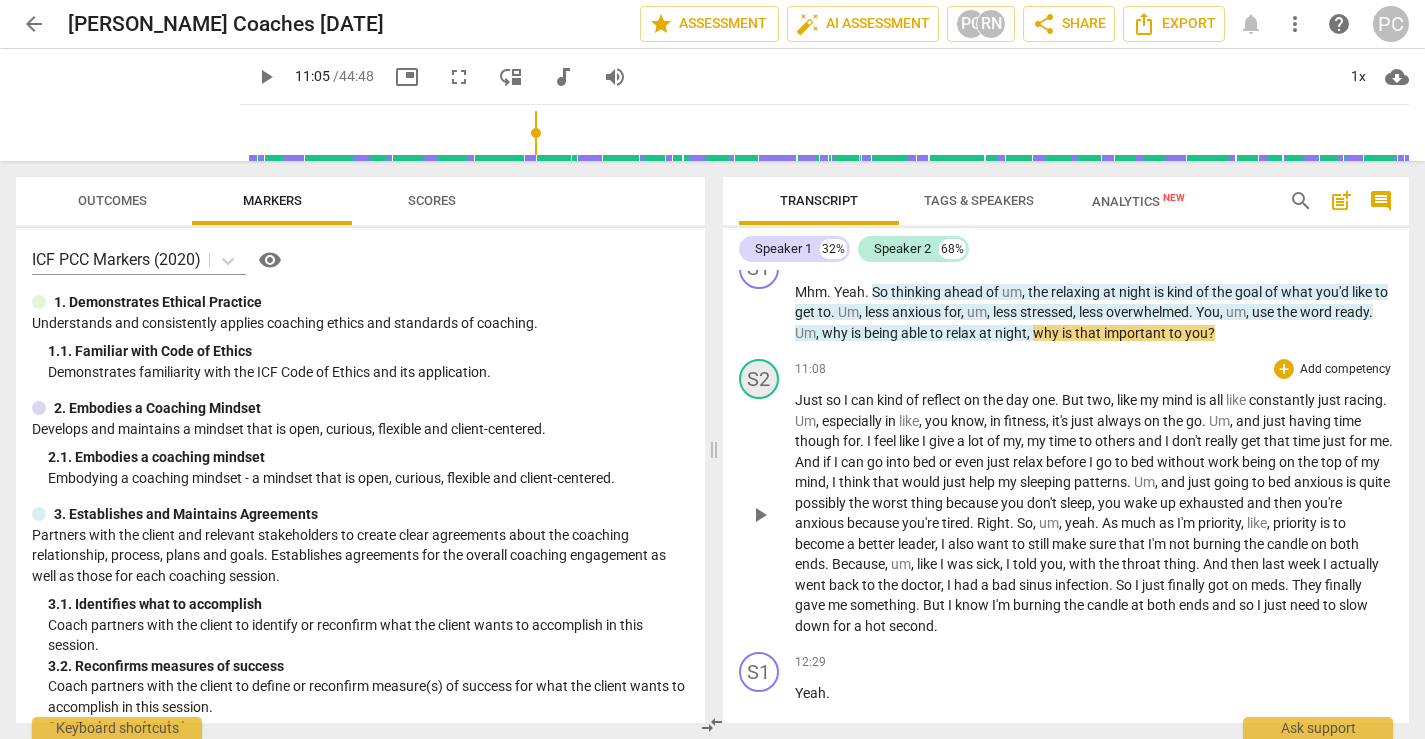 scroll, scrollTop: 4122, scrollLeft: 0, axis: vertical 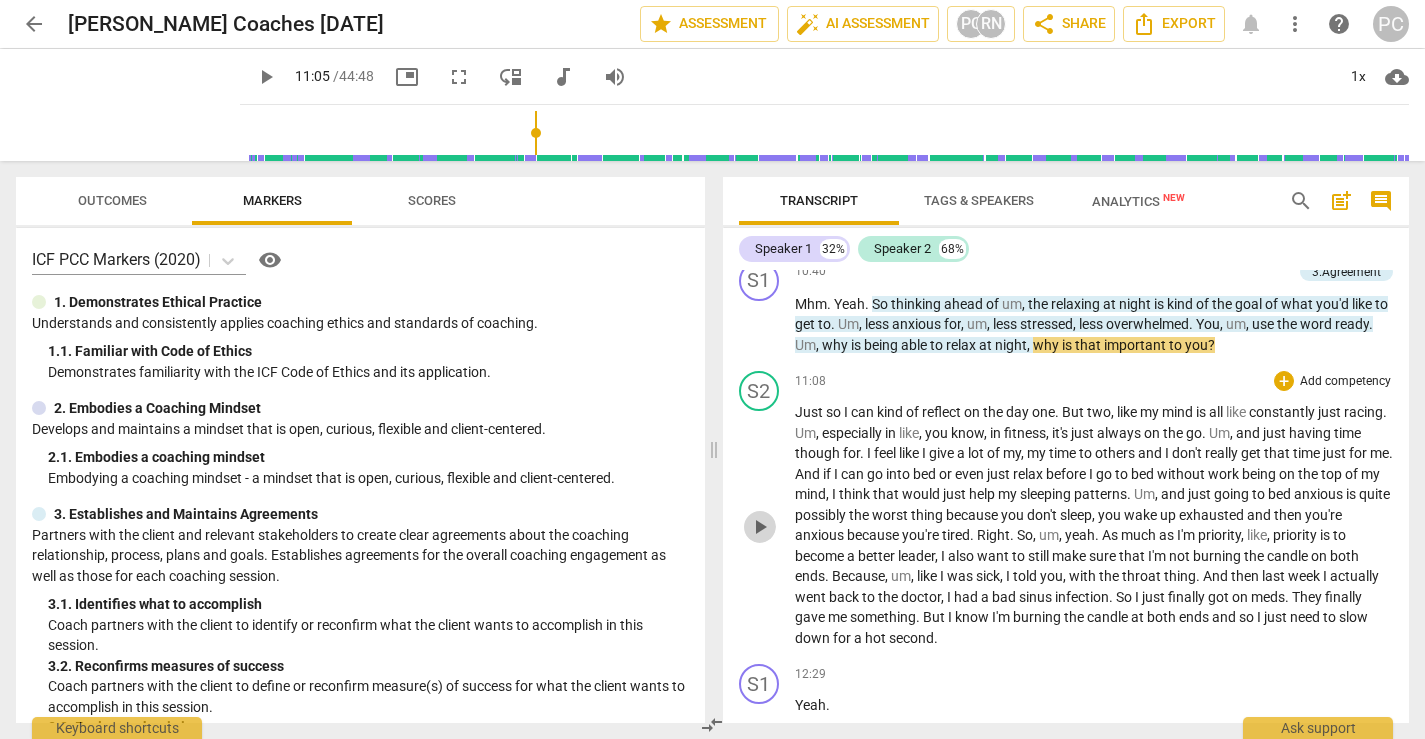 click on "play_arrow" at bounding box center [760, 527] 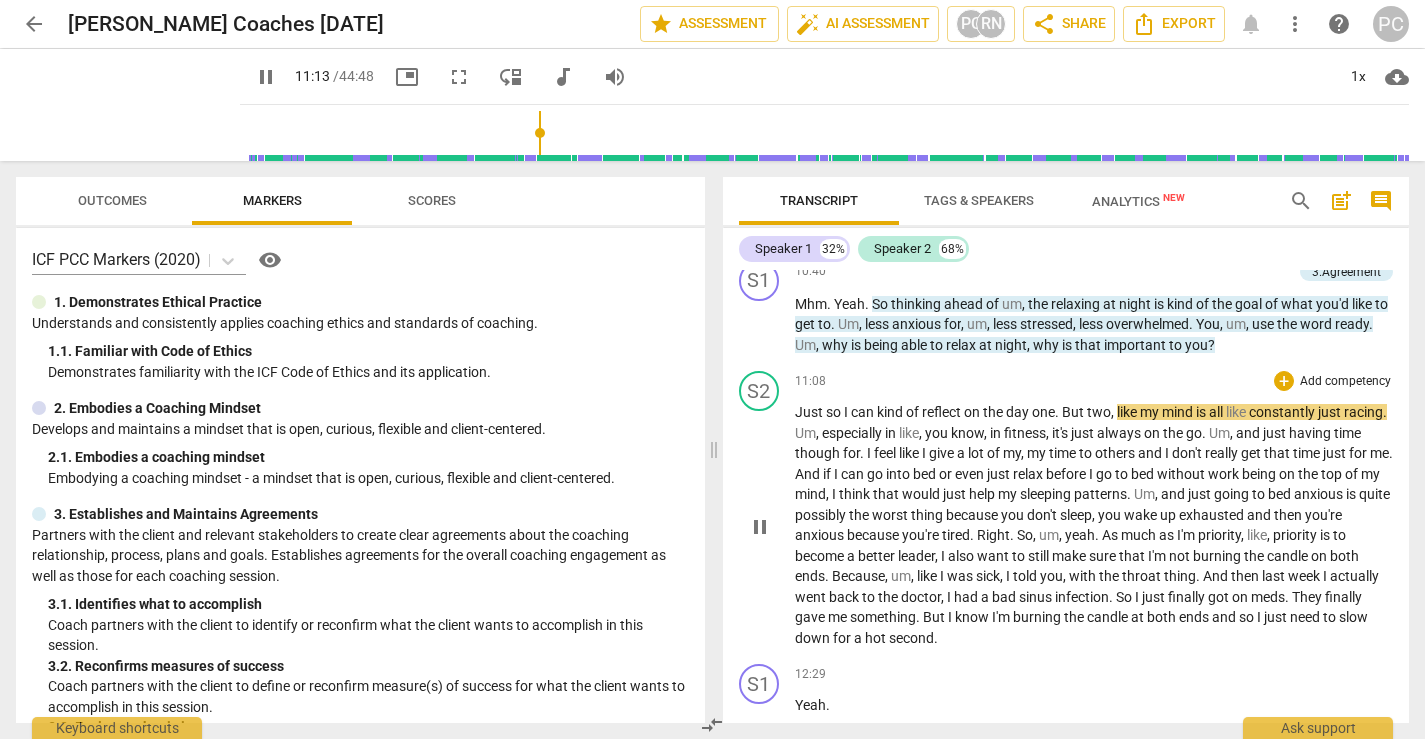 click on "day" at bounding box center [1019, 412] 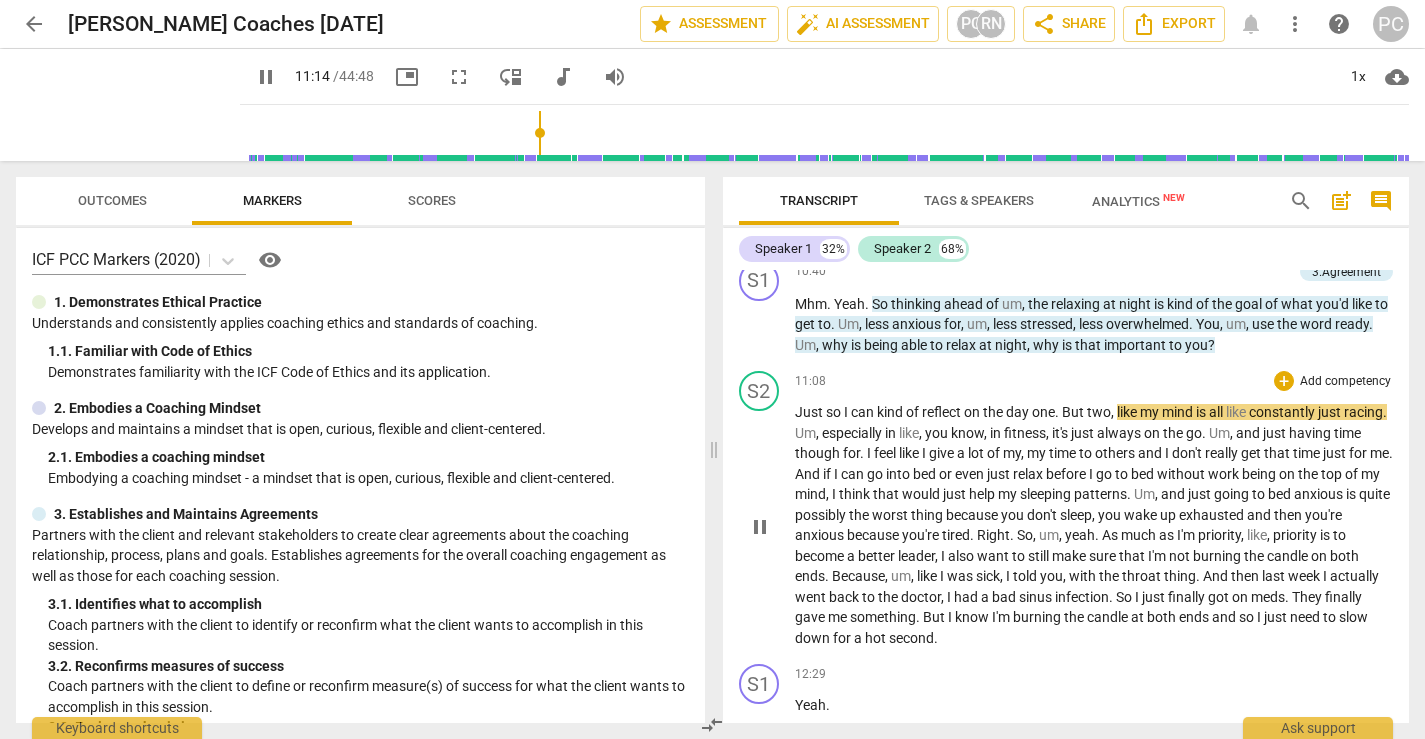 type 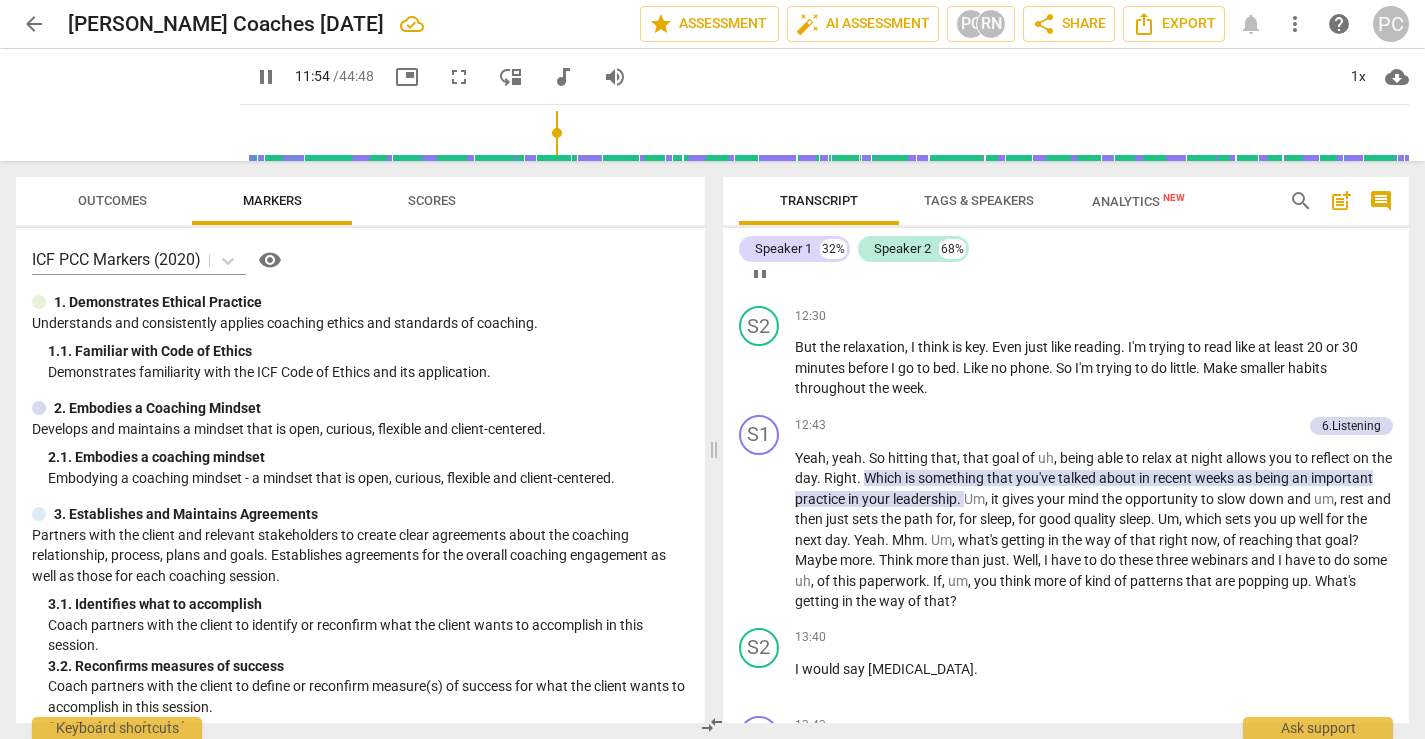scroll, scrollTop: 4570, scrollLeft: 0, axis: vertical 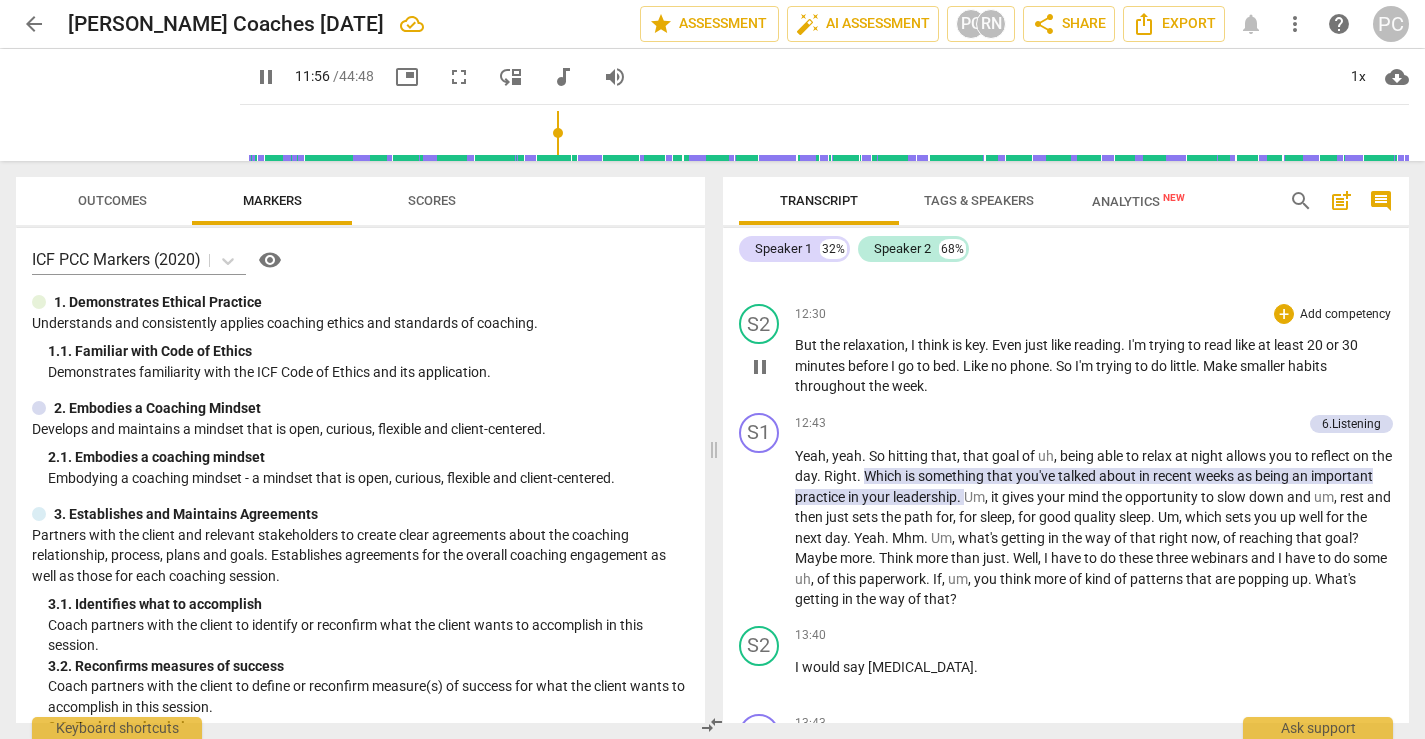 click on "pause" at bounding box center (760, 367) 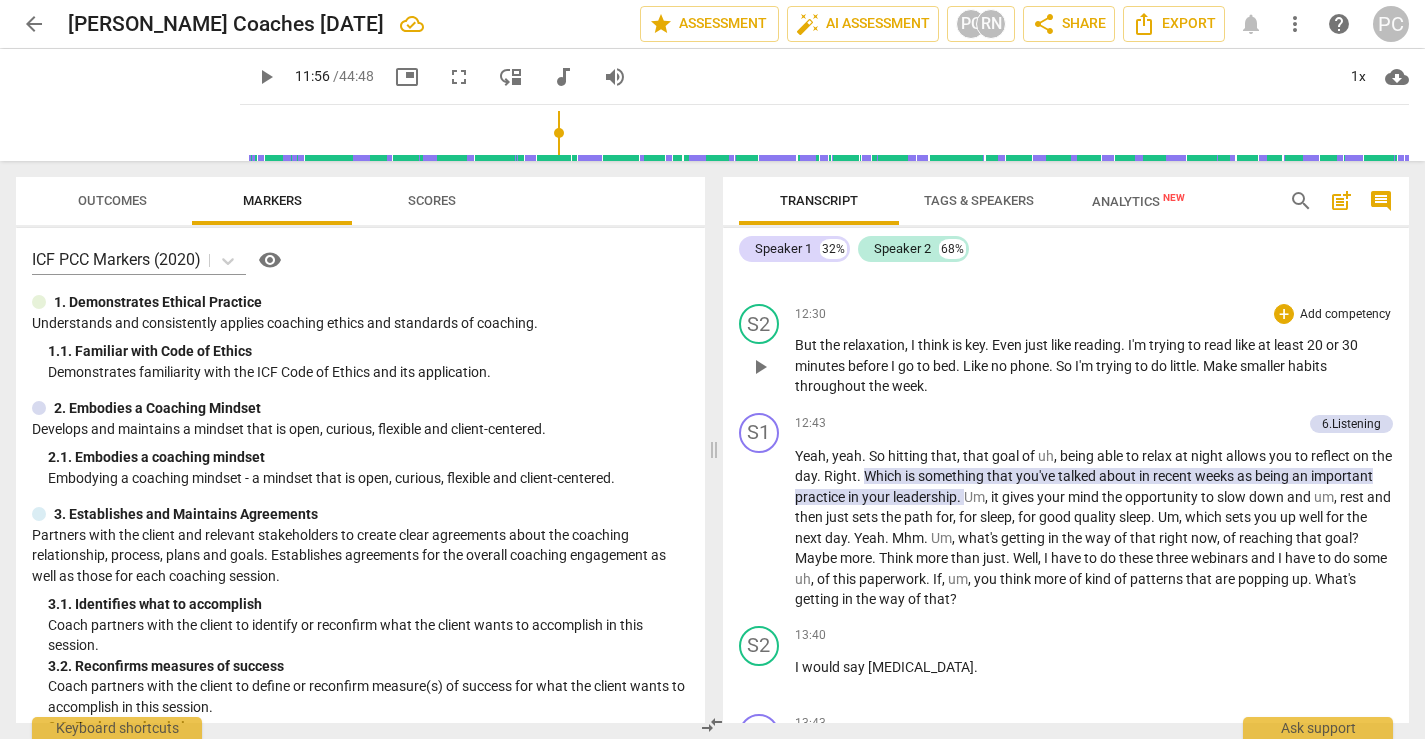 click on "play_arrow" at bounding box center (760, 367) 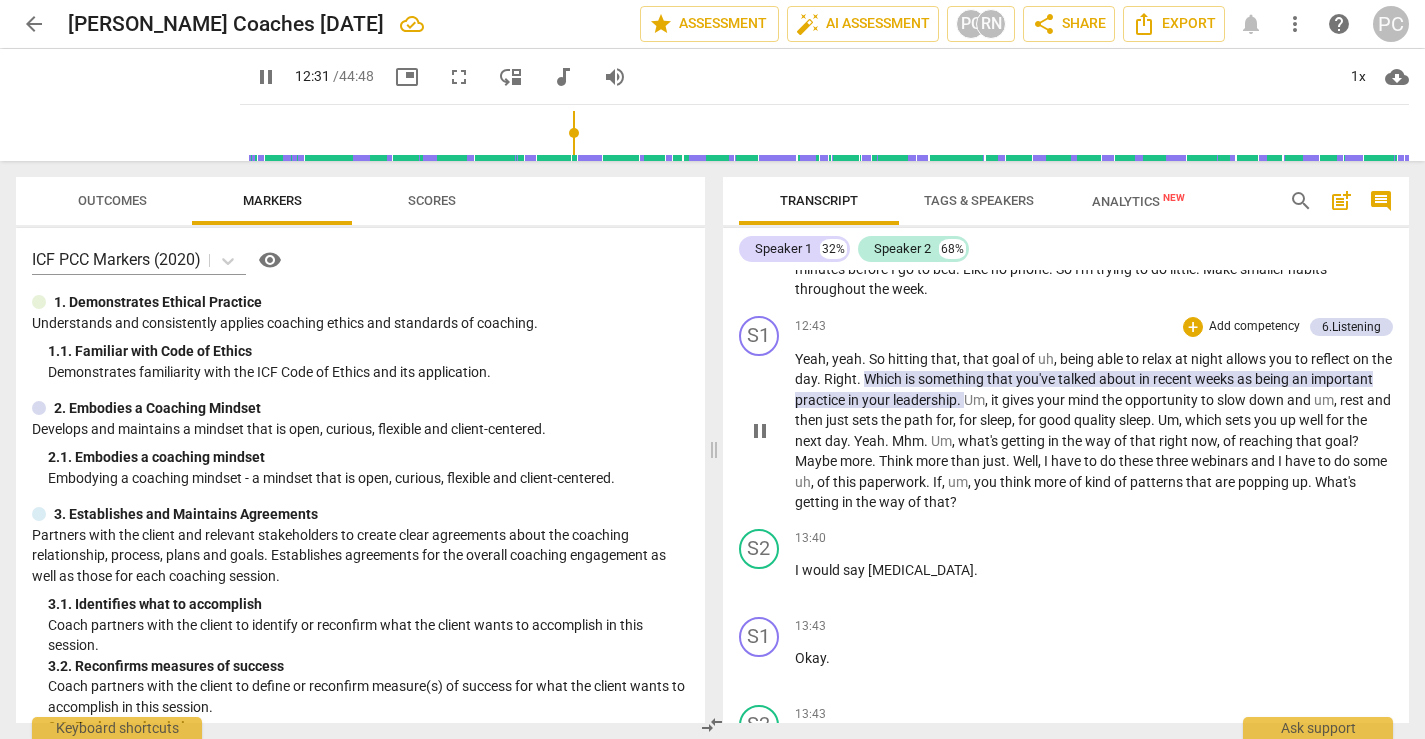 scroll, scrollTop: 4669, scrollLeft: 0, axis: vertical 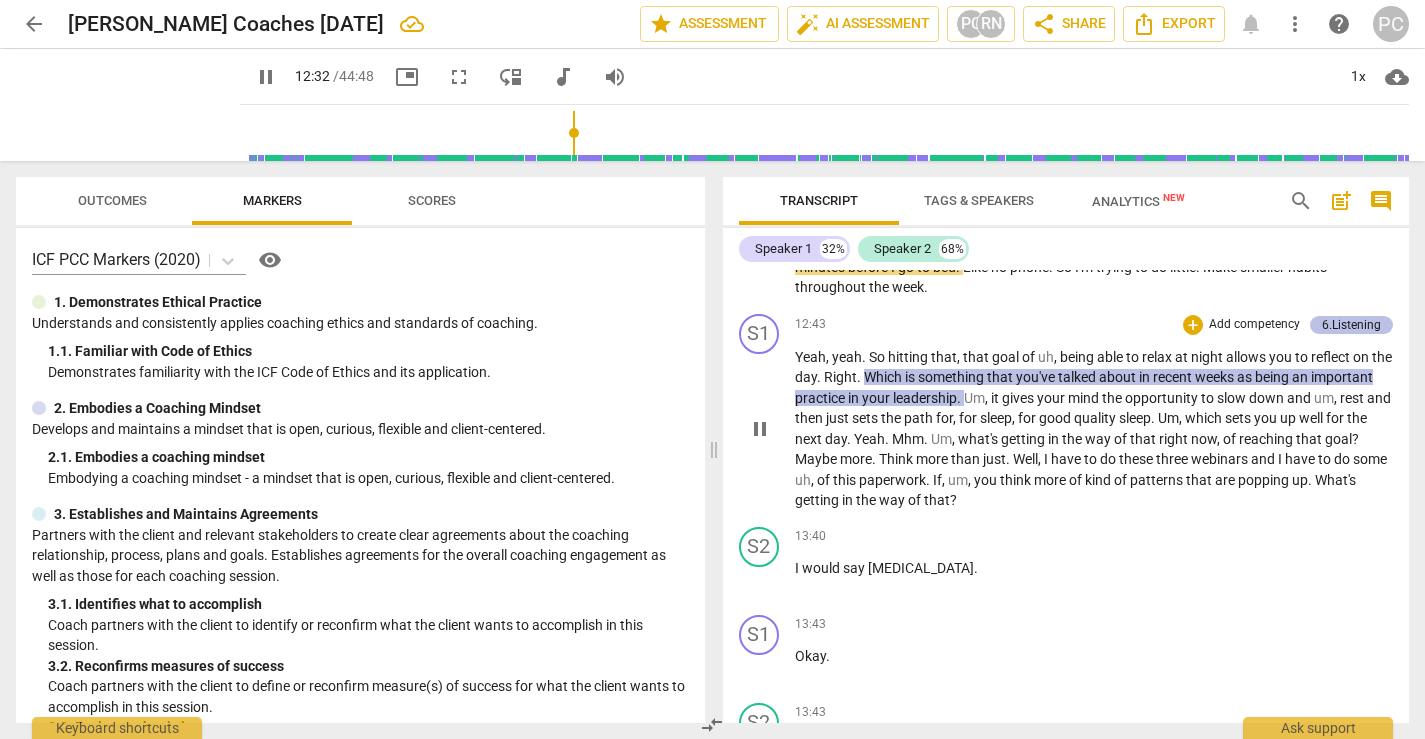 click on "6.Listening" at bounding box center [1351, 325] 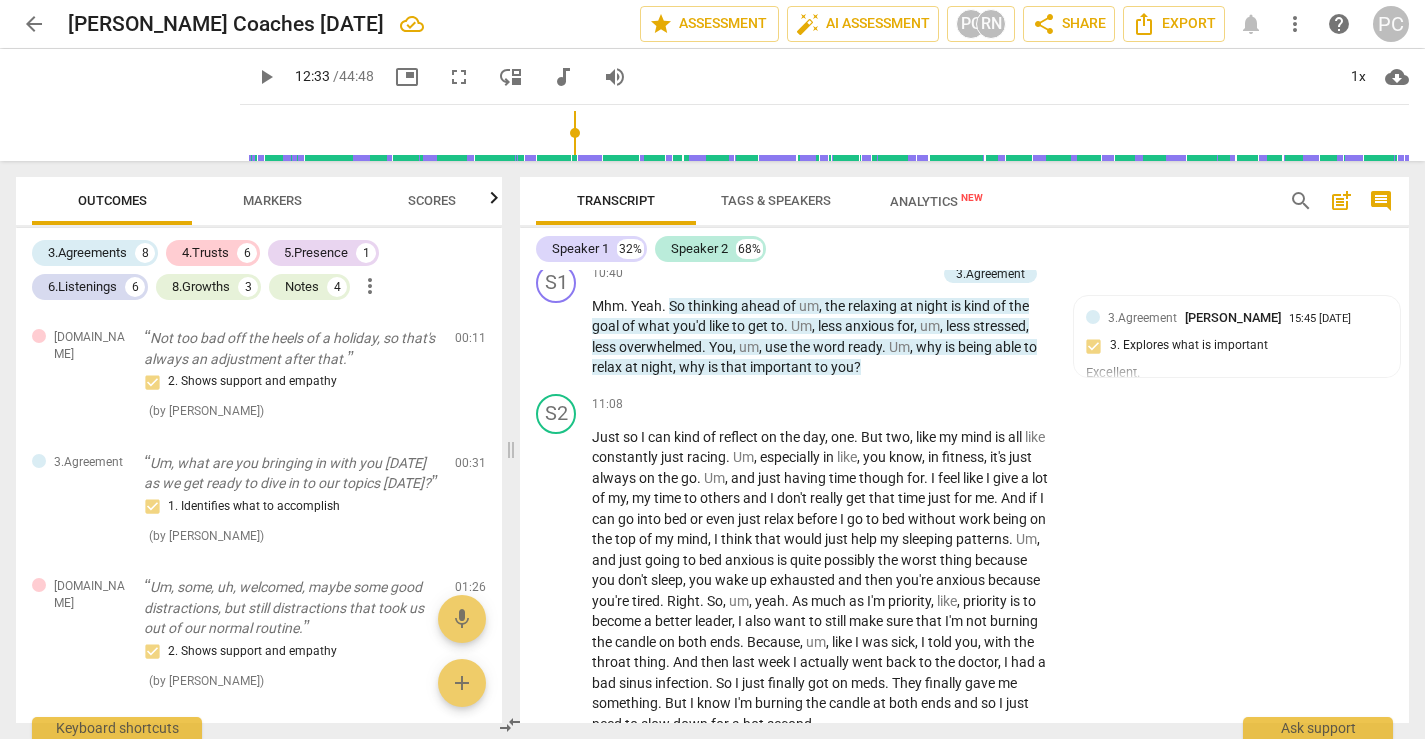 scroll, scrollTop: 5282, scrollLeft: 0, axis: vertical 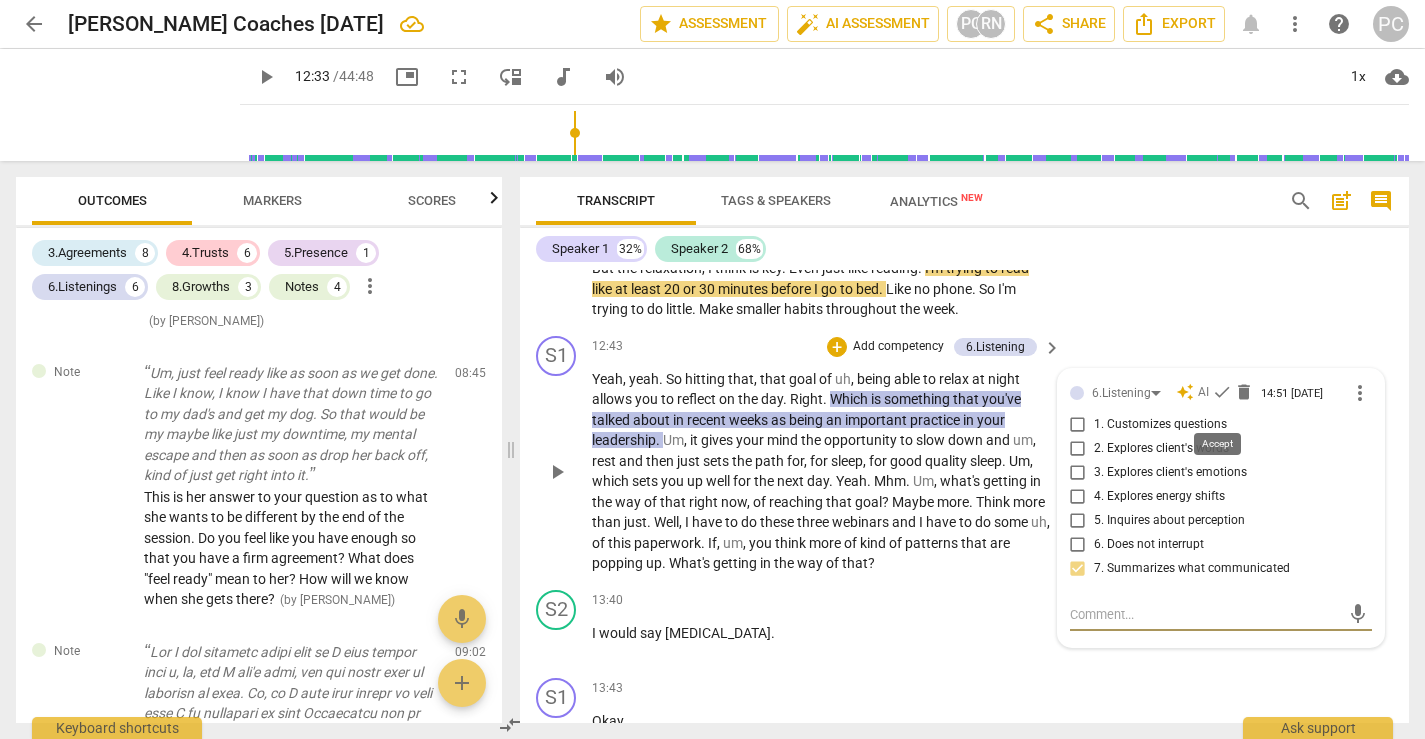 click on "check" at bounding box center (1222, 392) 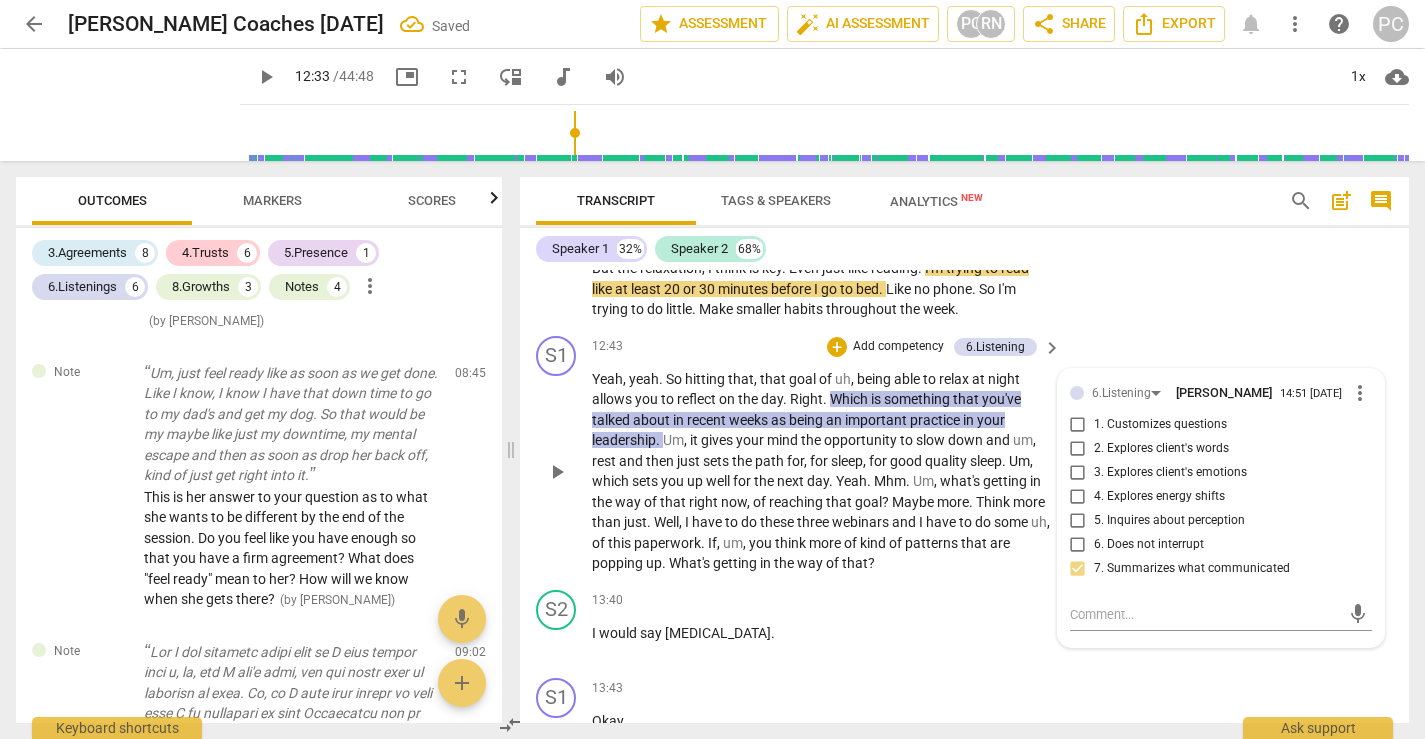 click on "play_arrow" at bounding box center [557, 472] 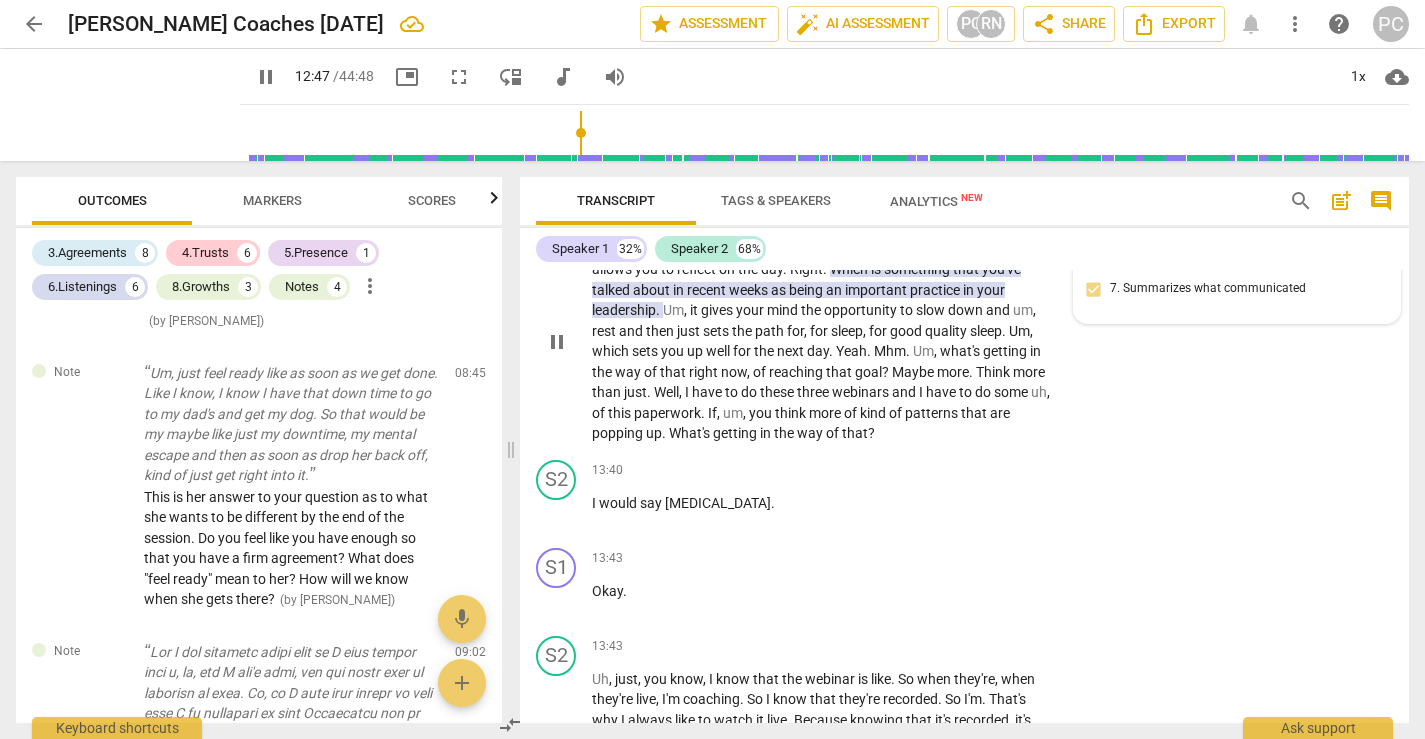 scroll, scrollTop: 5419, scrollLeft: 0, axis: vertical 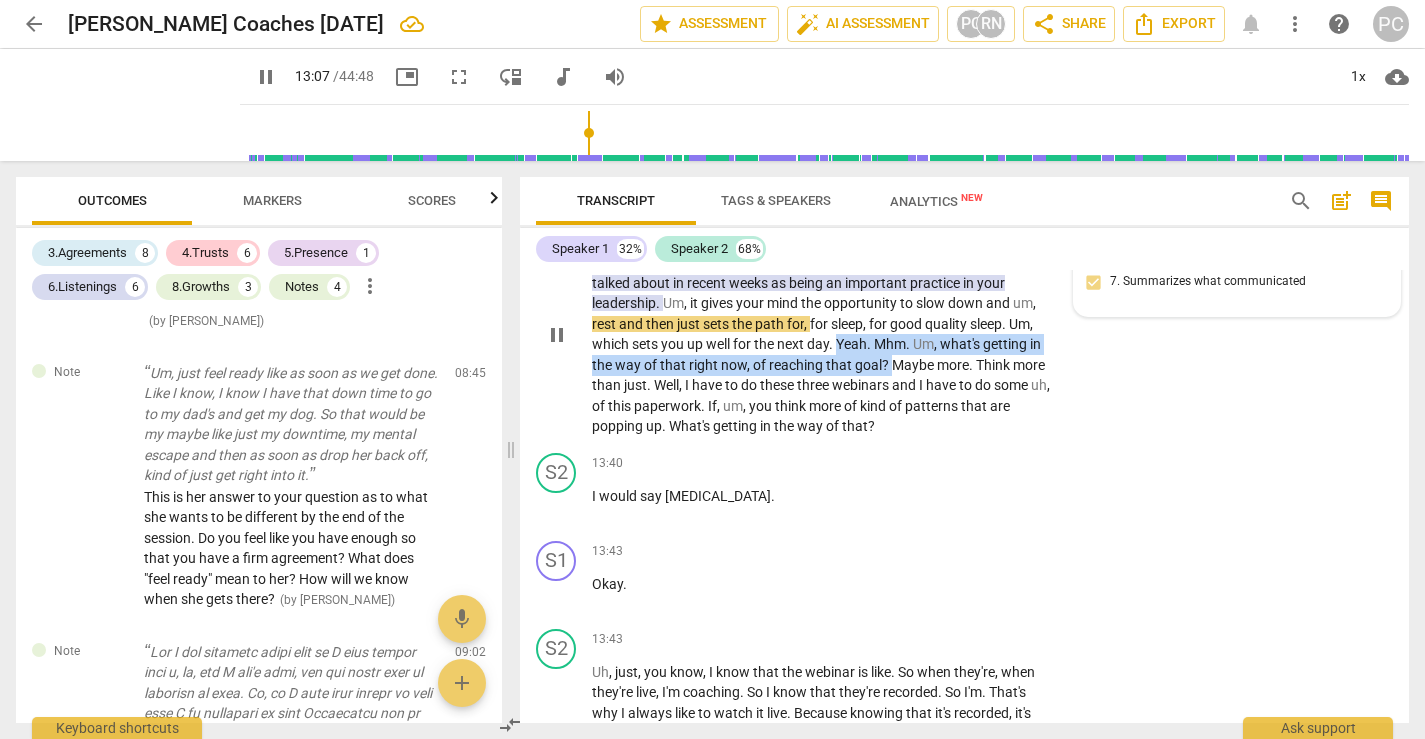 drag, startPoint x: 839, startPoint y: 364, endPoint x: 890, endPoint y: 386, distance: 55.542778 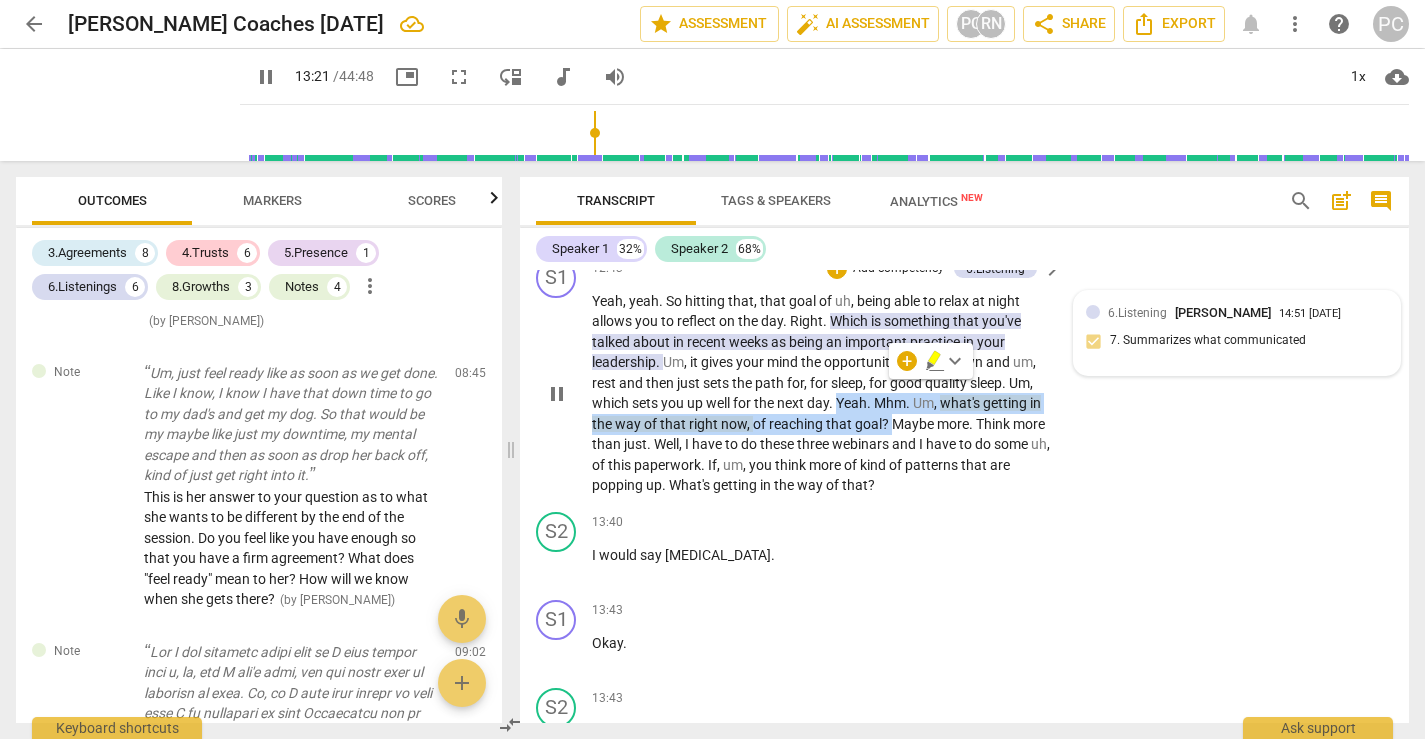 scroll, scrollTop: 5327, scrollLeft: 0, axis: vertical 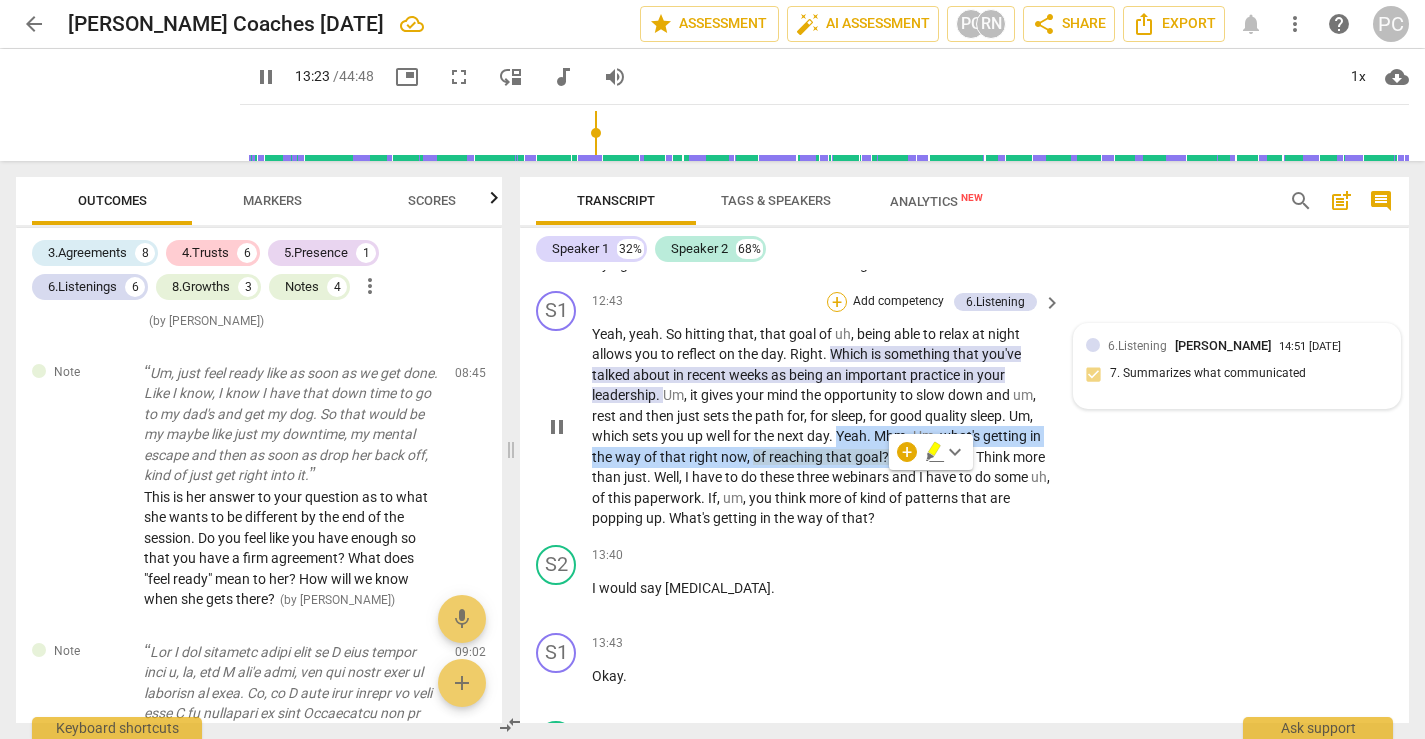 click on "+" at bounding box center [837, 302] 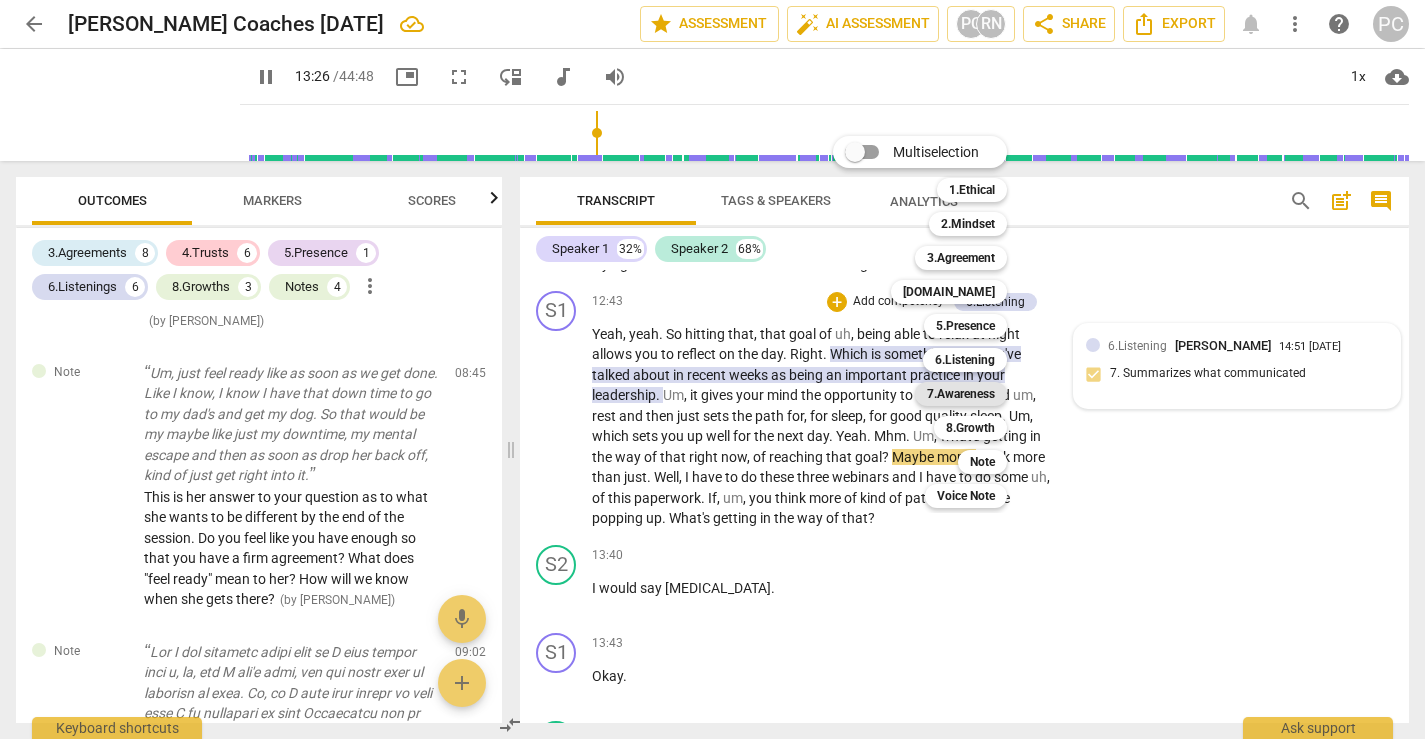 click on "7.Awareness" at bounding box center [961, 394] 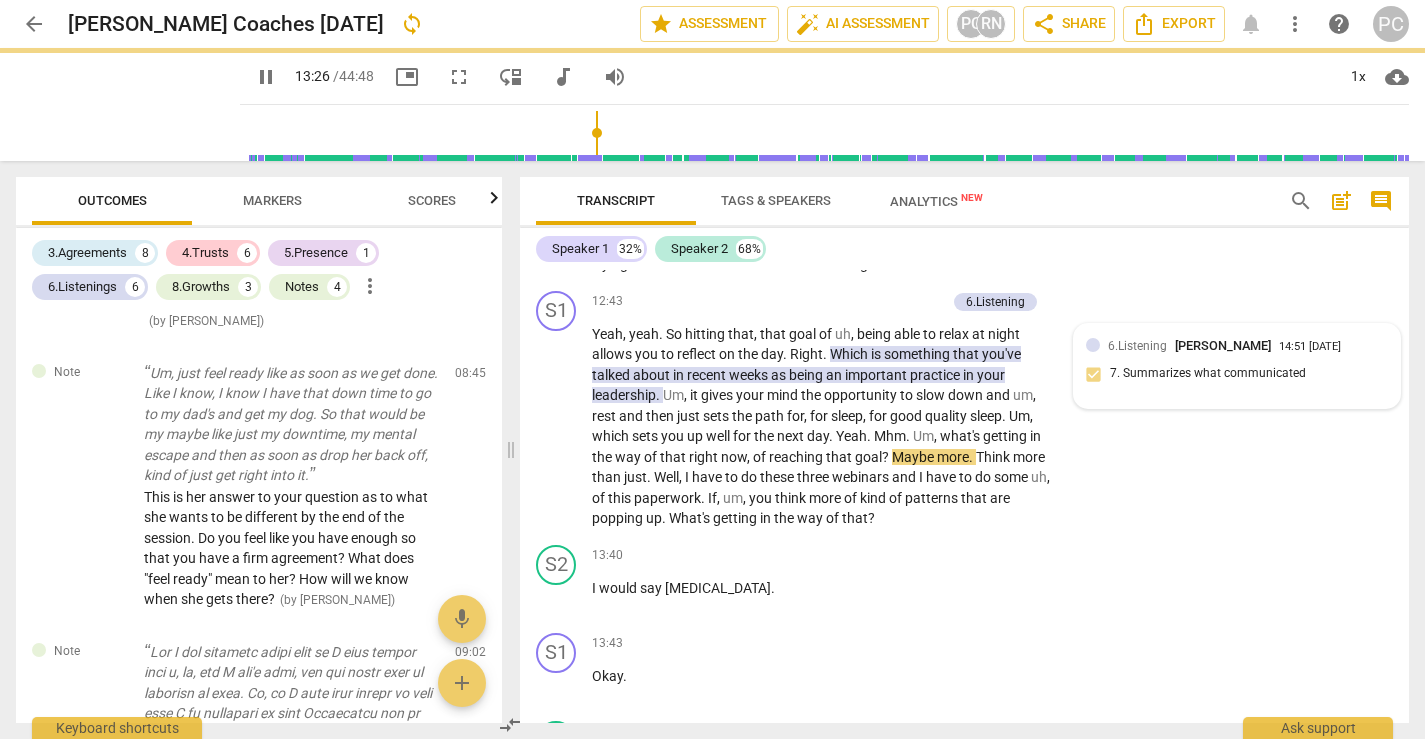 type on "807" 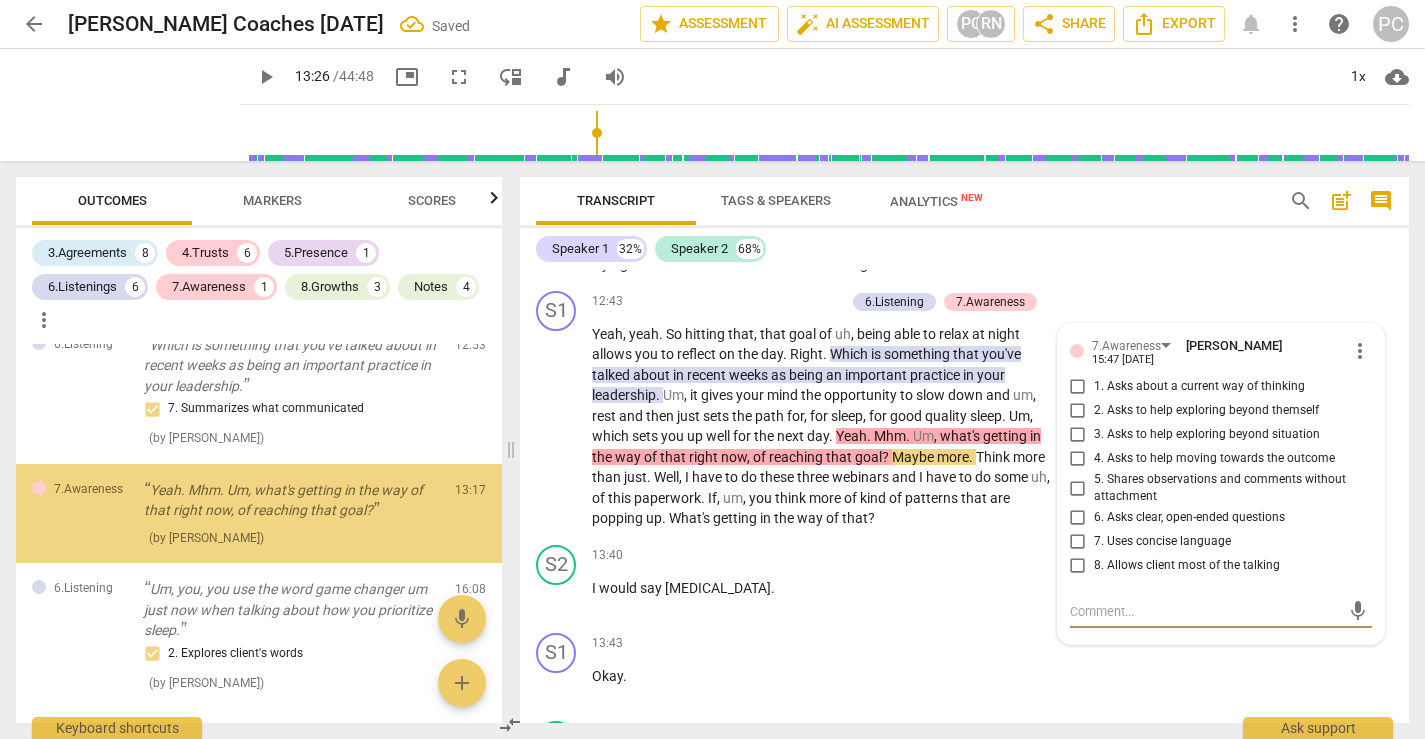 scroll, scrollTop: 3929, scrollLeft: 0, axis: vertical 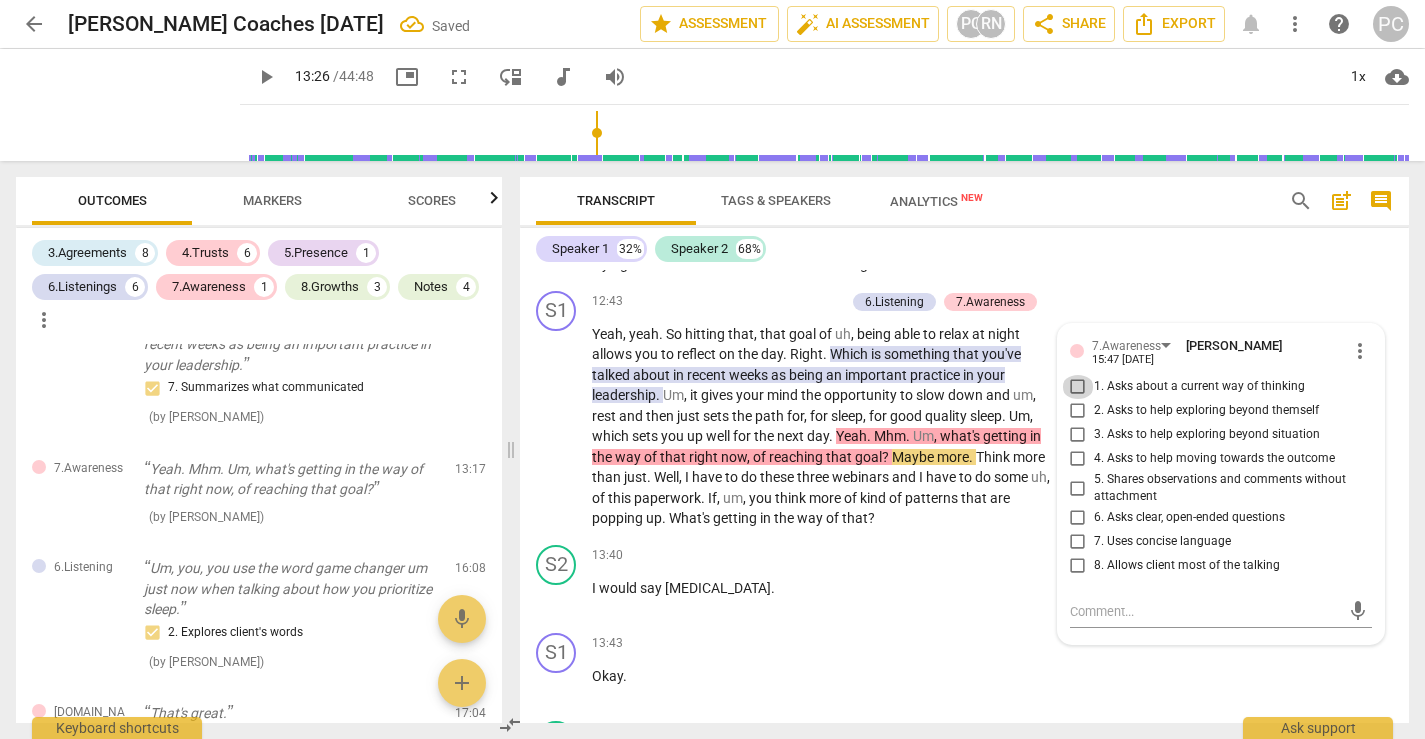 click on "1. Asks about a current way of thinking" at bounding box center [1078, 387] 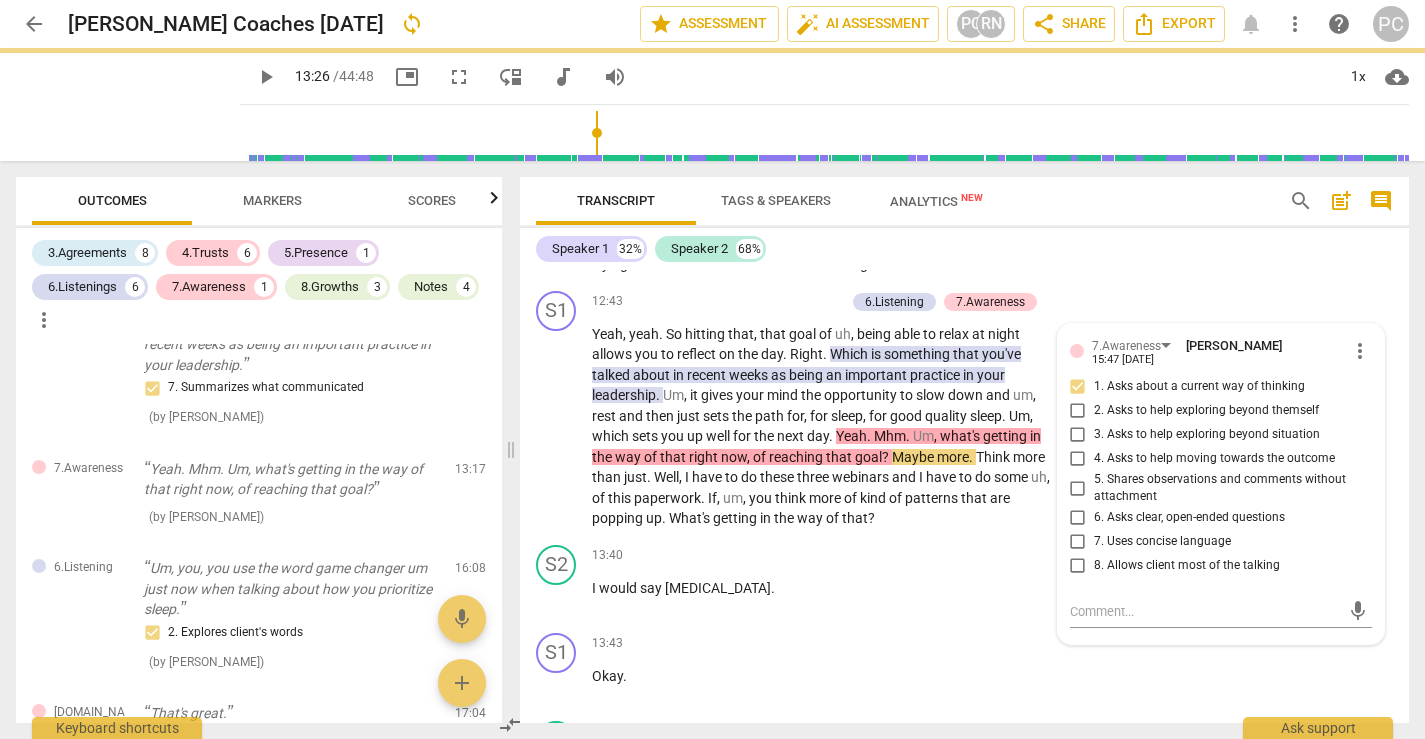 click on "4. Asks to help moving towards the outcome" at bounding box center (1078, 459) 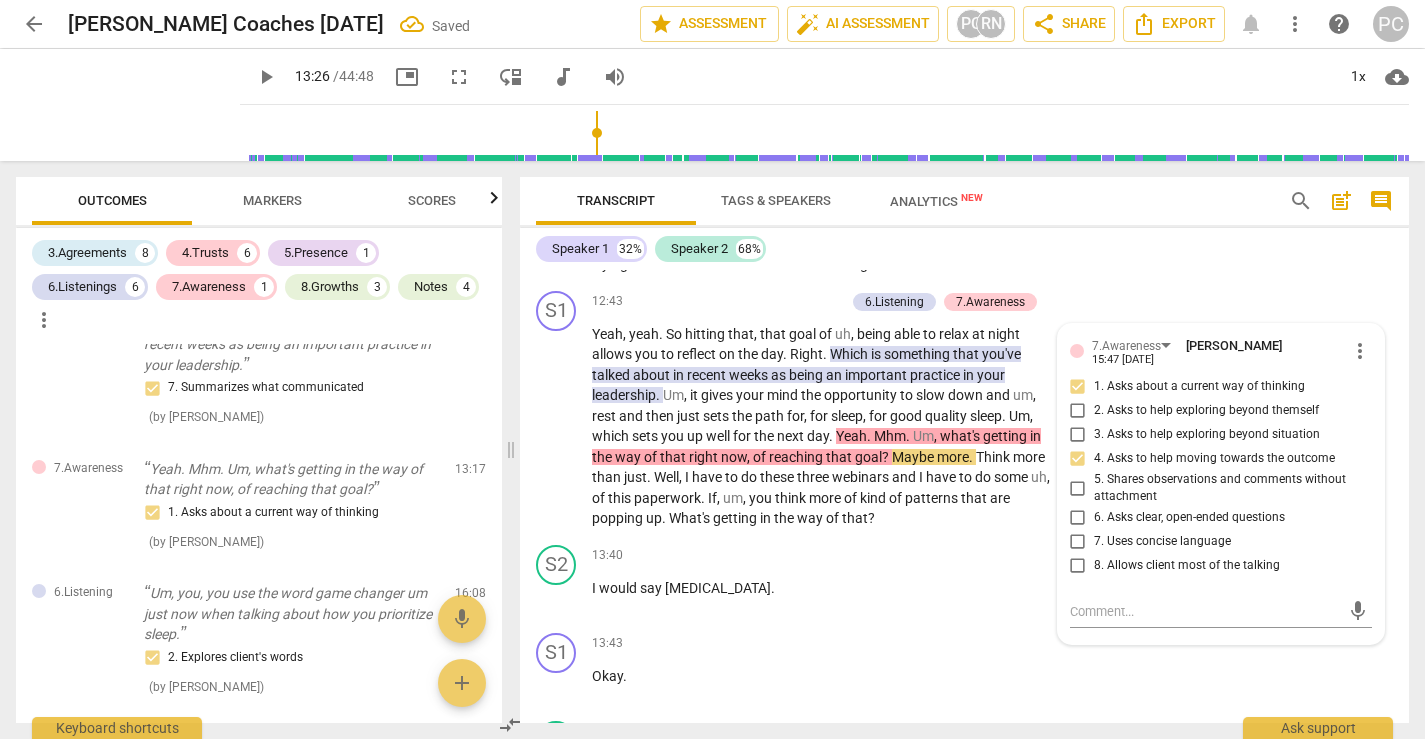 click on "play_arrow" at bounding box center [557, 427] 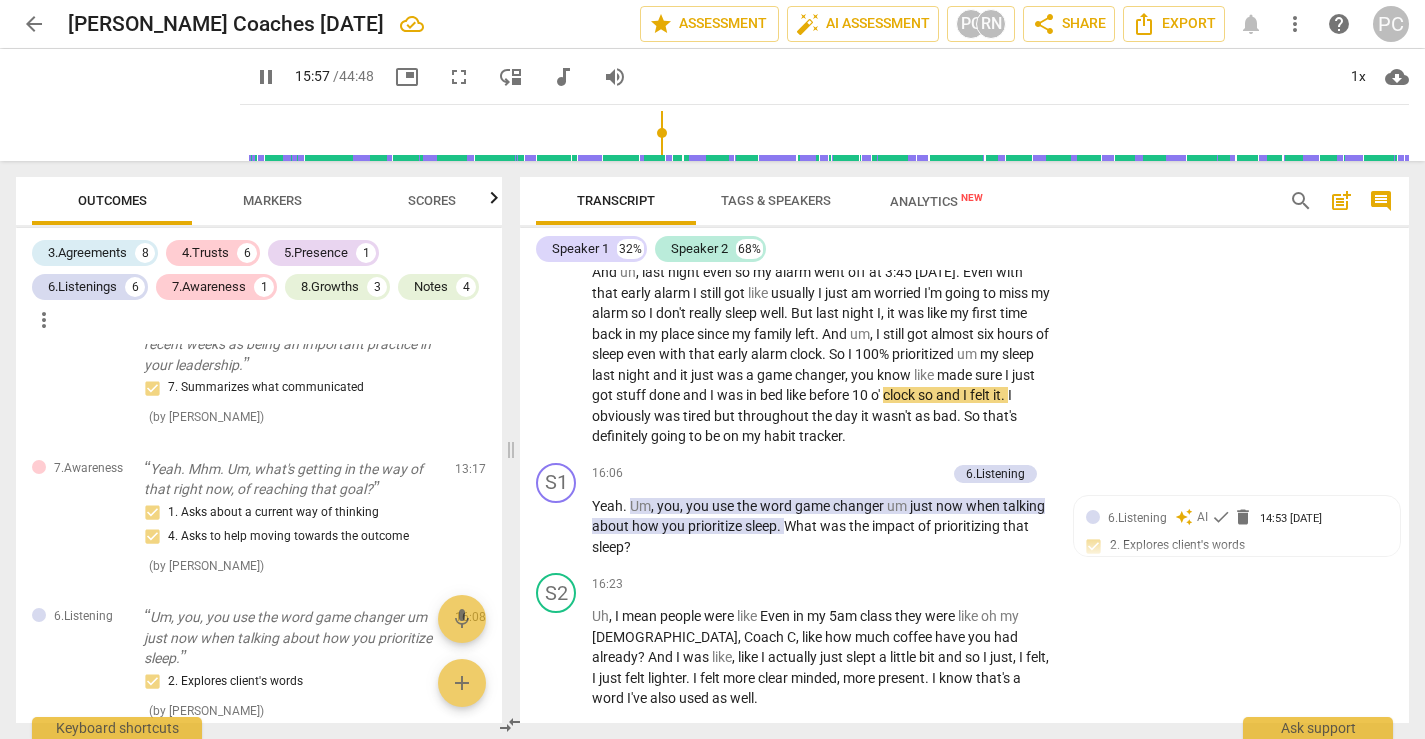 scroll, scrollTop: 6320, scrollLeft: 0, axis: vertical 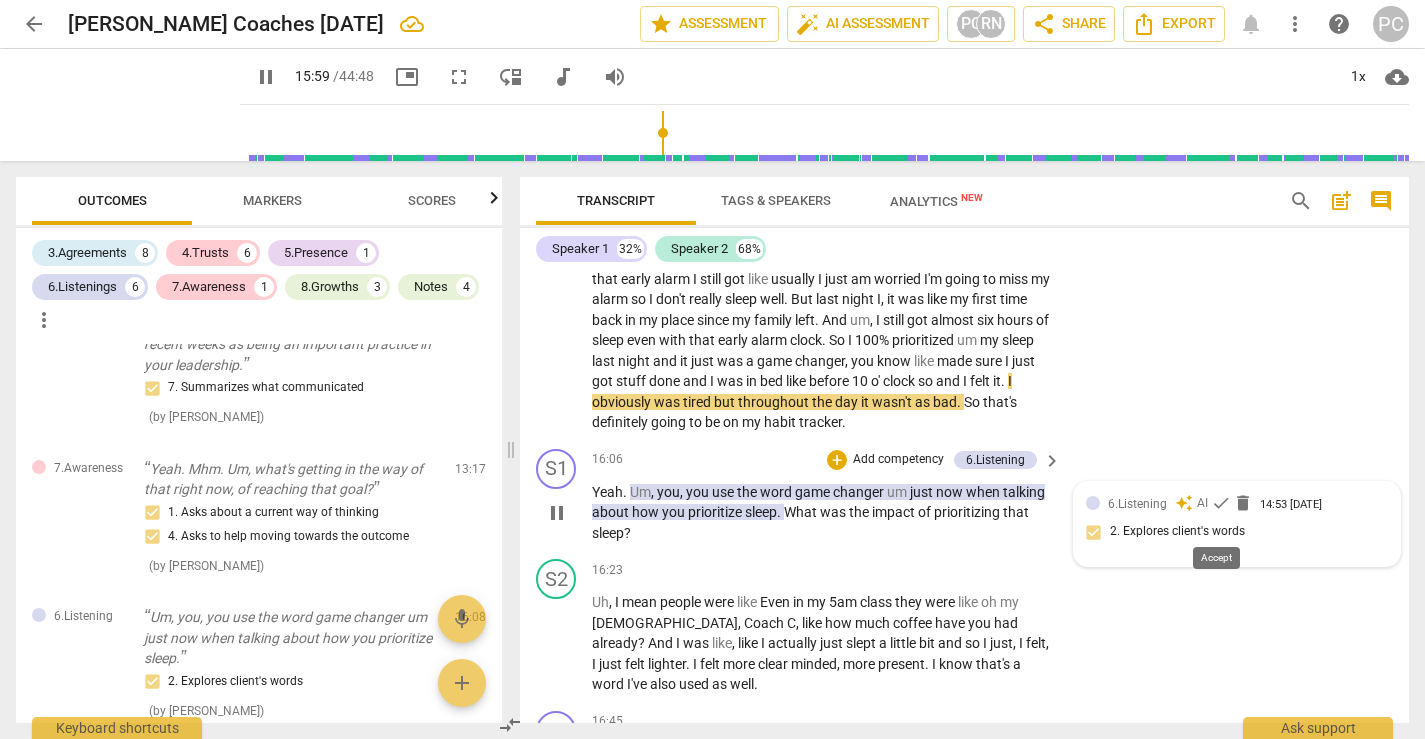 click on "check" at bounding box center [1221, 503] 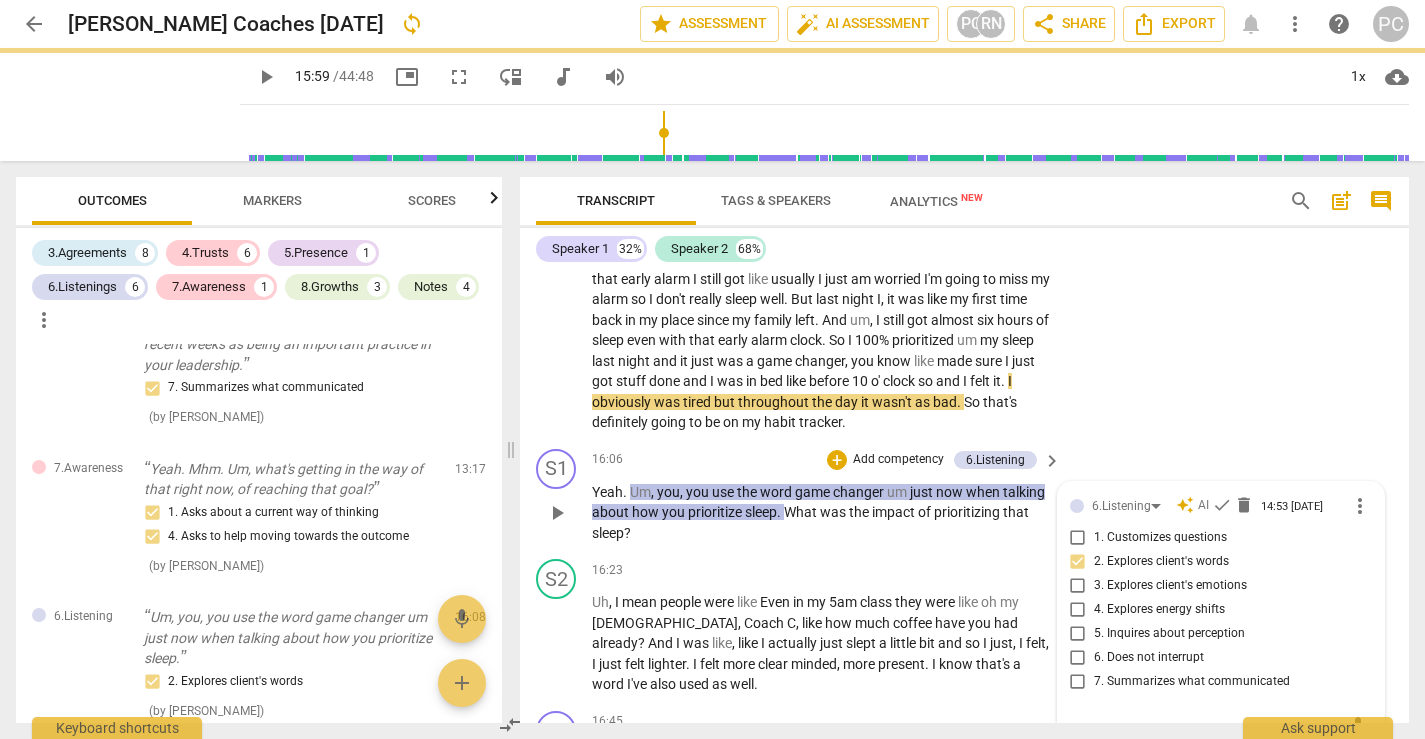 scroll, scrollTop: 6578, scrollLeft: 0, axis: vertical 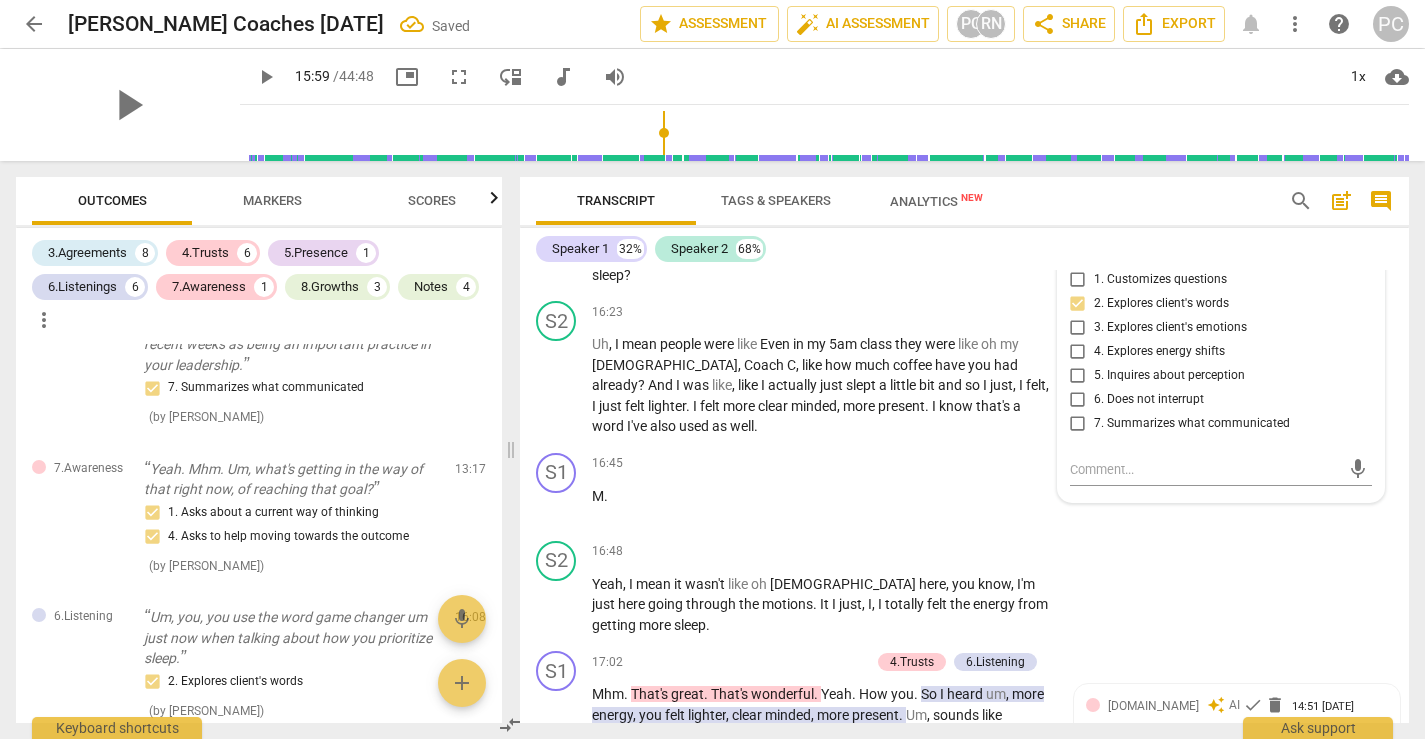 click on "play_arrow" at bounding box center (128, 105) 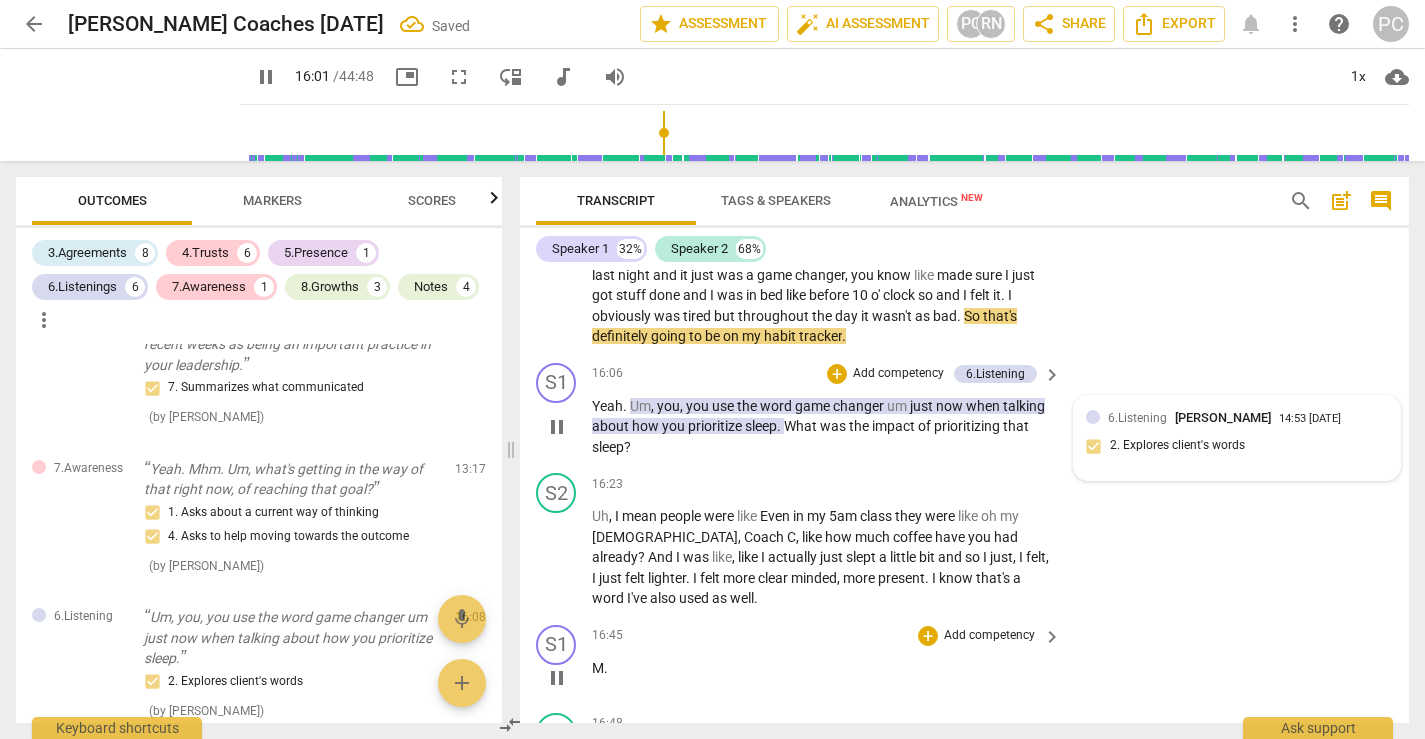 scroll, scrollTop: 6398, scrollLeft: 0, axis: vertical 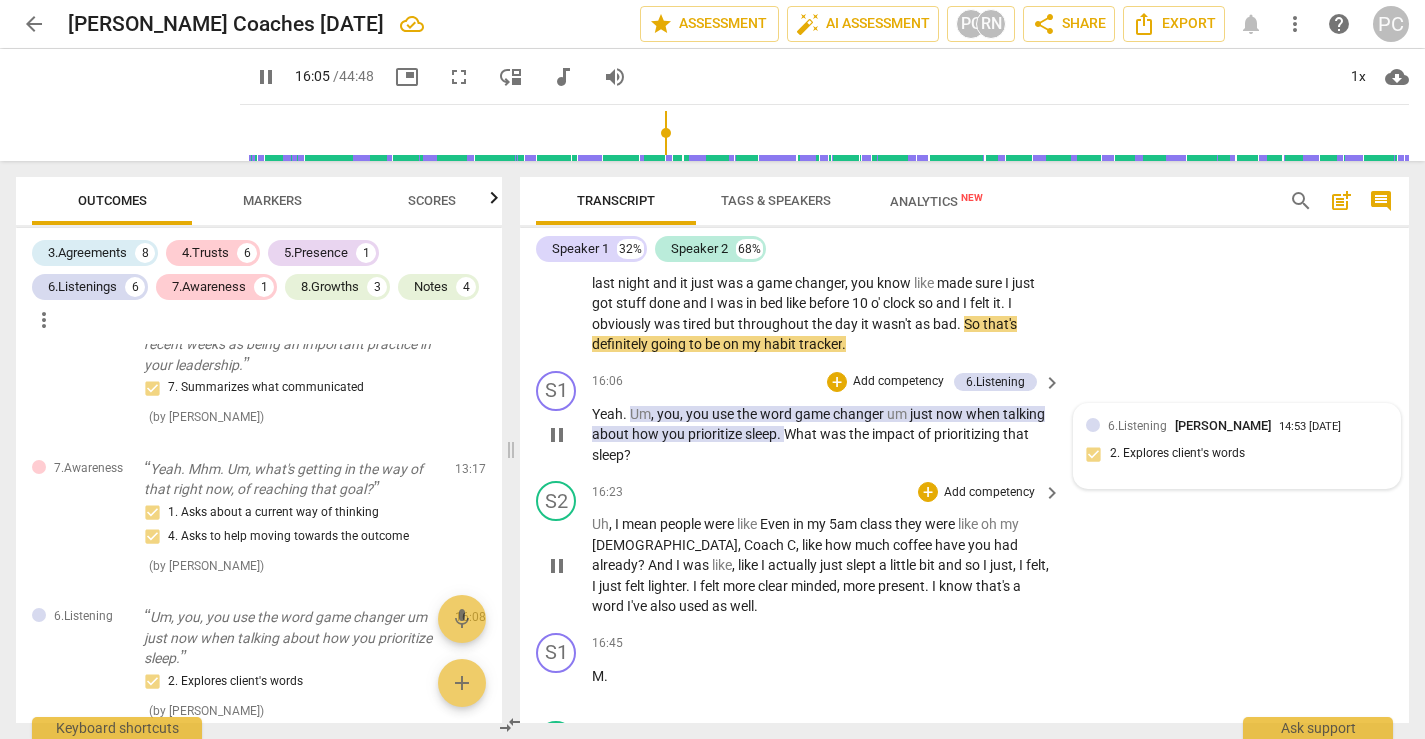 click on "Uh ,   I   mean   people   were   like   Even   in   my   5am   class   they   were   like   oh   my   God ,   Coach   C ,   like   how   much   coffee   have   you   had   already ?   And   I   was   like ,   like   I   actually   just   slept   a   little   bit   and   so   I   just ,   I   felt ,   I   just   felt   lighter .   I   felt   more   clear   minded ,   more   present .   I   know   that's   a   word   I've   also   used   as   well ." at bounding box center (821, 565) 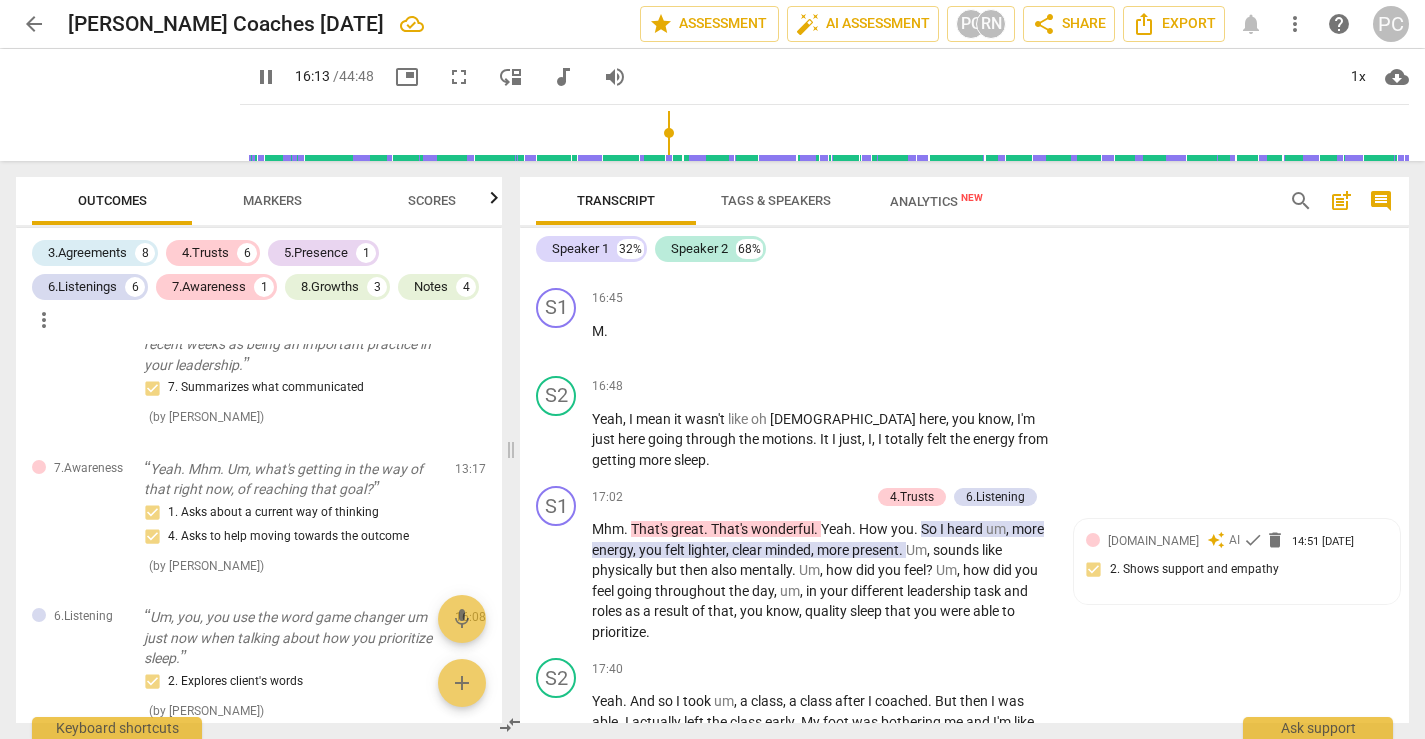 scroll, scrollTop: 6757, scrollLeft: 0, axis: vertical 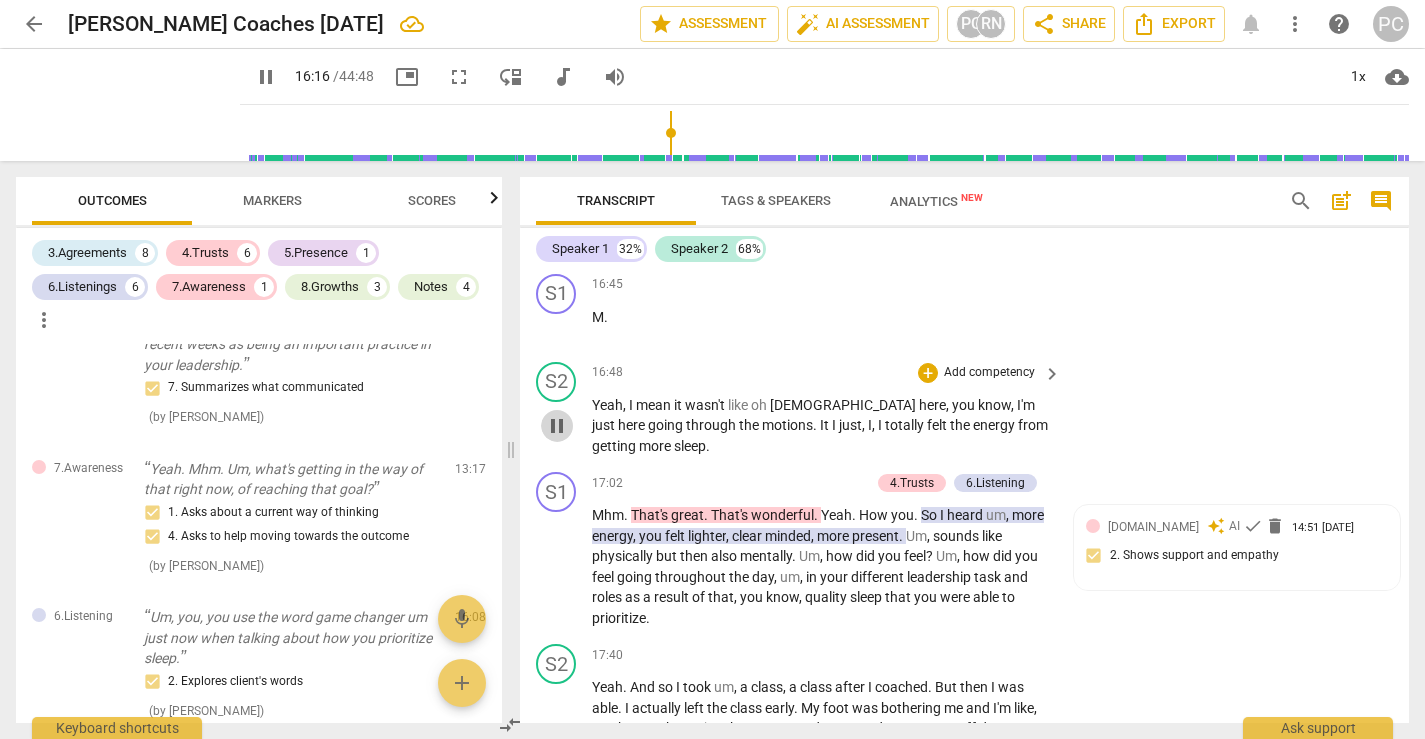 click on "pause" at bounding box center (557, 426) 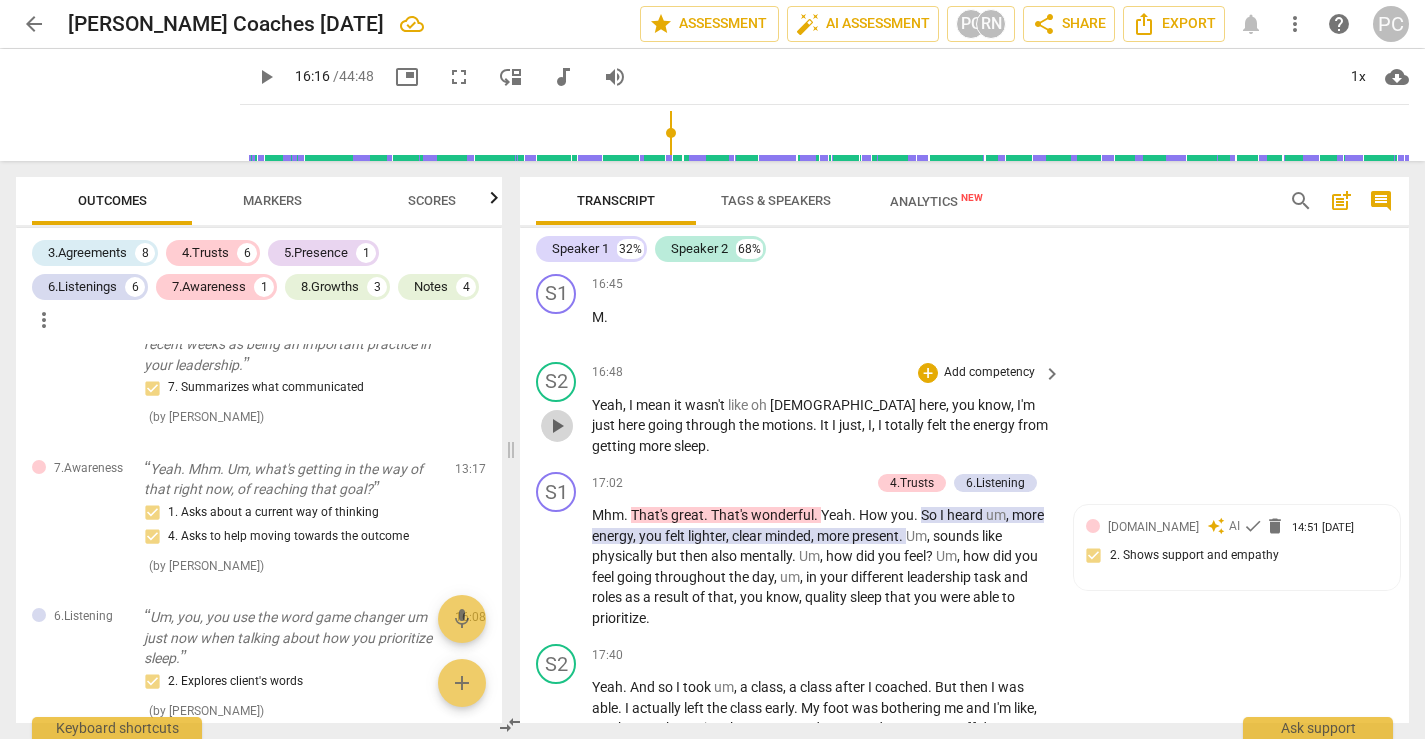 click on "play_arrow" at bounding box center (557, 426) 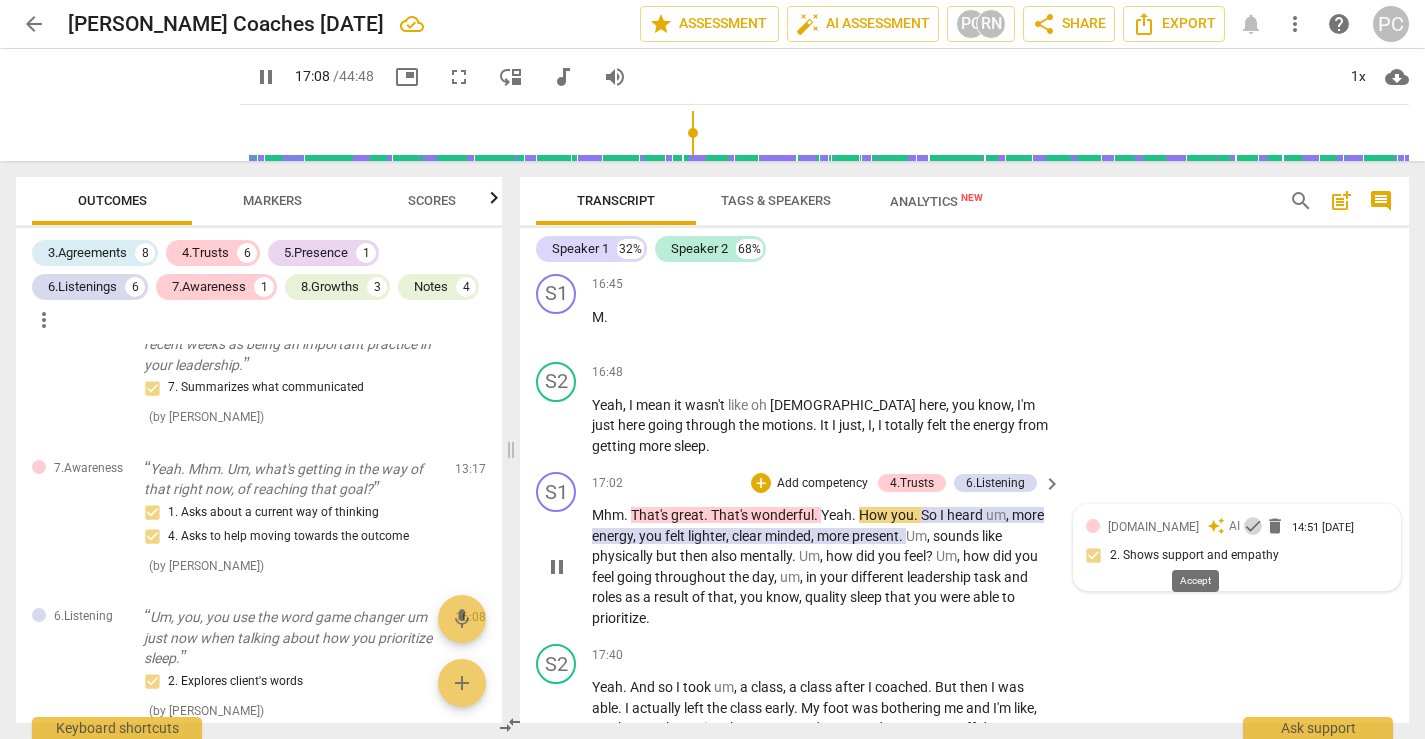 click on "check" at bounding box center (1253, 526) 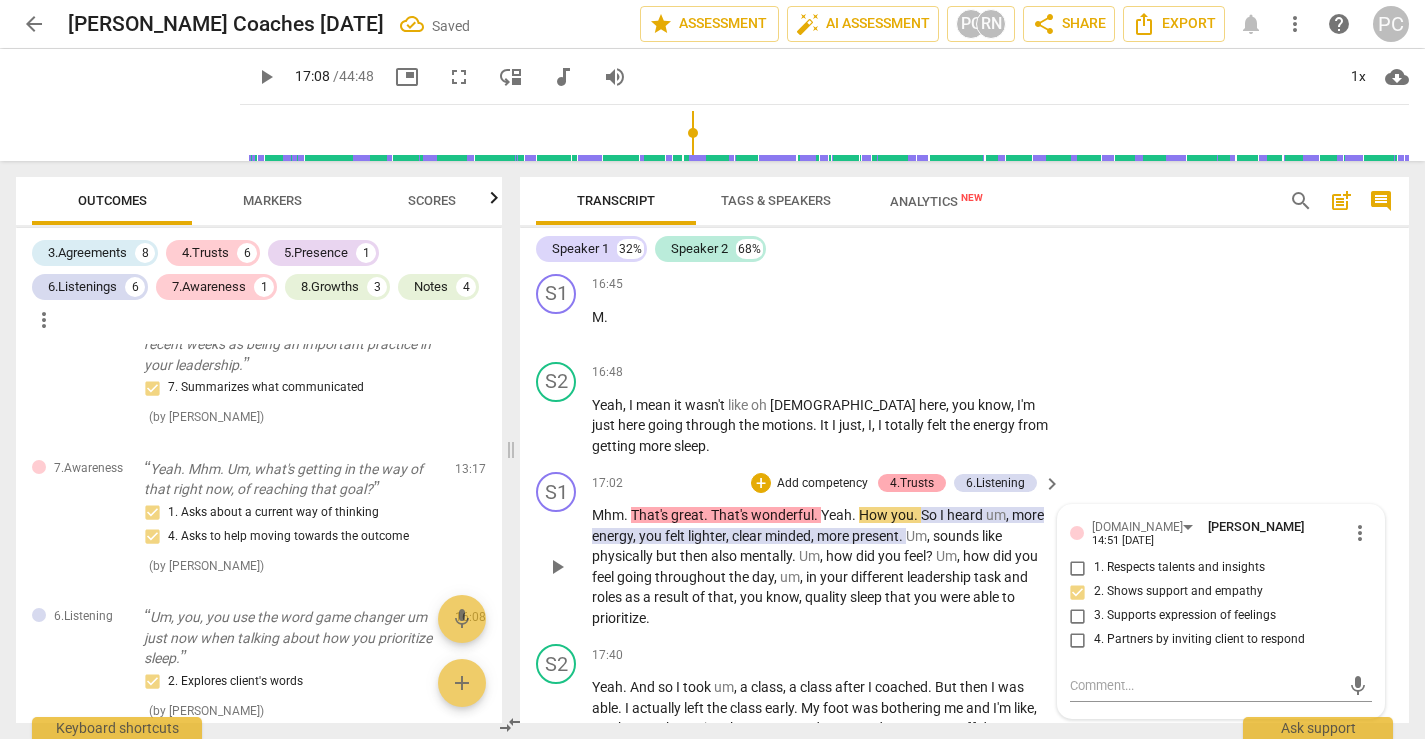 click on "4.Trusts" at bounding box center (912, 483) 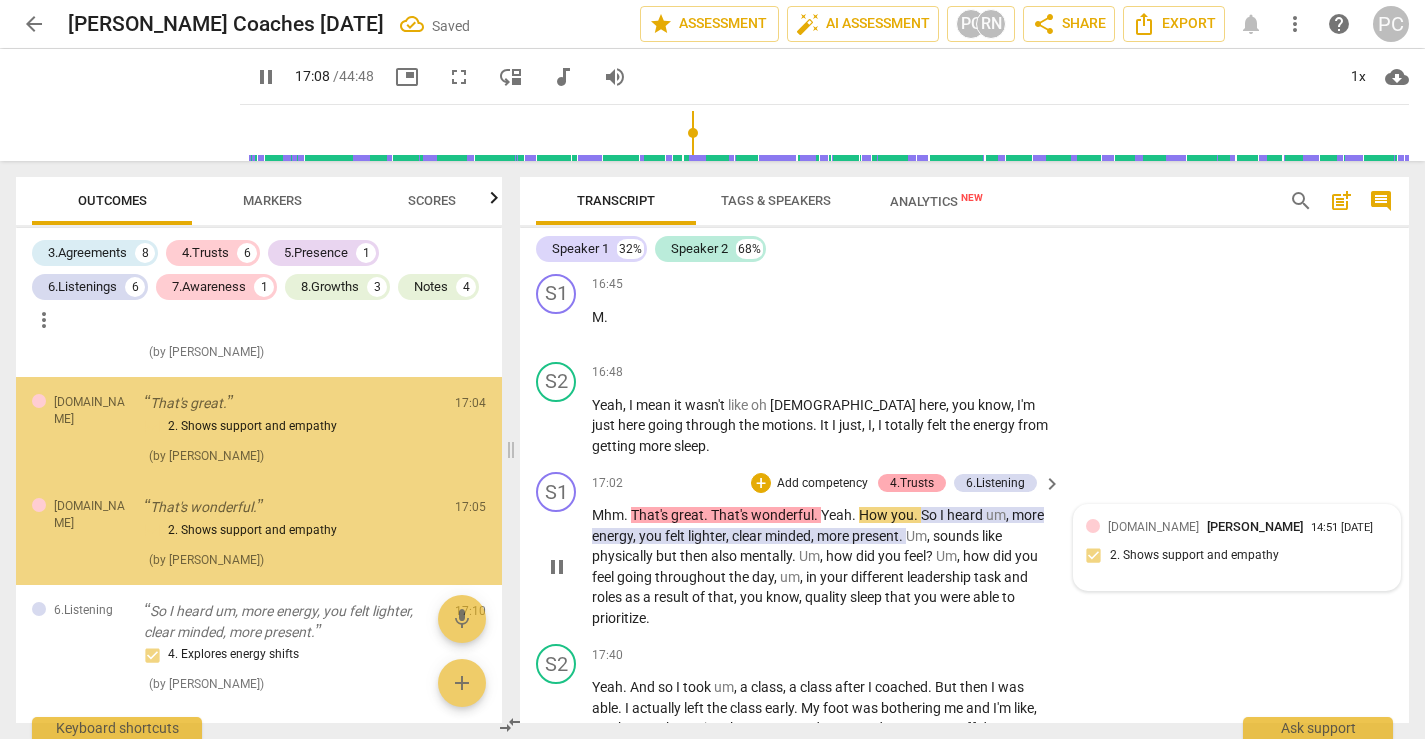 scroll, scrollTop: 4328, scrollLeft: 0, axis: vertical 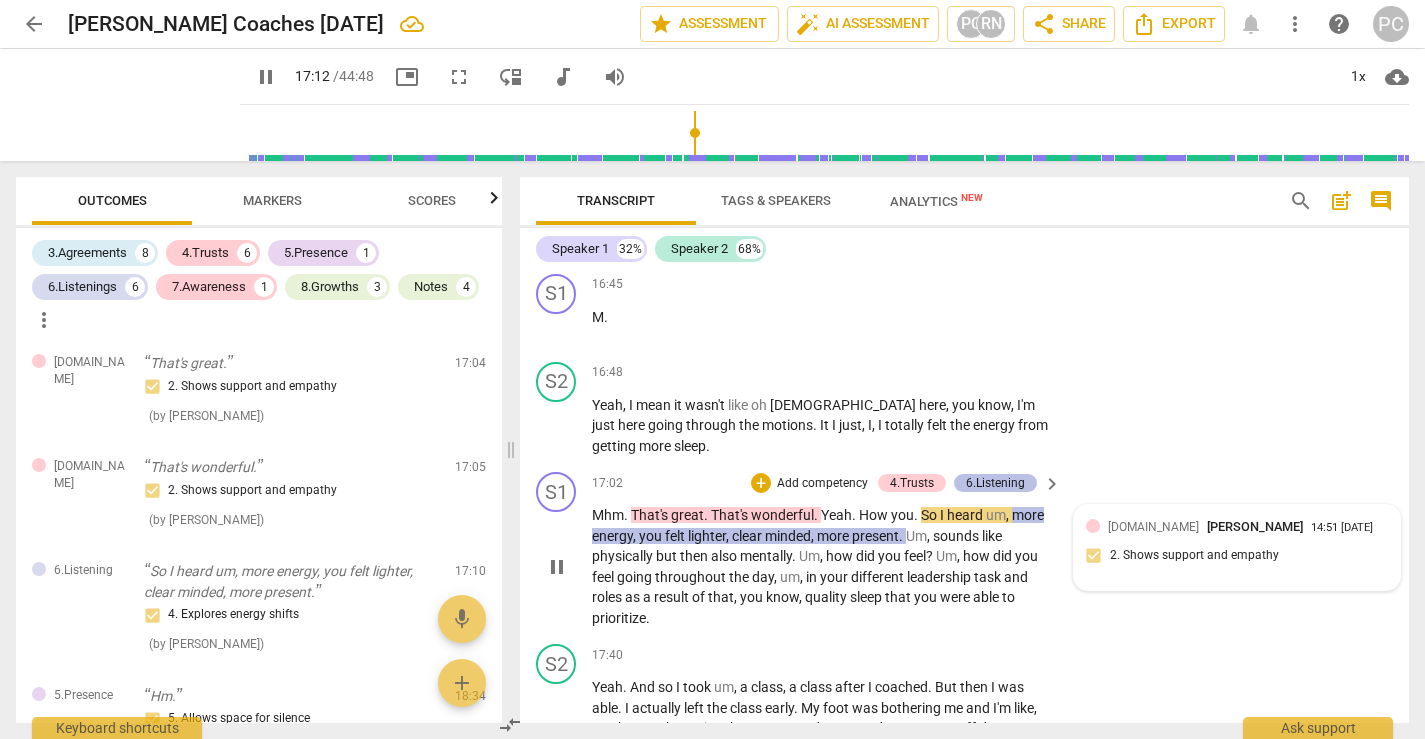 click on "6.Listening" at bounding box center (995, 483) 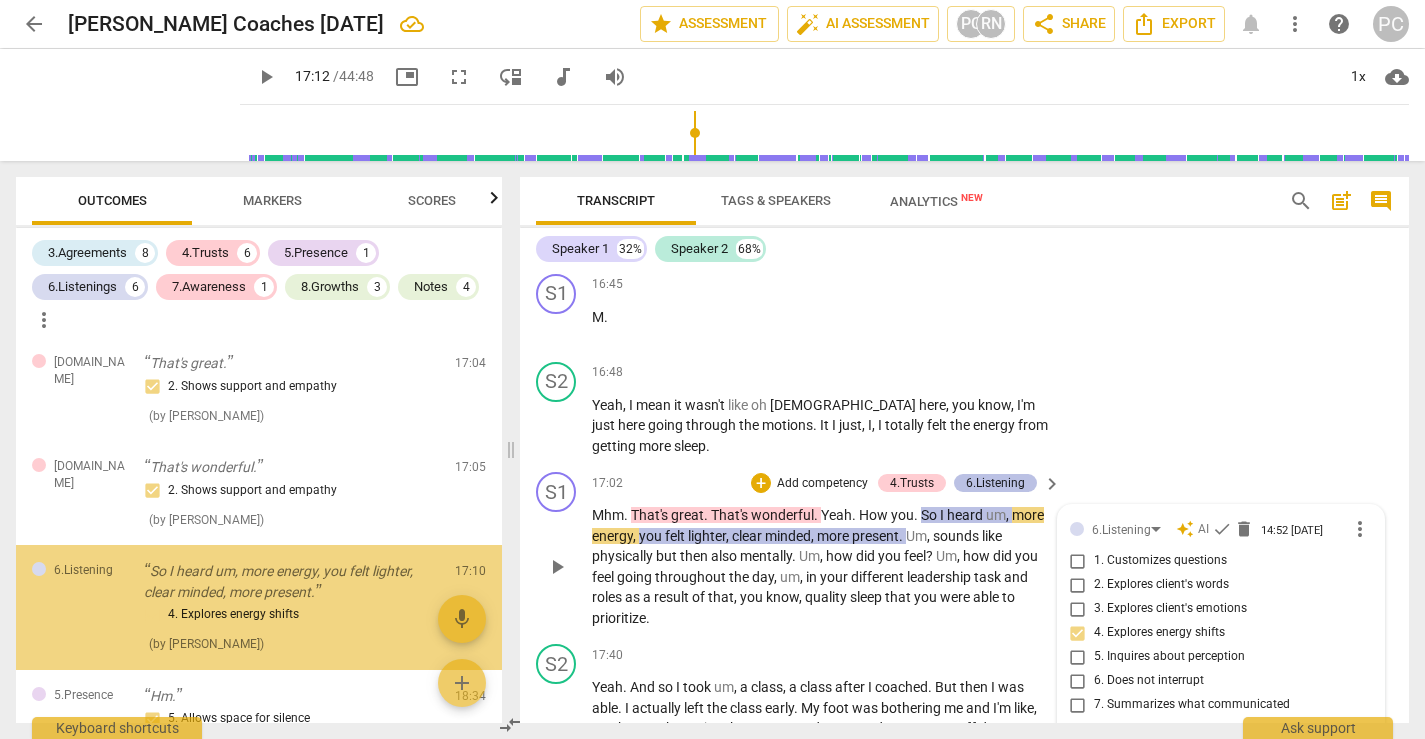 type on "1033" 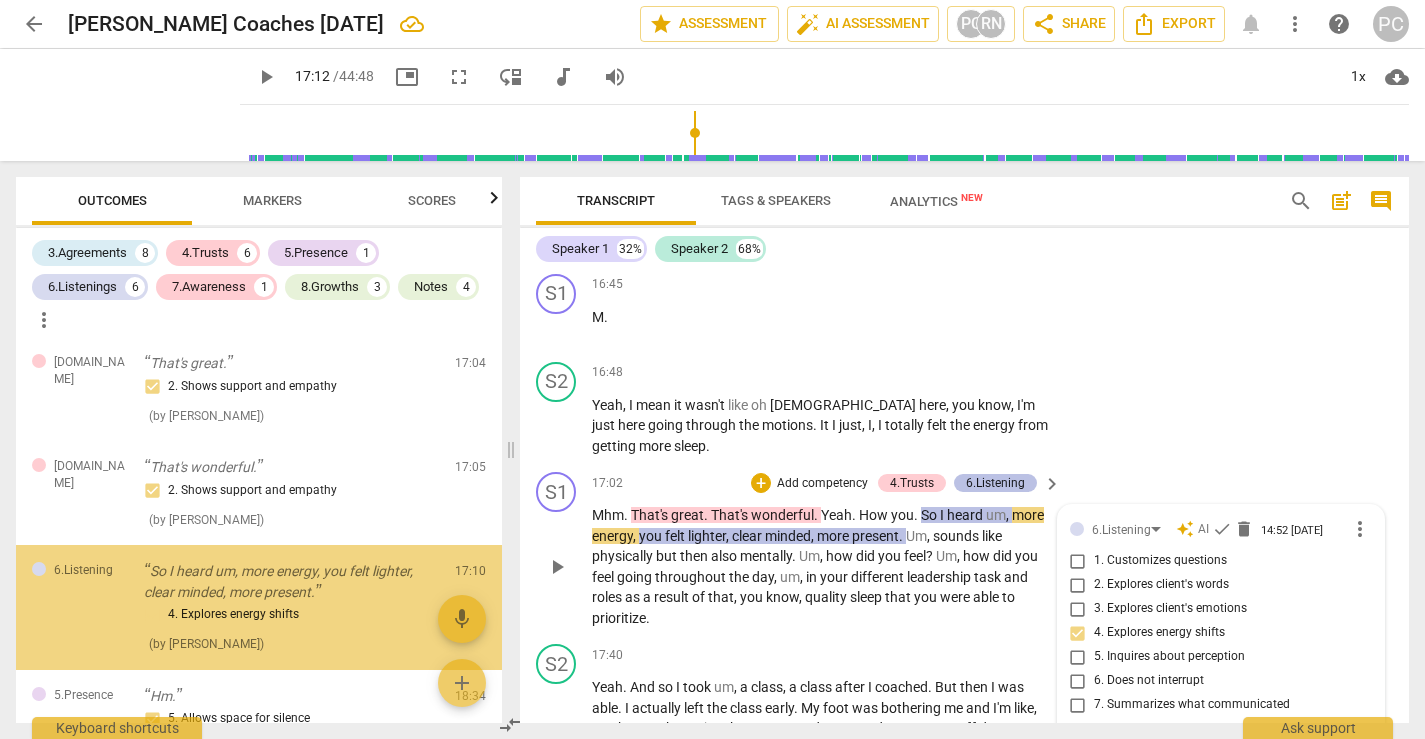 scroll, scrollTop: 7039, scrollLeft: 0, axis: vertical 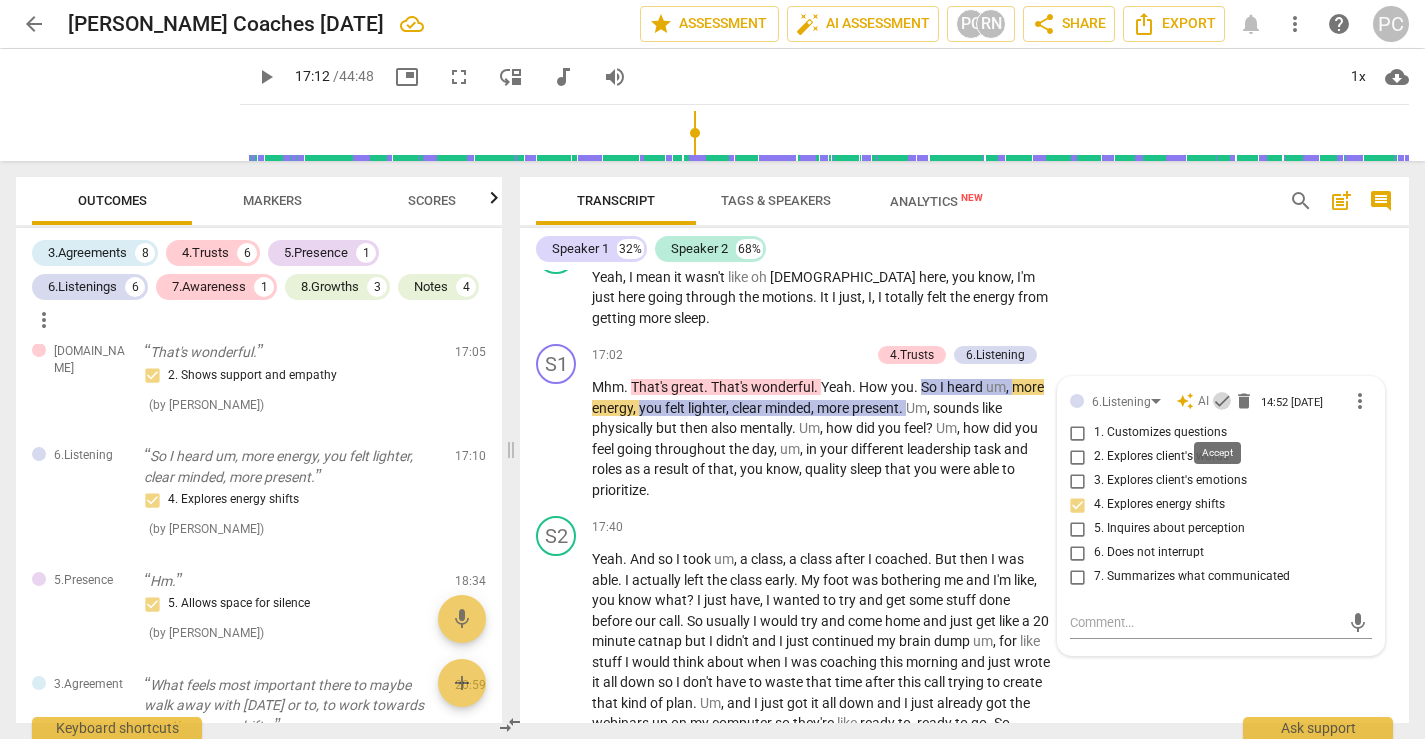 click on "check" at bounding box center (1222, 401) 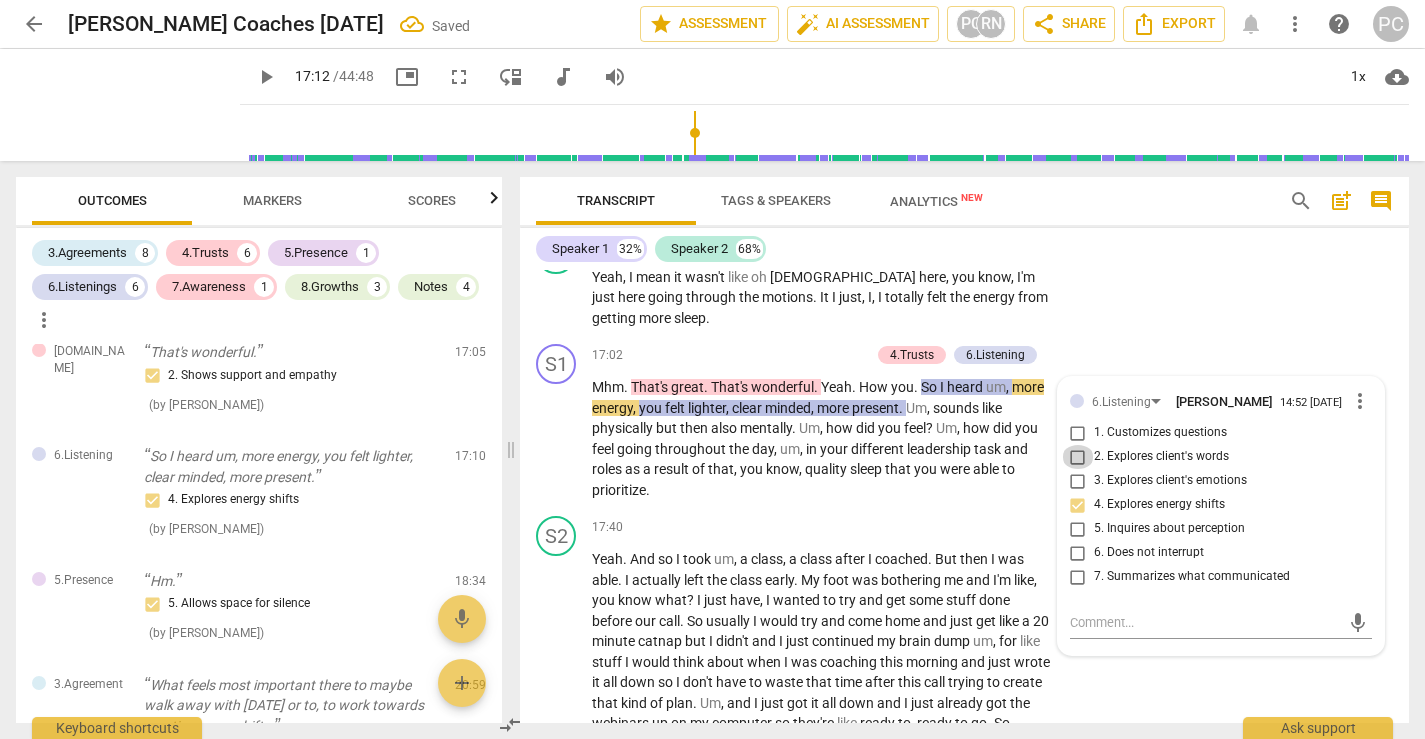 click on "2. Explores client's words" at bounding box center [1078, 457] 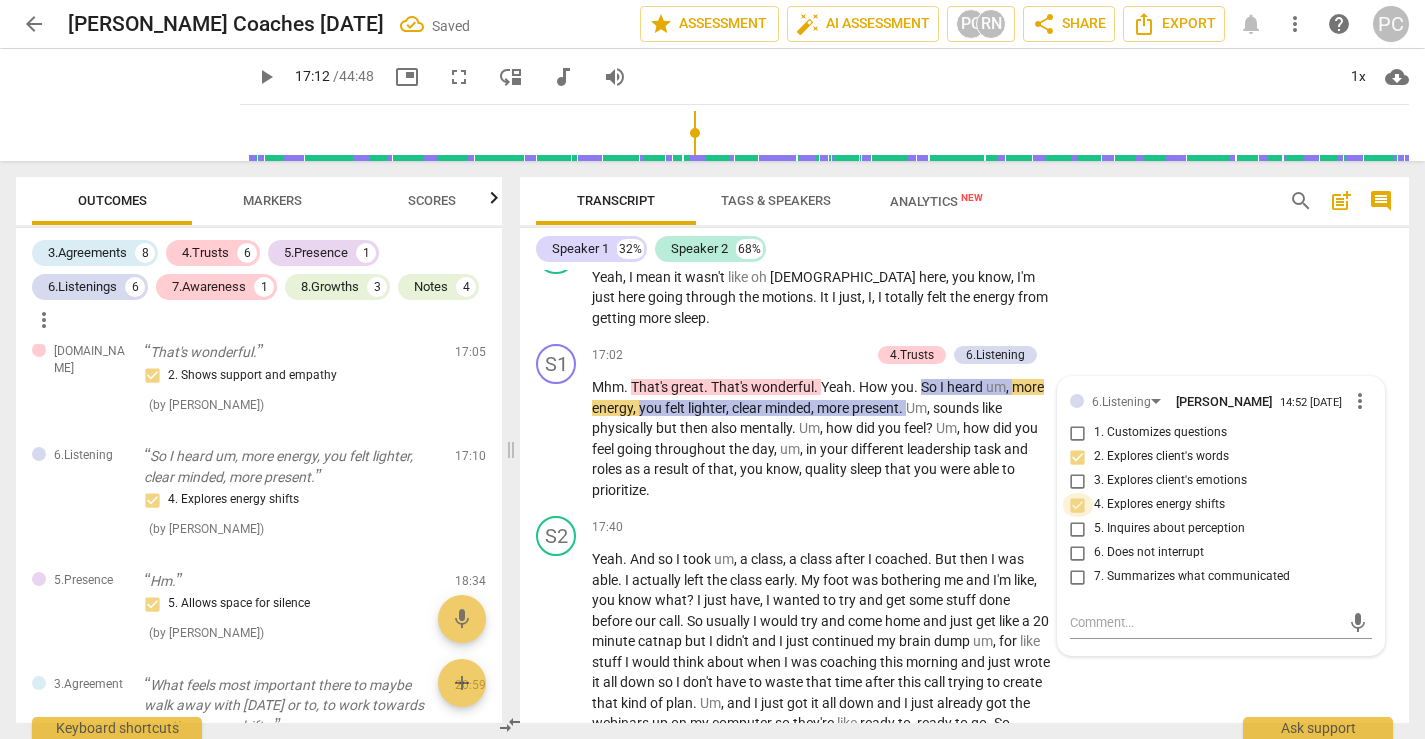 click on "4. Explores energy shifts" at bounding box center [1078, 505] 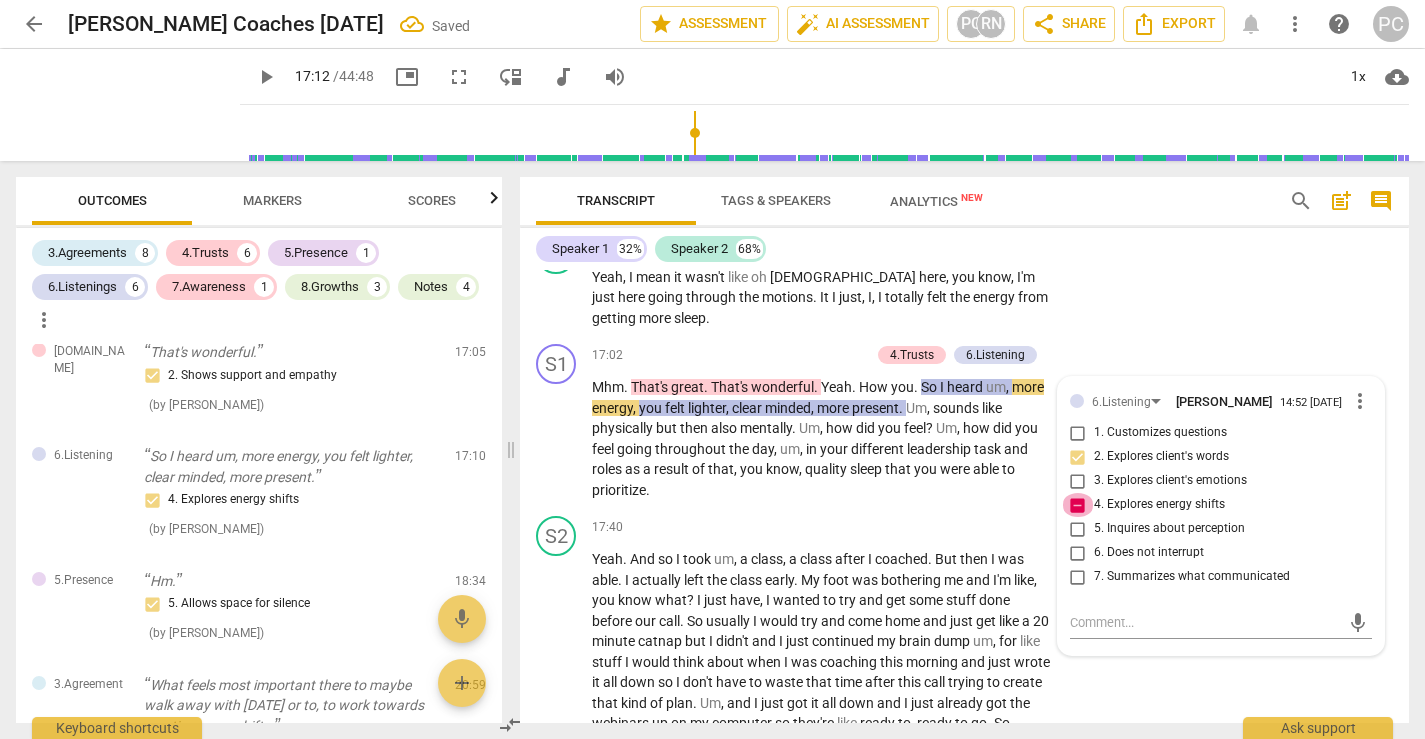 click on "4. Explores energy shifts" at bounding box center (1078, 505) 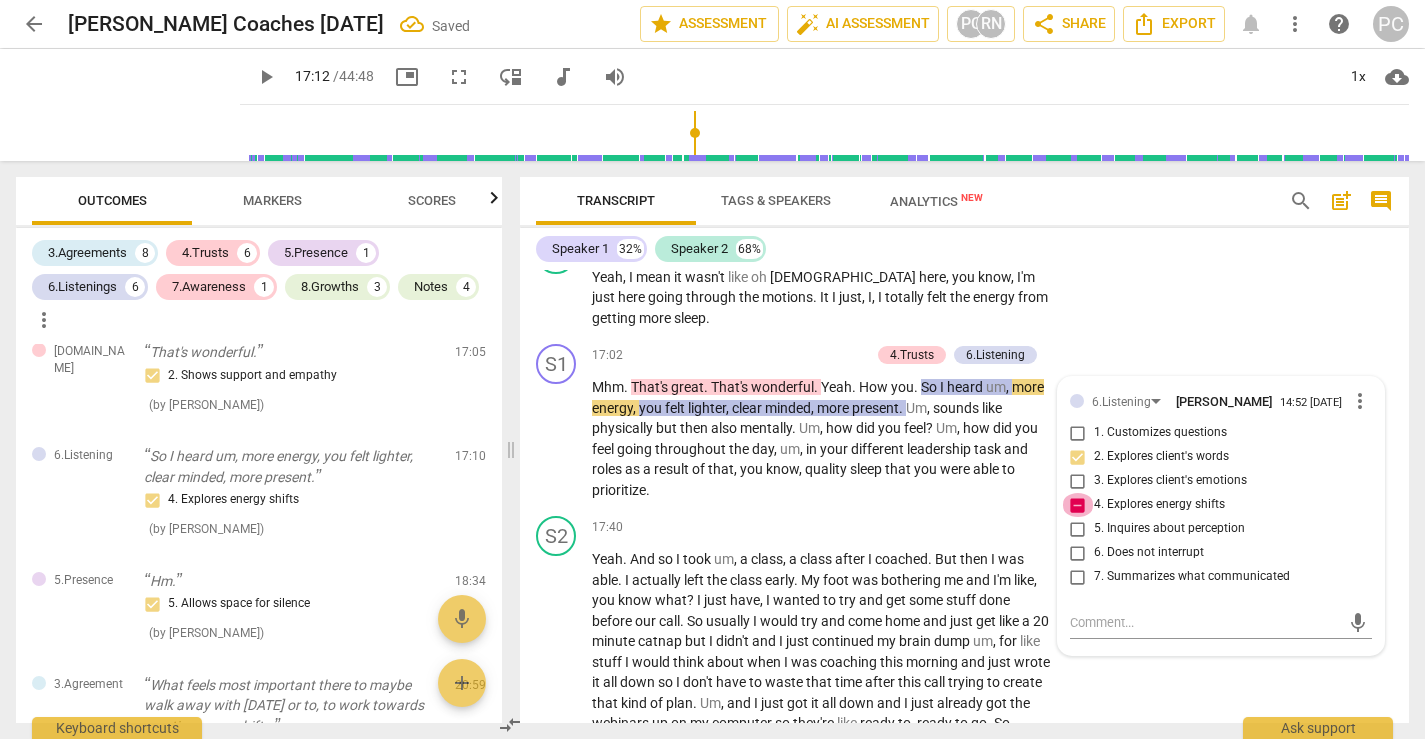 checkbox on "false" 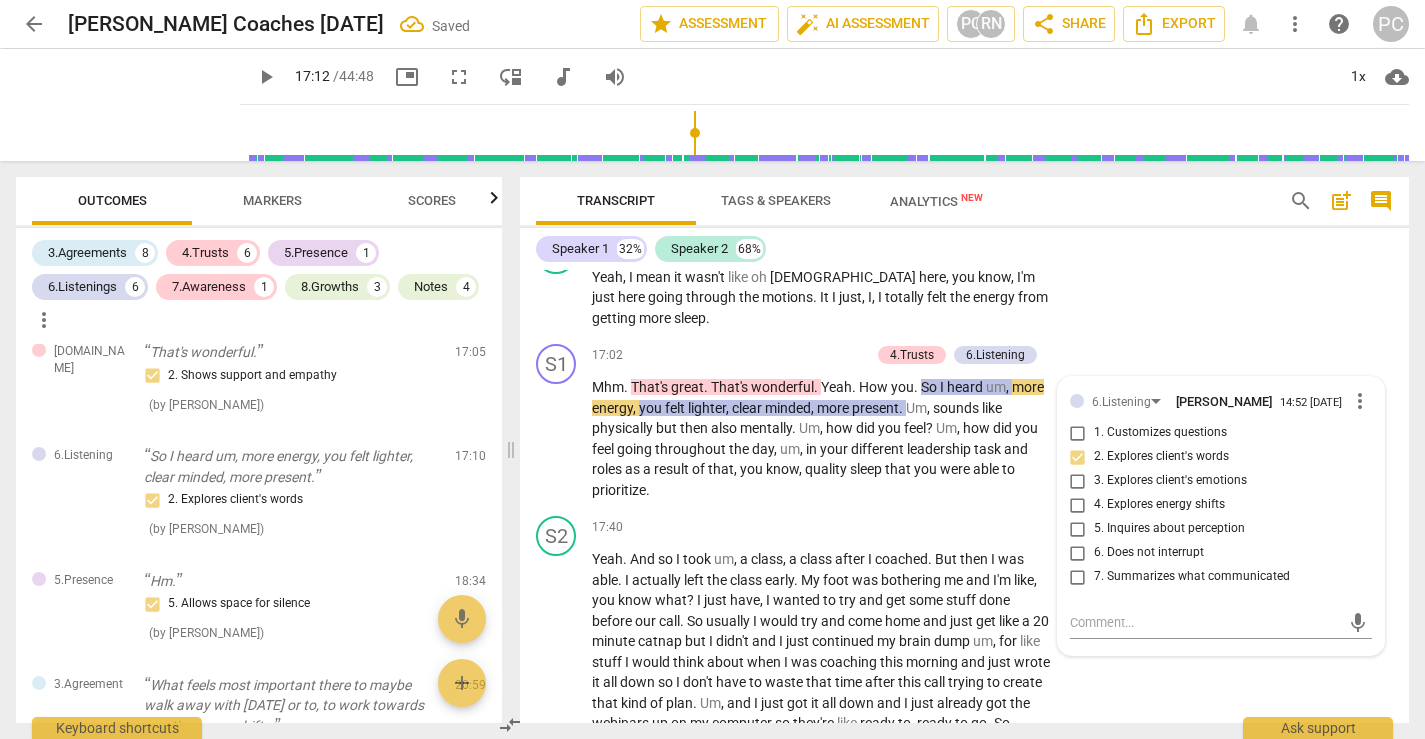 click on "great" at bounding box center (687, 387) 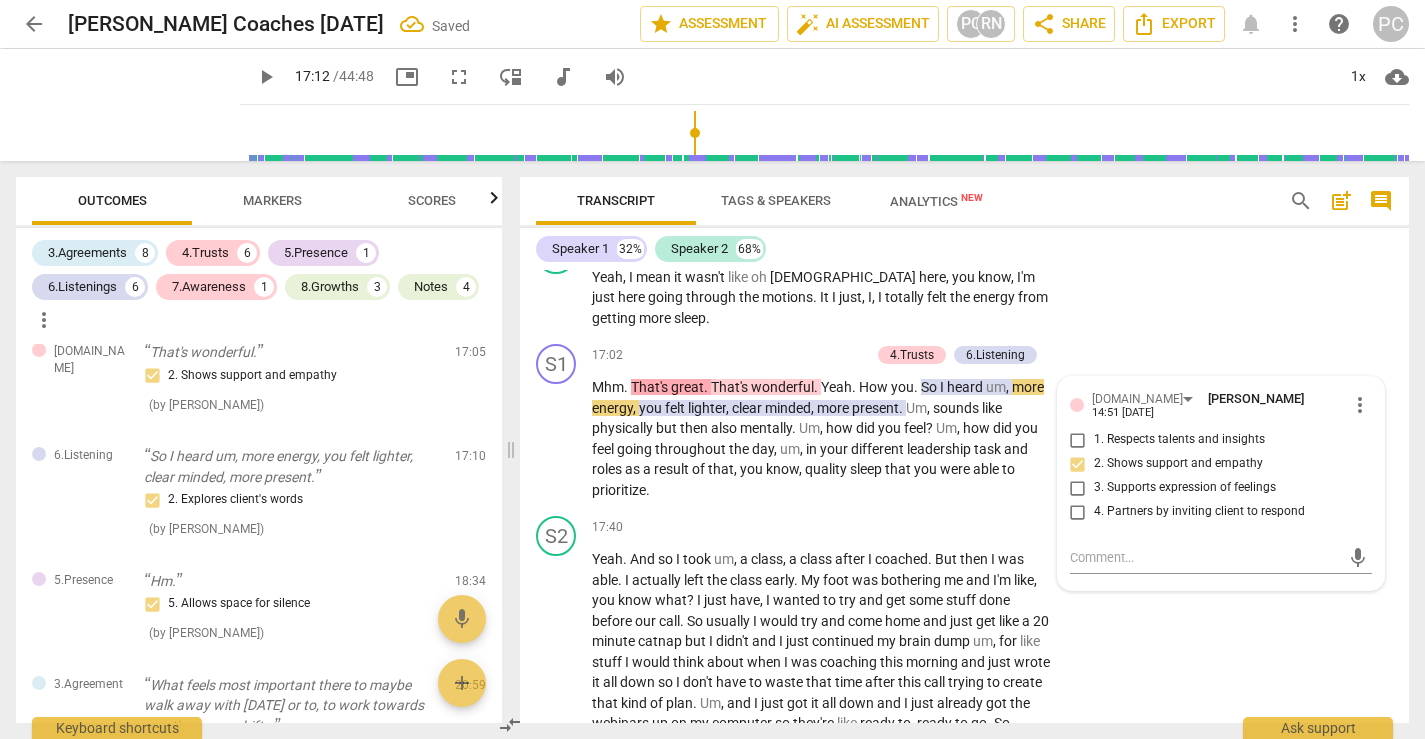 click on "wonderful" at bounding box center (782, 387) 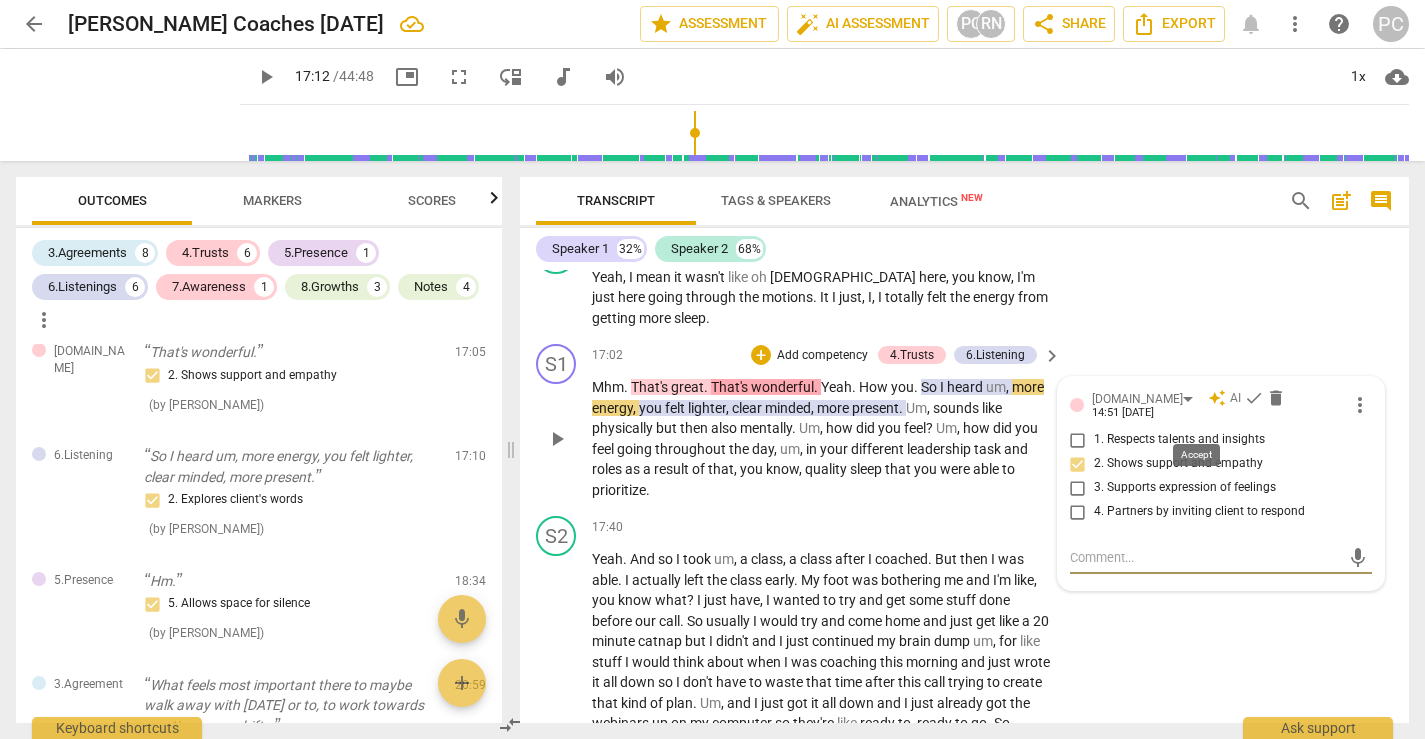 click on "check" at bounding box center (1254, 398) 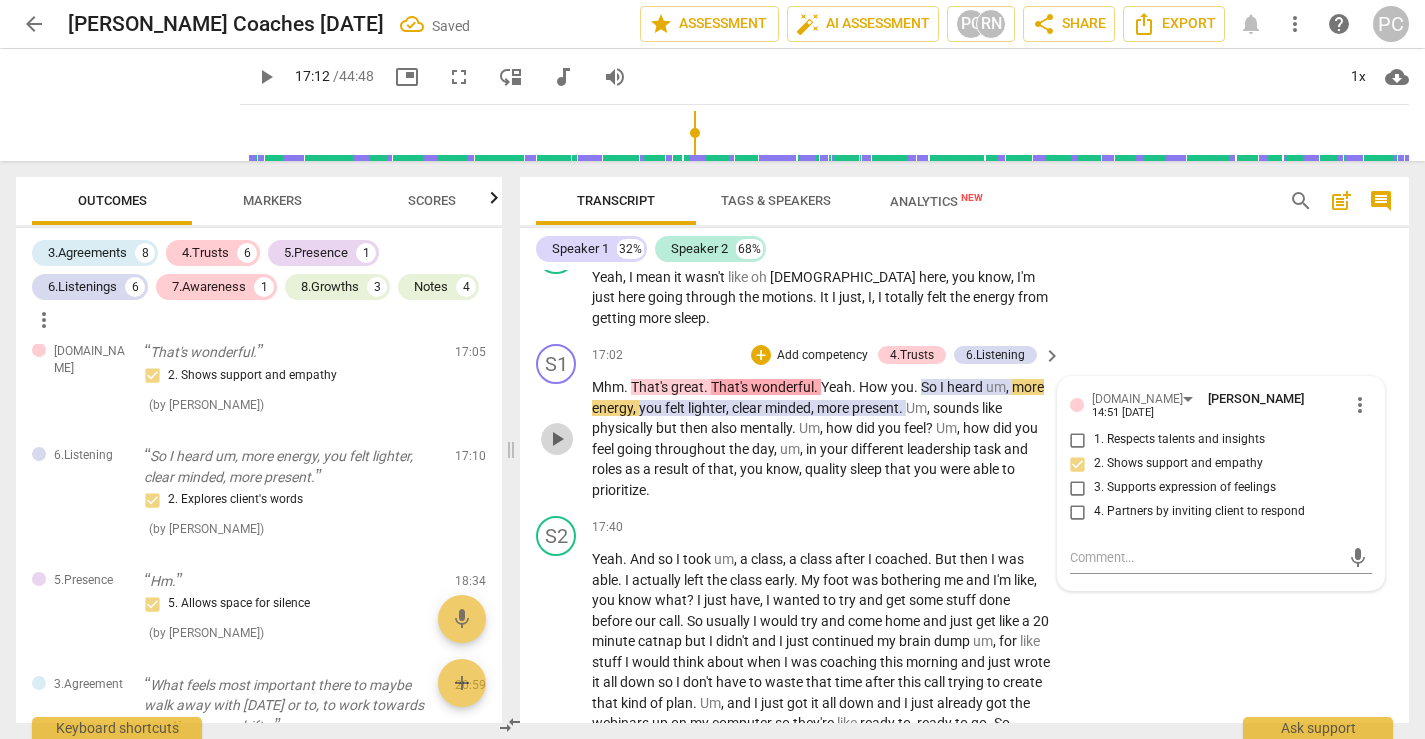 click on "play_arrow" at bounding box center (557, 439) 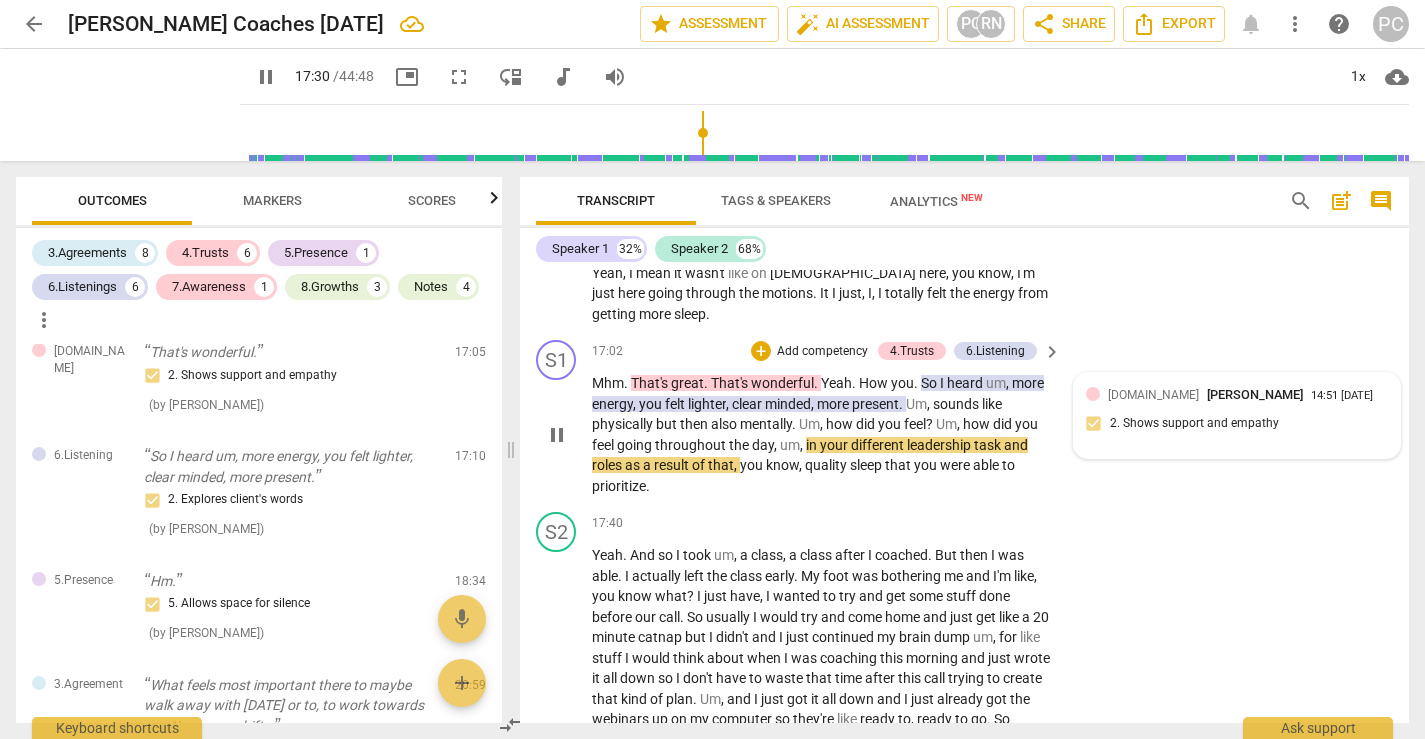 scroll, scrollTop: 6896, scrollLeft: 0, axis: vertical 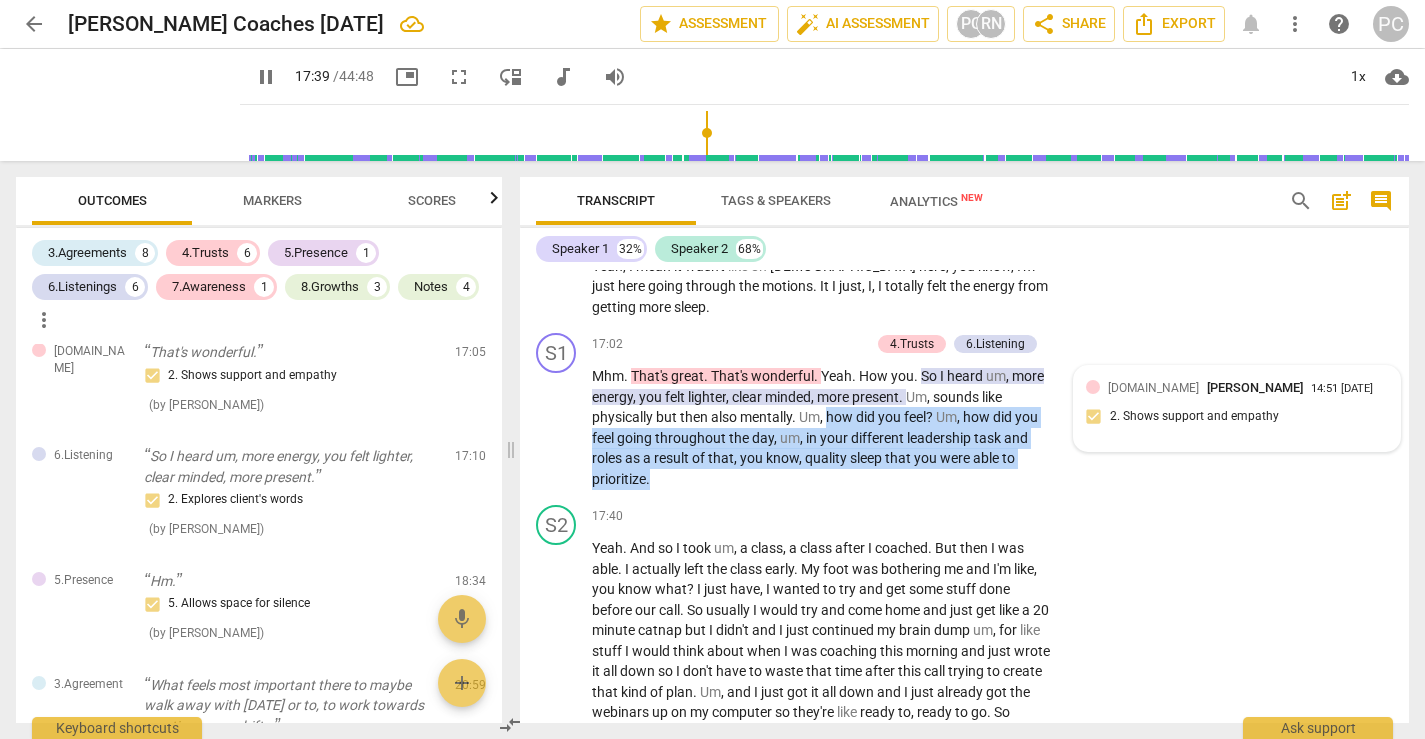 drag, startPoint x: 828, startPoint y: 436, endPoint x: 881, endPoint y: 513, distance: 93.47727 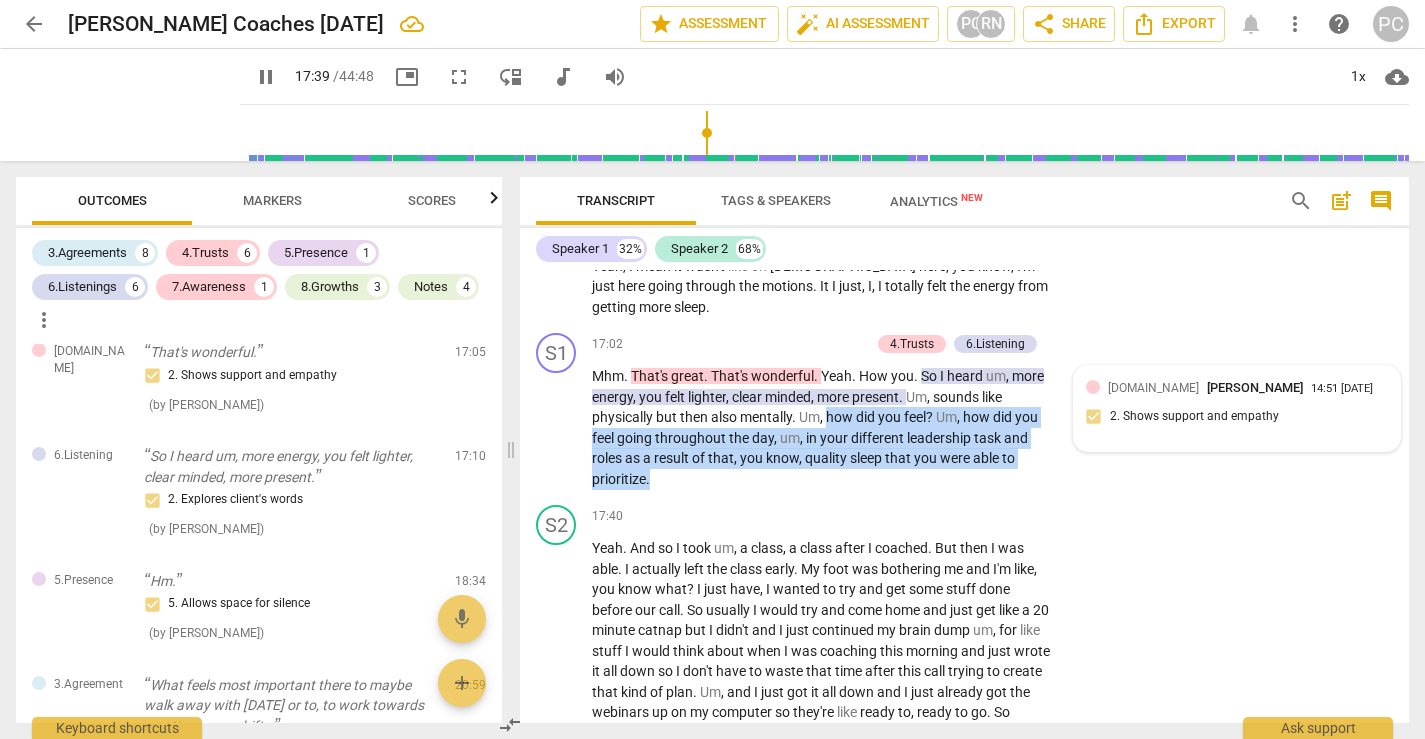 click on "S1 play_arrow pause 17:02 + Add competency 4.Trusts 6.Listening keyboard_arrow_right Mhm .   That's   great .   That's   wonderful .   Yeah .   How   you .   So   I   heard   um ,   more   energy ,   you   felt   lighter ,   clear   minded ,   more   present .   Um ,   sounds   like   physically   but   then   also   mentally .   Um ,   how   did   you   feel ?   Um ,   how   did   you   feel   going   throughout   the   day ,   um ,   in   your   different   leadership   task   and   roles   as   a   result   of   that ,   you   know ,   quality   sleep   that   you   were   able   to   prioritize . [DOMAIN_NAME] [PERSON_NAME] 14:51 [DATE] 2. Shows support and empathy" at bounding box center (964, 411) 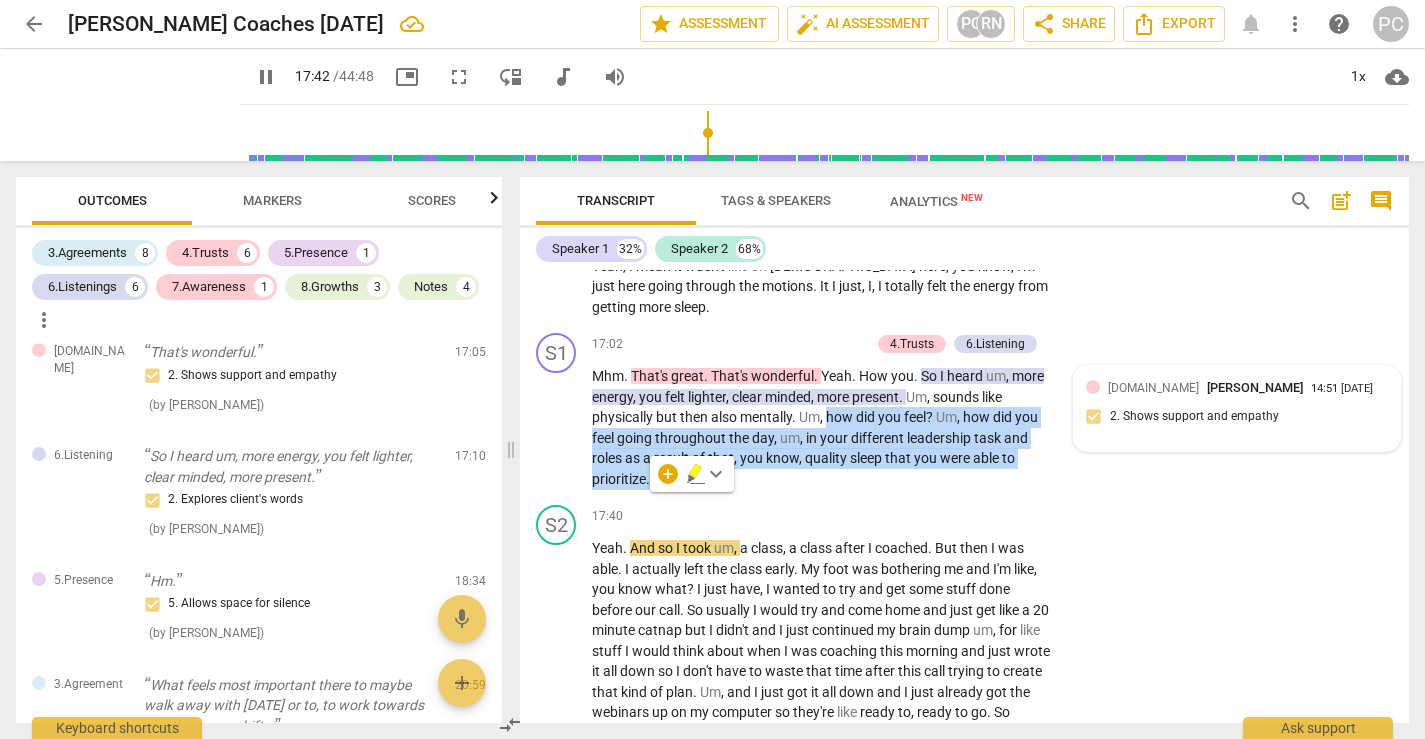 click on "+" at bounding box center [761, 344] 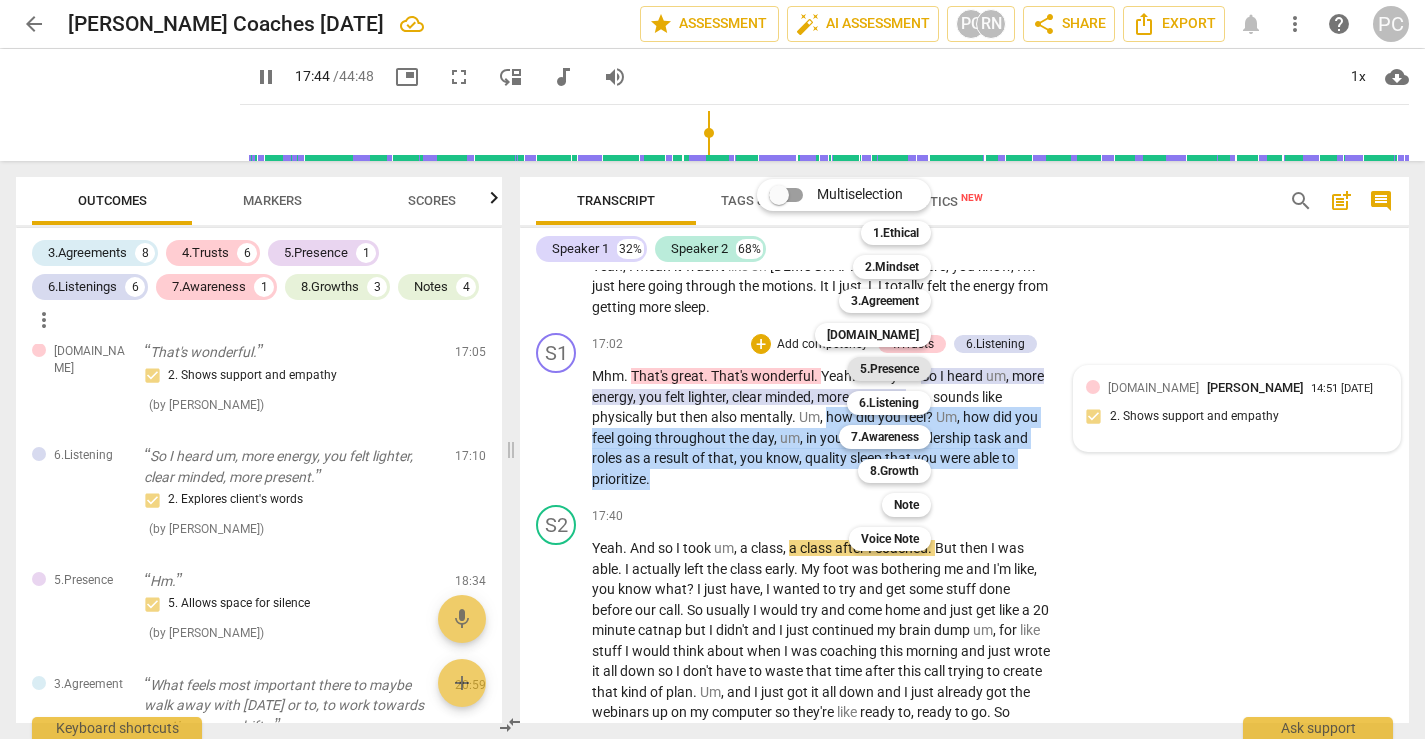 click on "5.Presence" at bounding box center [889, 369] 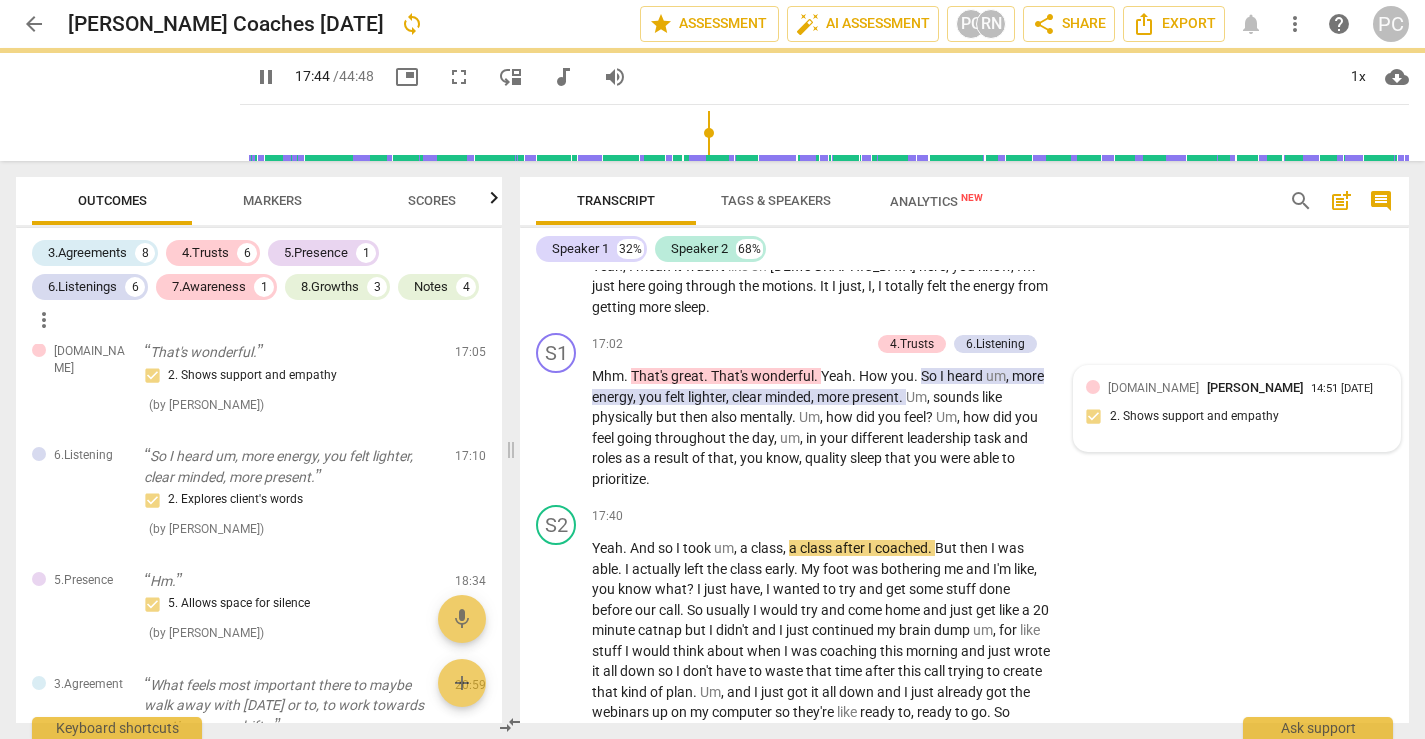 type on "1065" 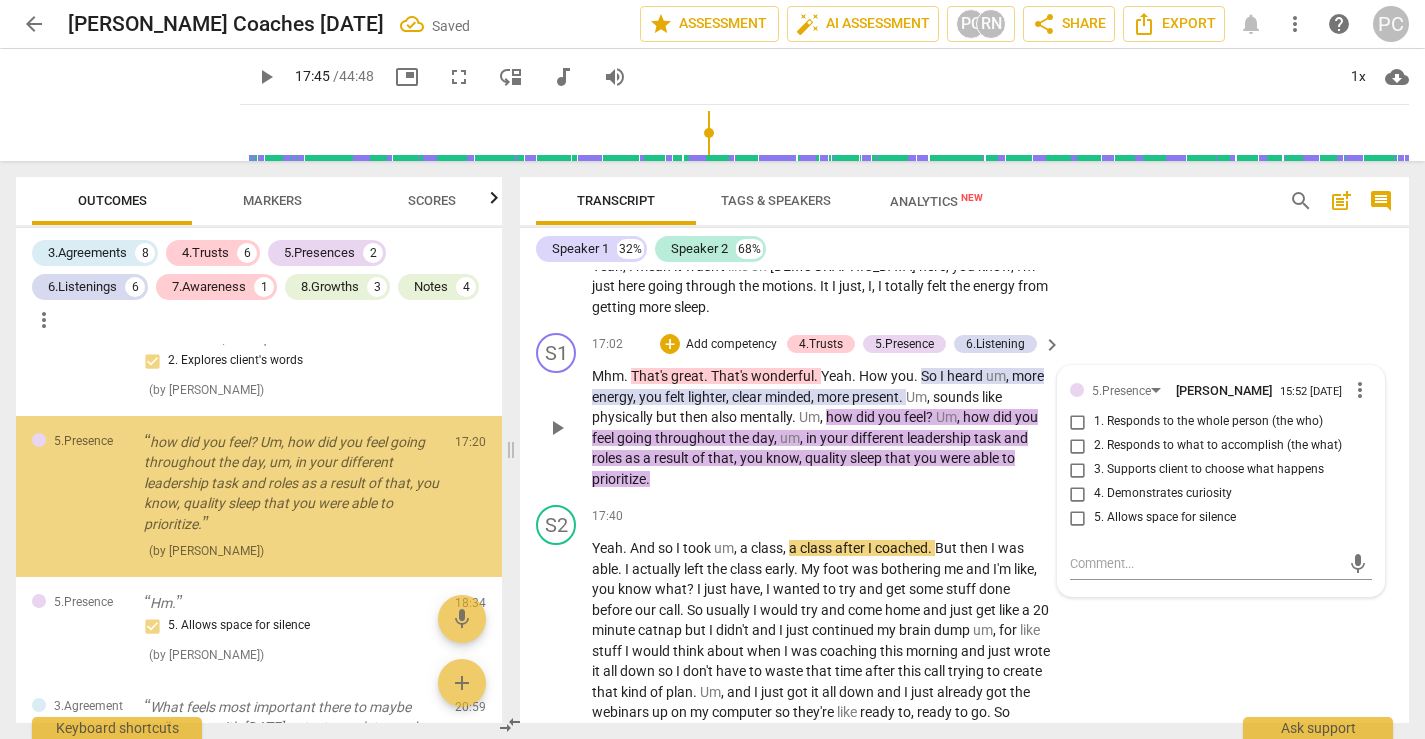 scroll, scrollTop: 4585, scrollLeft: 0, axis: vertical 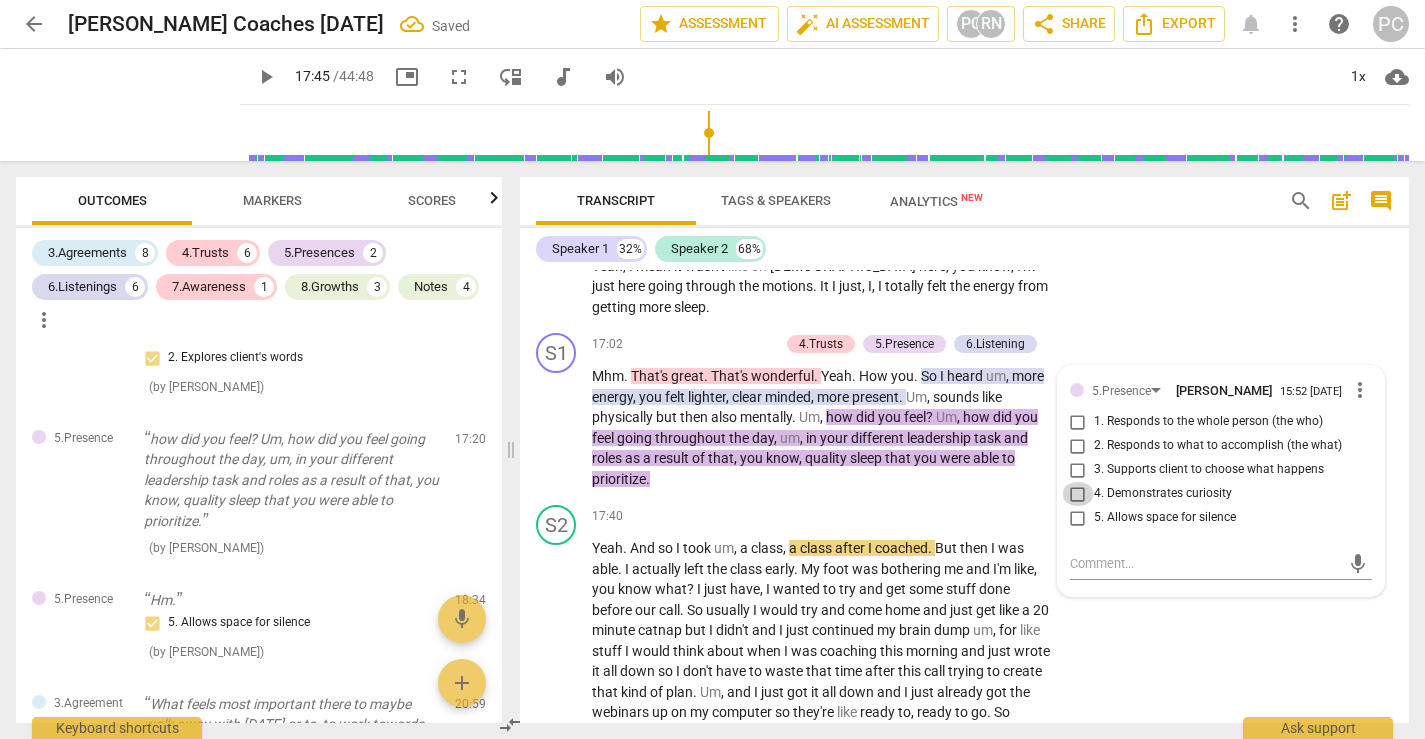 click on "4. Demonstrates curiosity" at bounding box center [1078, 494] 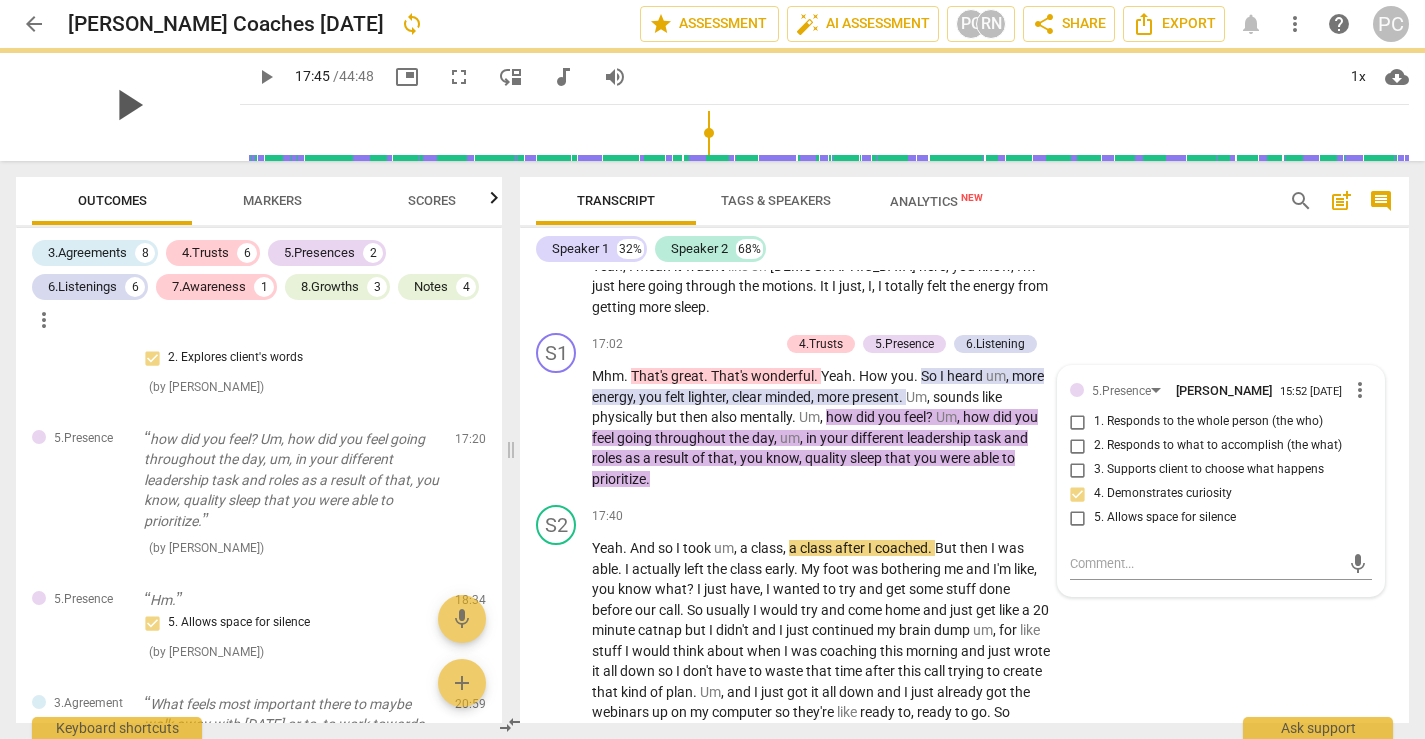 click on "play_arrow" at bounding box center [128, 105] 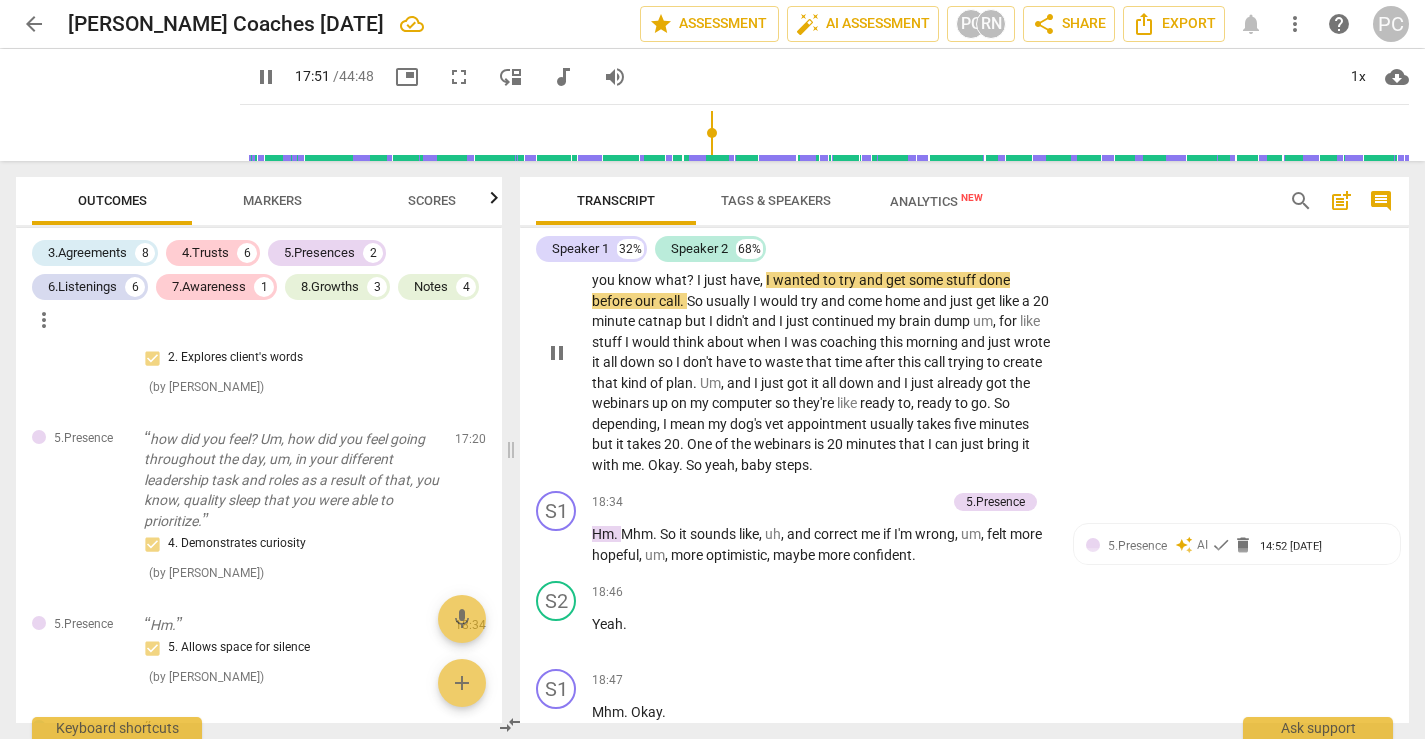 scroll, scrollTop: 7210, scrollLeft: 0, axis: vertical 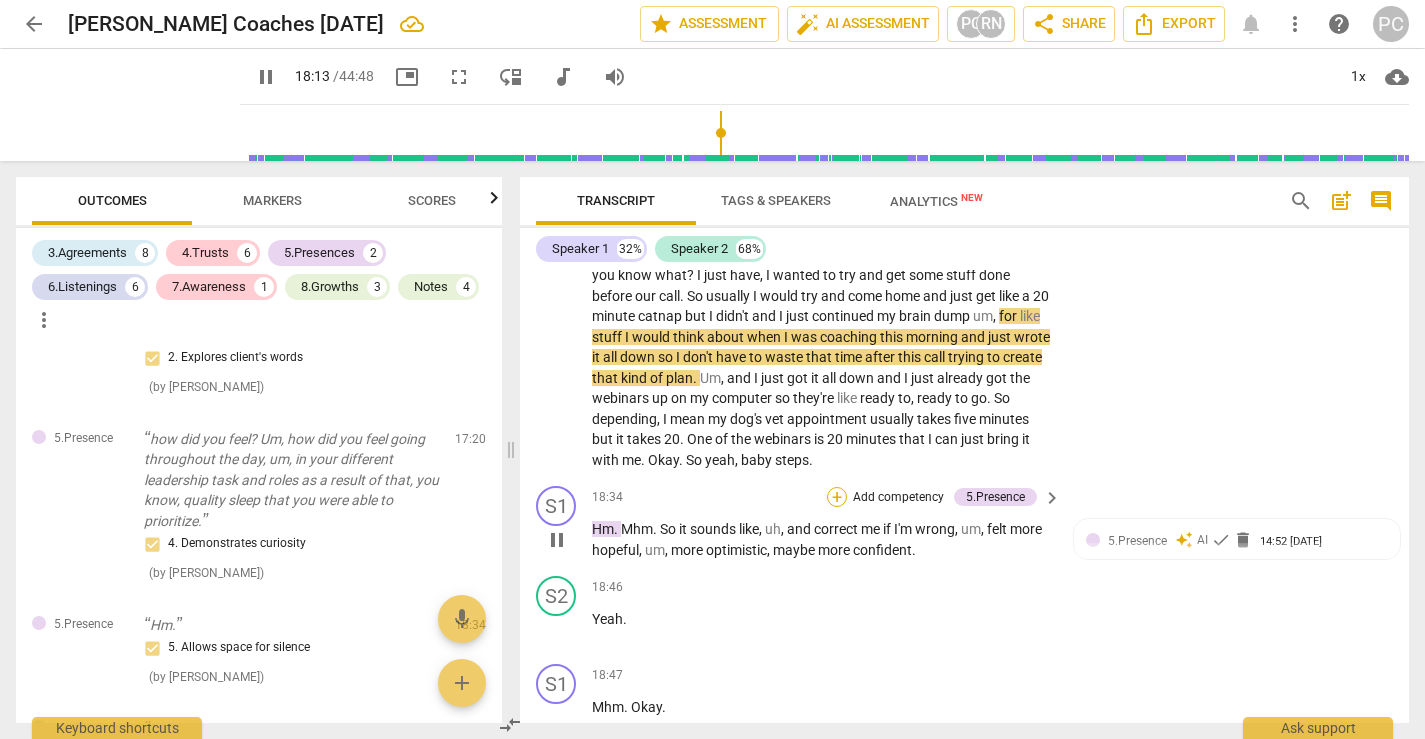 click on "+" at bounding box center [837, 497] 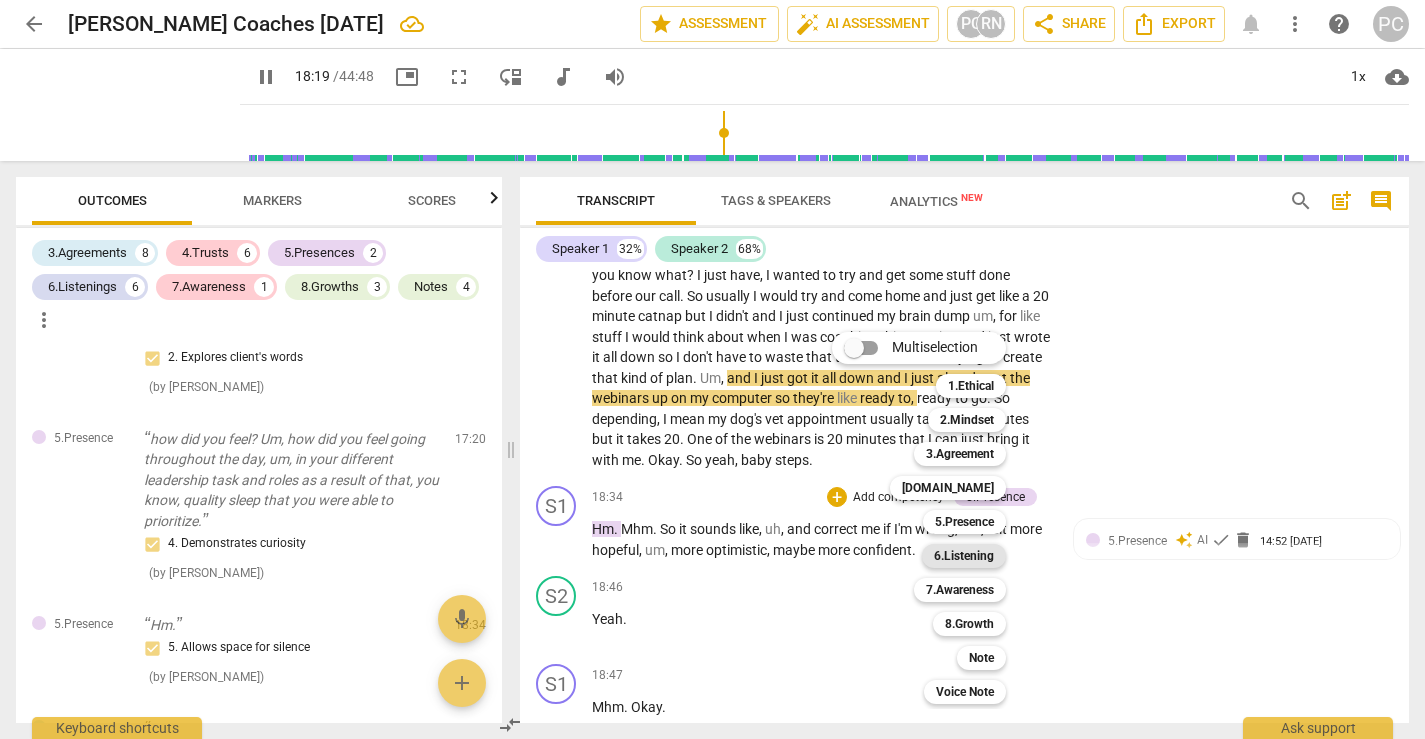 click on "6.Listening" at bounding box center (964, 556) 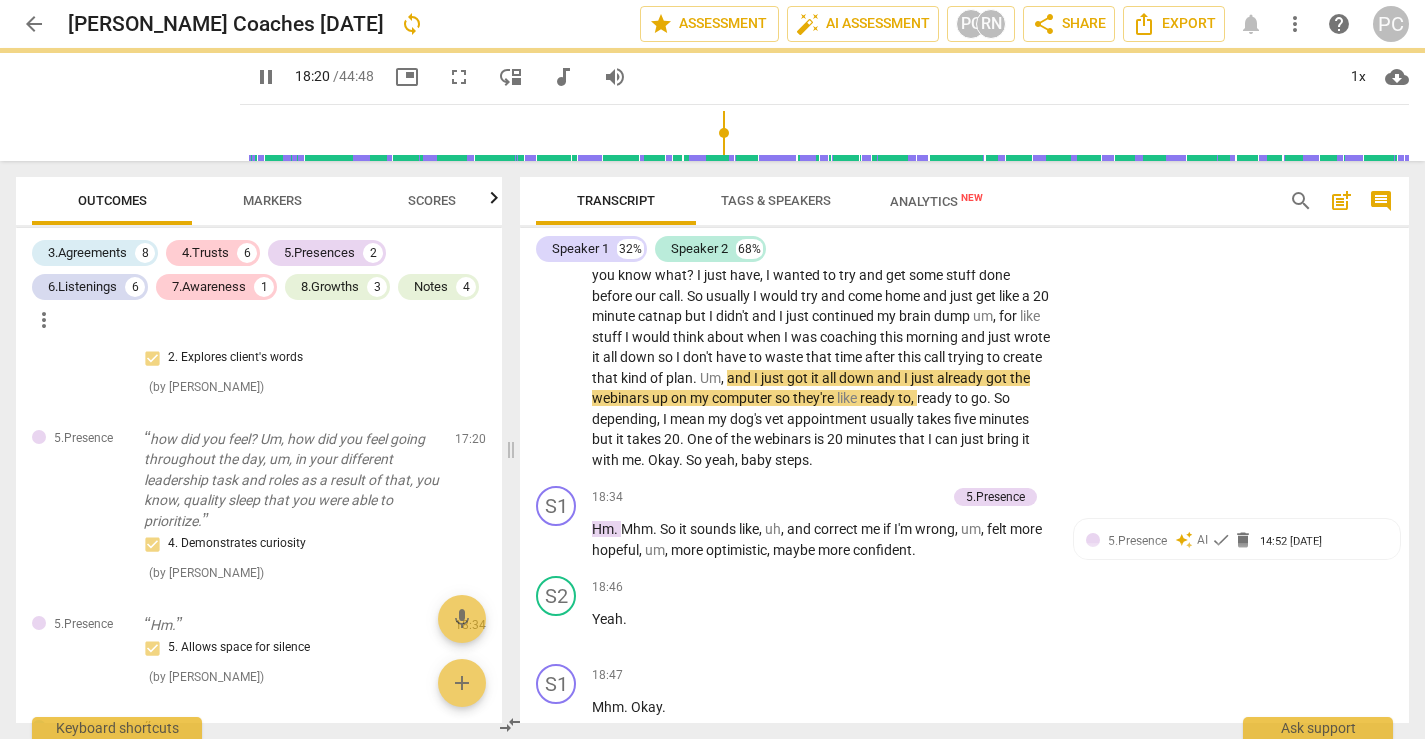 type on "1101" 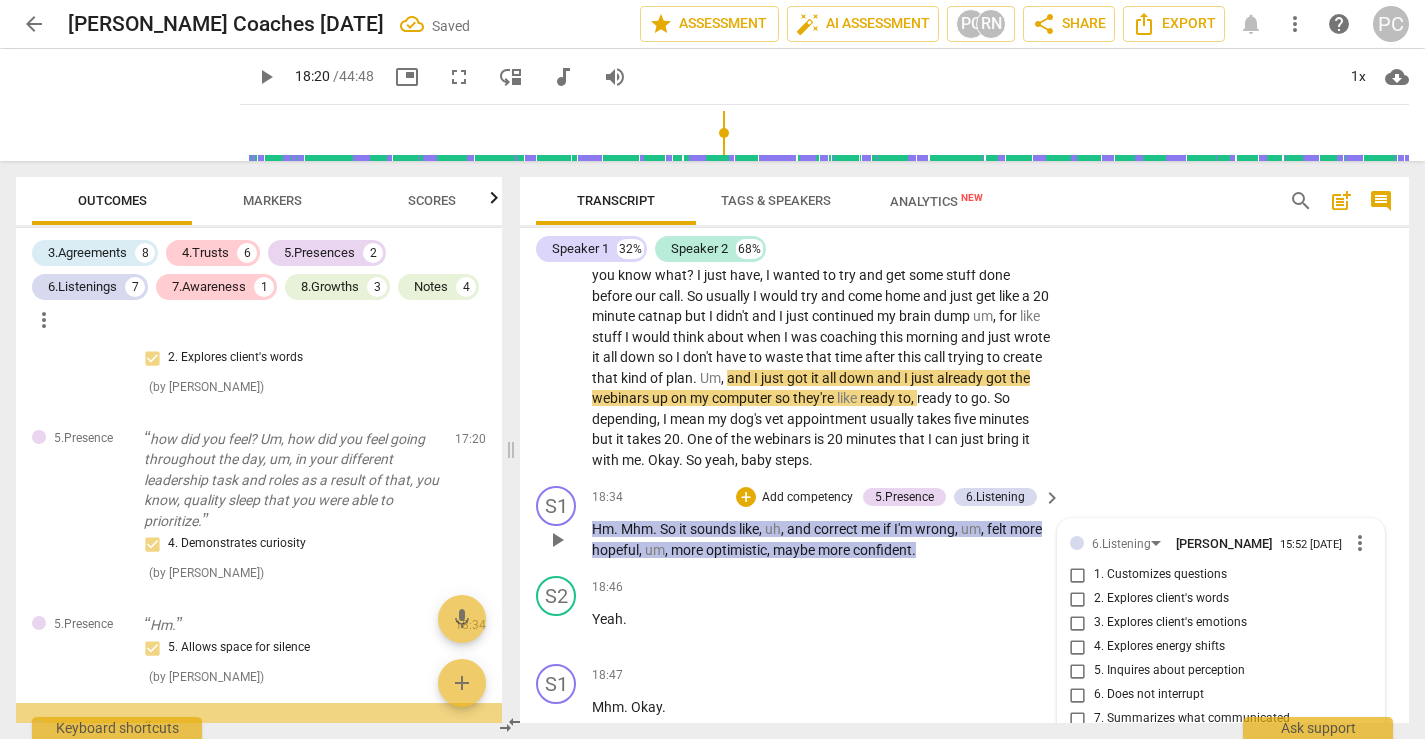 scroll, scrollTop: 7498, scrollLeft: 0, axis: vertical 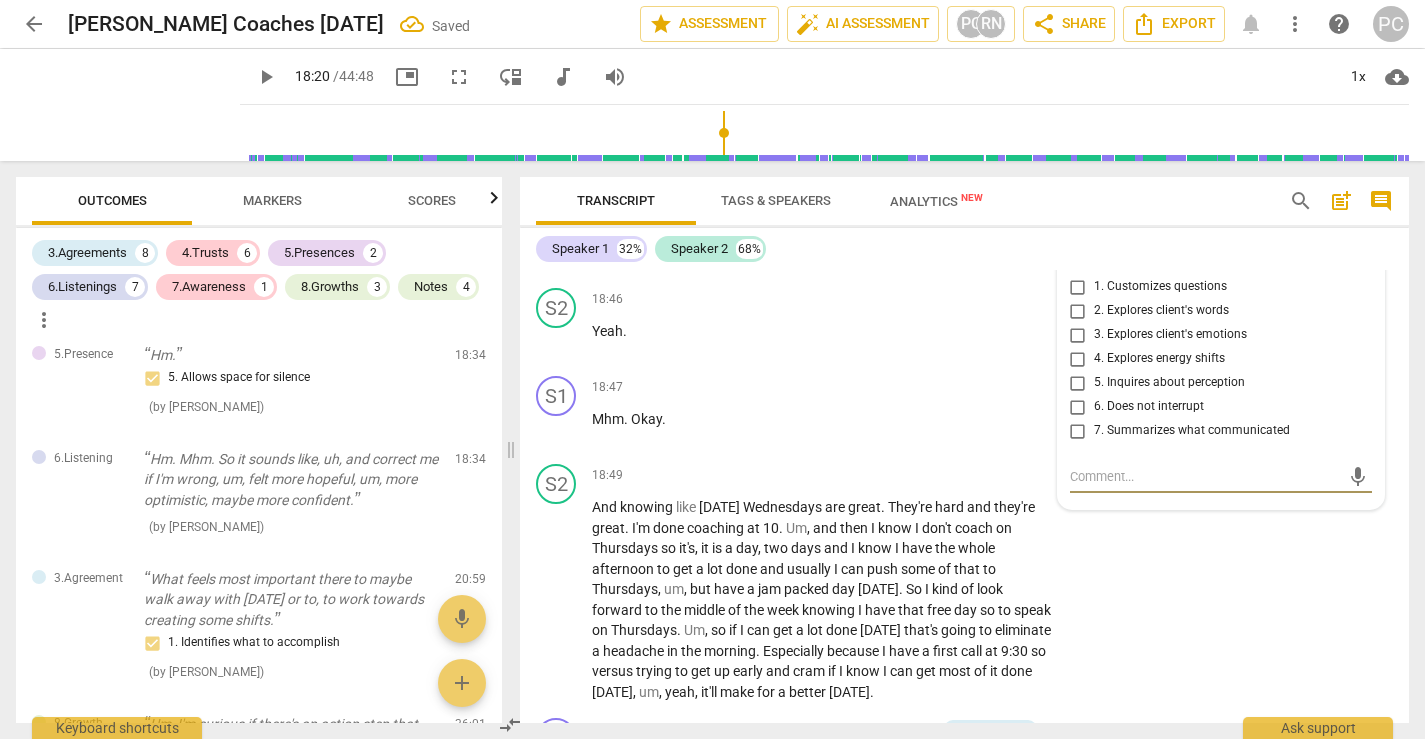click on "1. Customizes questions" at bounding box center [1078, 287] 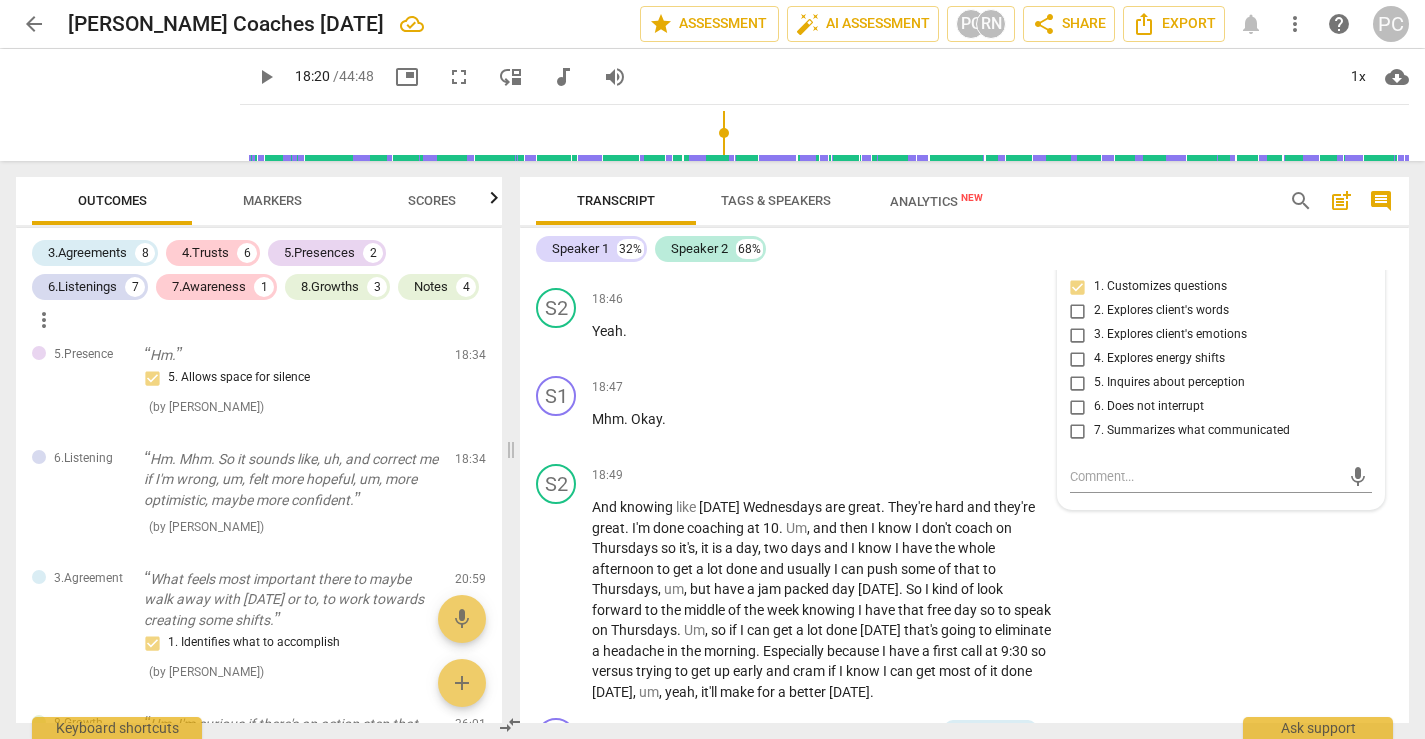 click on "2. Explores client's words" at bounding box center (1078, 311) 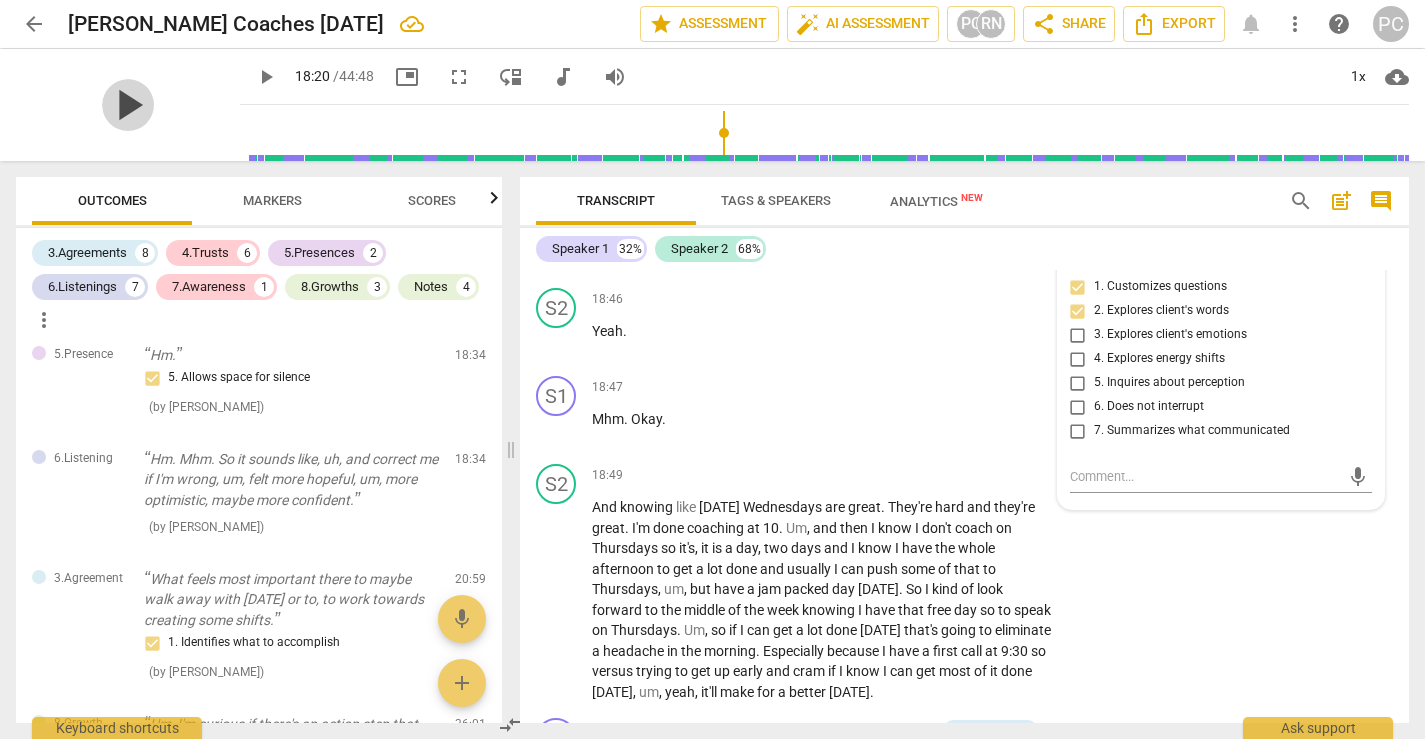 click on "play_arrow" at bounding box center (128, 105) 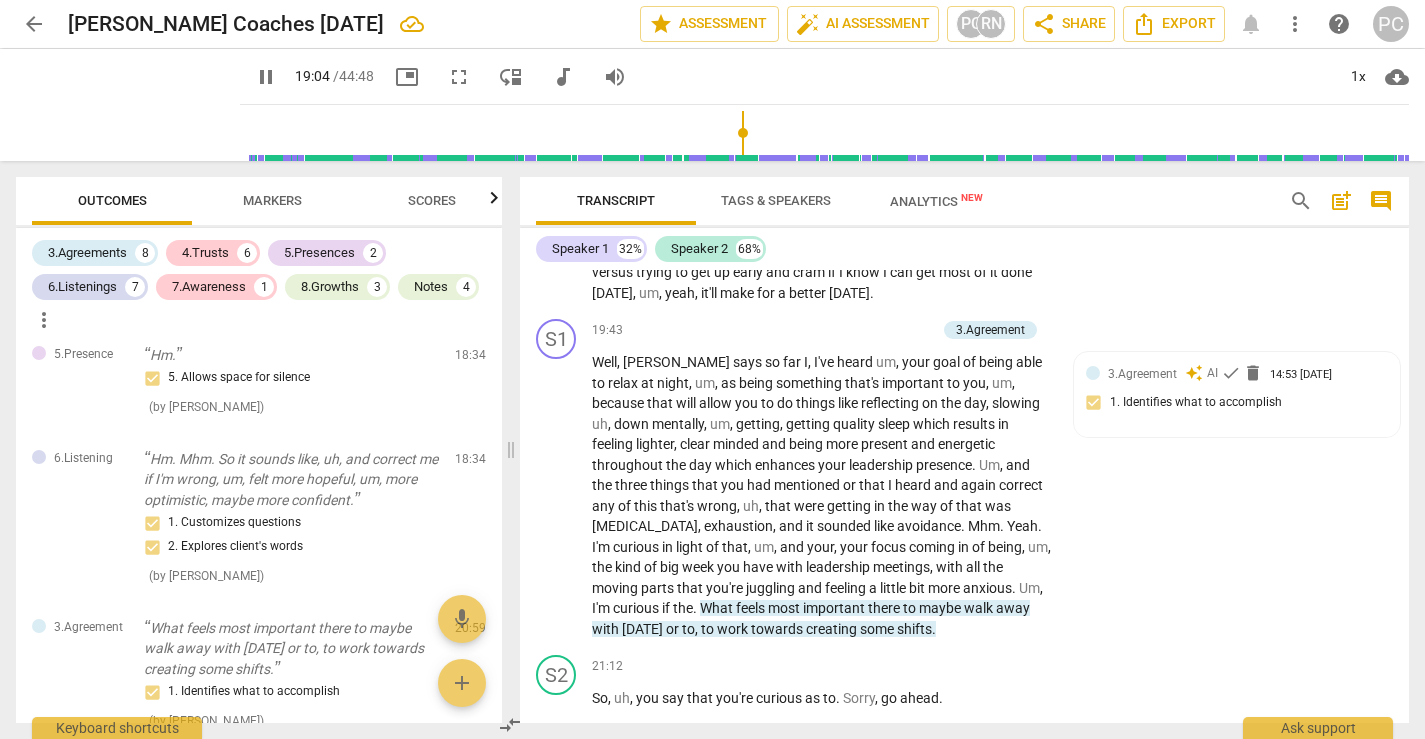 scroll, scrollTop: 7899, scrollLeft: 0, axis: vertical 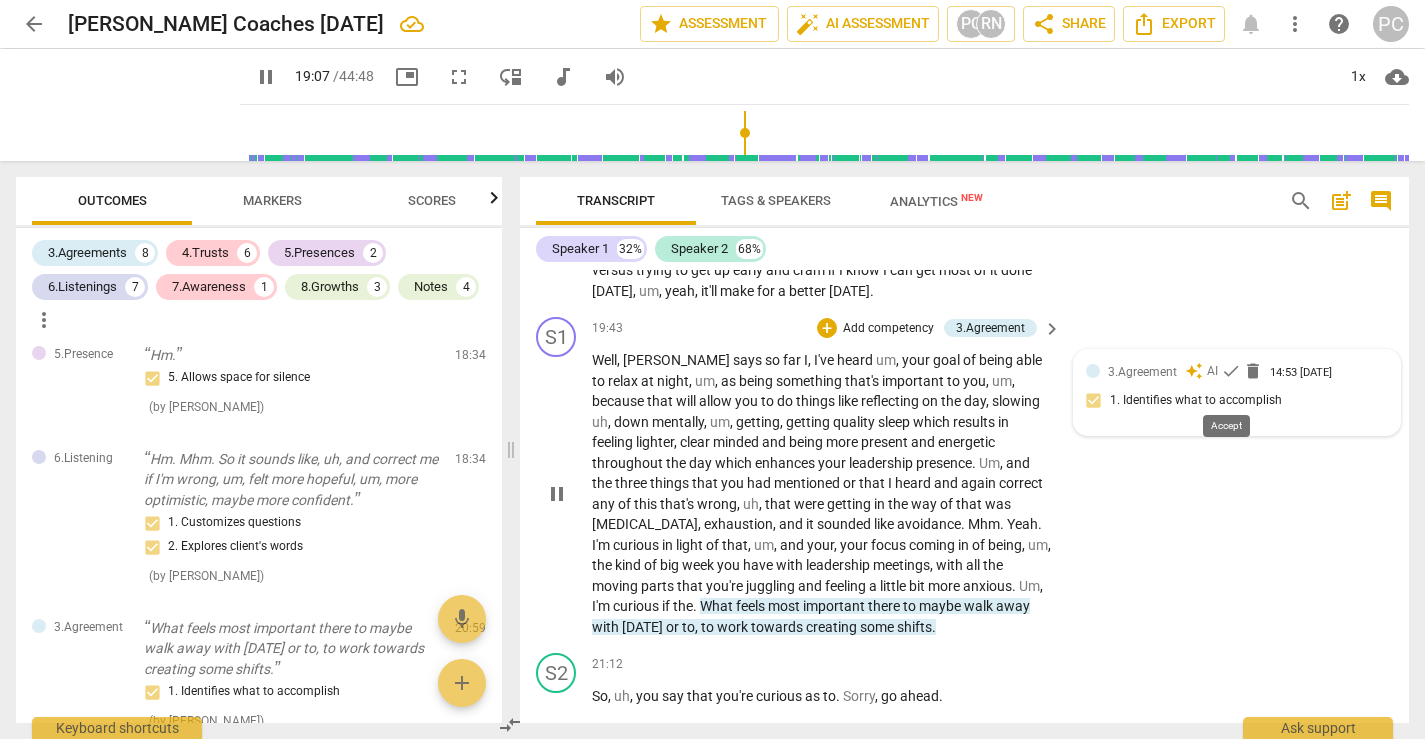 click on "check" at bounding box center (1231, 371) 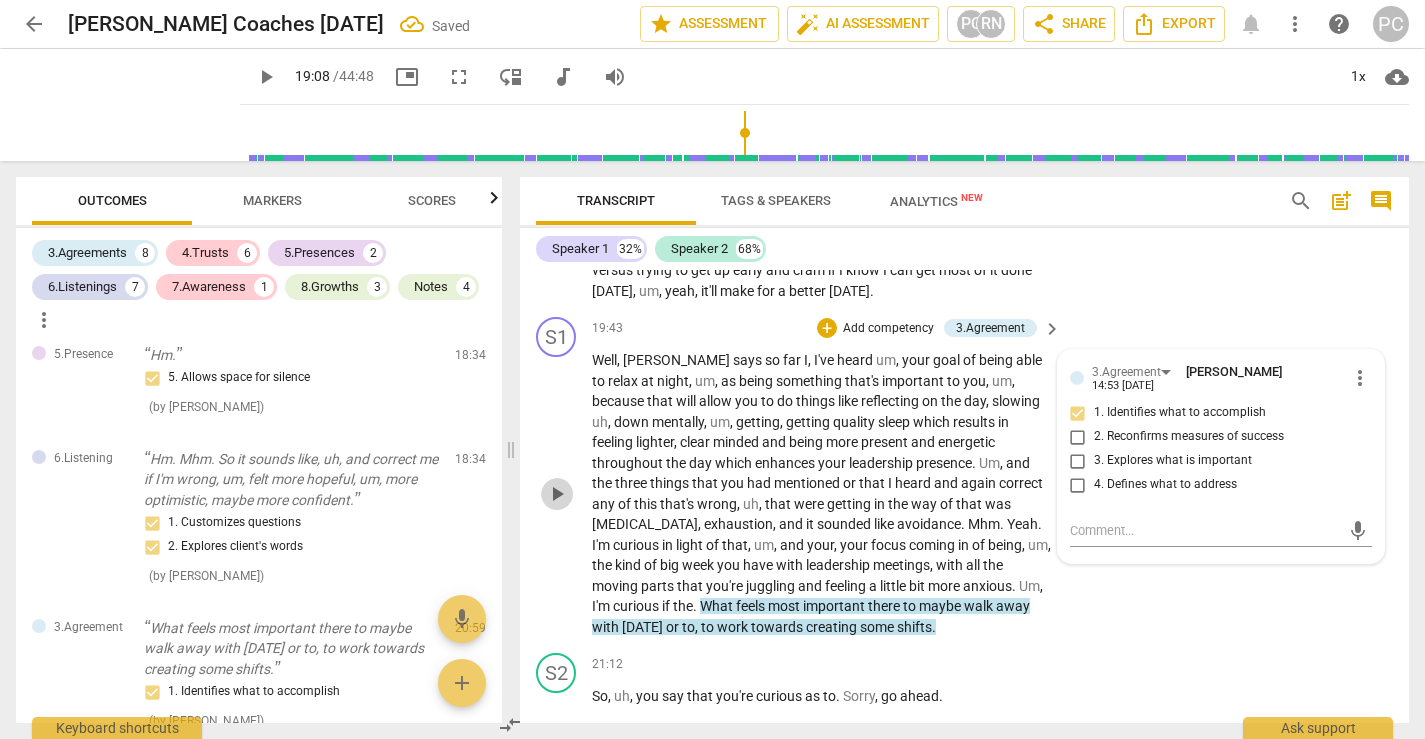 click on "play_arrow" at bounding box center [557, 494] 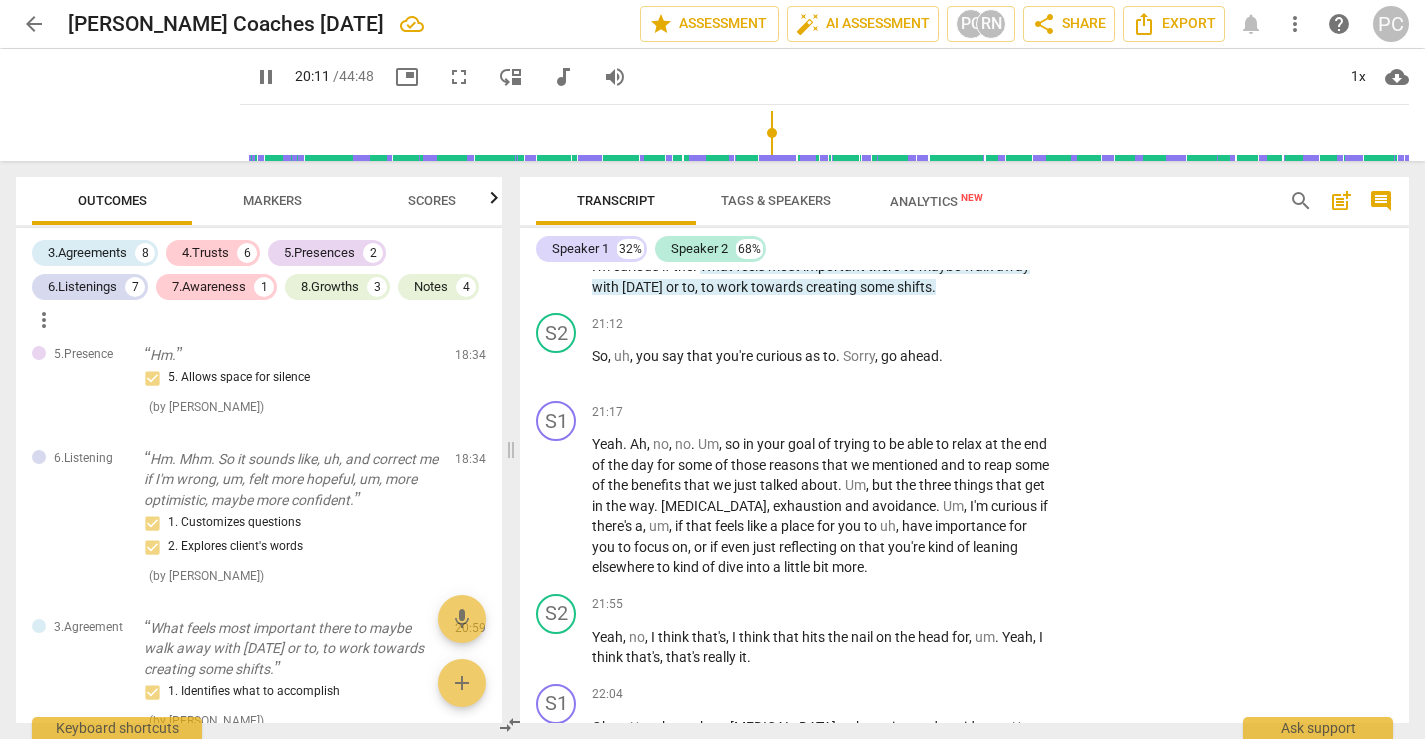 scroll, scrollTop: 8241, scrollLeft: 0, axis: vertical 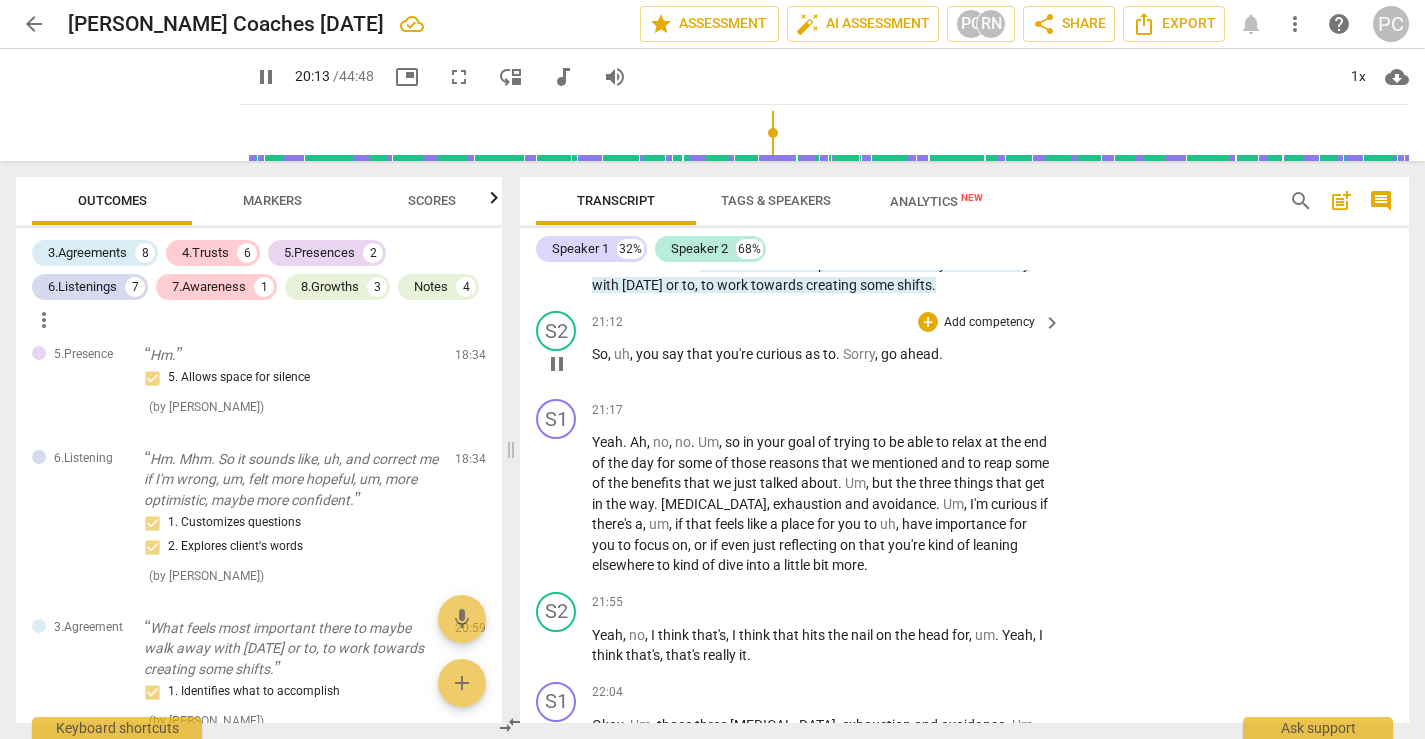 click on "pause" at bounding box center [557, 364] 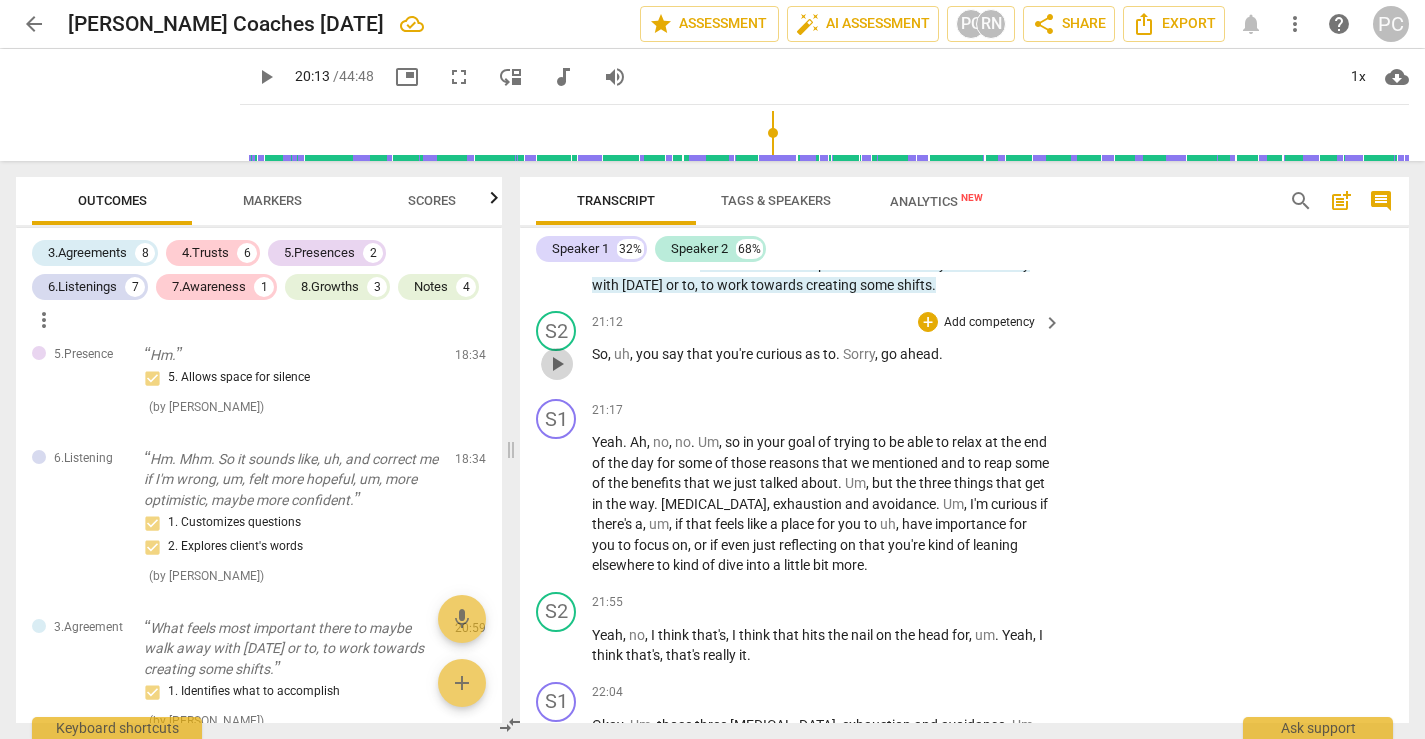 click on "play_arrow" at bounding box center [557, 364] 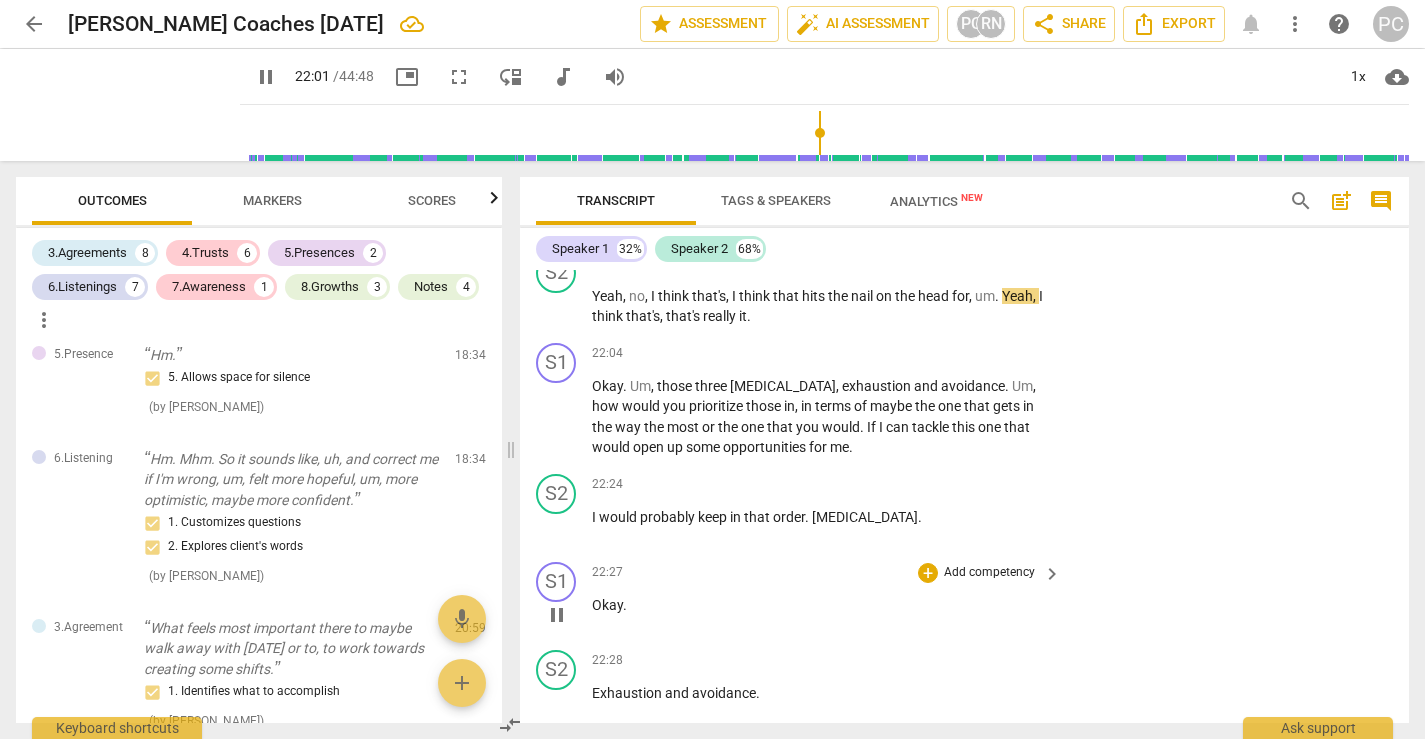 scroll, scrollTop: 8578, scrollLeft: 0, axis: vertical 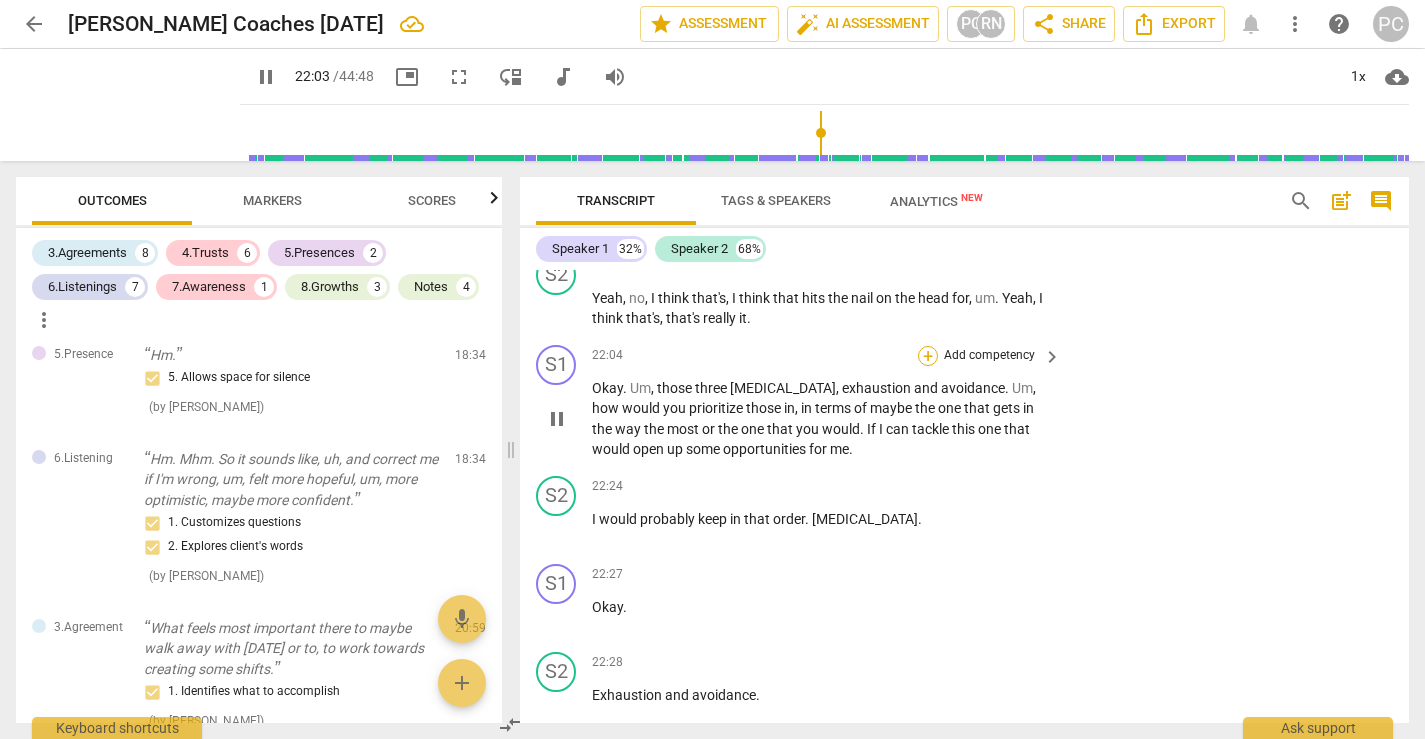 click on "+" at bounding box center (928, 356) 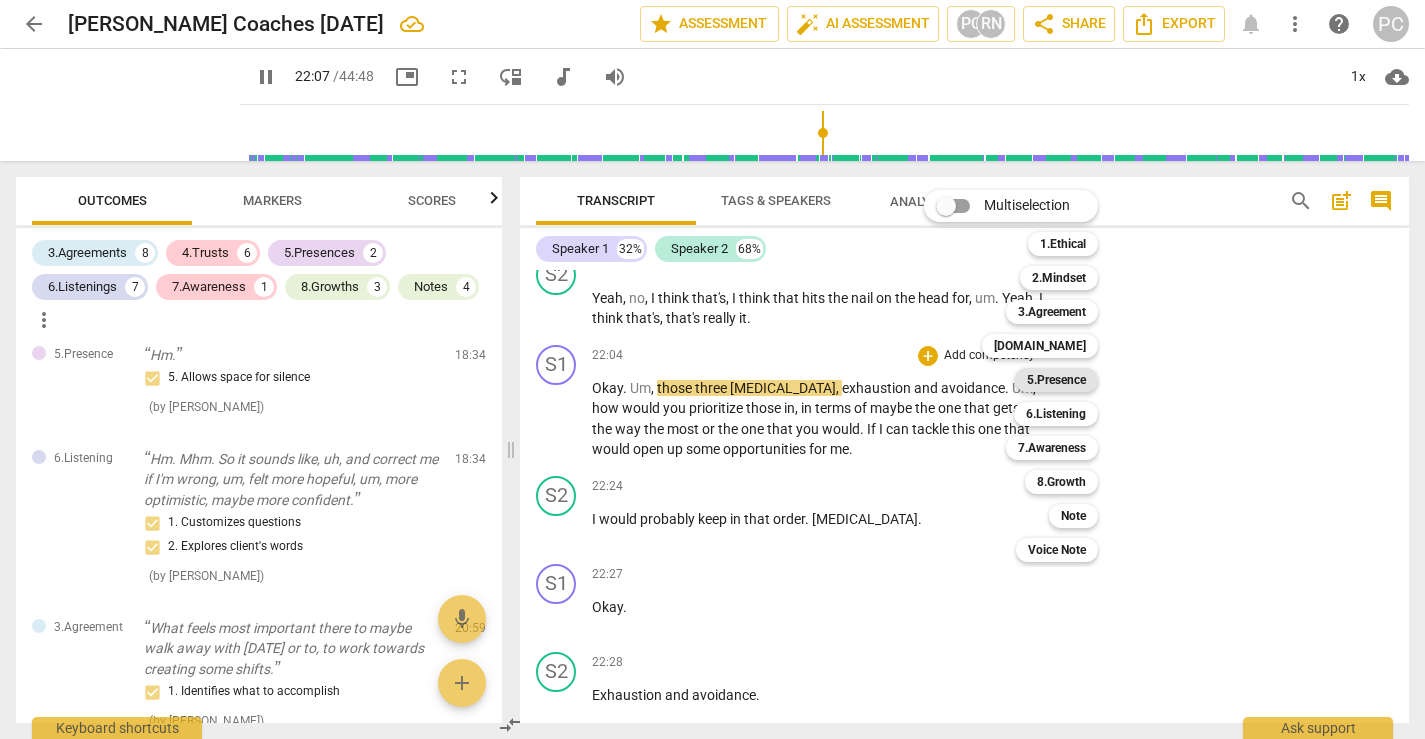 click on "5.Presence" at bounding box center (1056, 380) 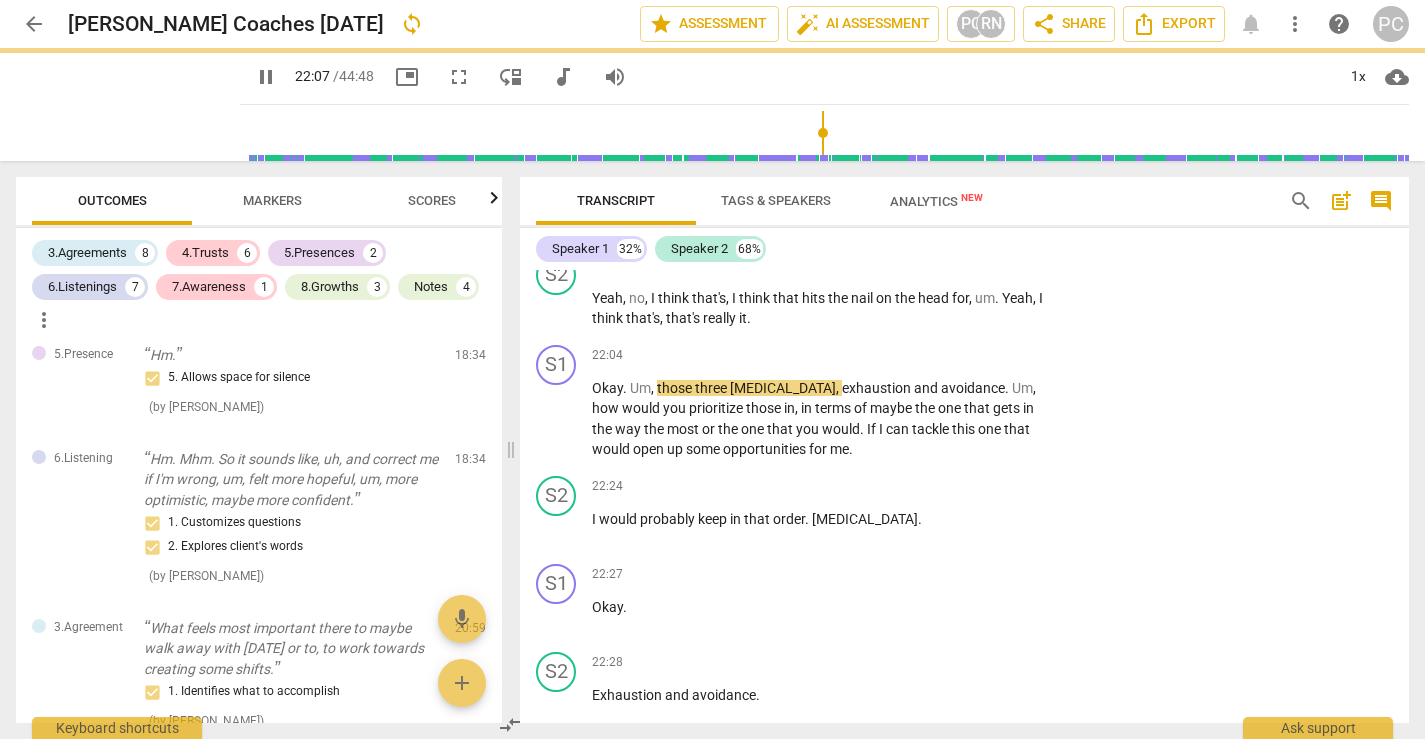 type on "1328" 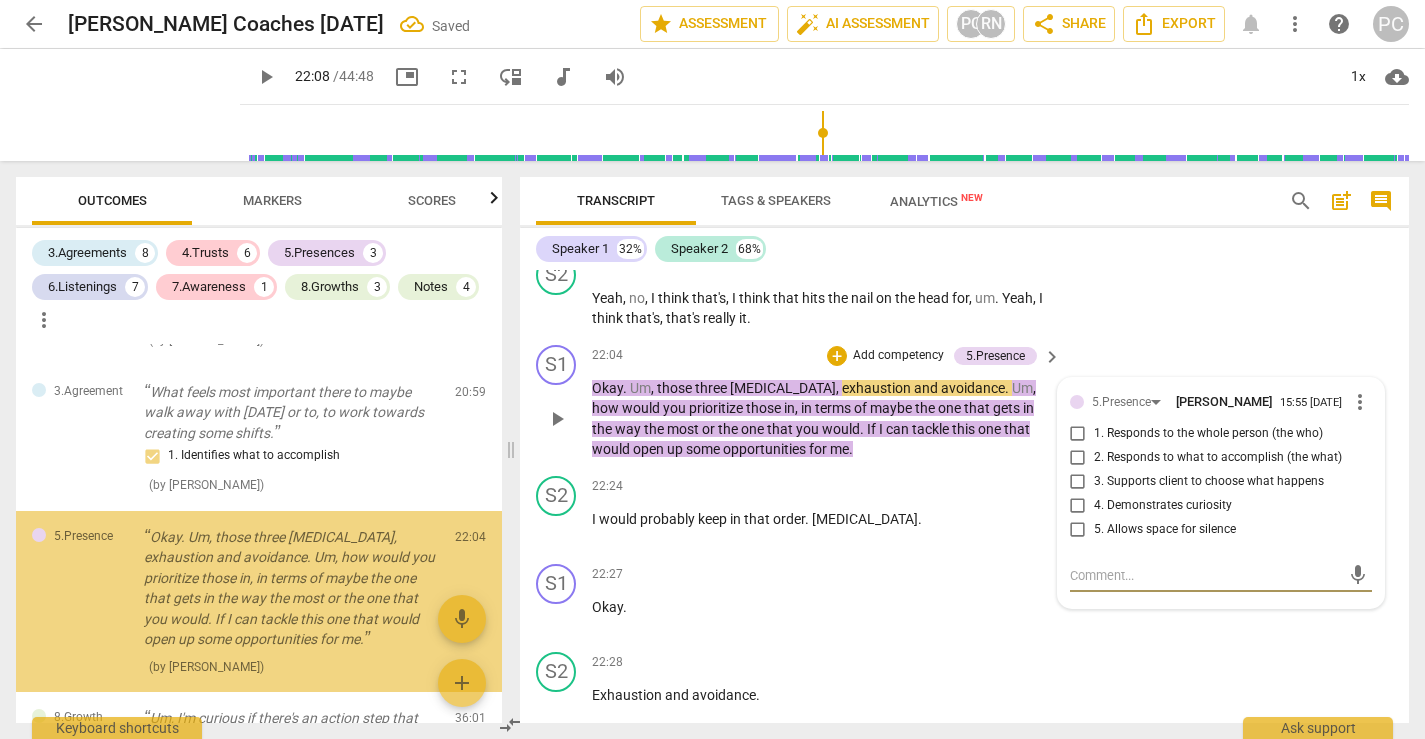 scroll, scrollTop: 5200, scrollLeft: 0, axis: vertical 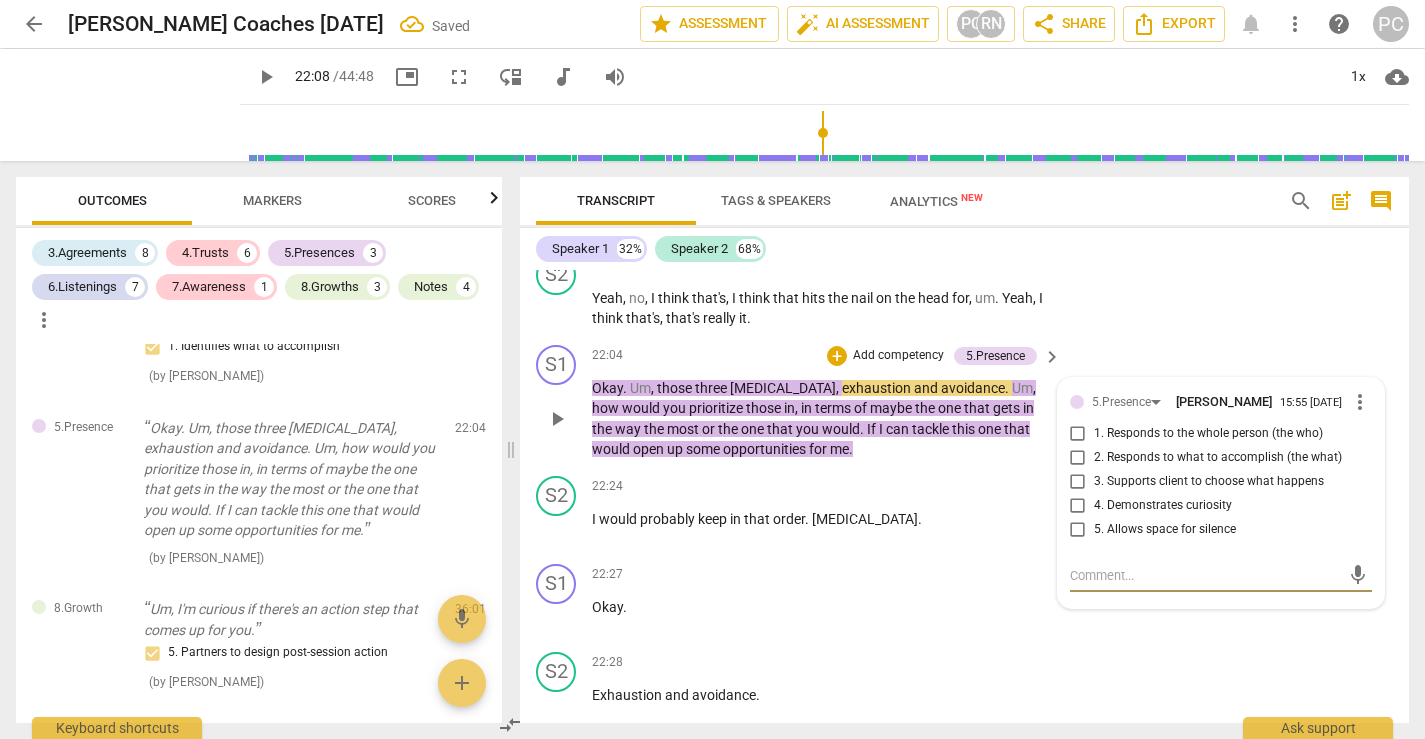 click on "4. Demonstrates curiosity" at bounding box center [1078, 506] 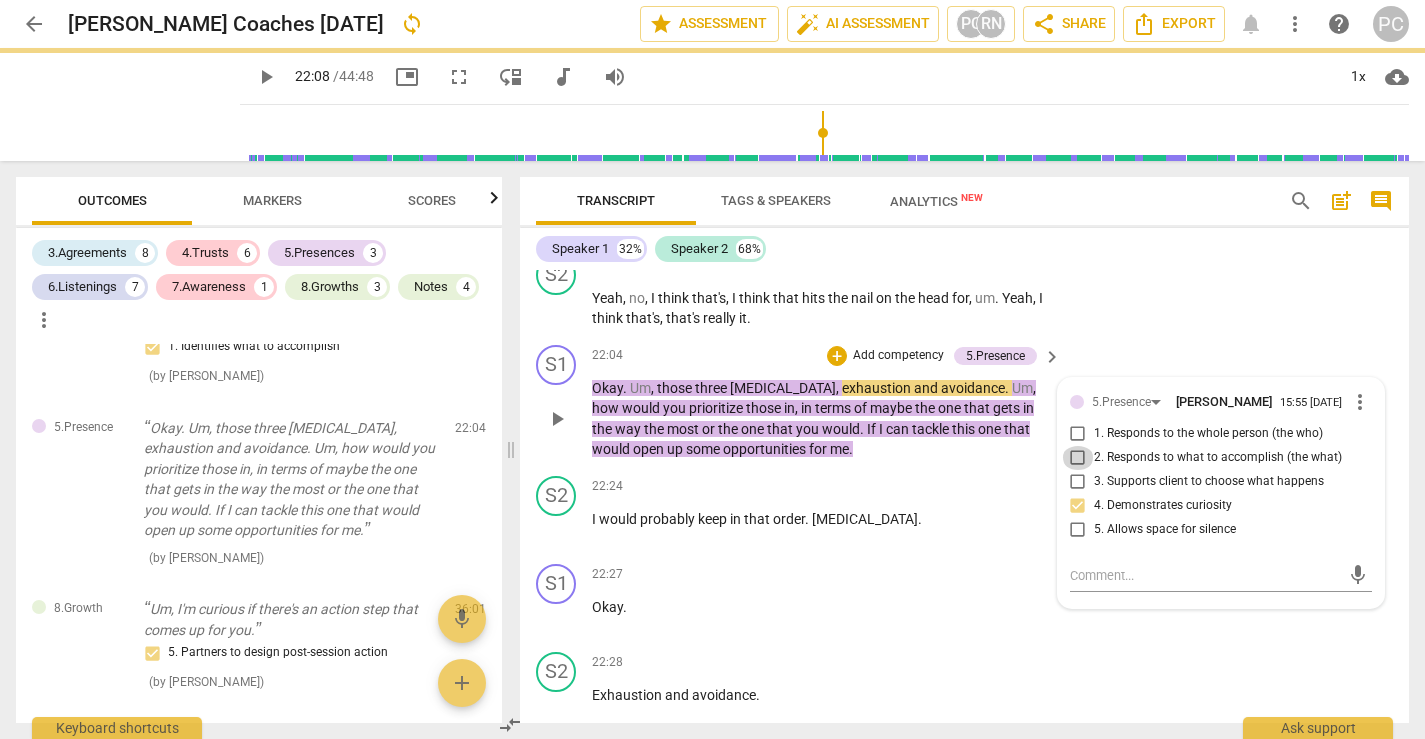 click on "2. Responds to what to accomplish (the what)" at bounding box center (1078, 458) 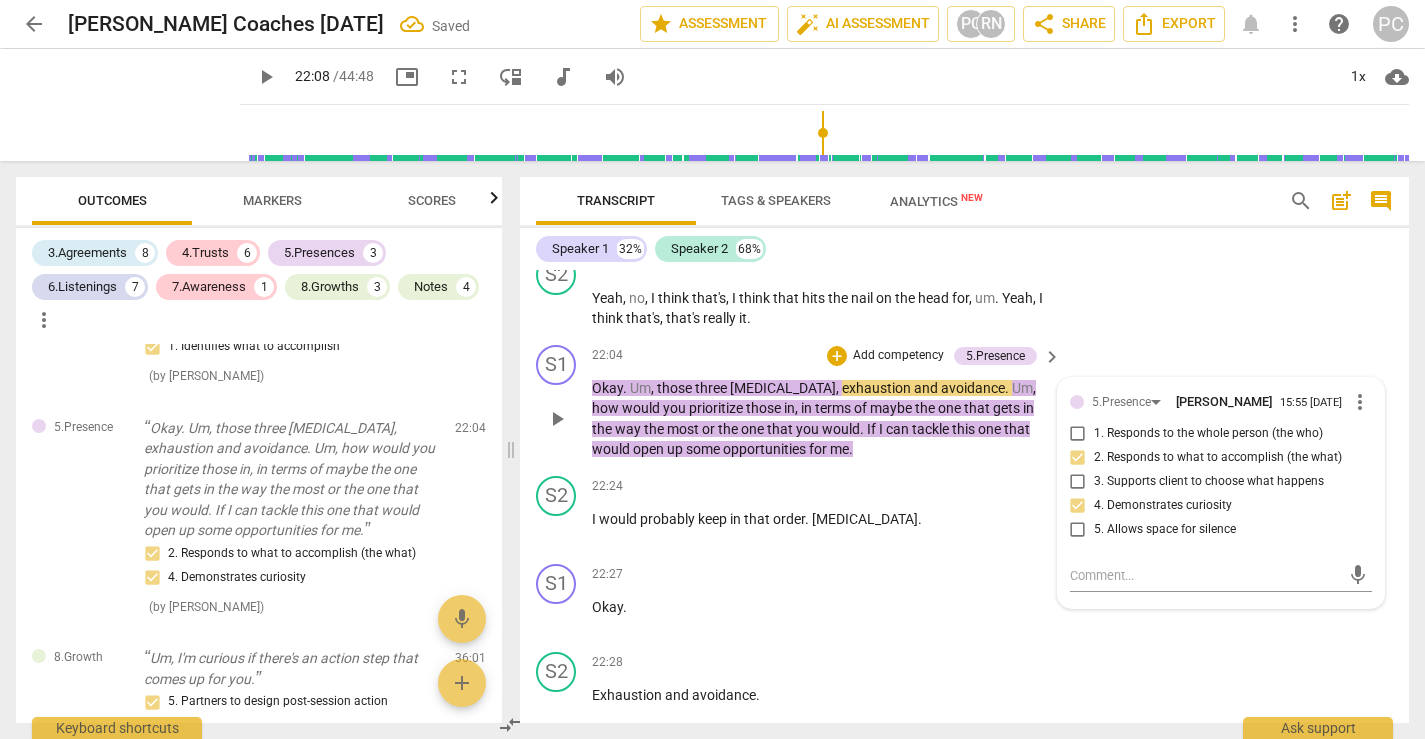 click on "play_arrow" at bounding box center [557, 419] 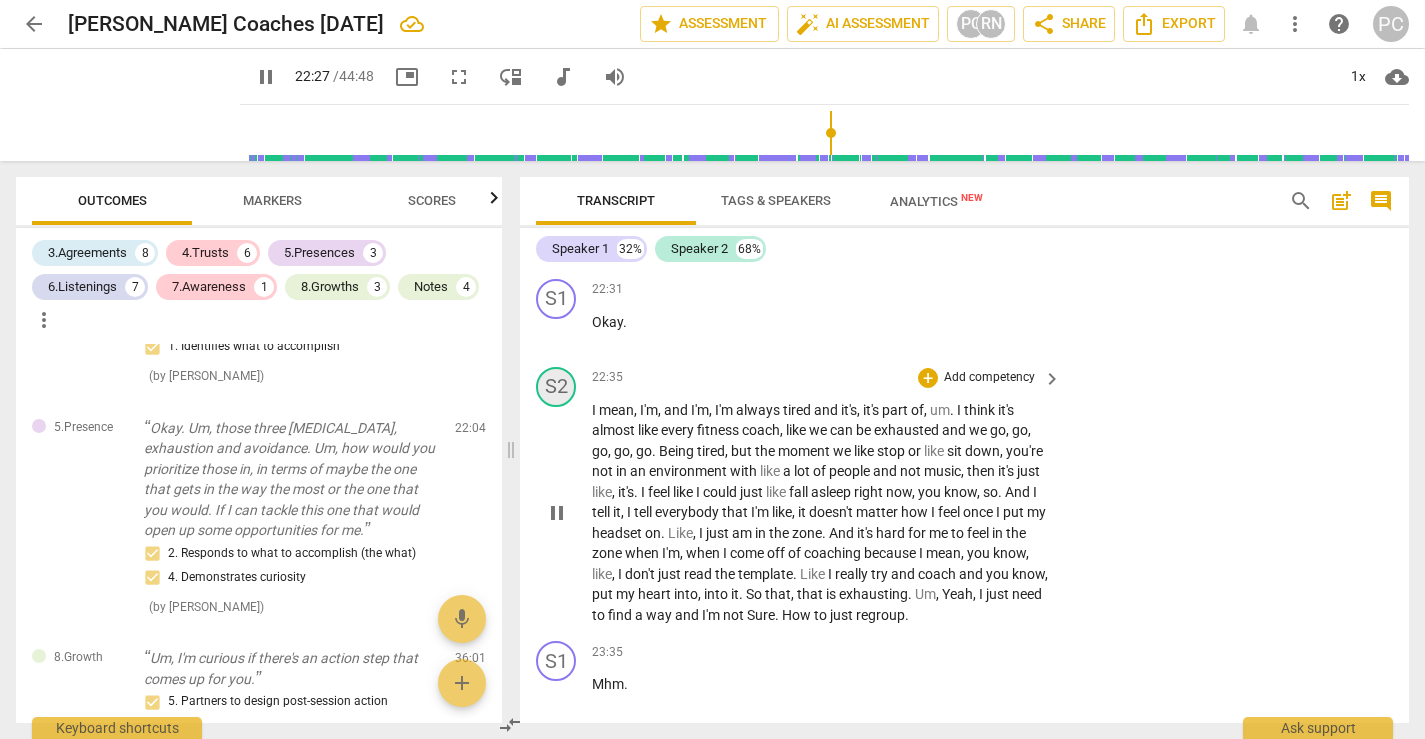 scroll, scrollTop: 9045, scrollLeft: 0, axis: vertical 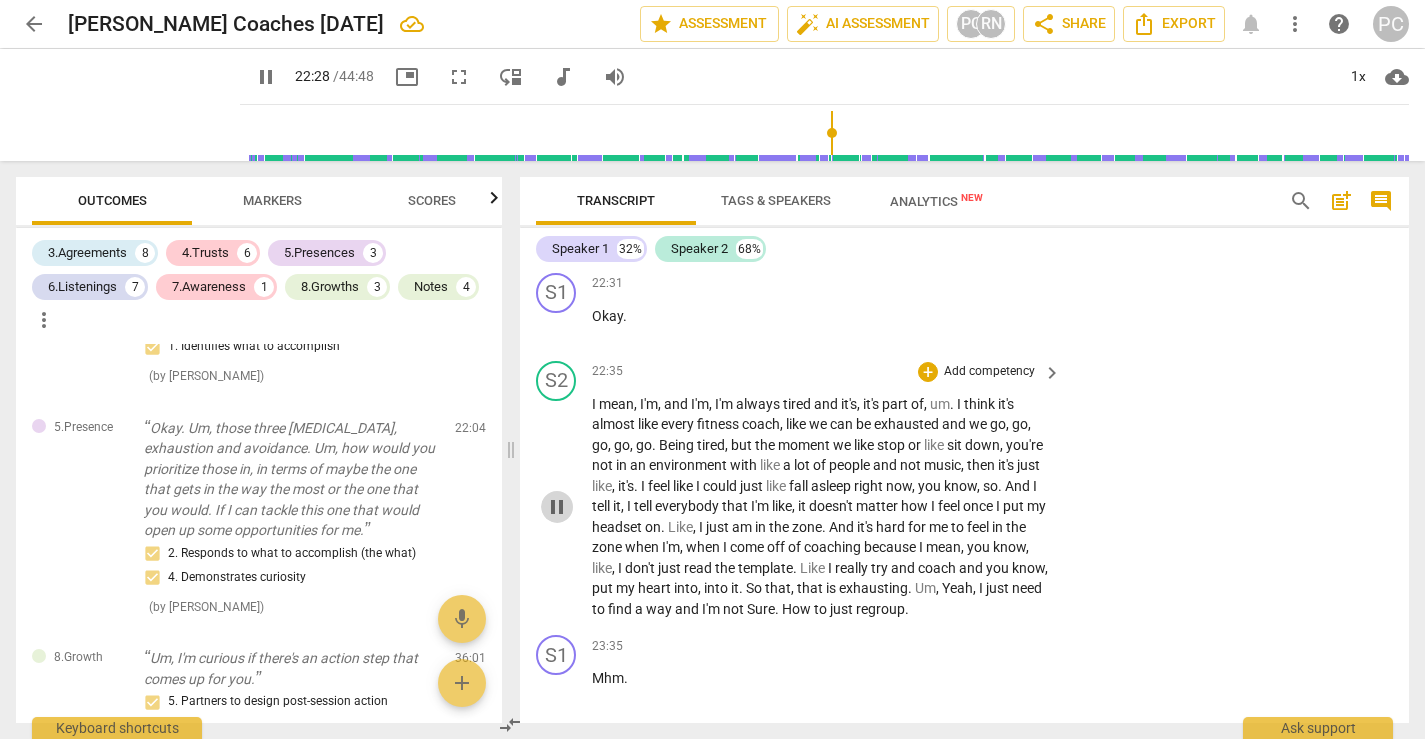 click on "pause" at bounding box center (557, 507) 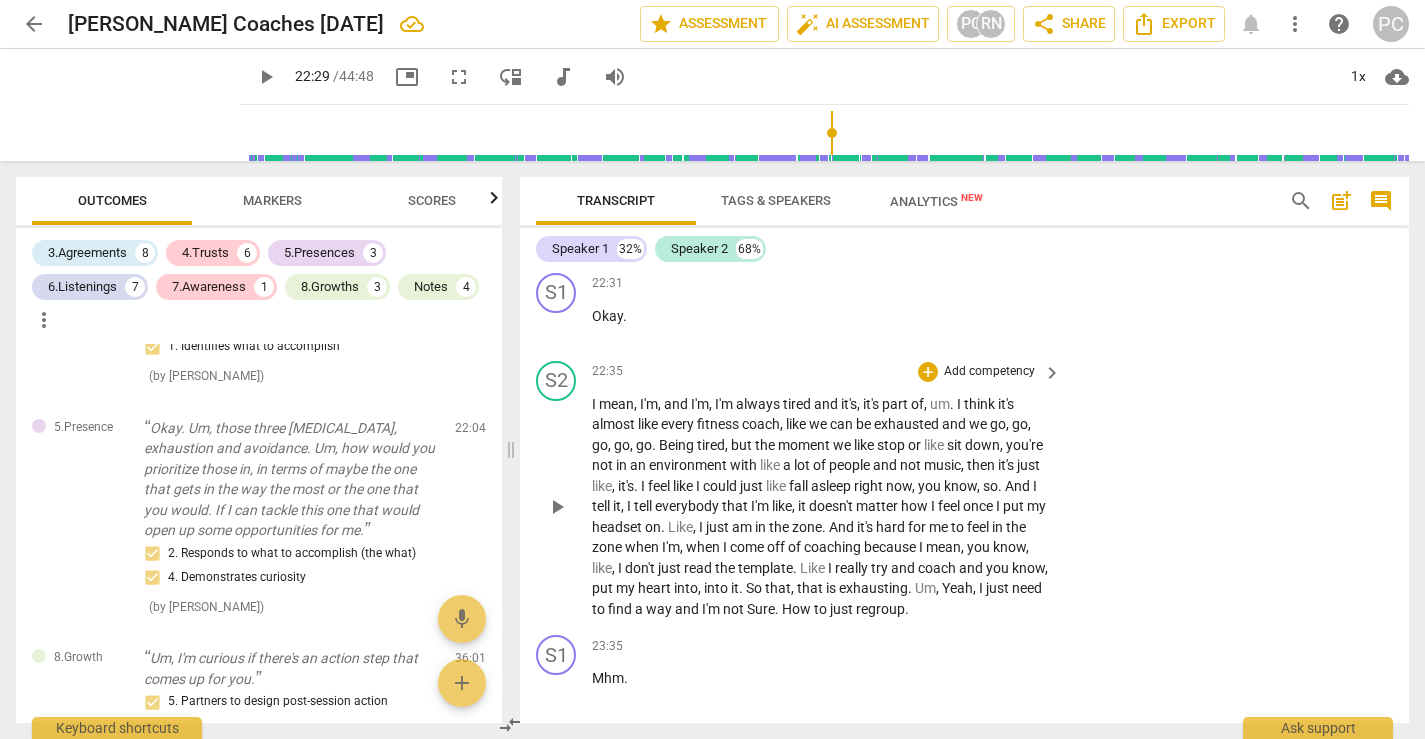click on "play_arrow" at bounding box center (557, 507) 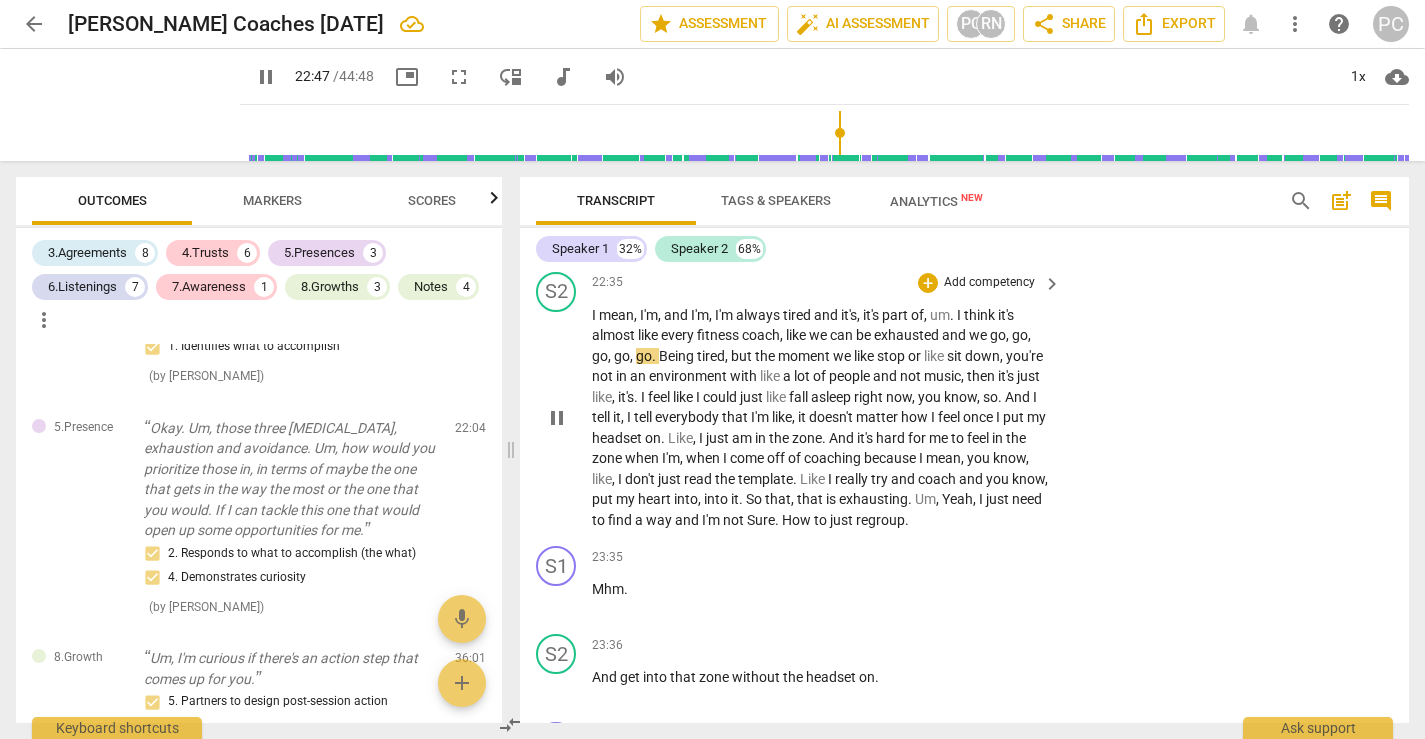 scroll, scrollTop: 9138, scrollLeft: 0, axis: vertical 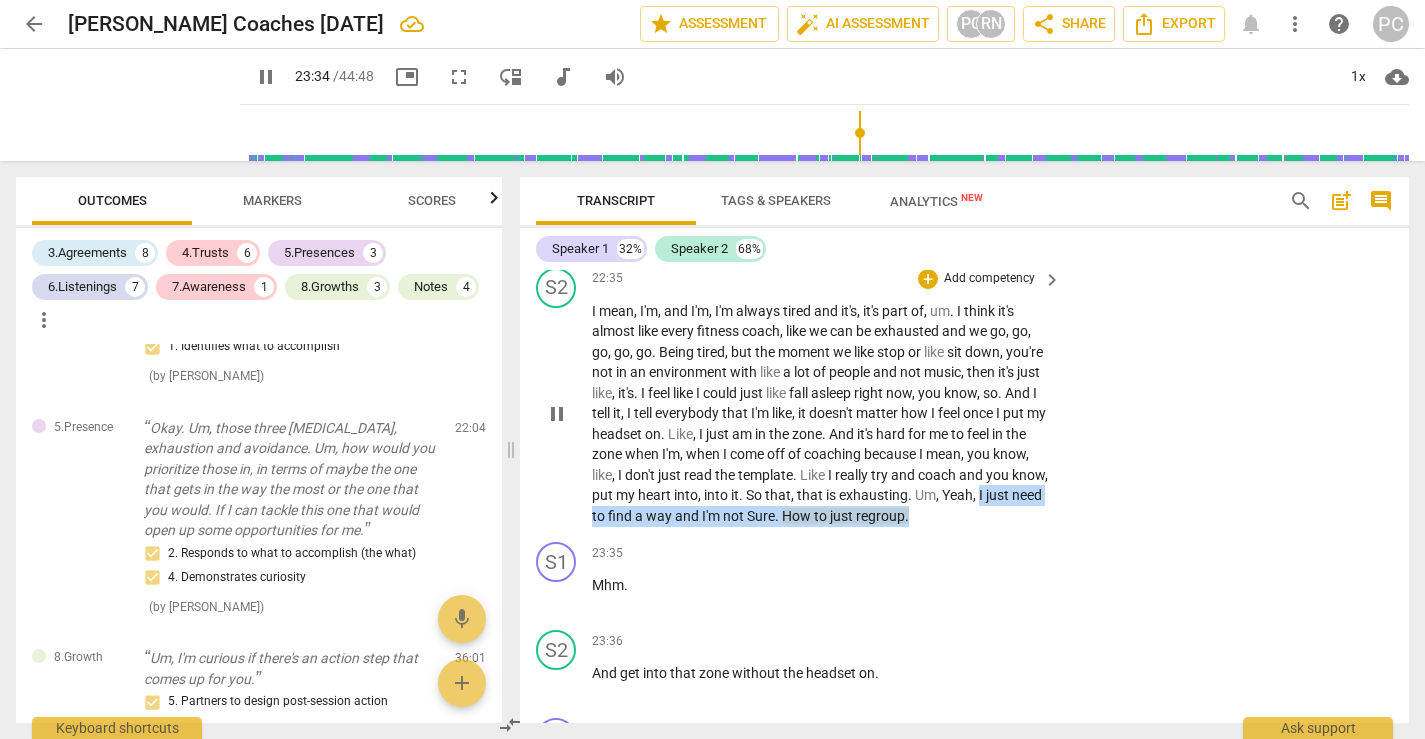 drag, startPoint x: 656, startPoint y: 535, endPoint x: 1048, endPoint y: 536, distance: 392.00128 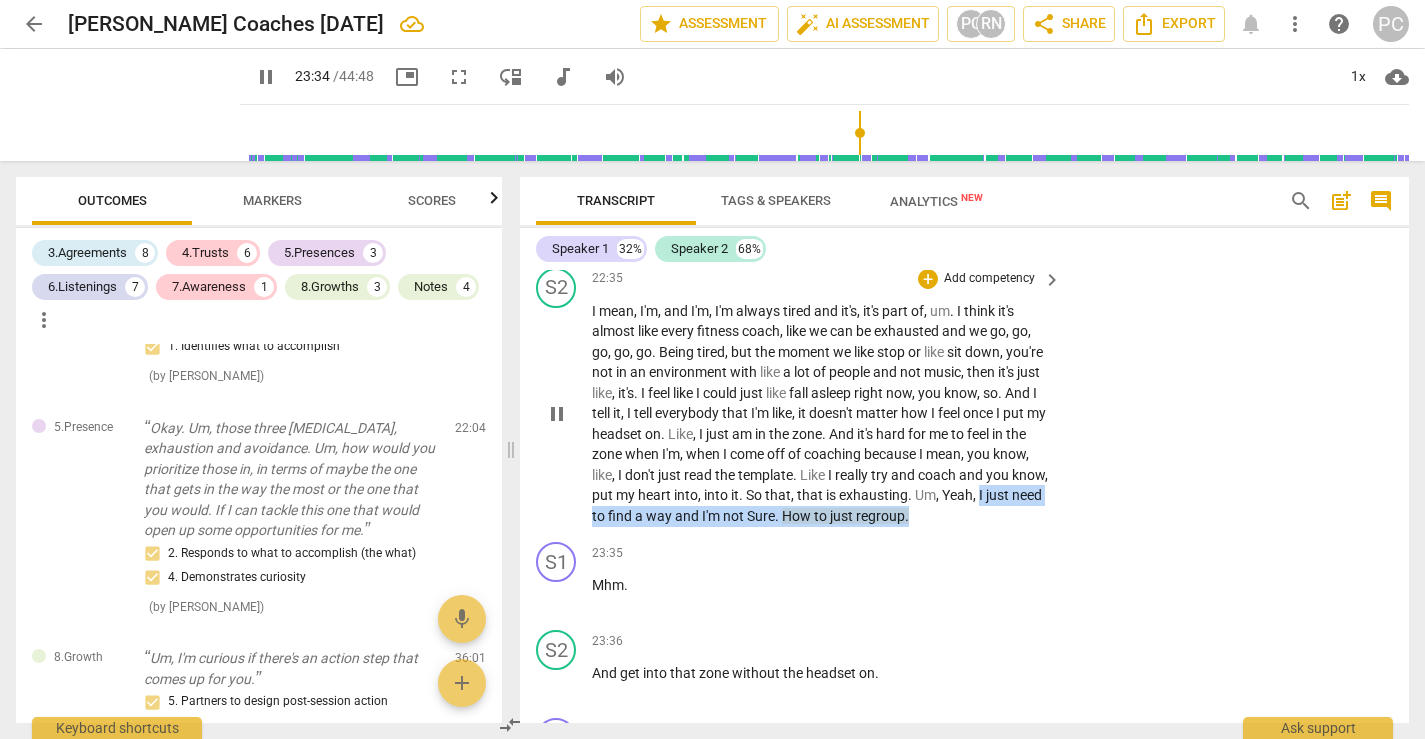 click on "I   mean ,   I'm ,   and   I'm ,   I'm   always   tired   and   it's ,   it's   part   of ,   um .   I   think   it's   almost   like   every   fitness   coach ,   like   we   can   be   exhausted   and   we   go ,   go ,   go ,   go ,   go .   Being   tired ,   but   the   moment   we   like   stop   or   like   sit   down ,   you're   not   in   an   environment   with   like   a   lot   of   people   and   not   music ,   then   it's   just   like ,   it's .   I   feel   like   I   could   just   like   fall   asleep   right   now ,   you   know ,   so .   And   I   tell   it ,   I   tell   everybody   that   I'm   like ,   it   doesn't   matter   how   I   feel   once   I   put   my   headset   on .   Like ,   I   just   am   in   the   zone .   And   it's   hard   for   me   to   feel   in   the   zone   when   I'm ,   when   I   come   off   of   coaching   because   I   mean ,   you   know ,   like ,   I   don't   just   read   the   template .   Like   I   really   try   and   coach   and   you   know" at bounding box center (827, 414) 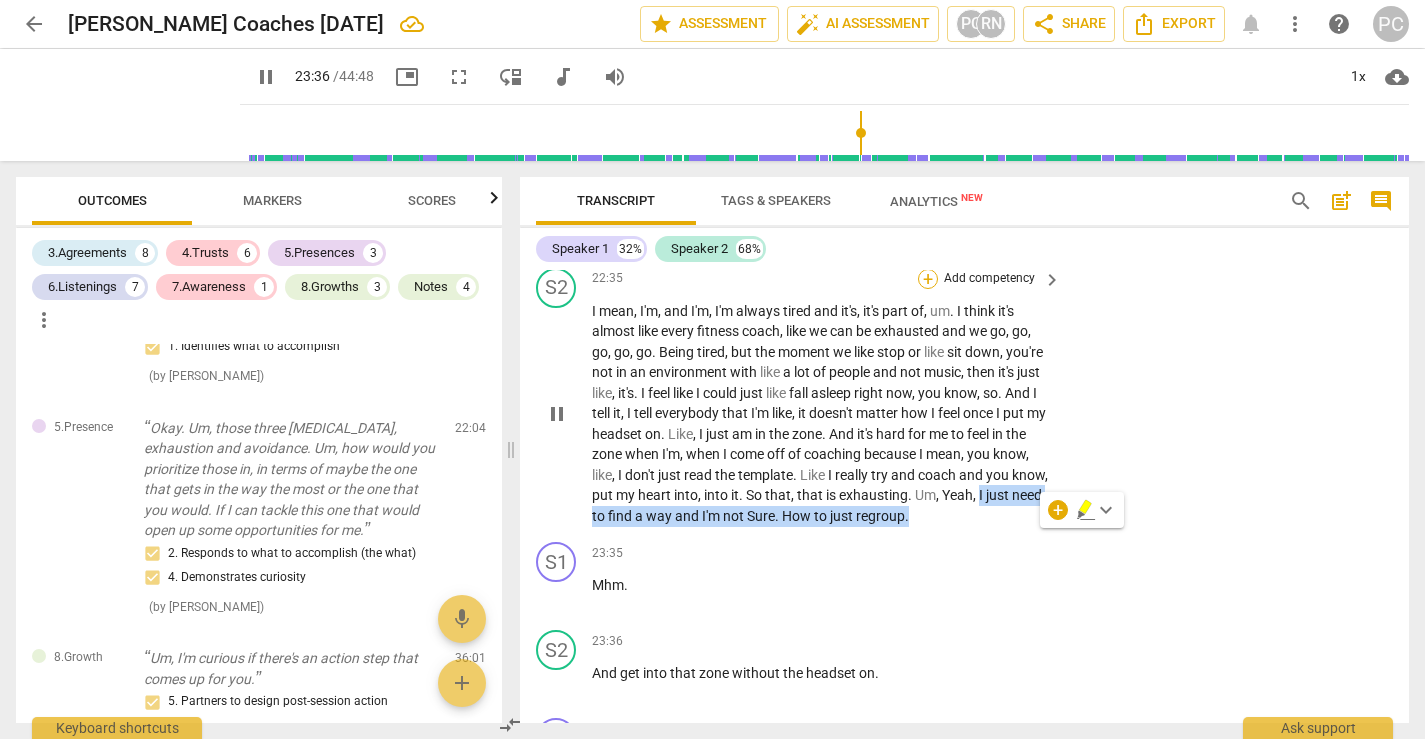 click on "+" at bounding box center (928, 279) 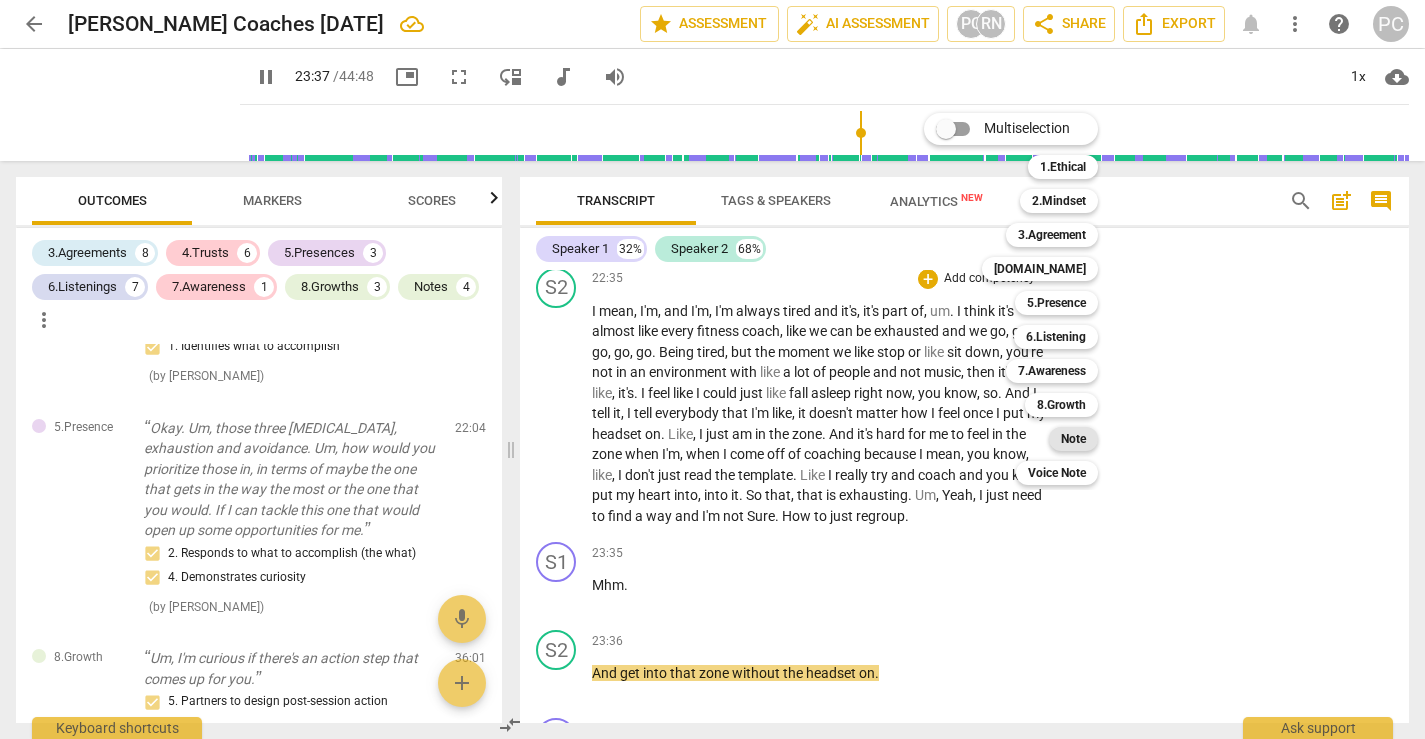 click on "Note" at bounding box center (1073, 439) 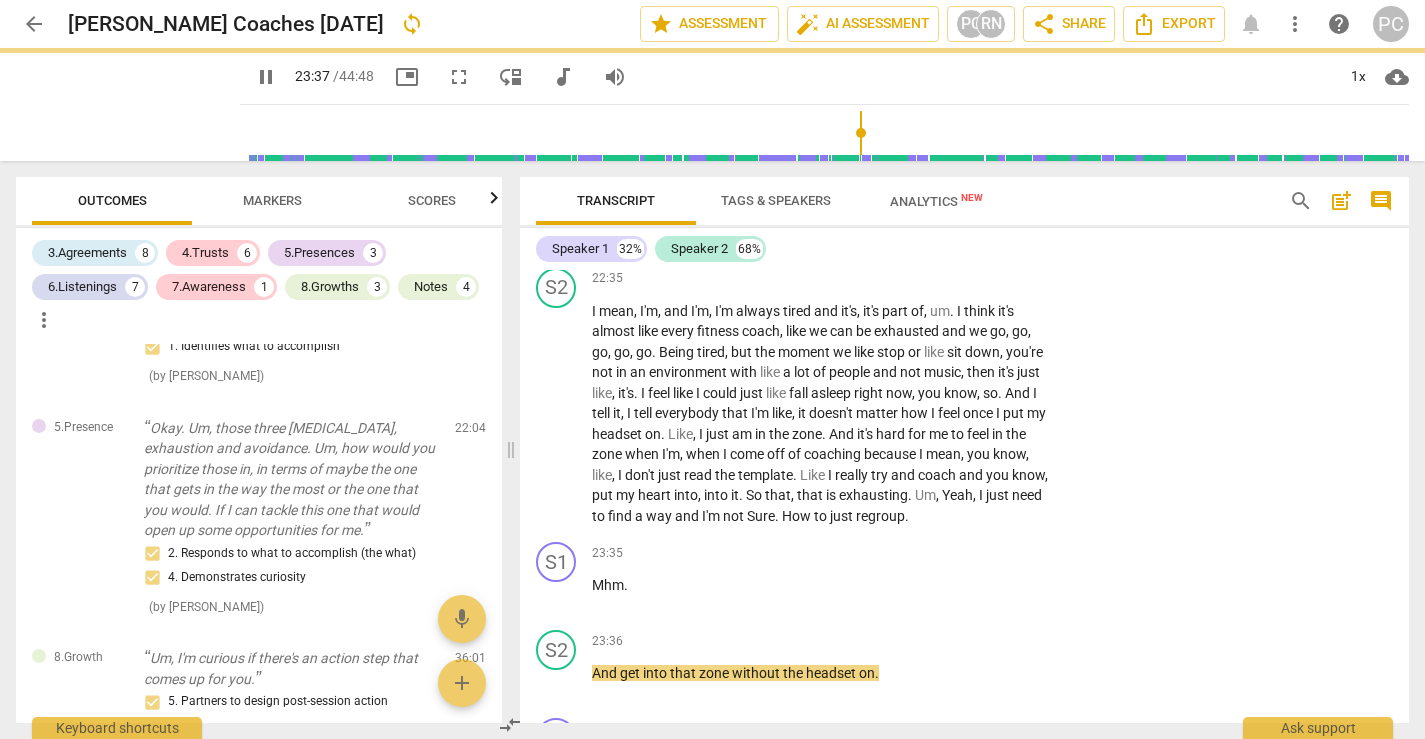 type on "1418" 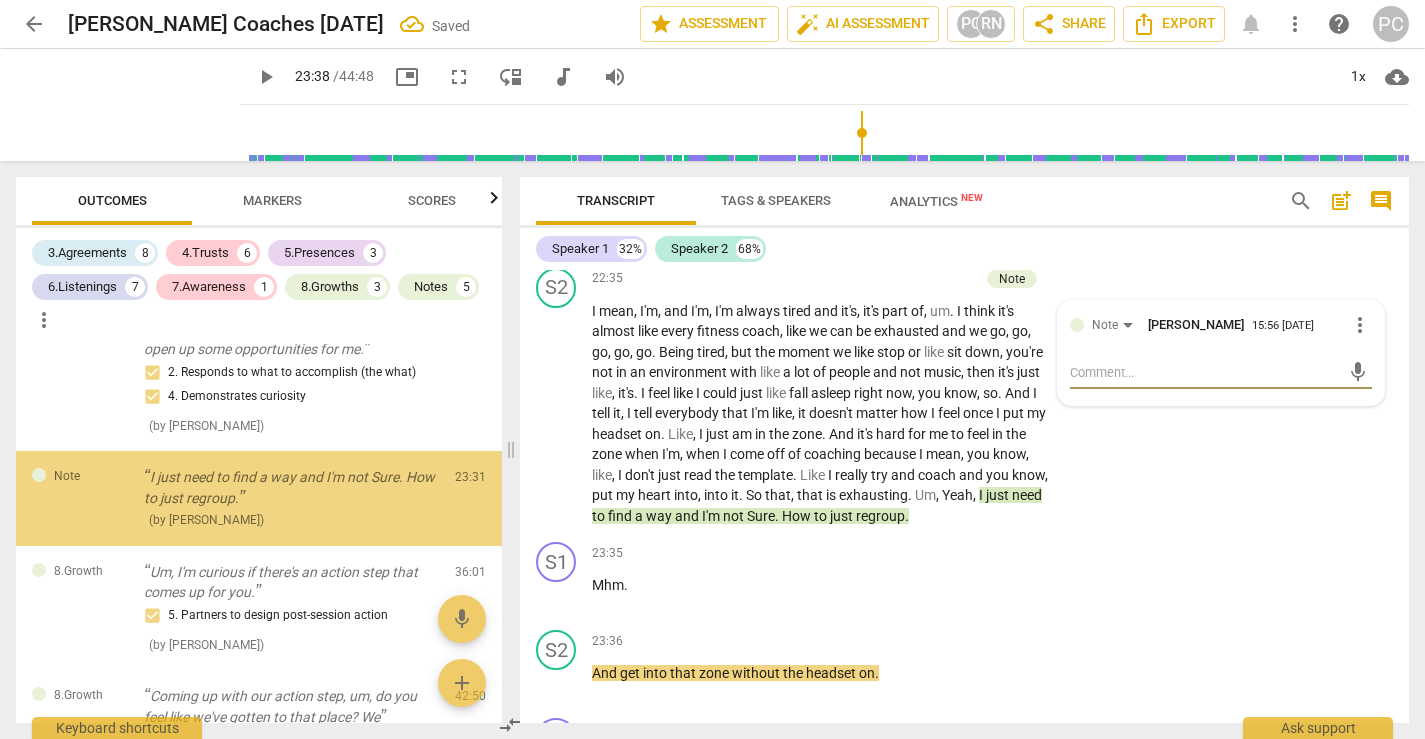 scroll, scrollTop: 5387, scrollLeft: 0, axis: vertical 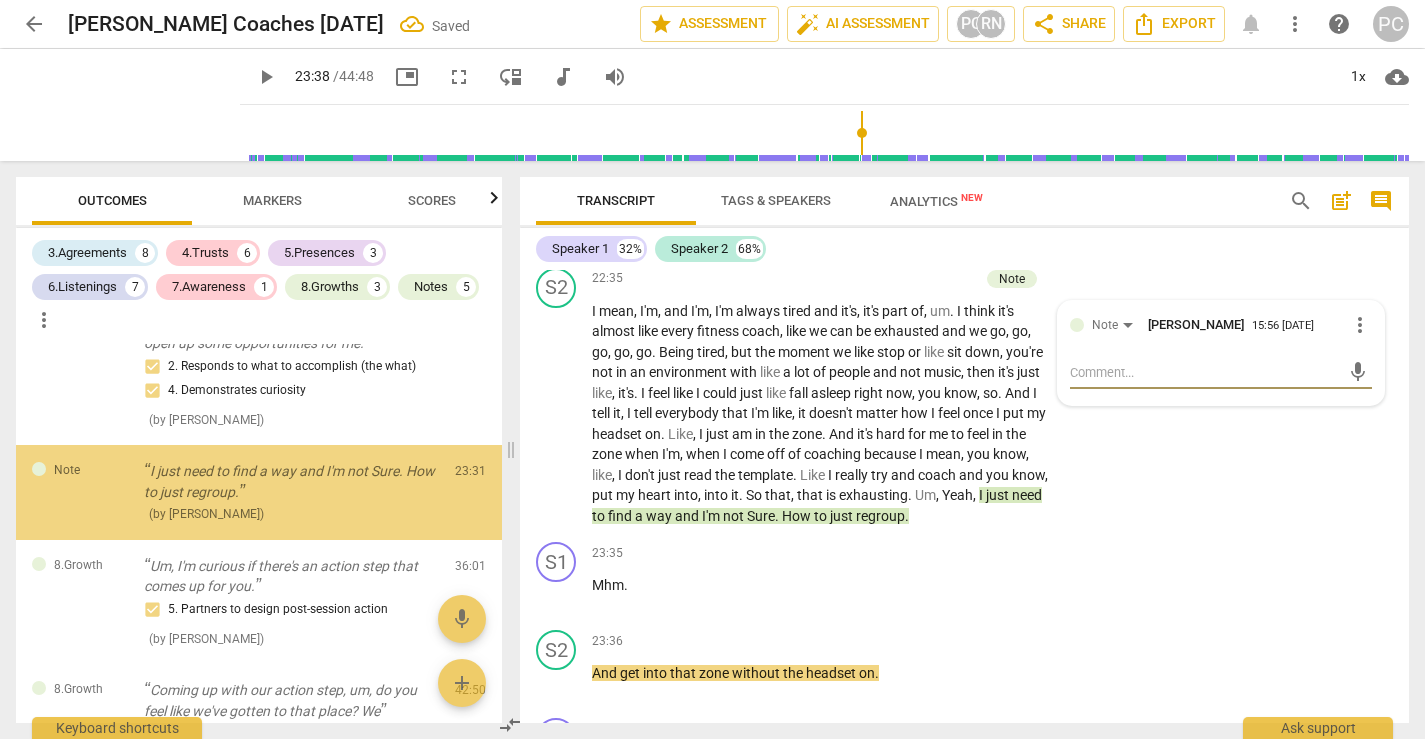 type on "I" 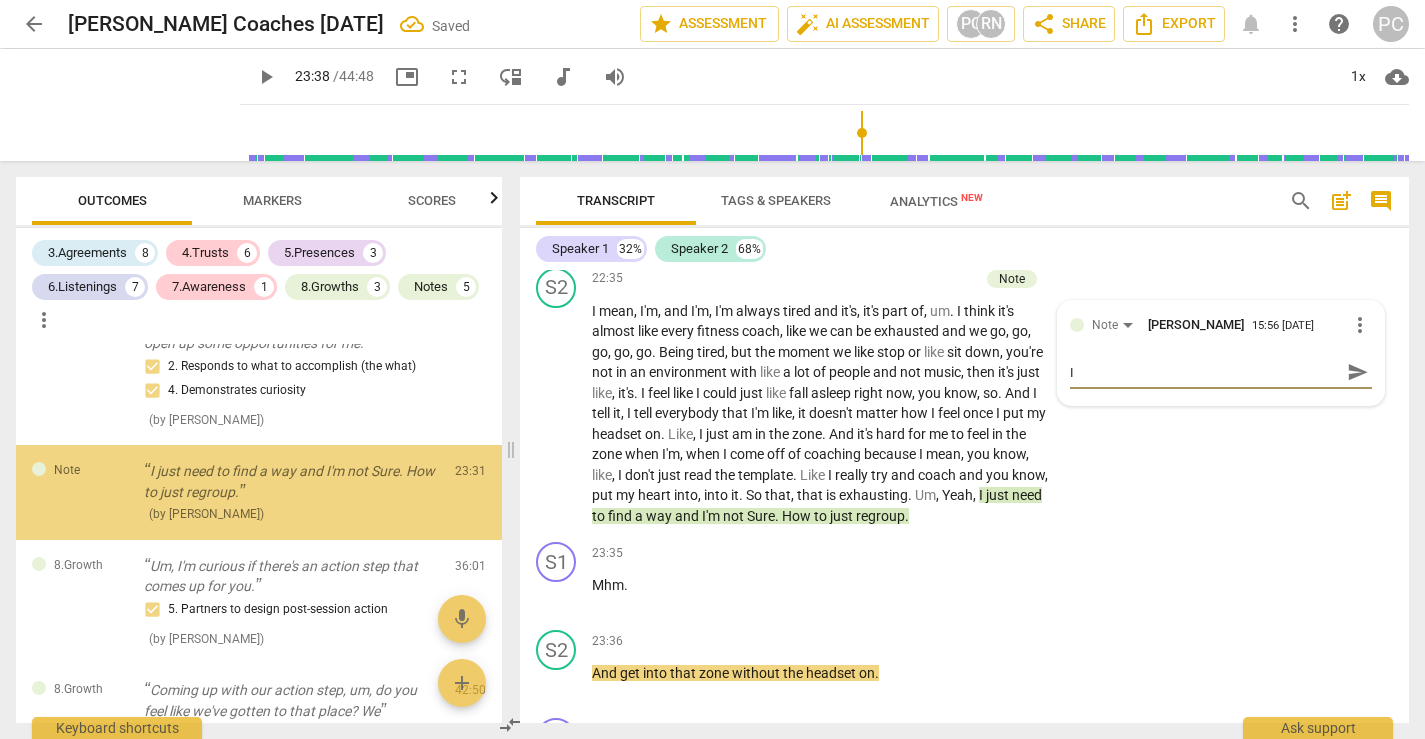 type on "In" 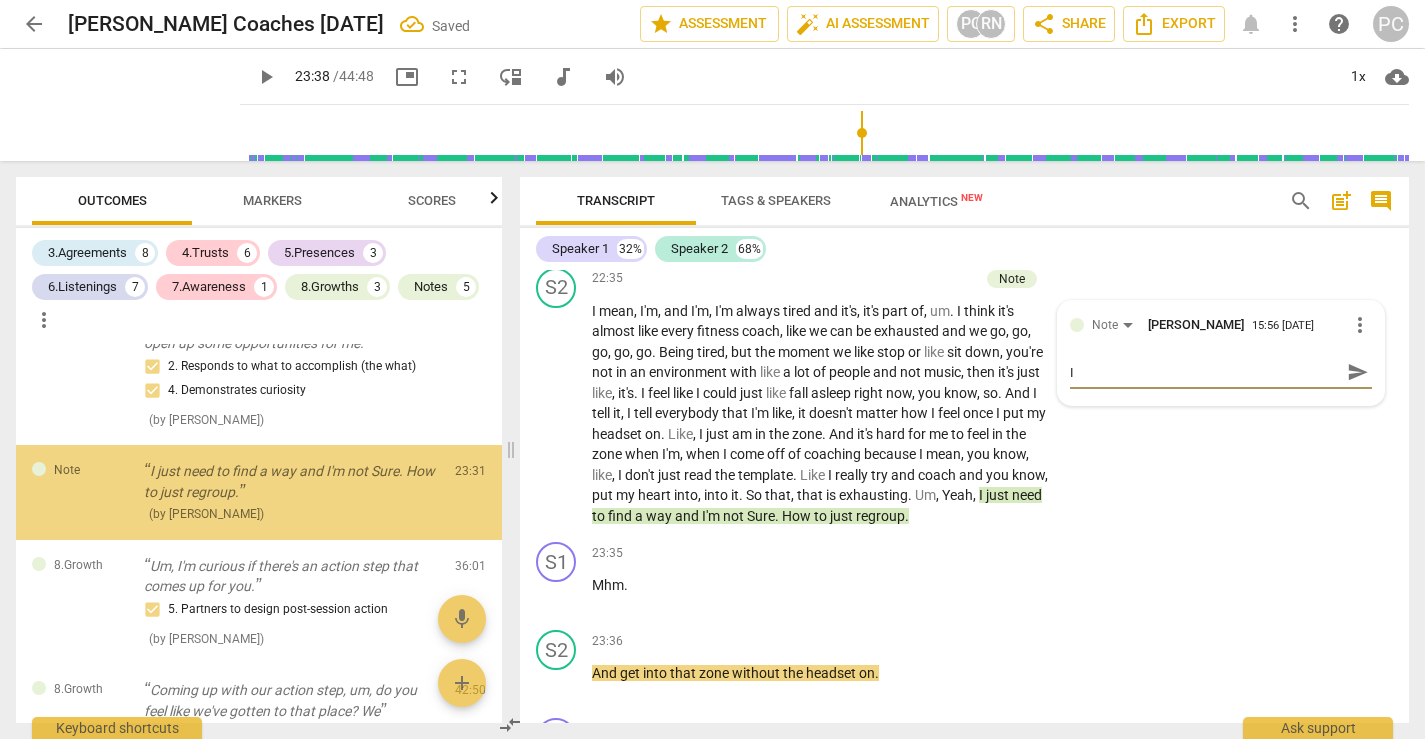 type on "In" 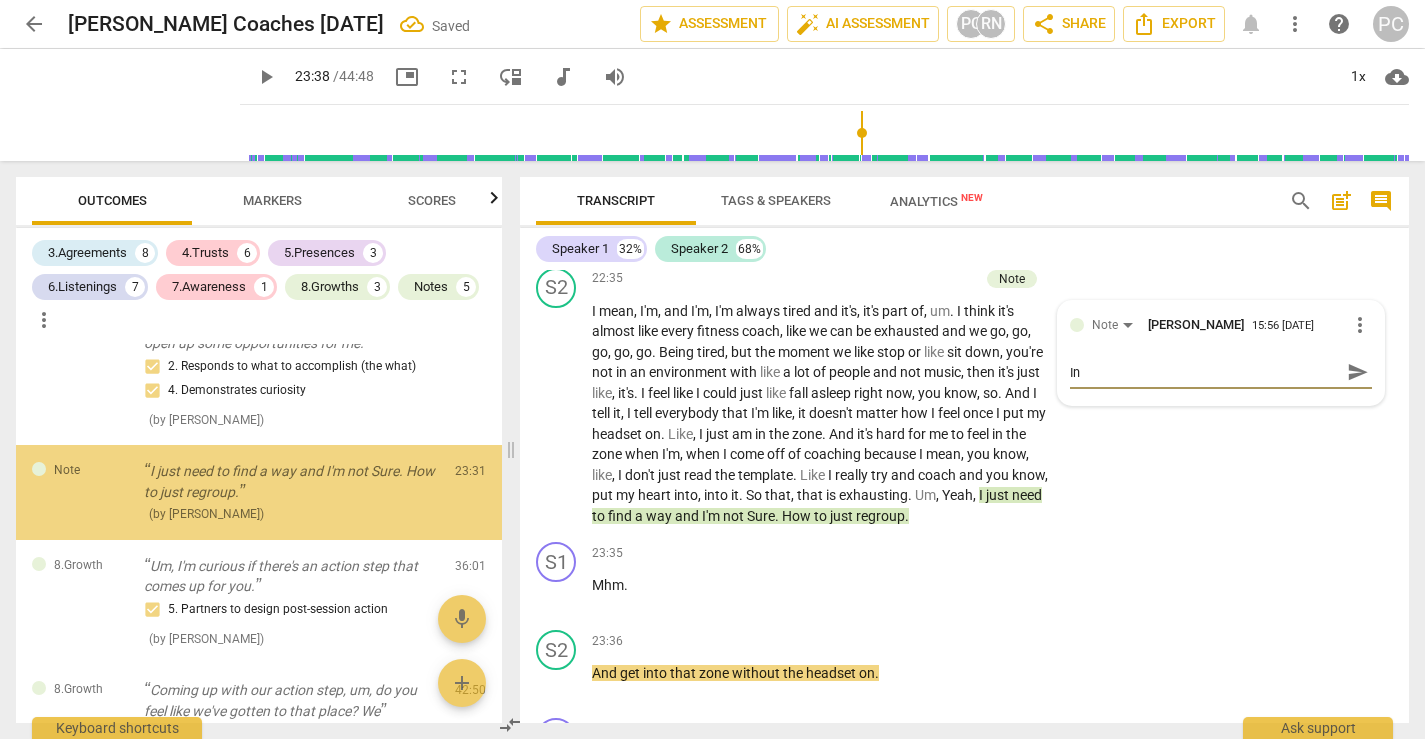 type on "Int" 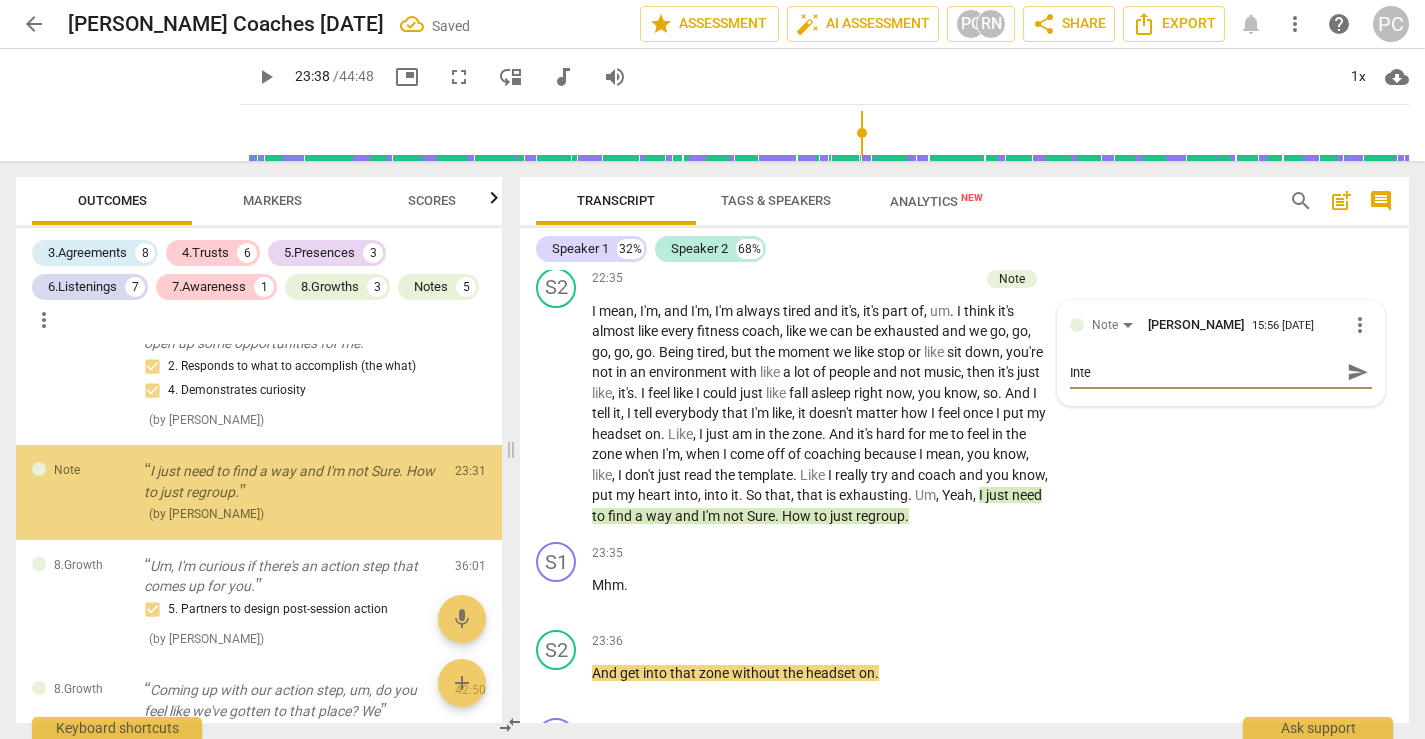 type on "Inter" 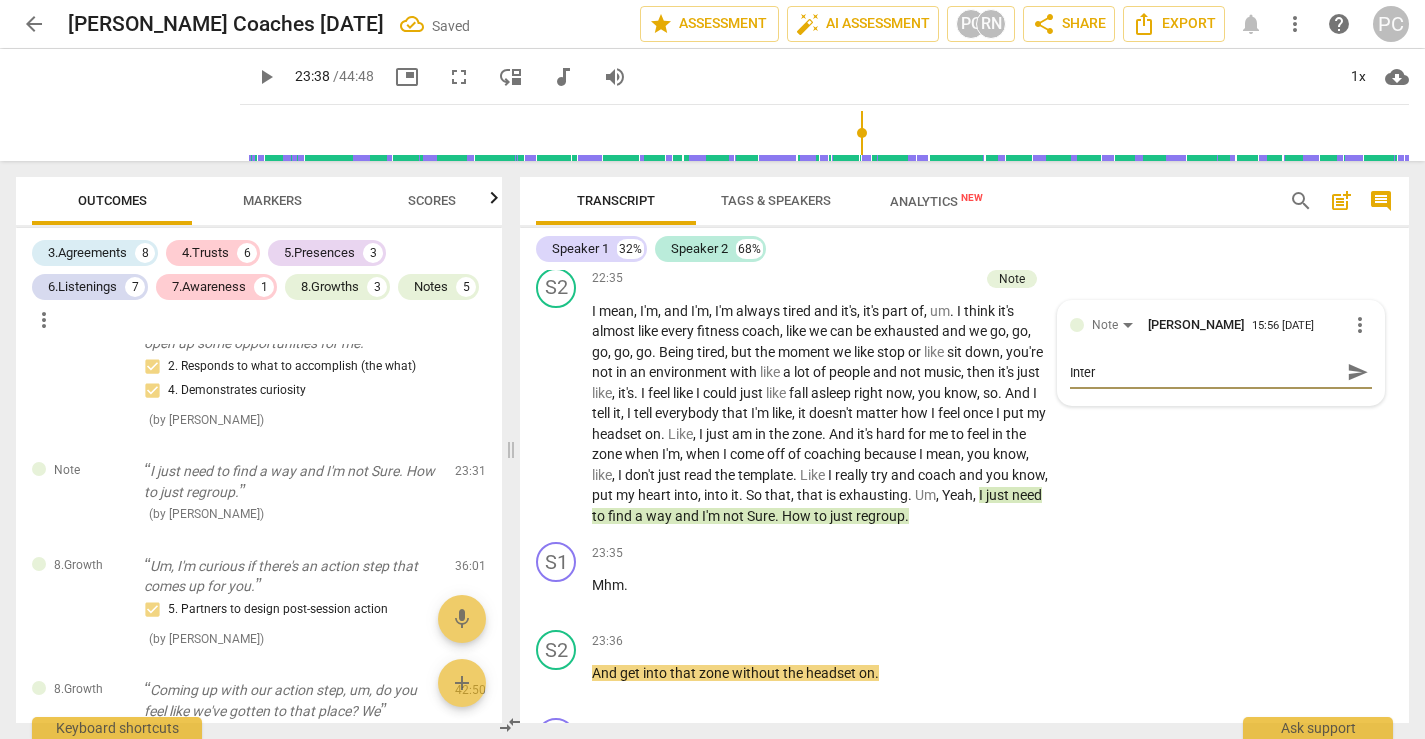type on "Intere" 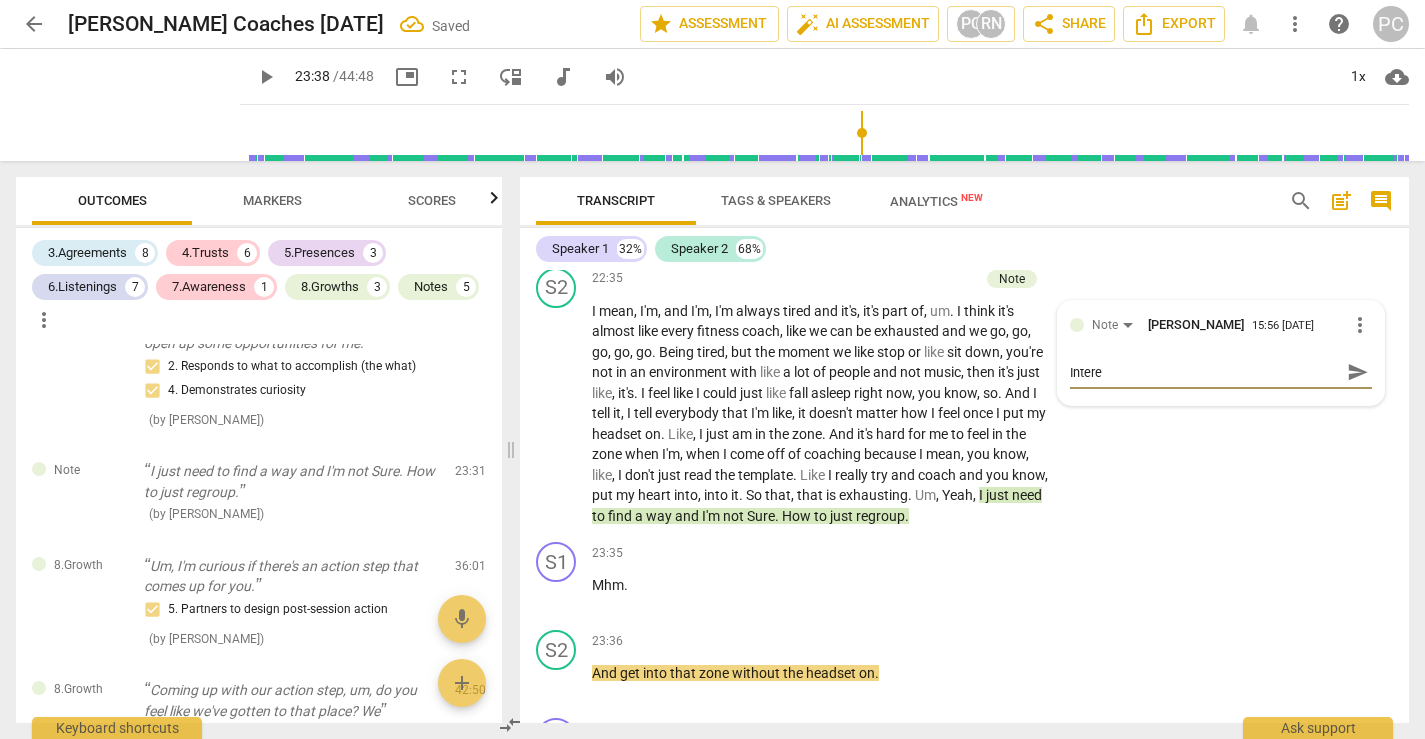 type on "Interes" 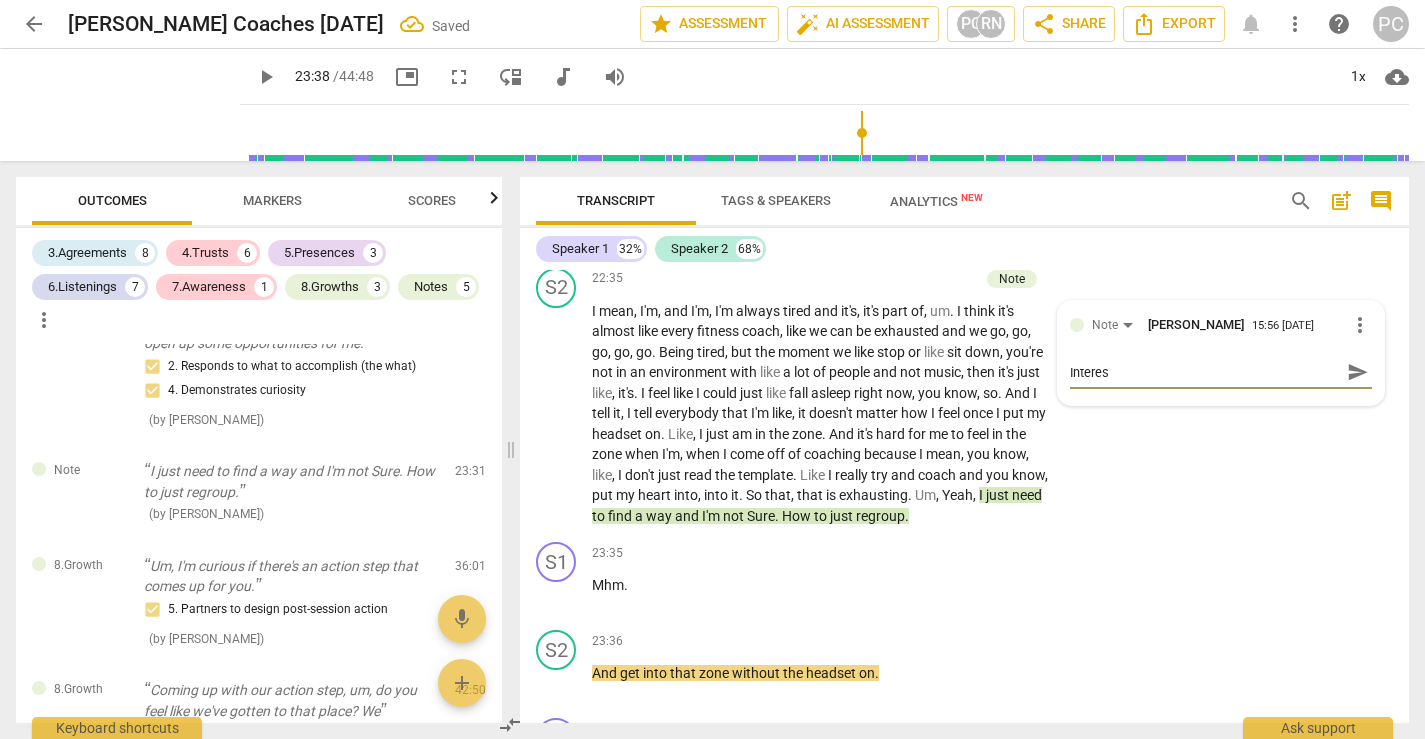 type on "Interese" 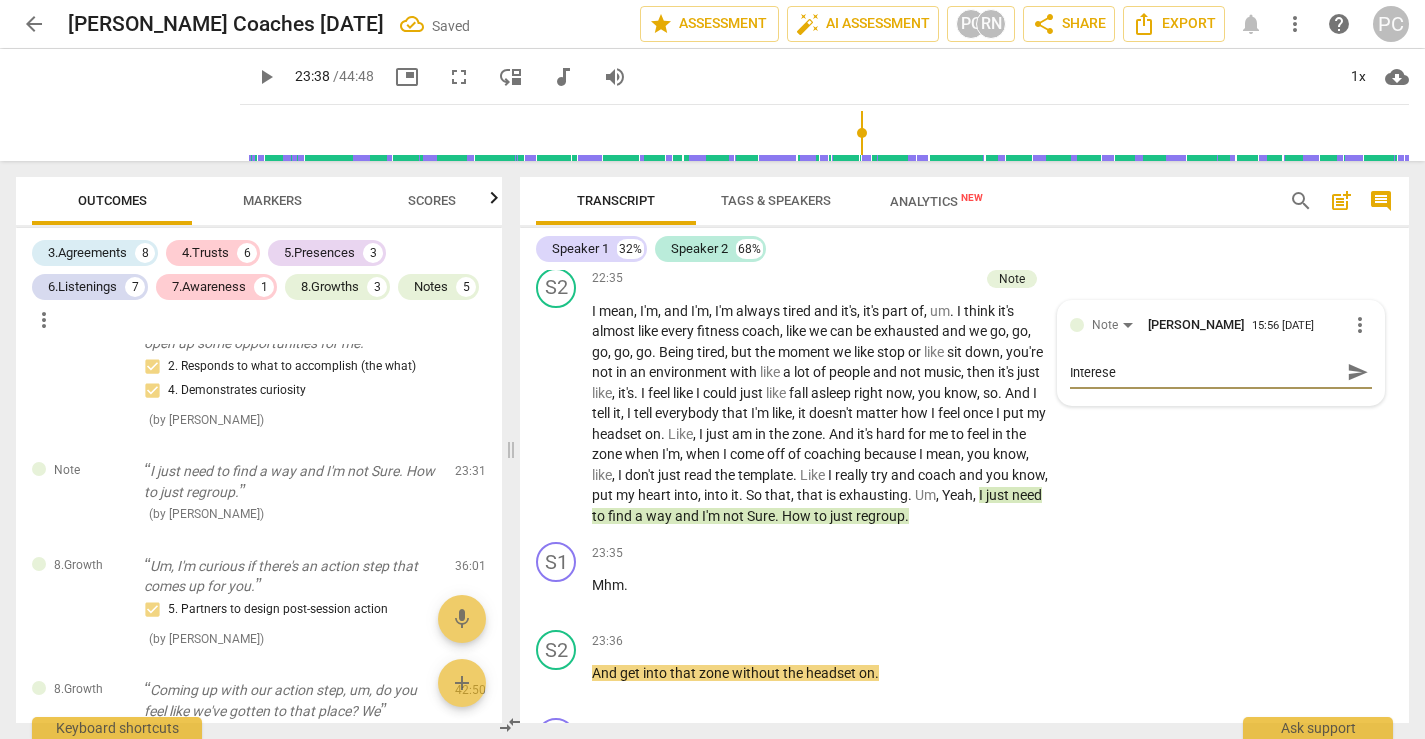 type on "Intereset" 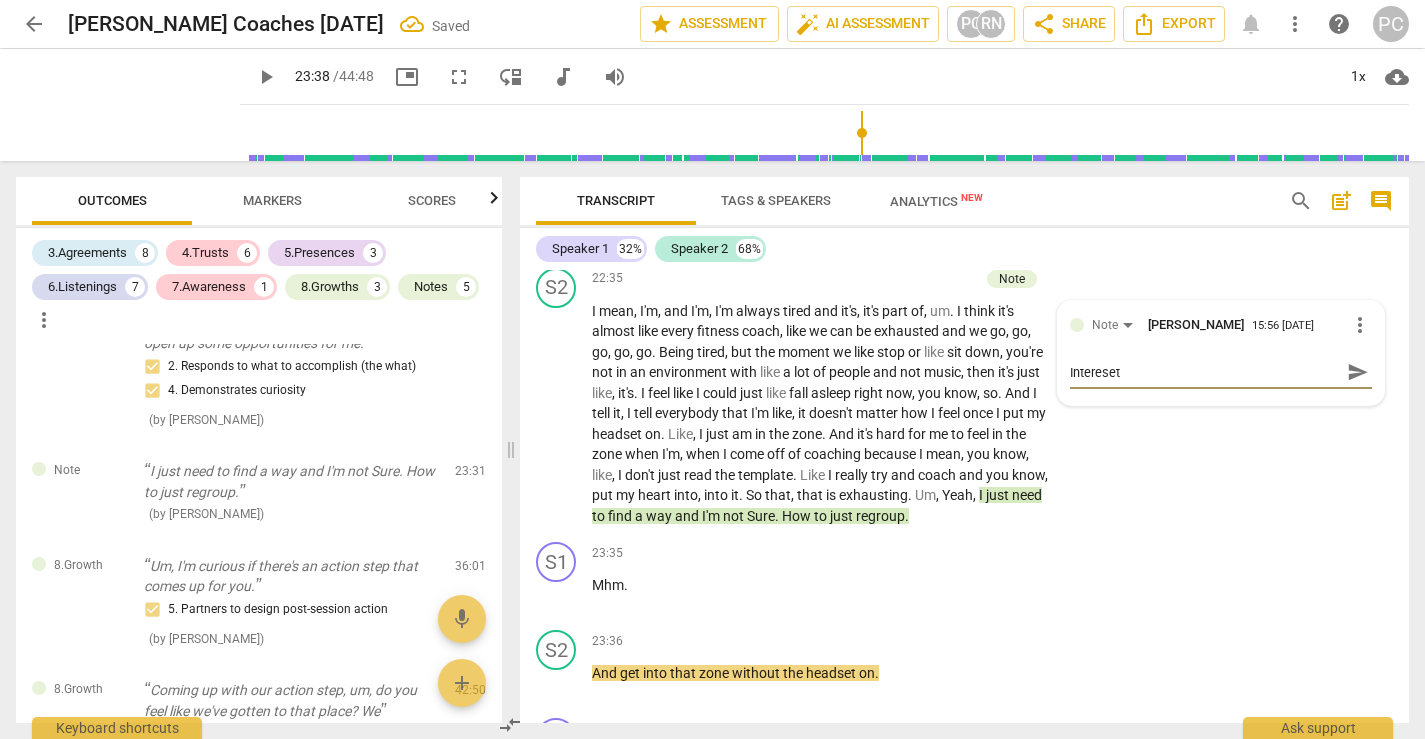 type on "Intereseti" 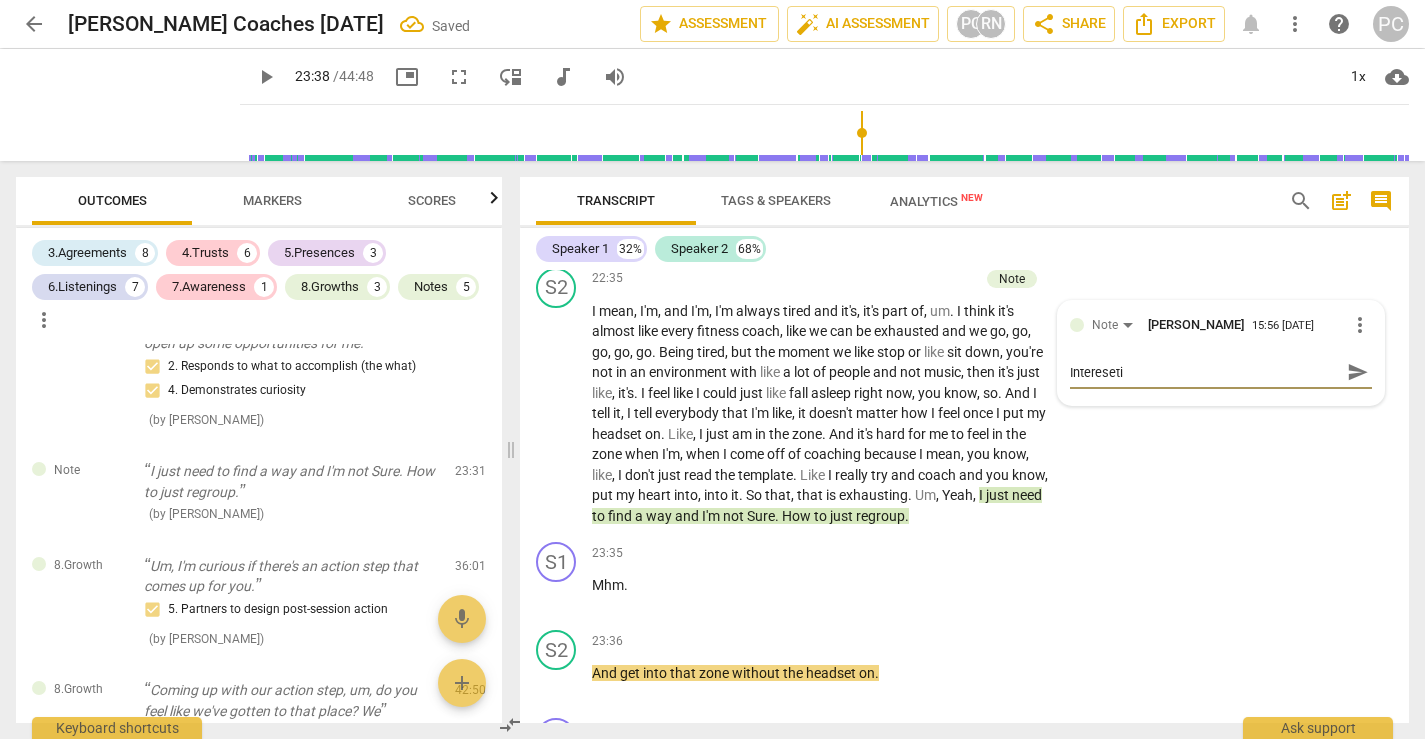 type on "Interesetin" 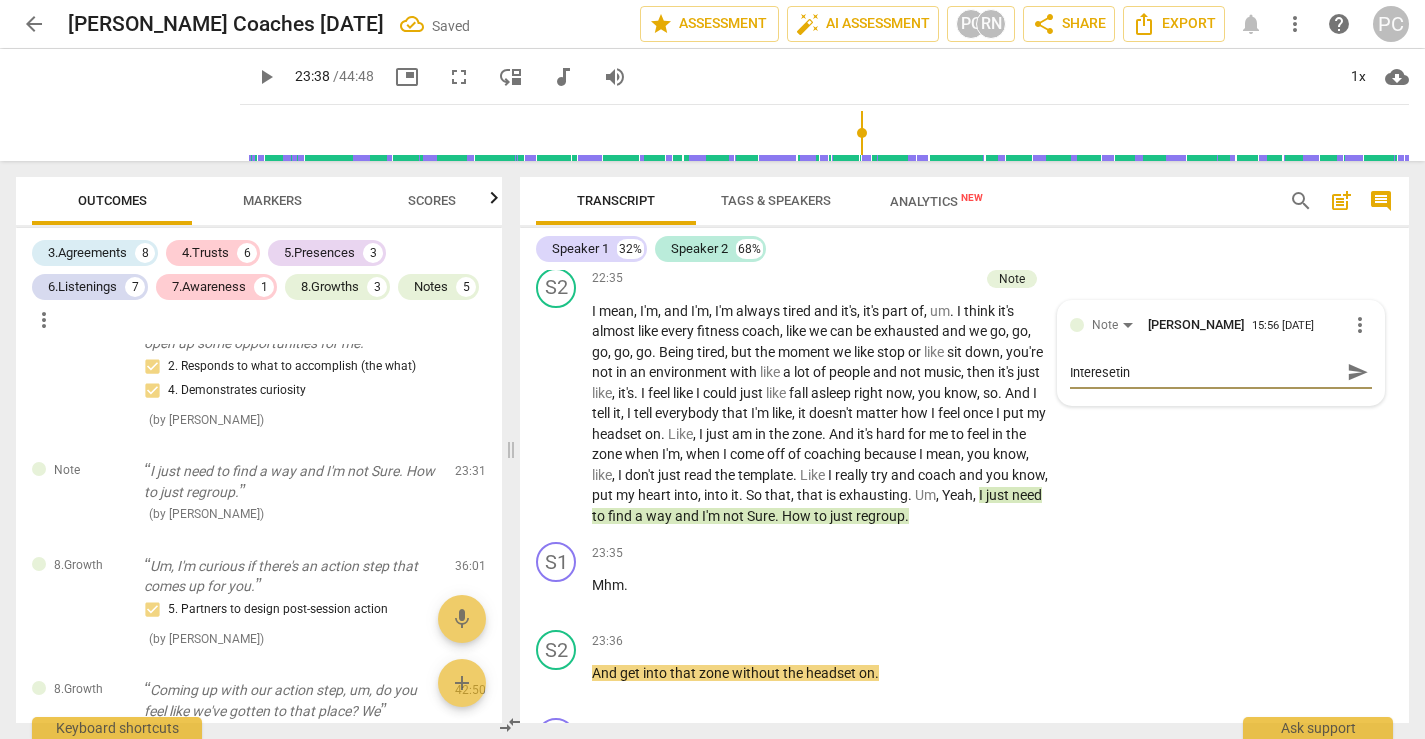 type on "Intereseti" 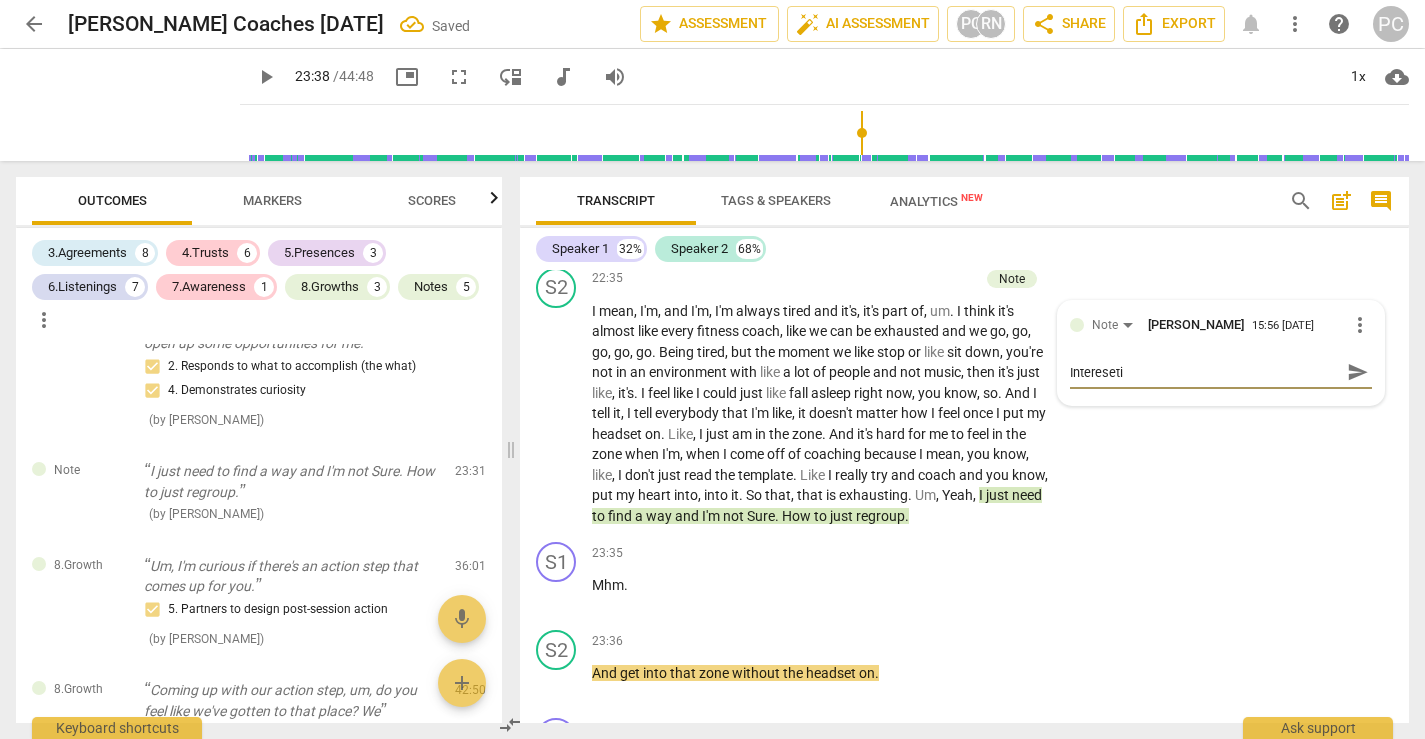 type on "Intereset" 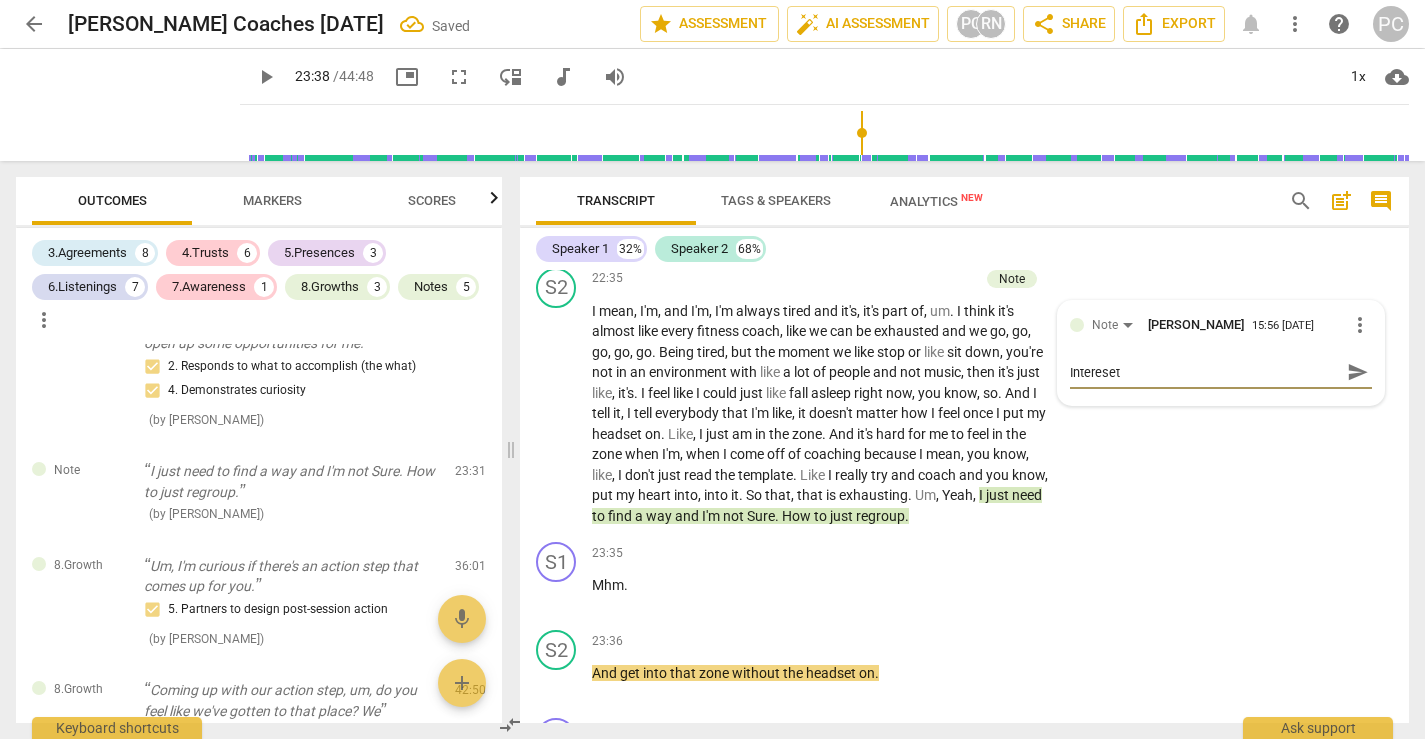 type on "Interese" 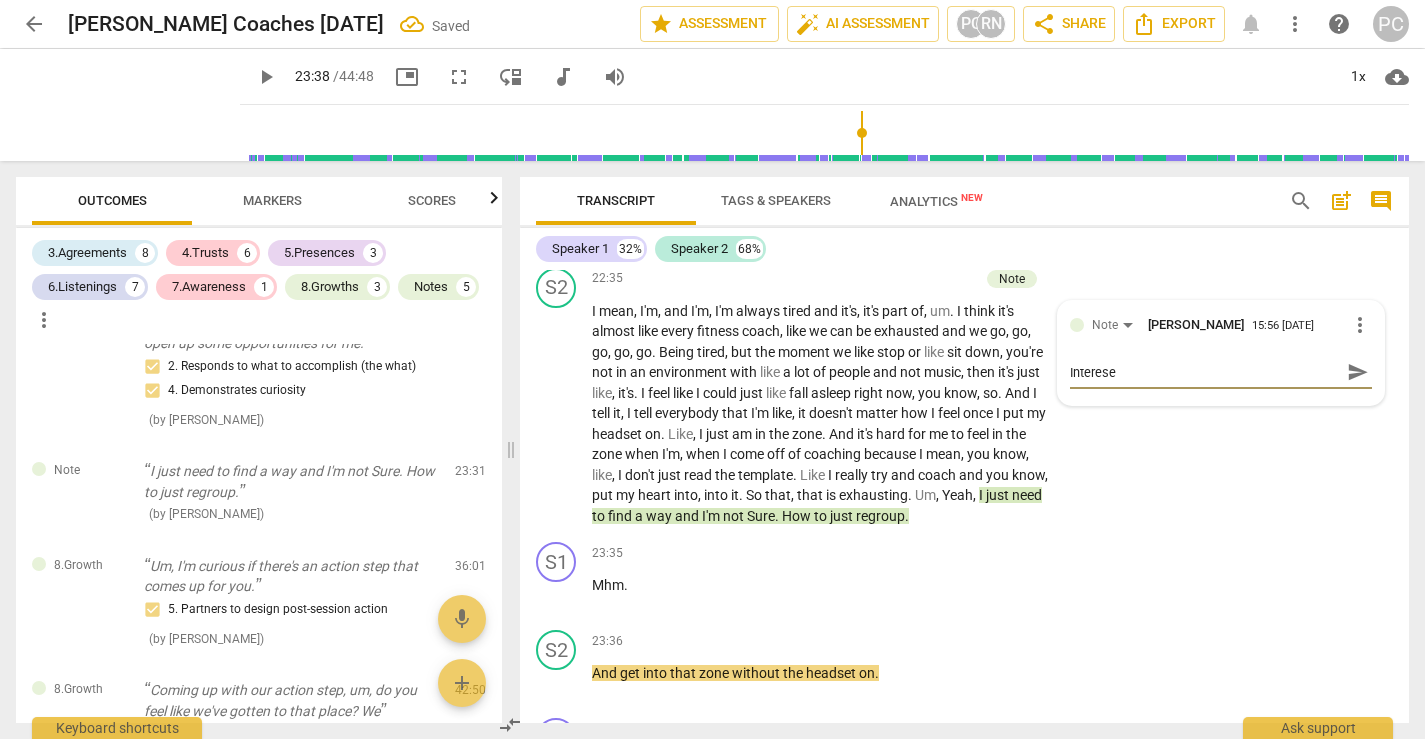 type on "Interes" 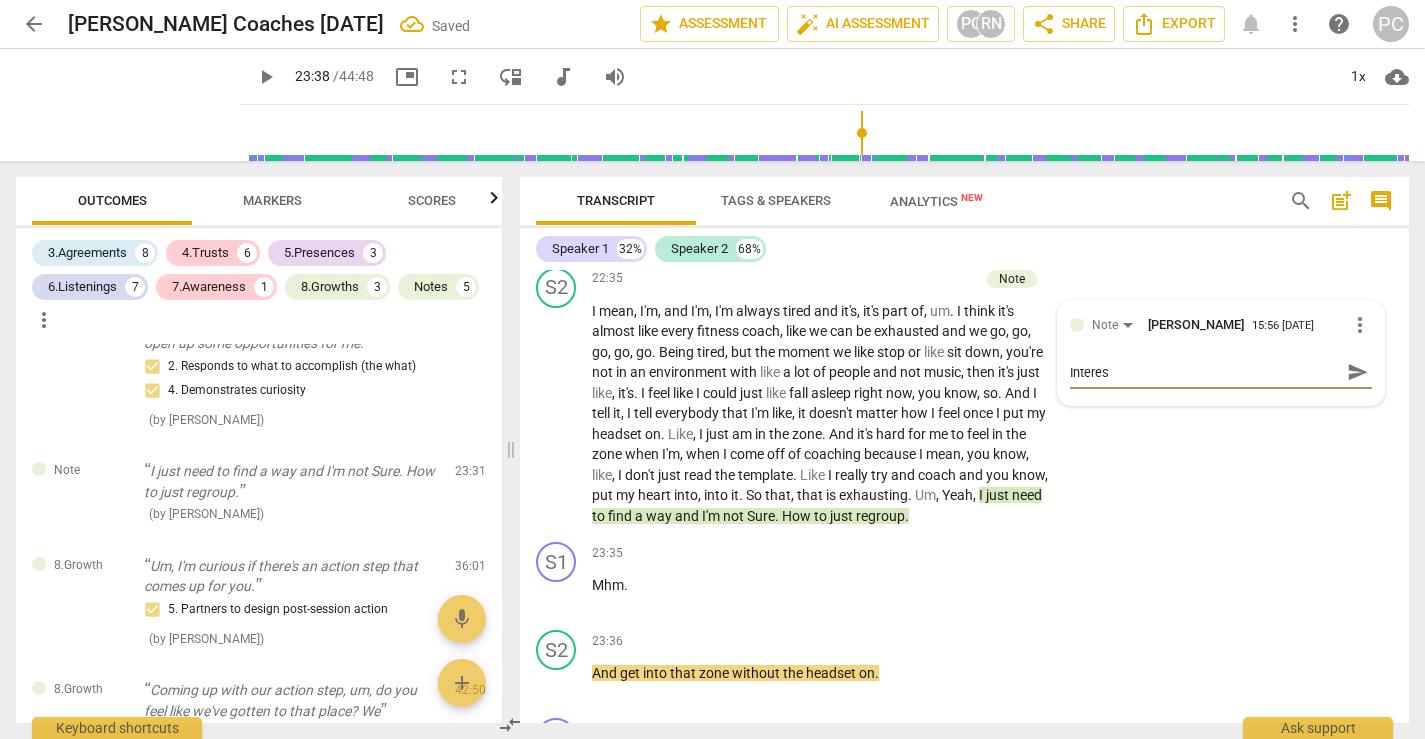 type on "Interest" 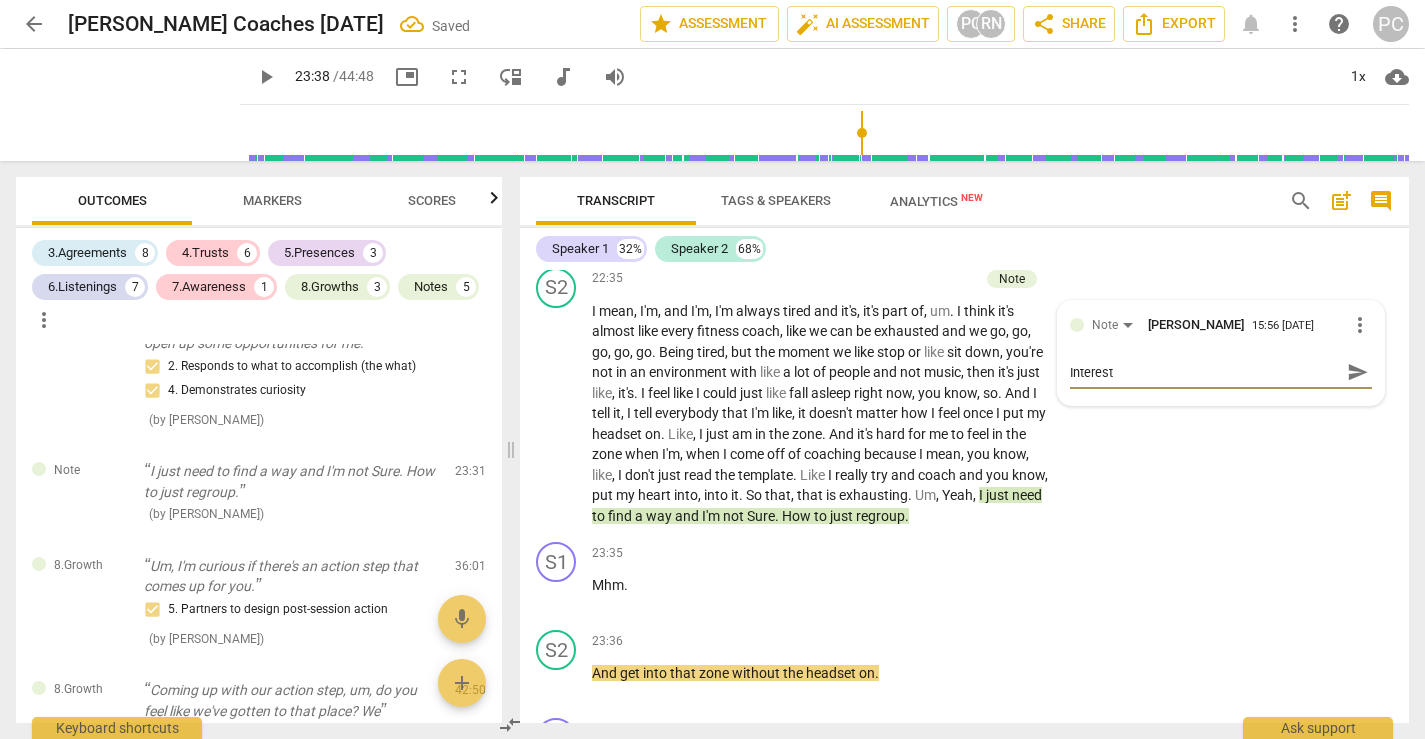 type on "Interesti" 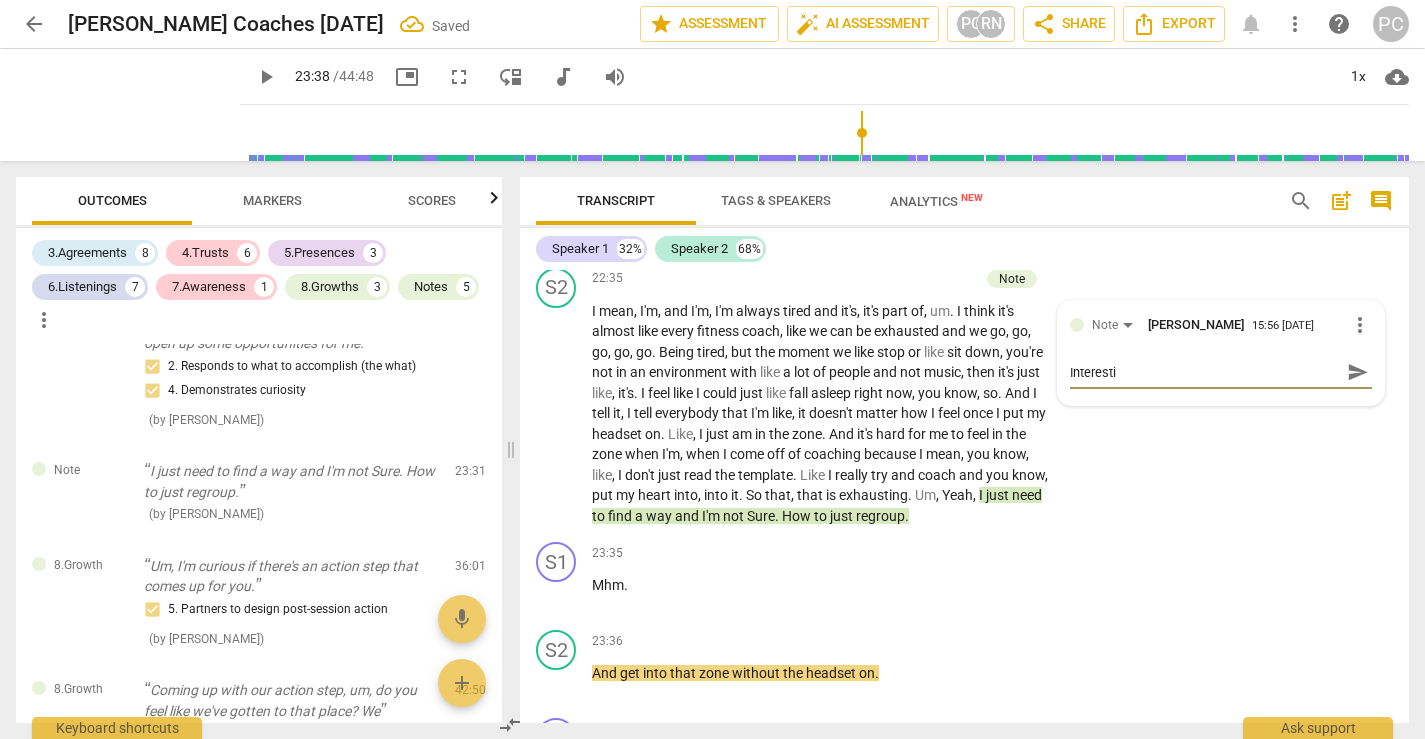 type on "Interestin" 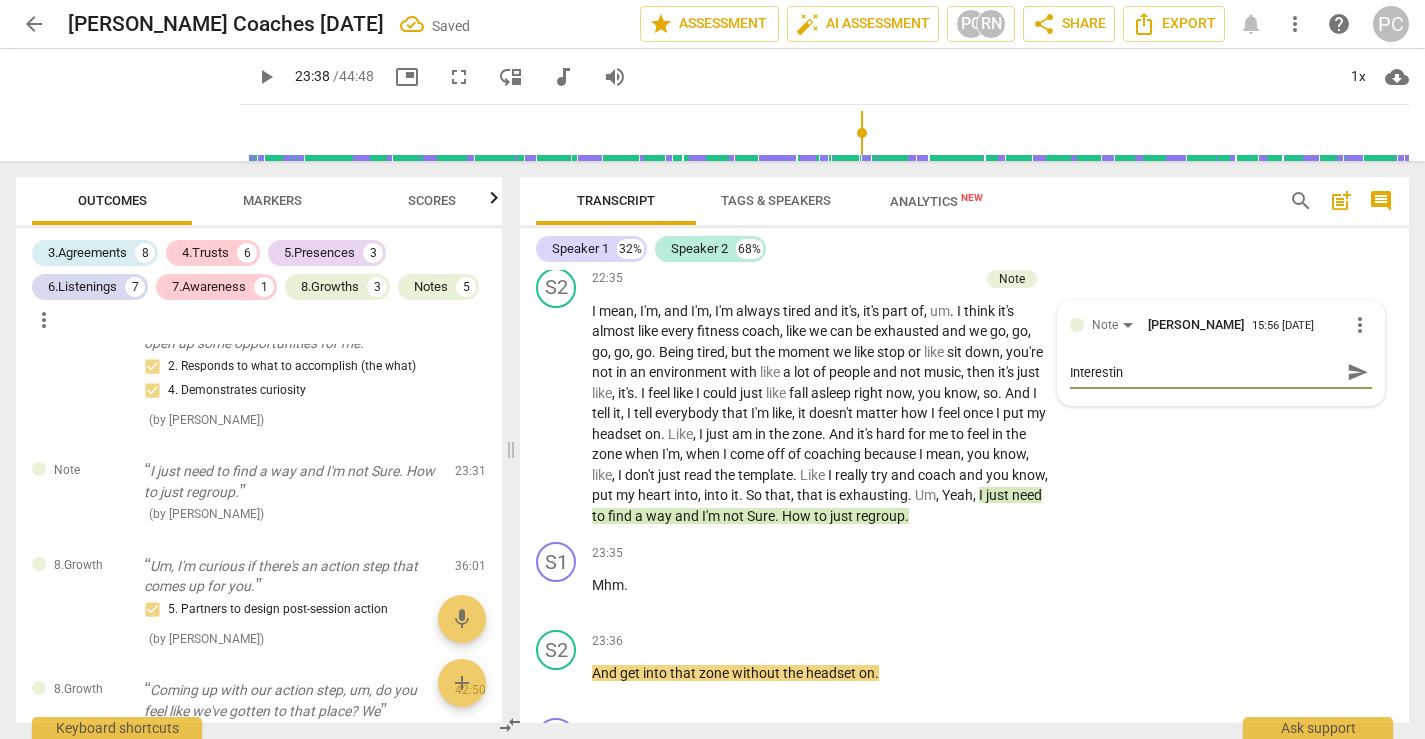 type on "Interesting" 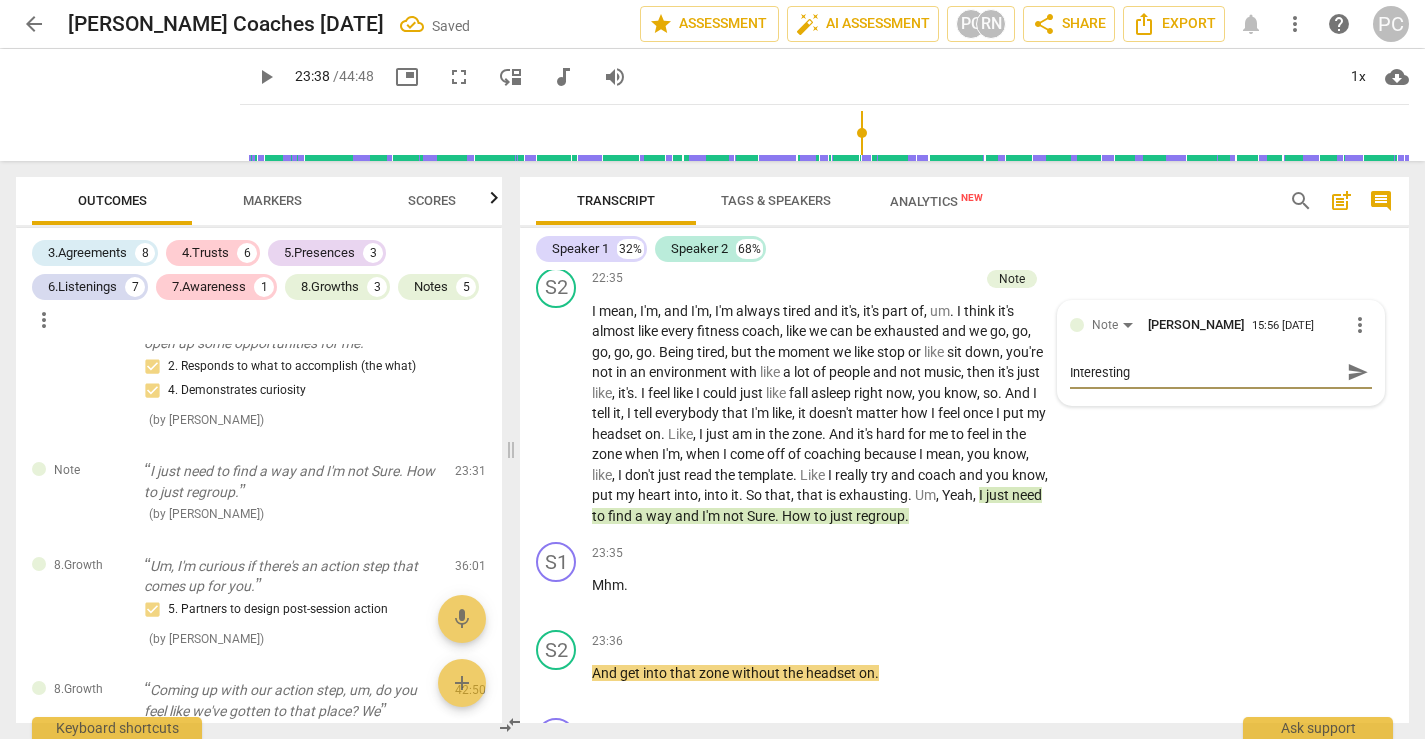 type on "Interesting." 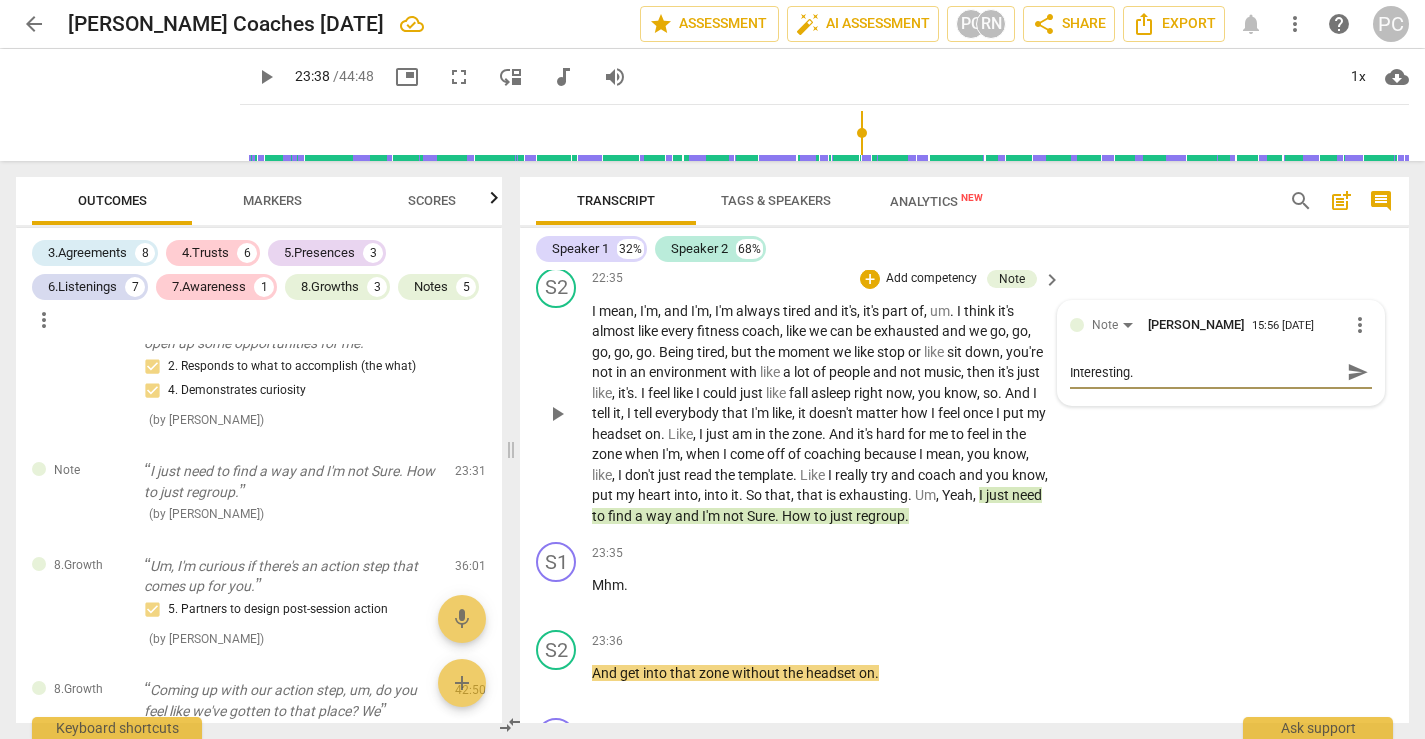 type on "Interesting." 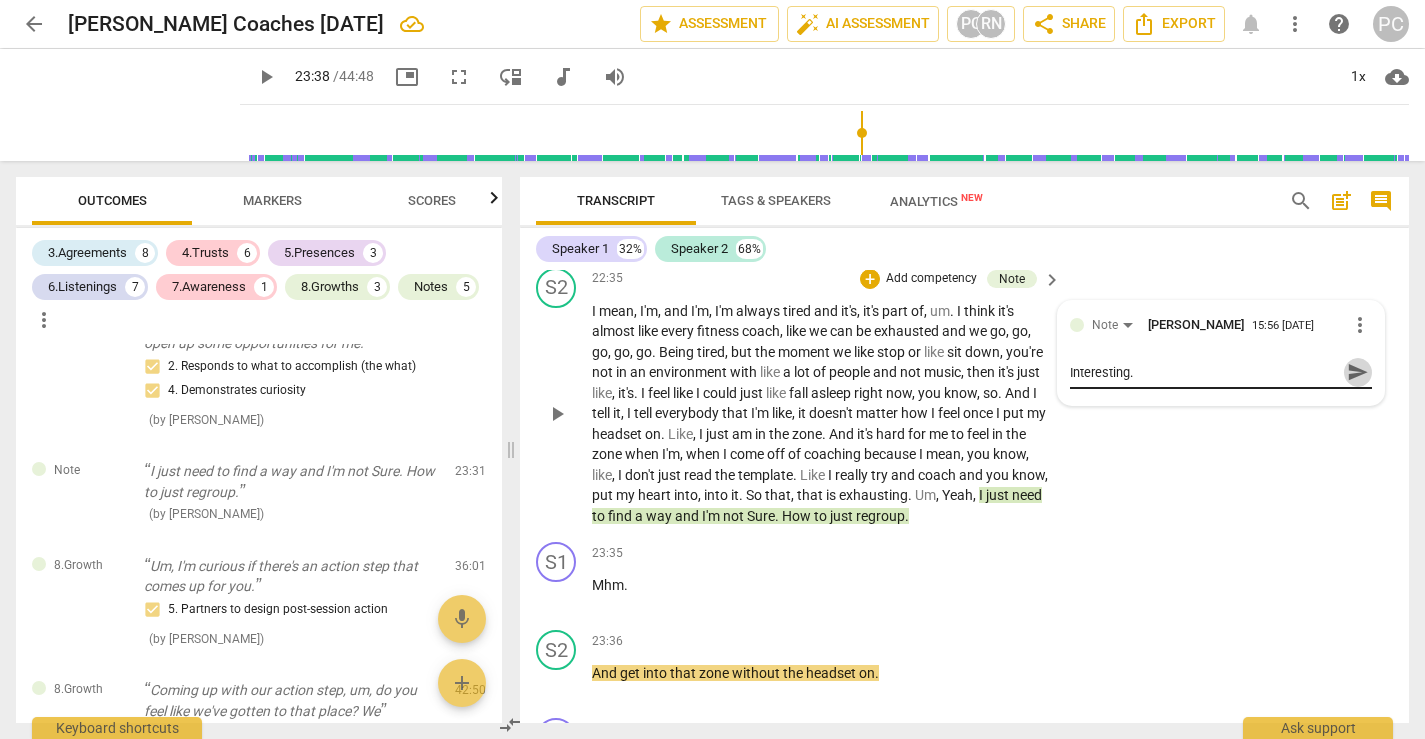 click on "send" at bounding box center [1358, 372] 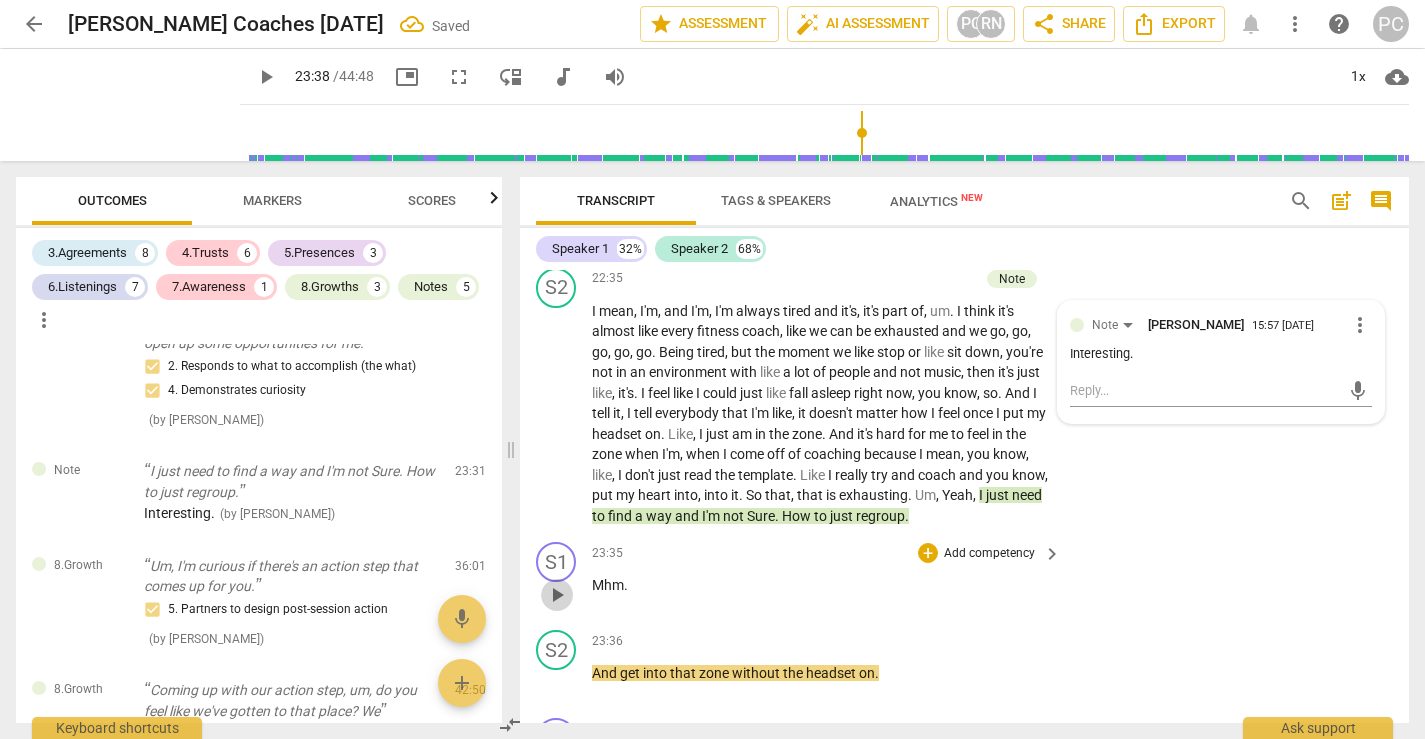 click on "play_arrow" at bounding box center [557, 595] 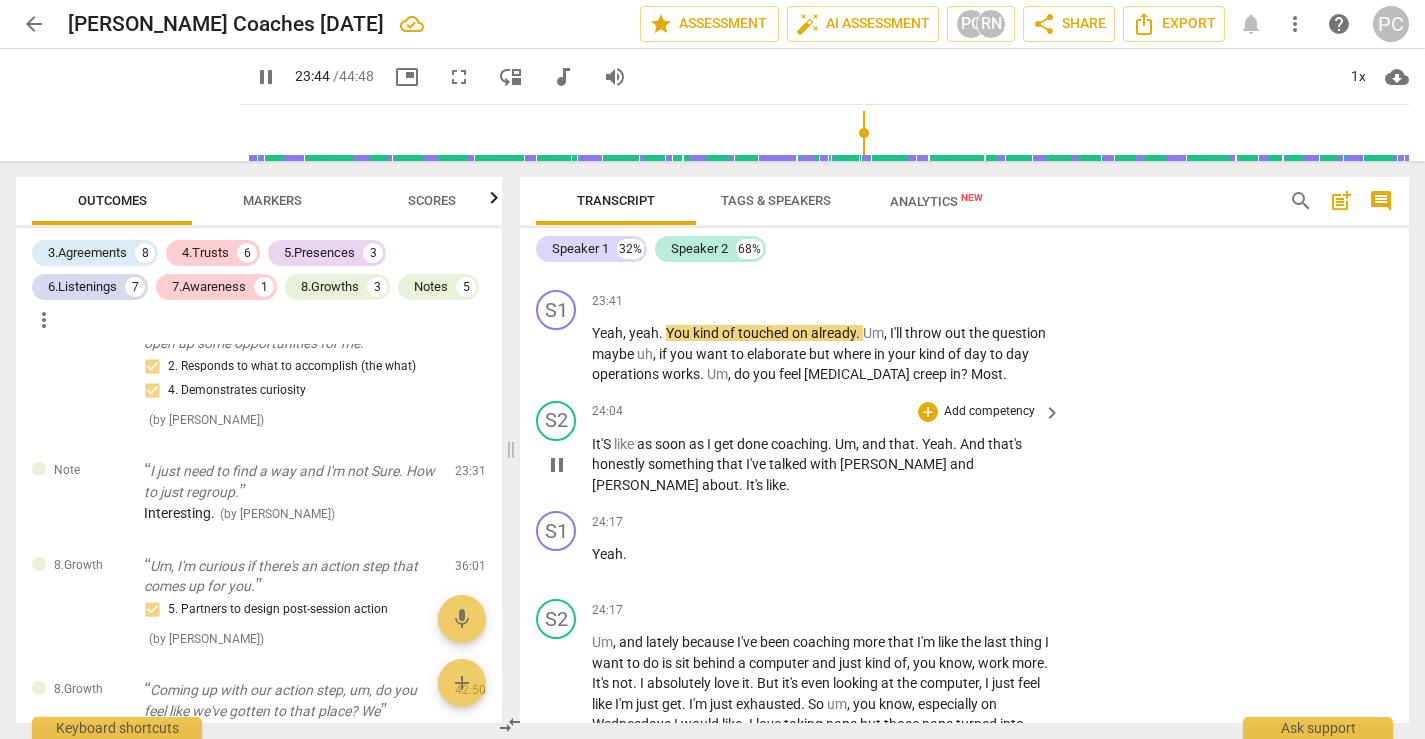scroll, scrollTop: 9570, scrollLeft: 0, axis: vertical 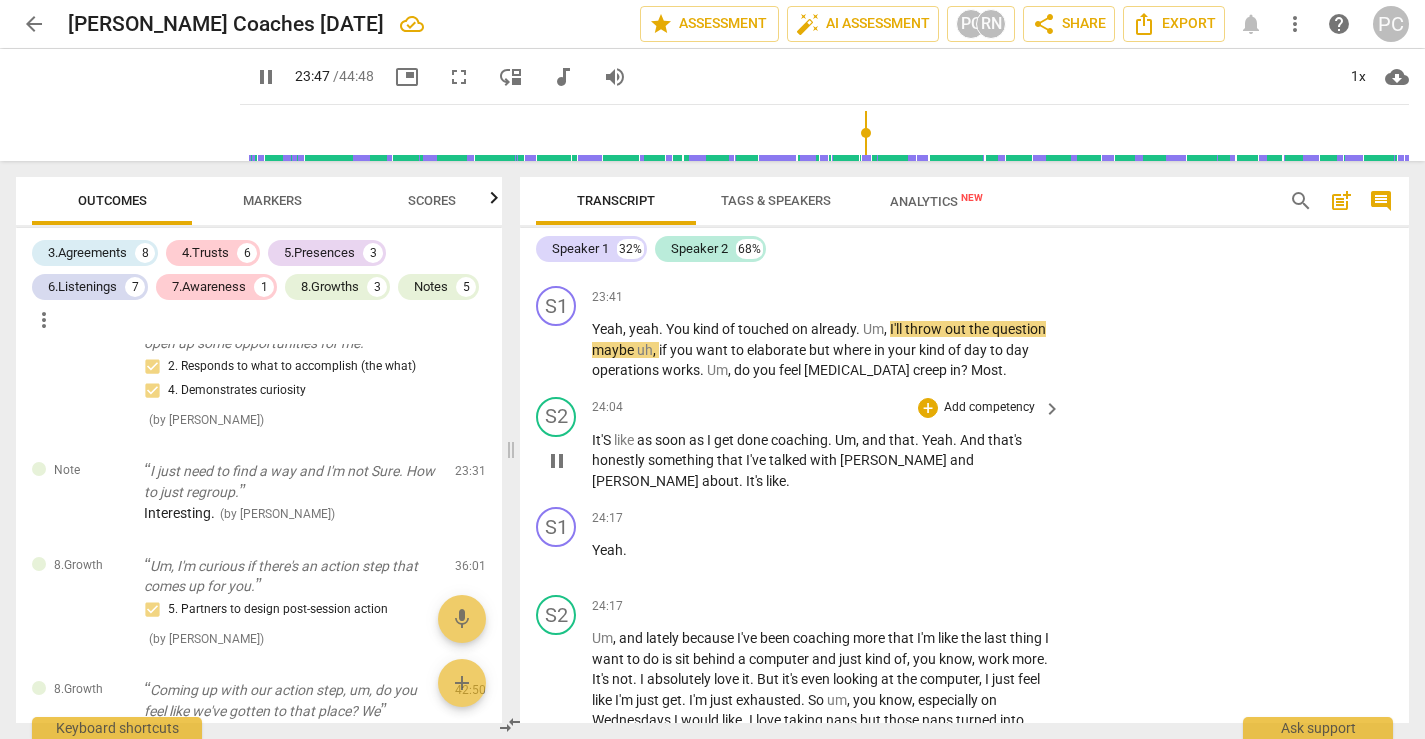 click on "S2 play_arrow pause 24:17 + Add competency keyboard_arrow_right Um ,   and   lately   because   I've   been   coaching   more   that   I'm   like   the   last   thing   I   want   to   do   is   sit   behind   a   computer   and   just   kind   of ,   you   know ,   work   more .   It's   not .   I   absolutely   love   it .   But   it's   even   looking   at   the   computer ,   I   just   feel   like   I'm   just   get .   I'm   just   exhausted .   So   um ,   you   know ,   especially   on   Wednesdays   I   would   like .   I   love   taking   naps   but   those   naps   turned   into   very   long   naps   which   made   me   more   time .   So   I'm   trying   the   whole   20   minute ,   you   know ,   just   a   little   cat   nap .   So   I   think   that's   my   new   thing   is   just   sleeping   no   more   than   20   minutes .   Getting   a   little   power   surge   and   just   trying   to   keyword .   Trying   to   get   back   um ,   in   the   focus .   But   it's   definitely   once" at bounding box center (964, 765) 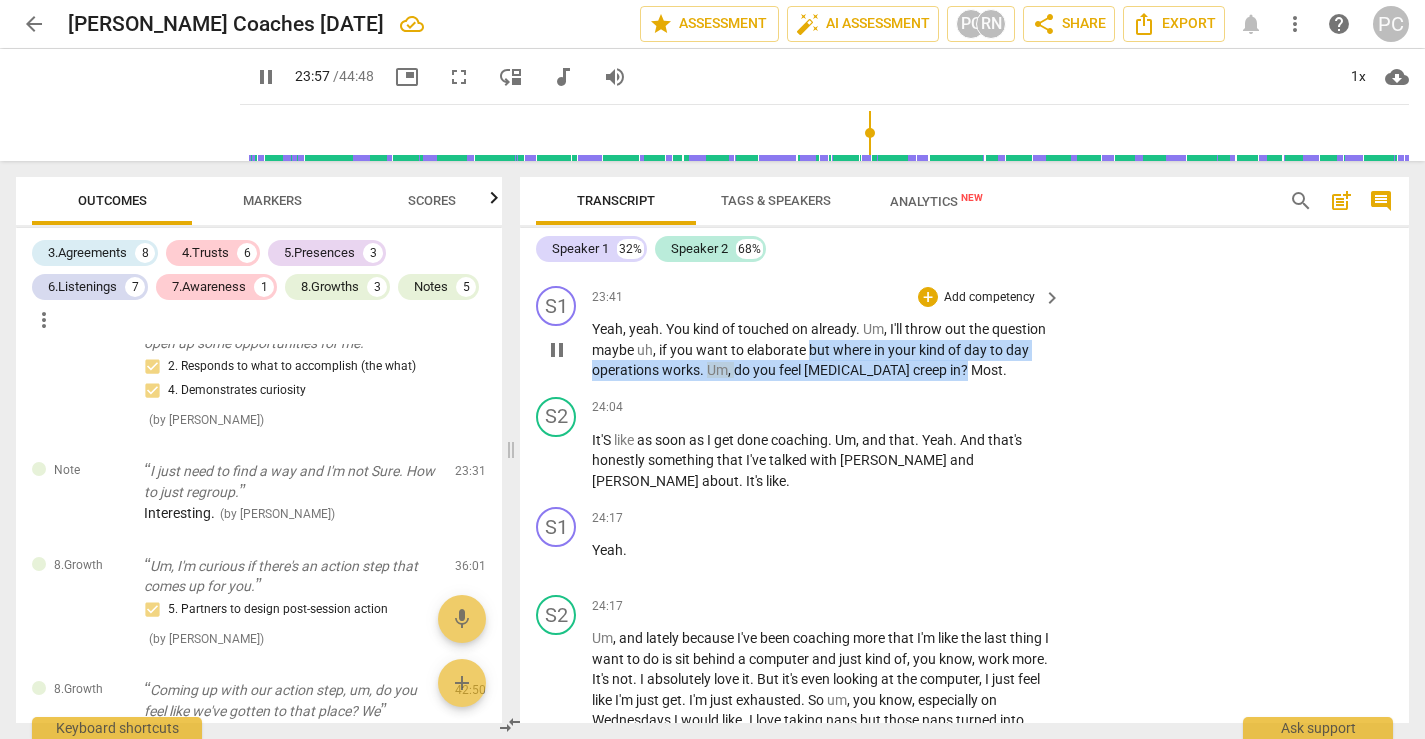 drag, startPoint x: 808, startPoint y: 372, endPoint x: 960, endPoint y: 389, distance: 152.94771 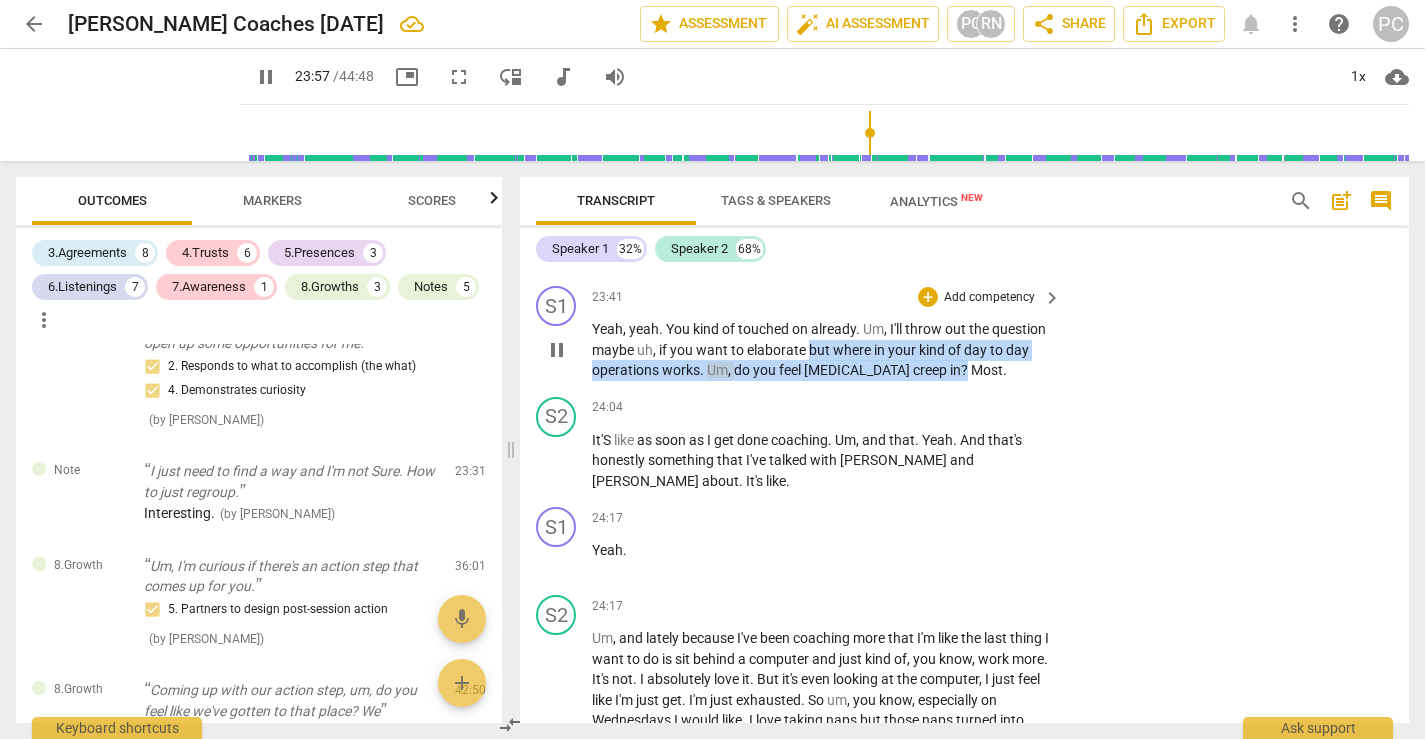 click on "Yeah ,   yeah .   You   kind   of   touched   on   already .   Um ,   I'll   throw   out   the   question   maybe   uh ,   if   you   want   to   elaborate   but   where   in   your   kind   of   day   to   day   operations   works .   Um ,   do   you   feel   [MEDICAL_DATA]   creep   in ?   Most ." at bounding box center [821, 350] 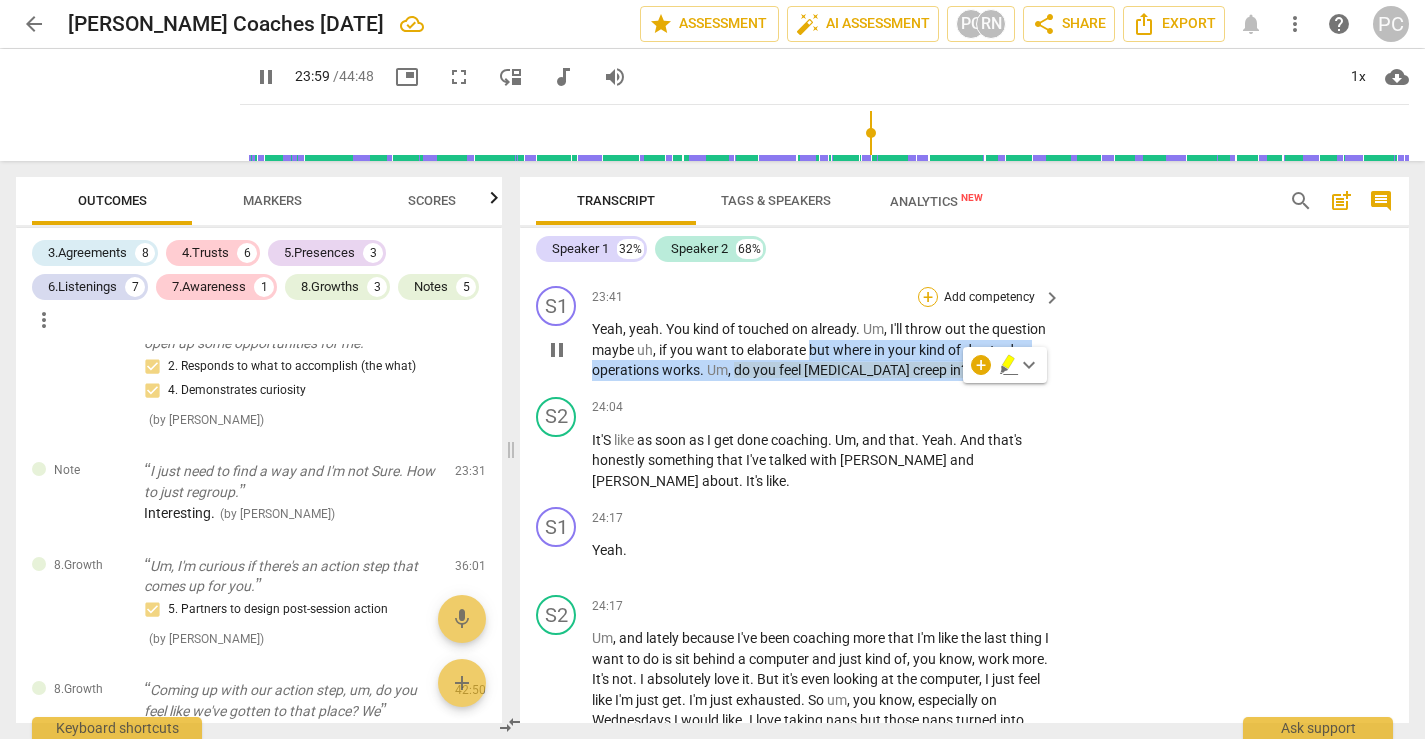 click on "+" at bounding box center (928, 297) 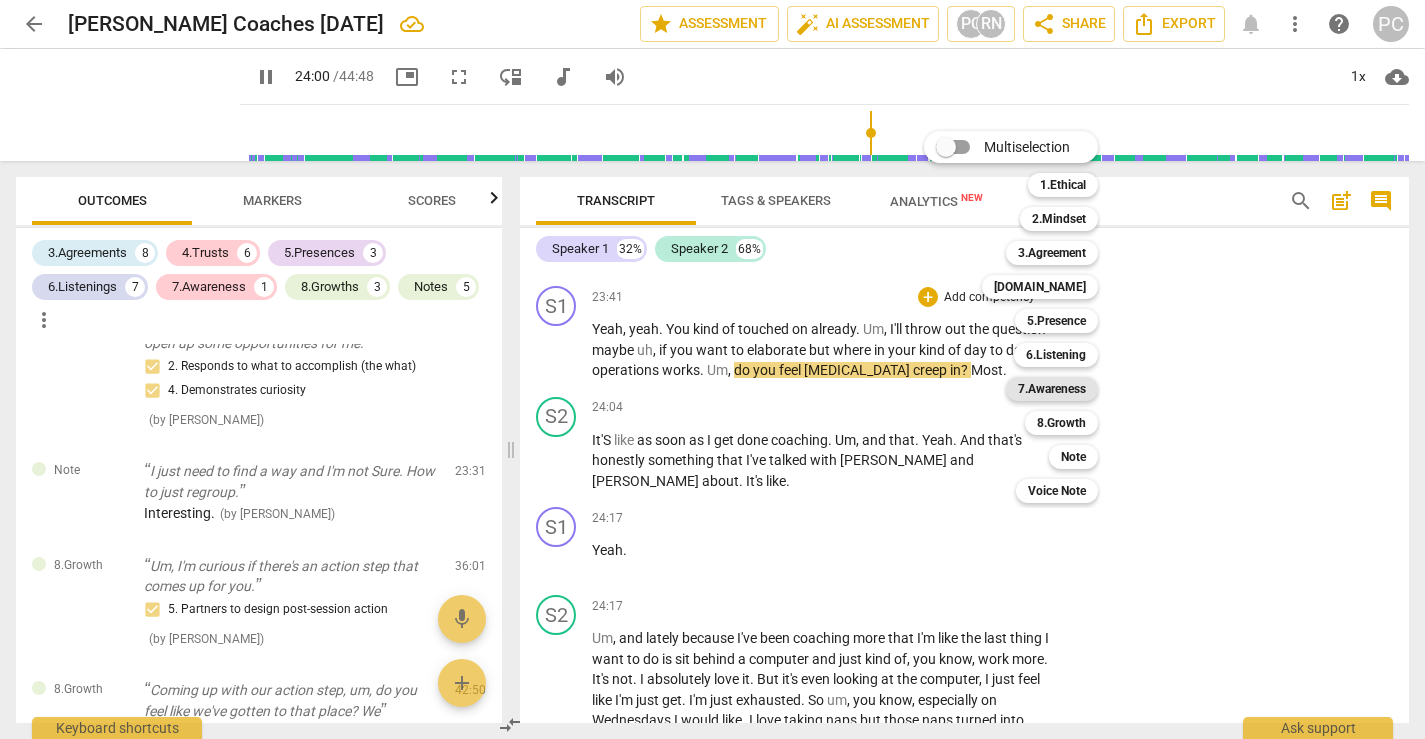 click on "7.Awareness" at bounding box center (1052, 389) 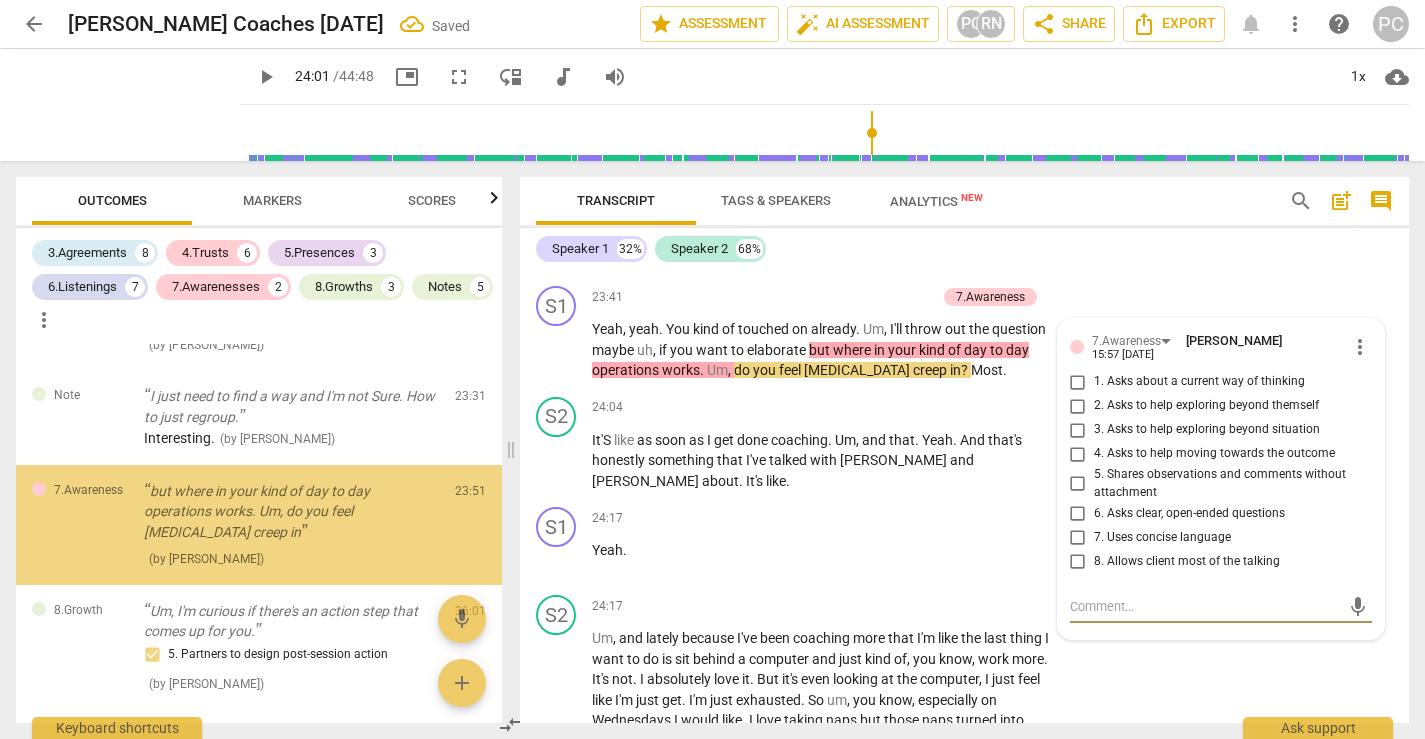 scroll, scrollTop: 5495, scrollLeft: 0, axis: vertical 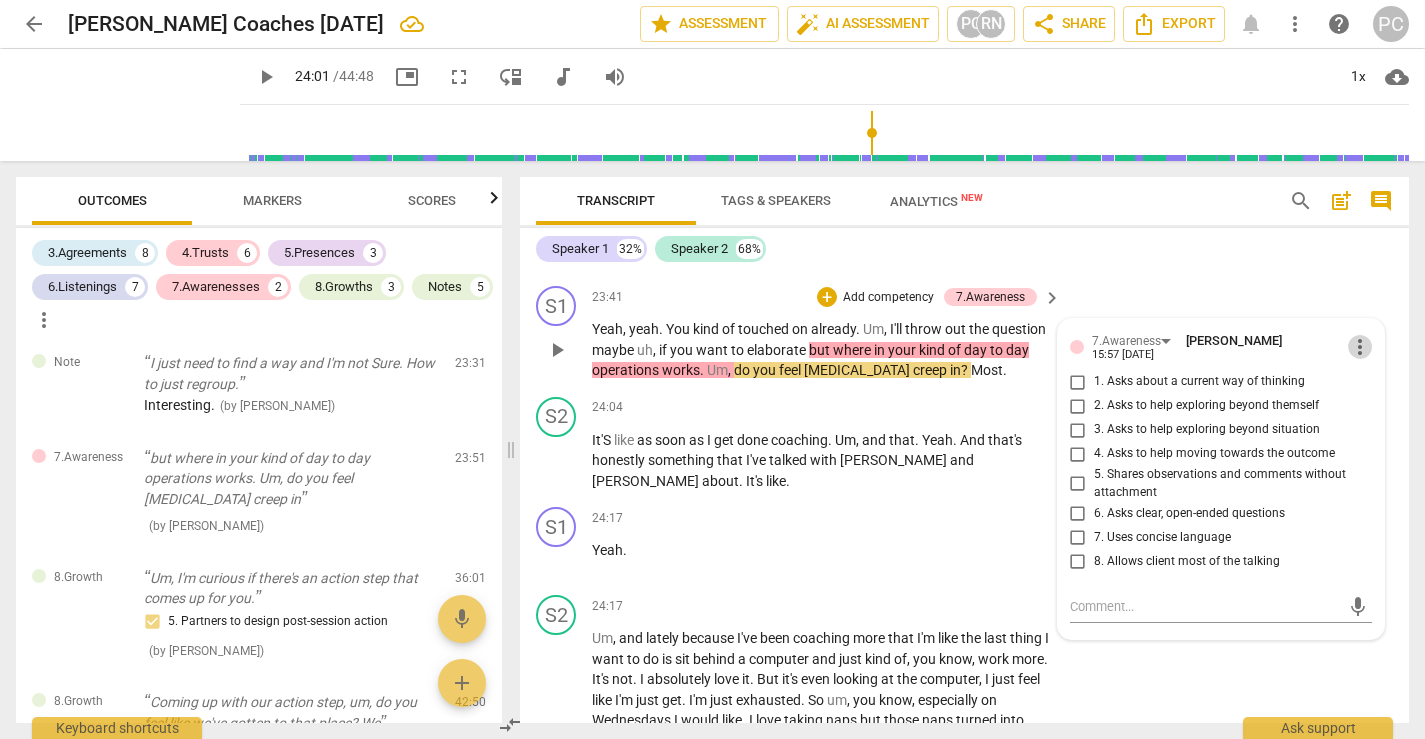 click on "more_vert" at bounding box center (1360, 347) 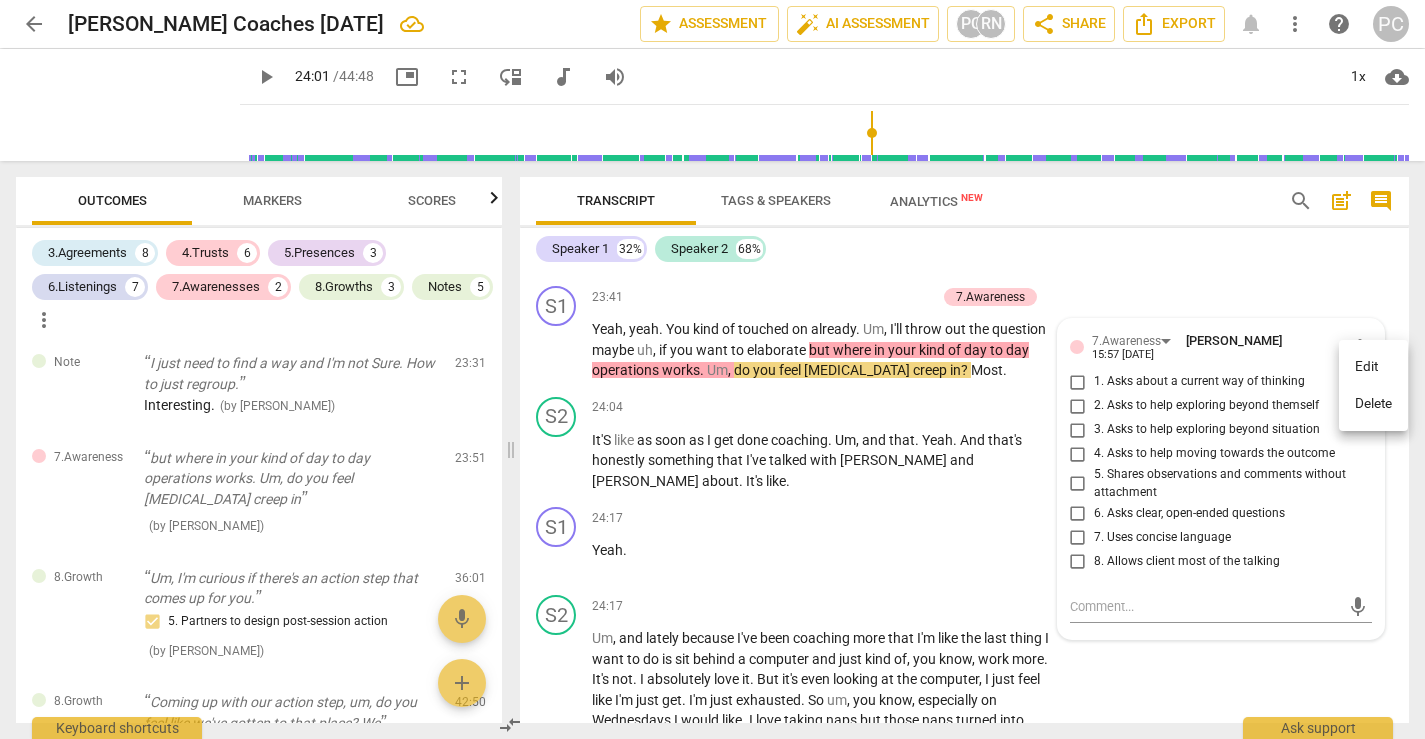 click on "Delete" at bounding box center [1373, 404] 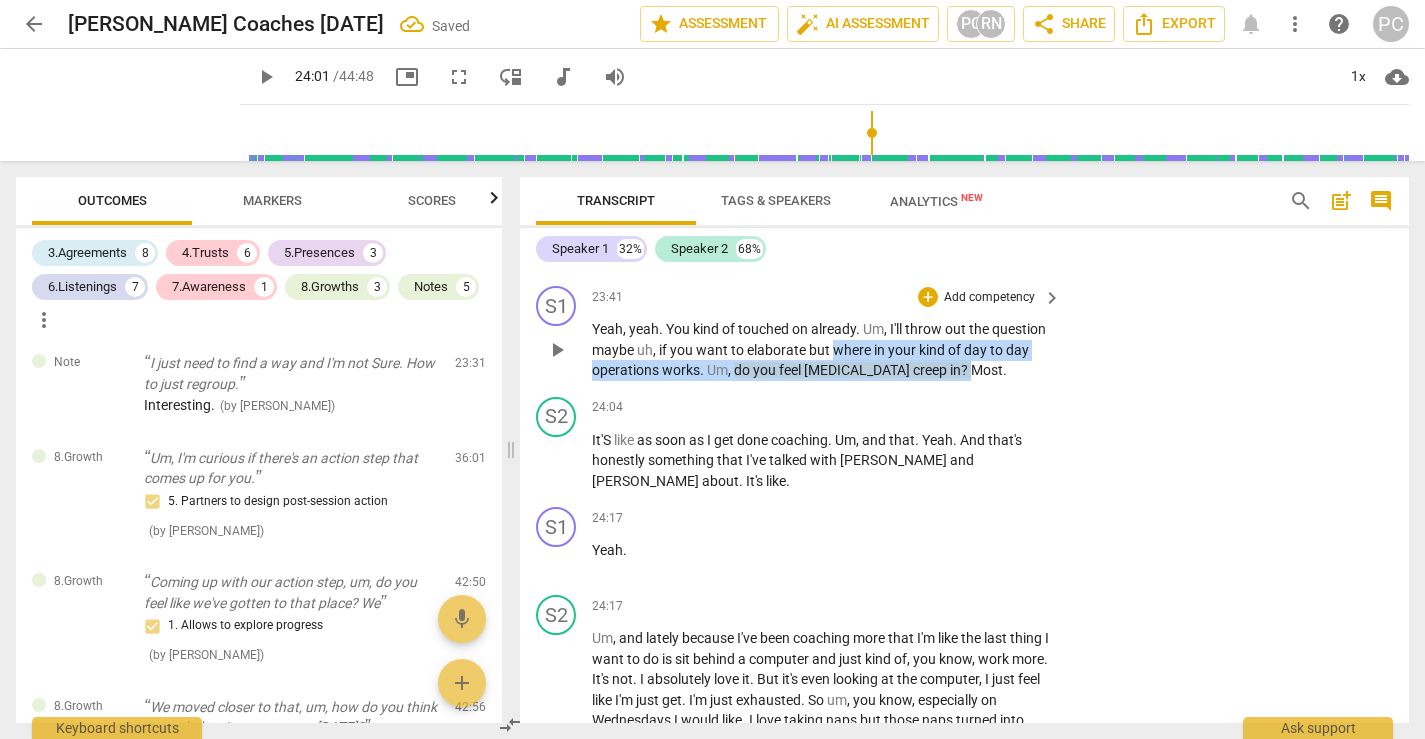 drag, startPoint x: 832, startPoint y: 366, endPoint x: 960, endPoint y: 394, distance: 131.02672 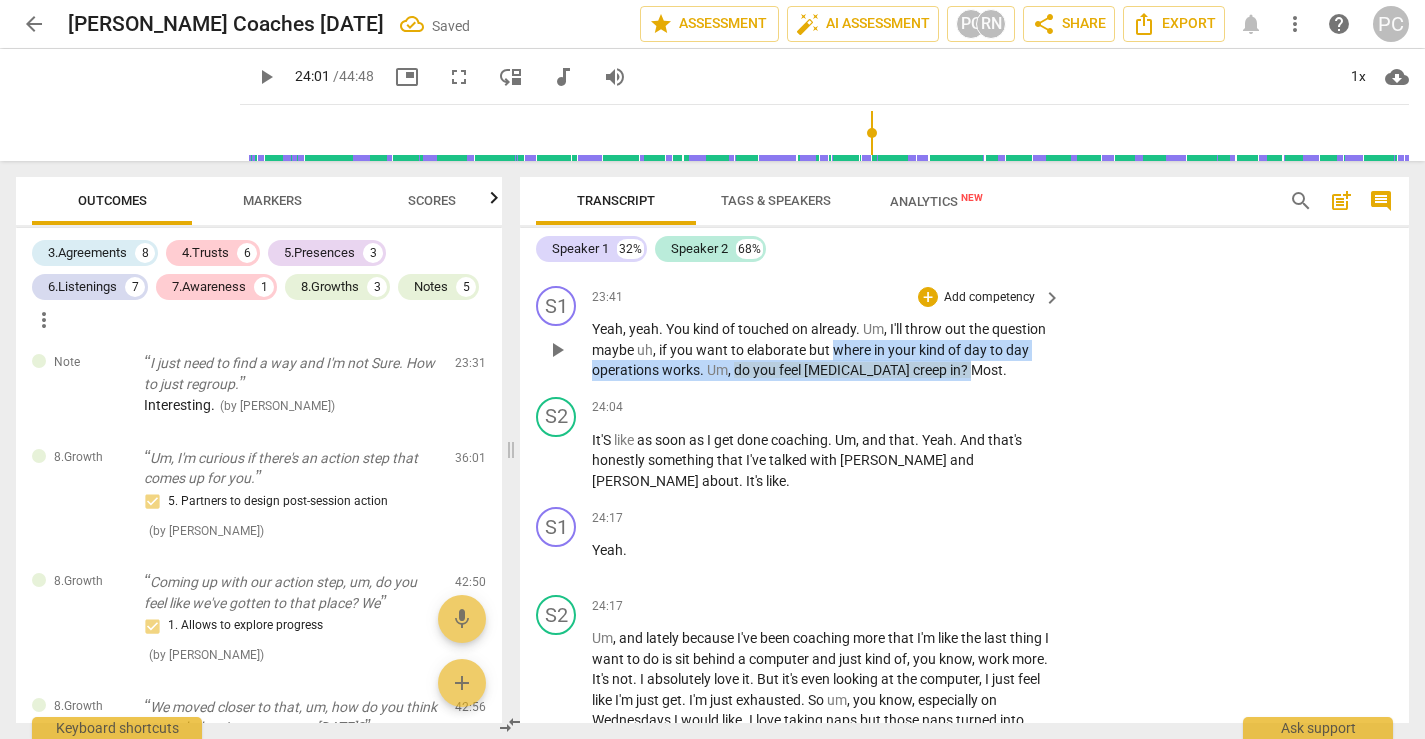 click on "Yeah ,   yeah .   You   kind   of   touched   on   already .   Um ,   I'll   throw   out   the   question   maybe   uh ,   if   you   want   to   elaborate   but   where   in   your   kind   of   day   to   day   operations   works .   Um ,   do   you   feel   [MEDICAL_DATA]   creep   in ?   Most ." at bounding box center [821, 350] 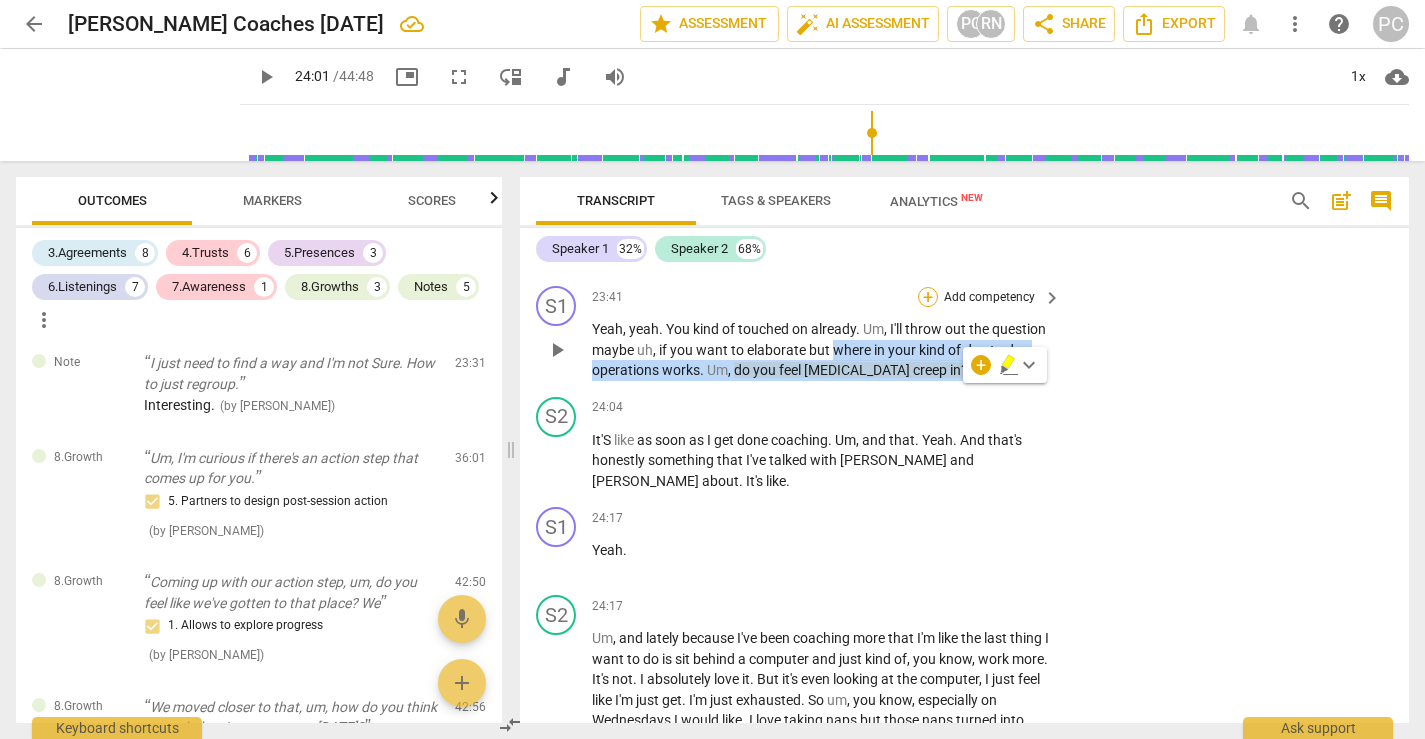 click on "+" at bounding box center (928, 297) 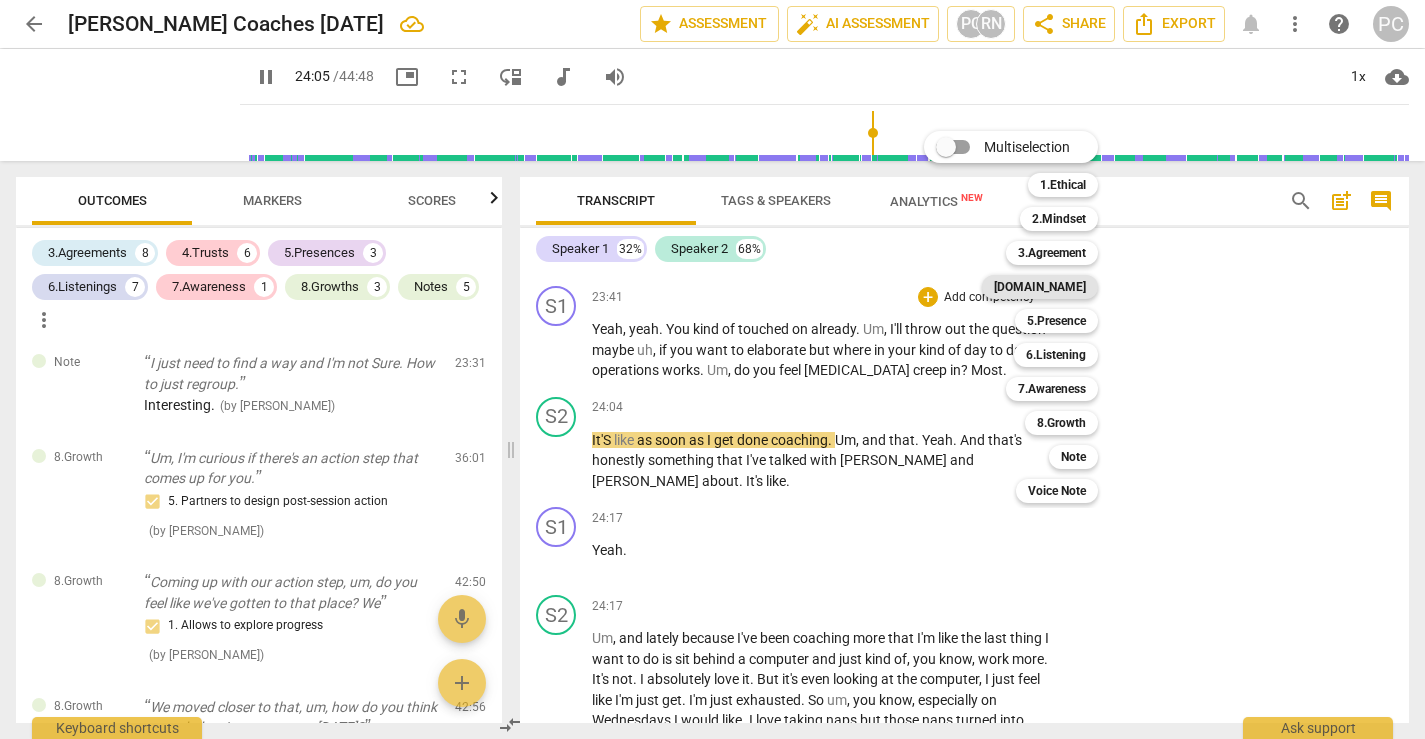 click on "[DOMAIN_NAME]" at bounding box center (1040, 287) 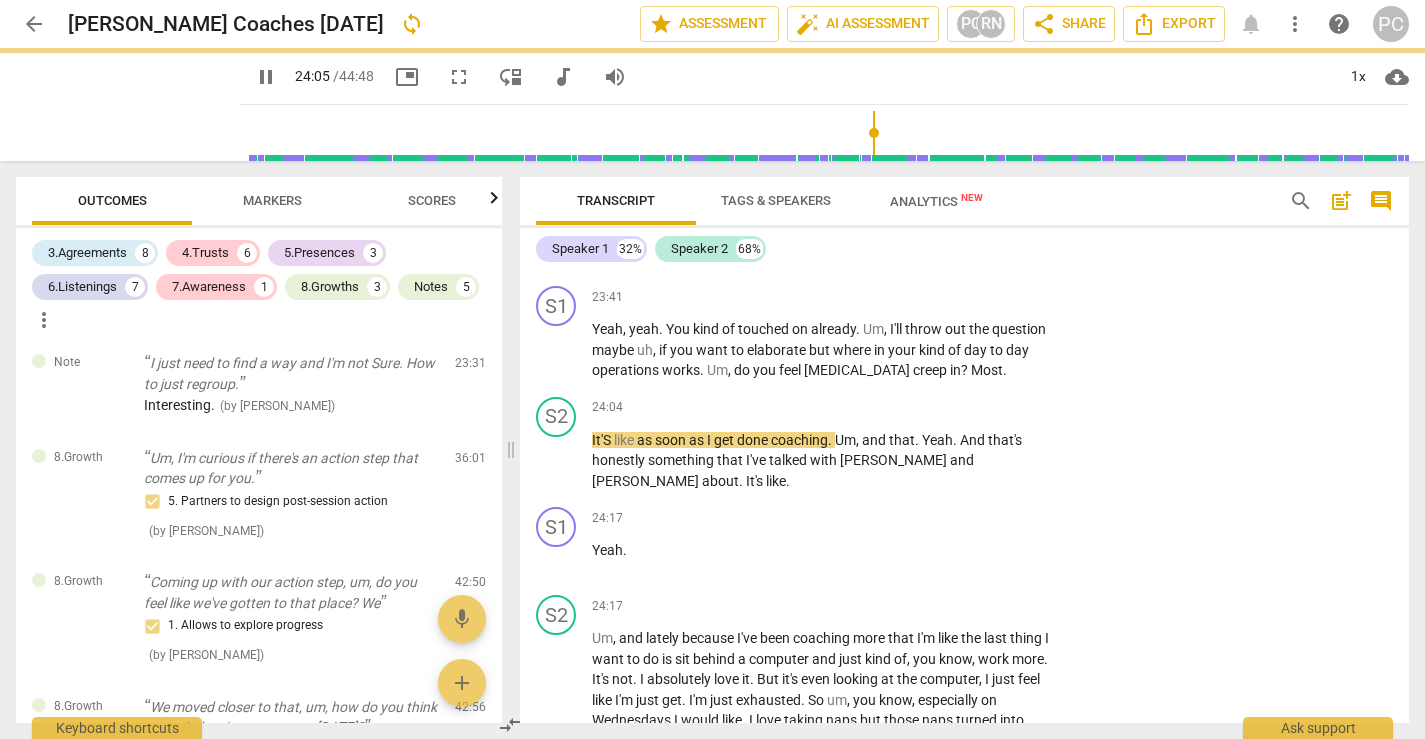 type on "1446" 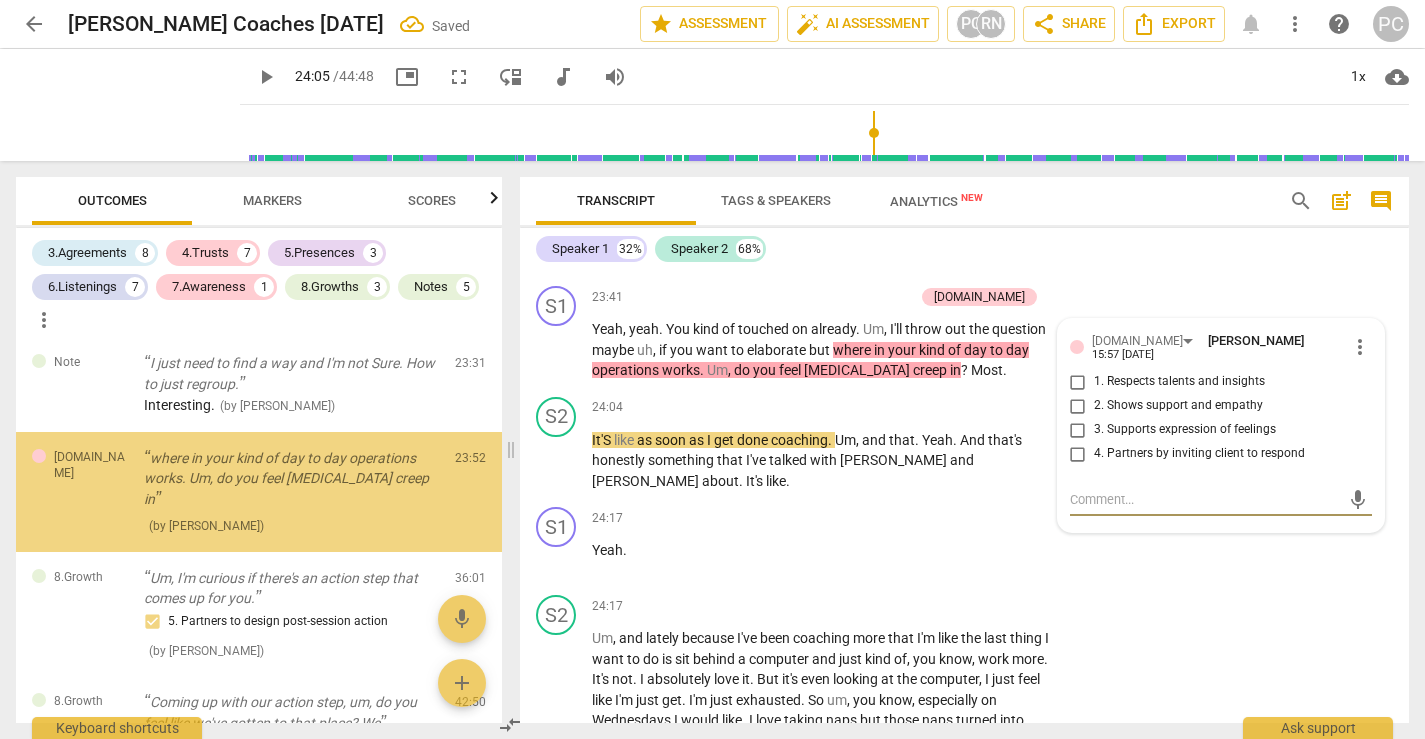 scroll, scrollTop: 5494, scrollLeft: 0, axis: vertical 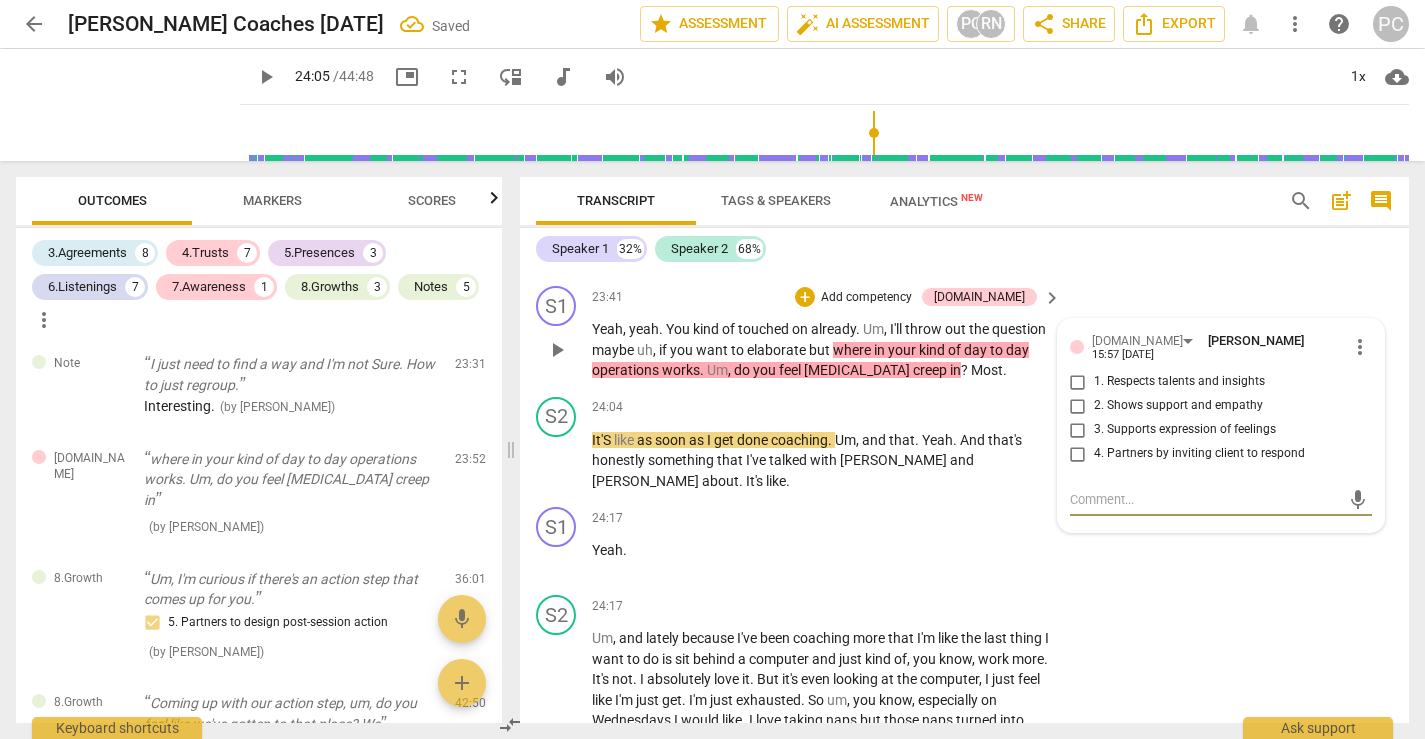click on "4. Partners by inviting client to respond" at bounding box center [1078, 454] 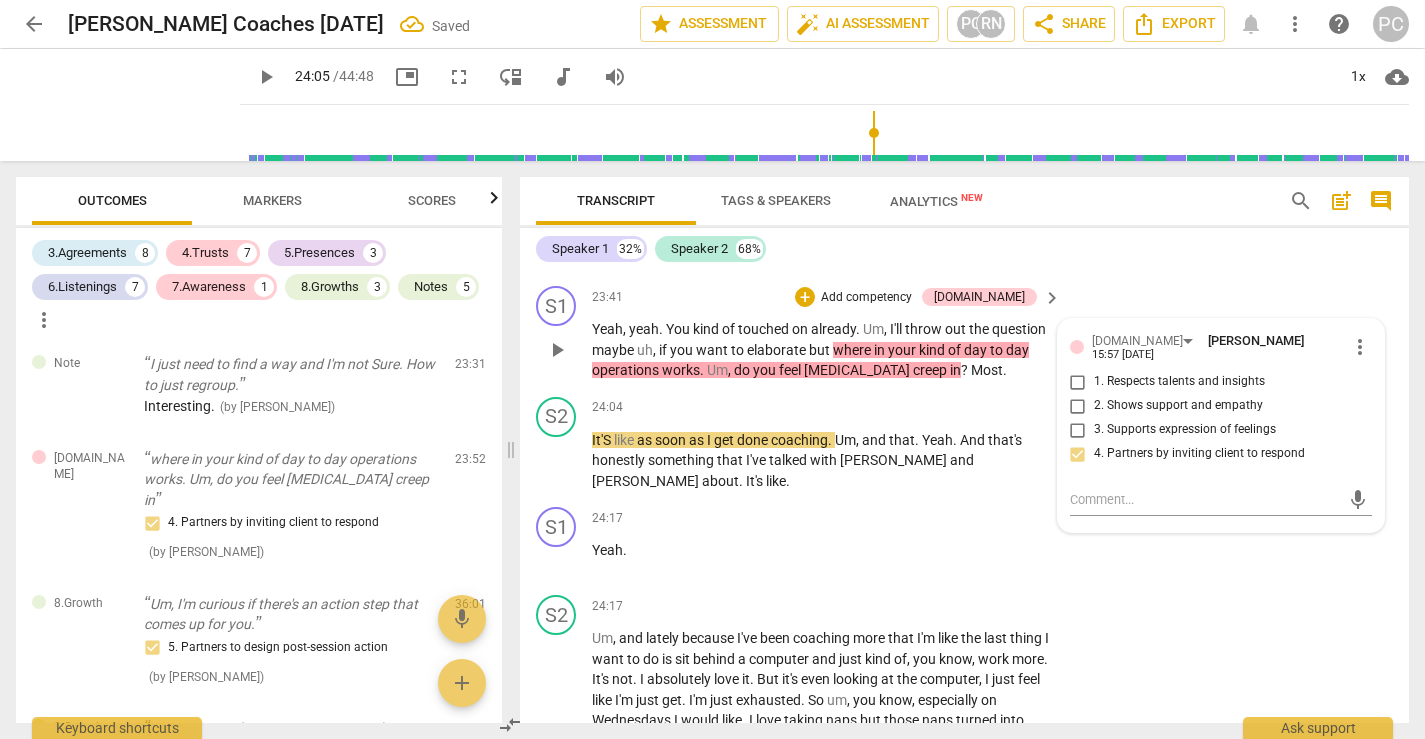 click on "more_vert" at bounding box center (1360, 347) 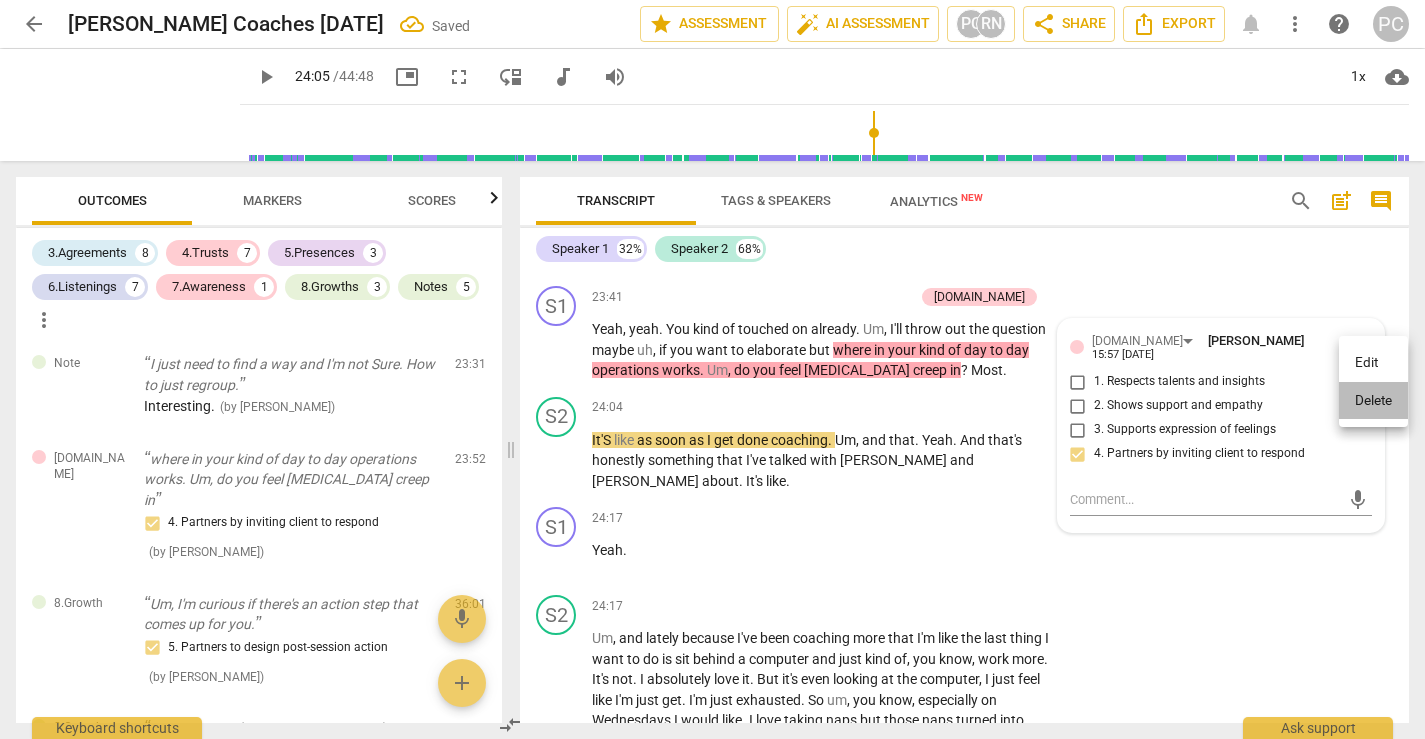click on "Delete" at bounding box center (1373, 401) 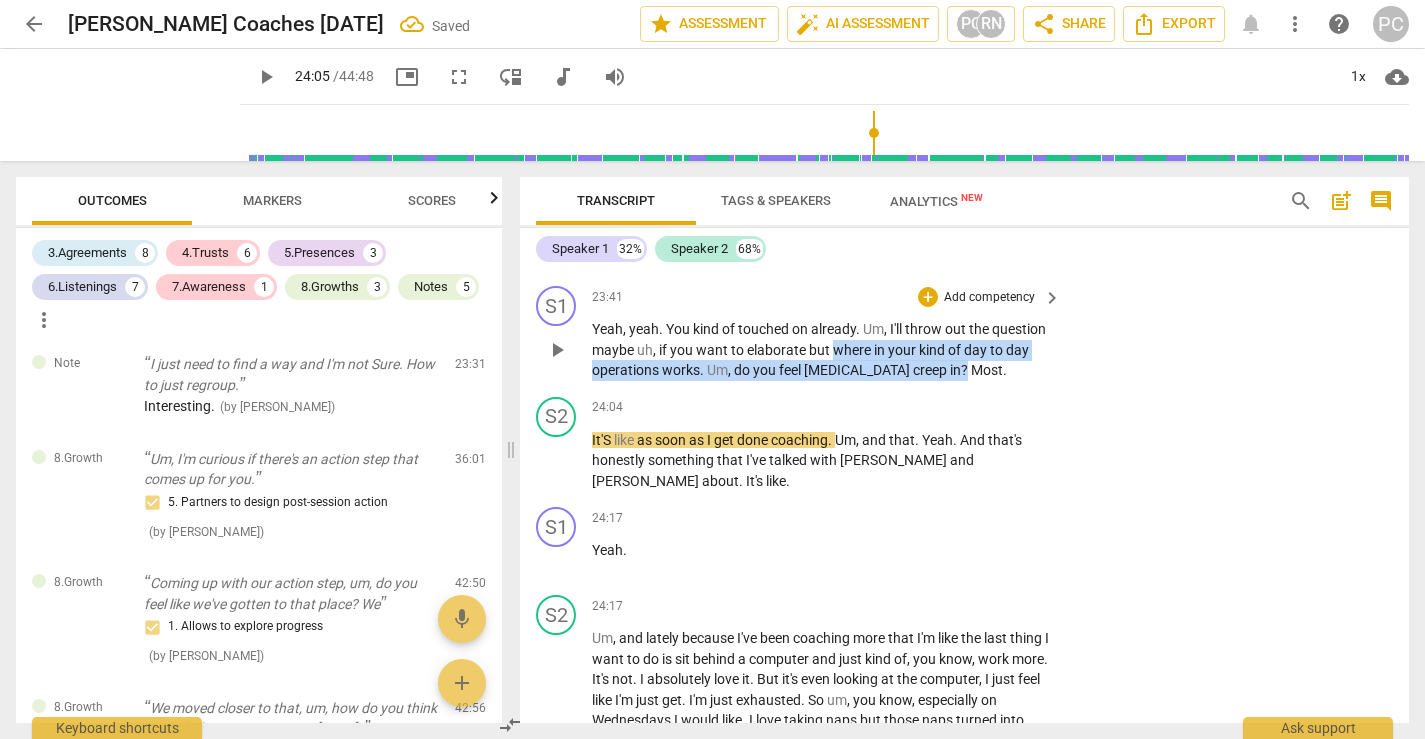 drag, startPoint x: 832, startPoint y: 373, endPoint x: 959, endPoint y: 397, distance: 129.24782 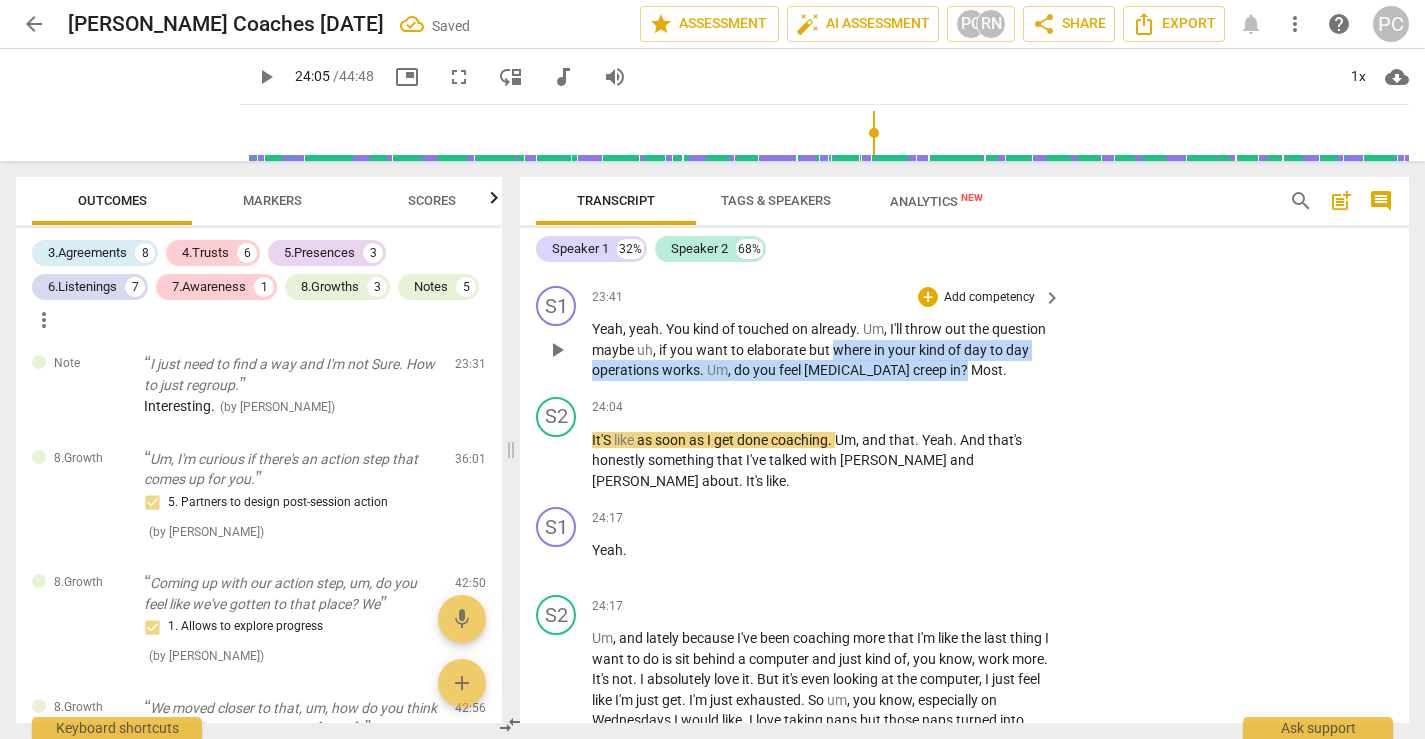 click on "Yeah ,   yeah .   You   kind   of   touched   on   already .   Um ,   I'll   throw   out   the   question   maybe   uh ,   if   you   want   to   elaborate   but   where   in   your   kind   of   day   to   day   operations   works .   Um ,   do   you   feel   [MEDICAL_DATA]   creep   in ?   Most ." at bounding box center (821, 350) 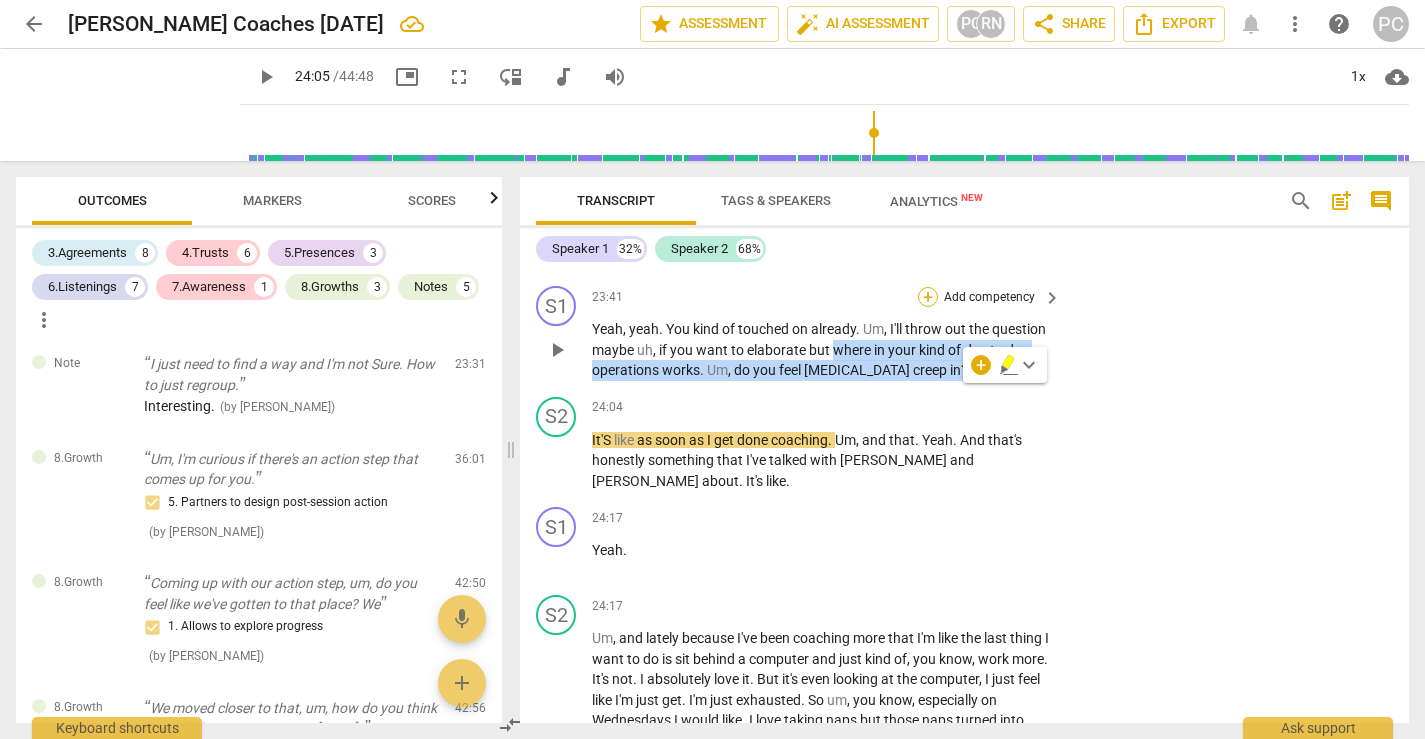 click on "+" at bounding box center (928, 297) 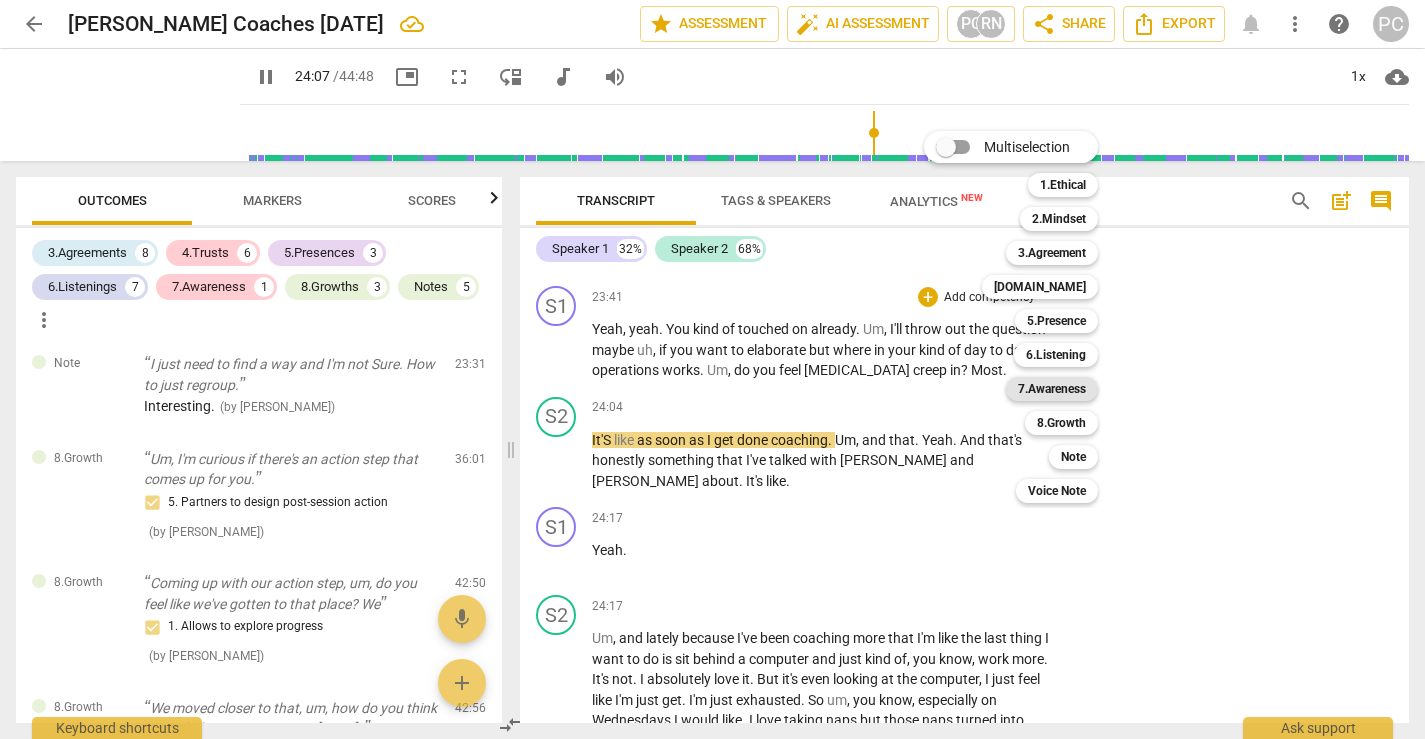 click on "7.Awareness" at bounding box center (1052, 389) 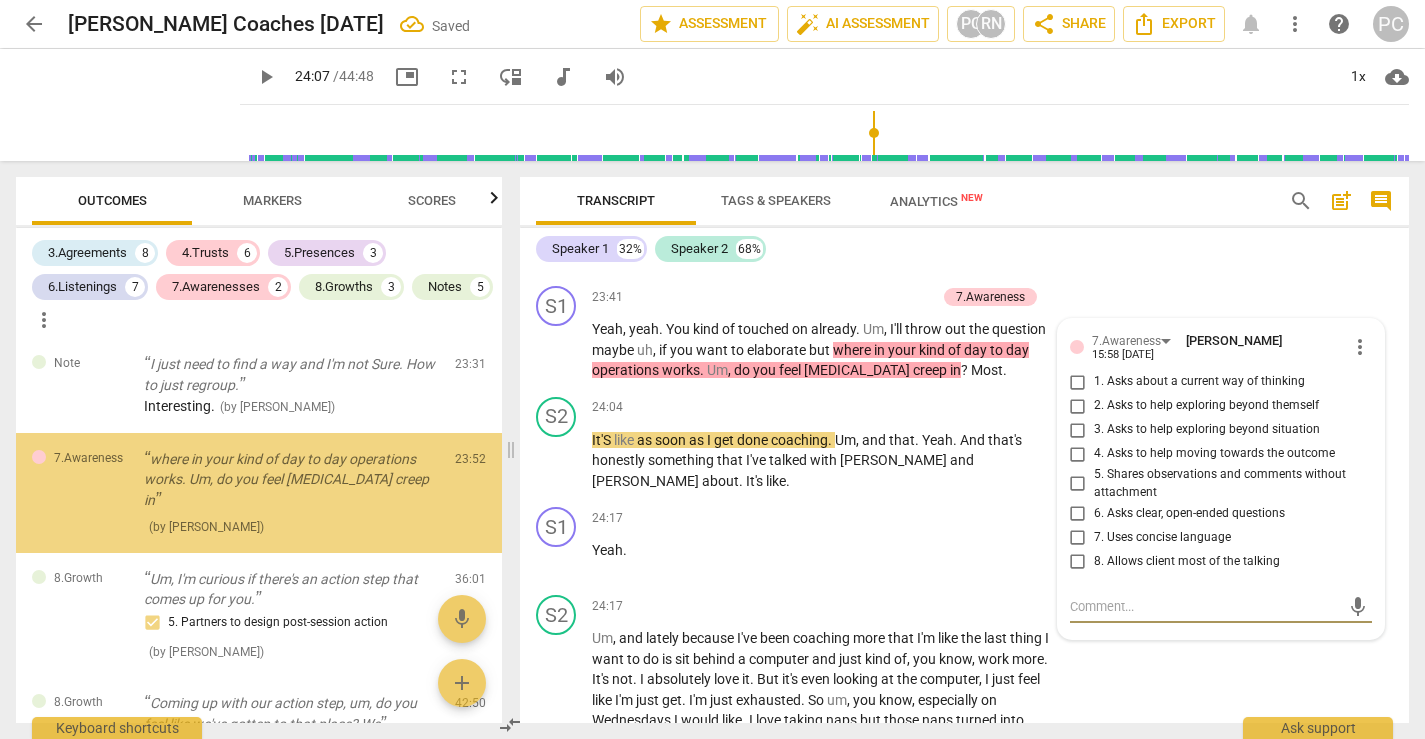 scroll, scrollTop: 5495, scrollLeft: 0, axis: vertical 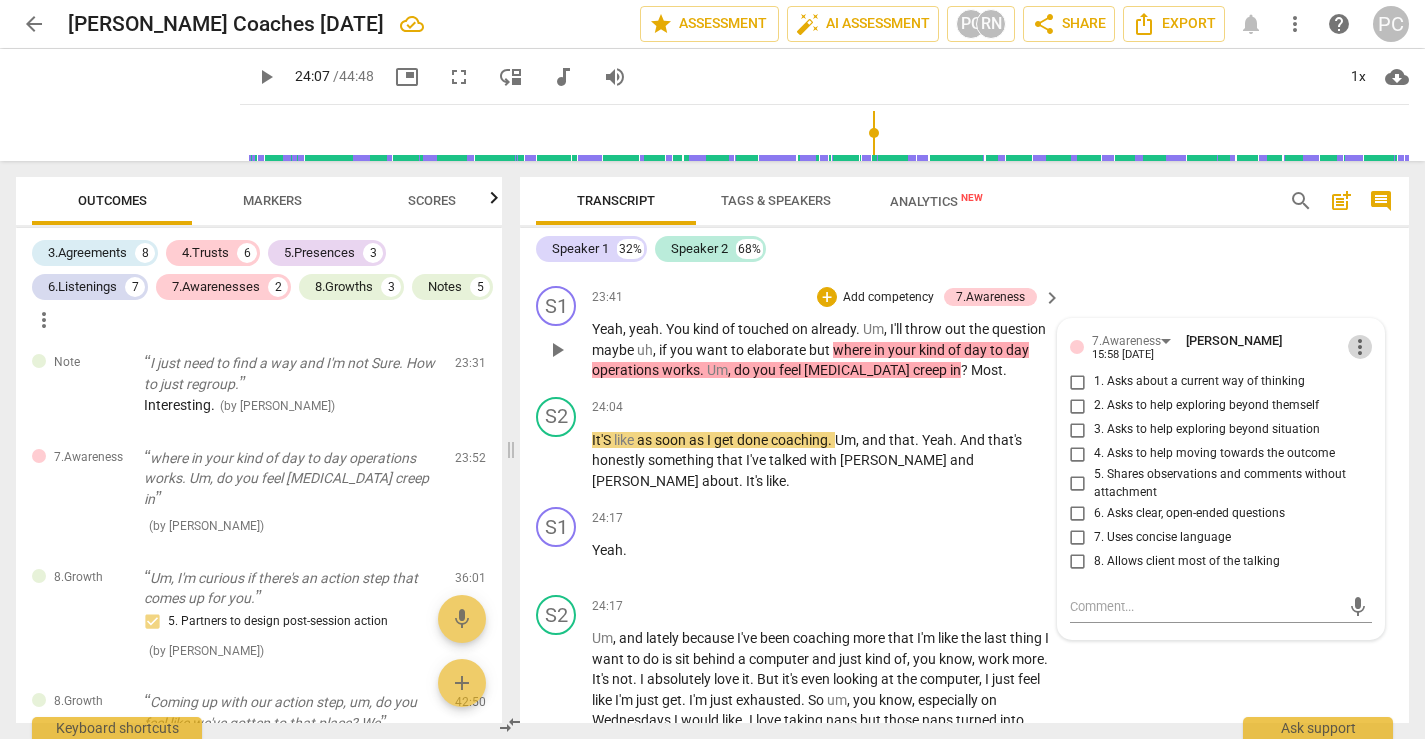 click on "more_vert" at bounding box center (1360, 347) 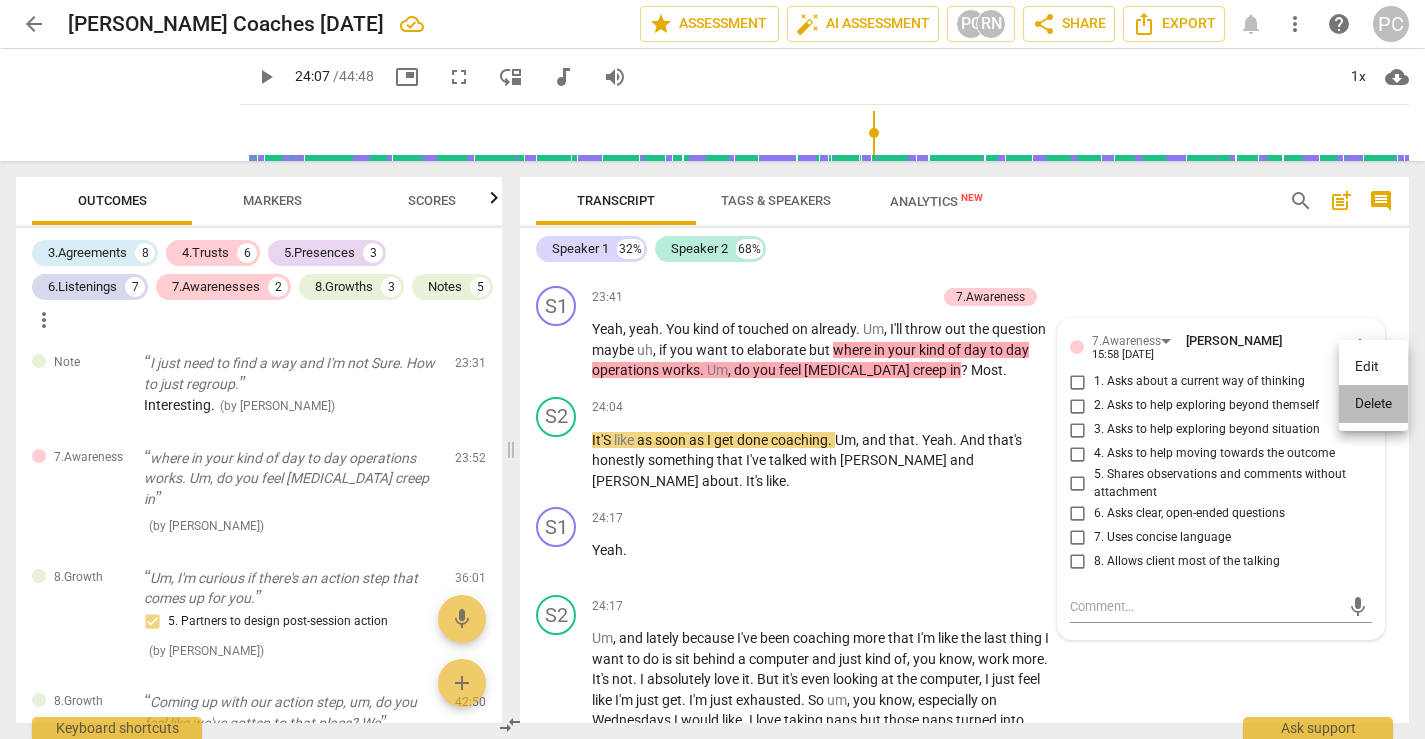click on "Delete" at bounding box center [1373, 404] 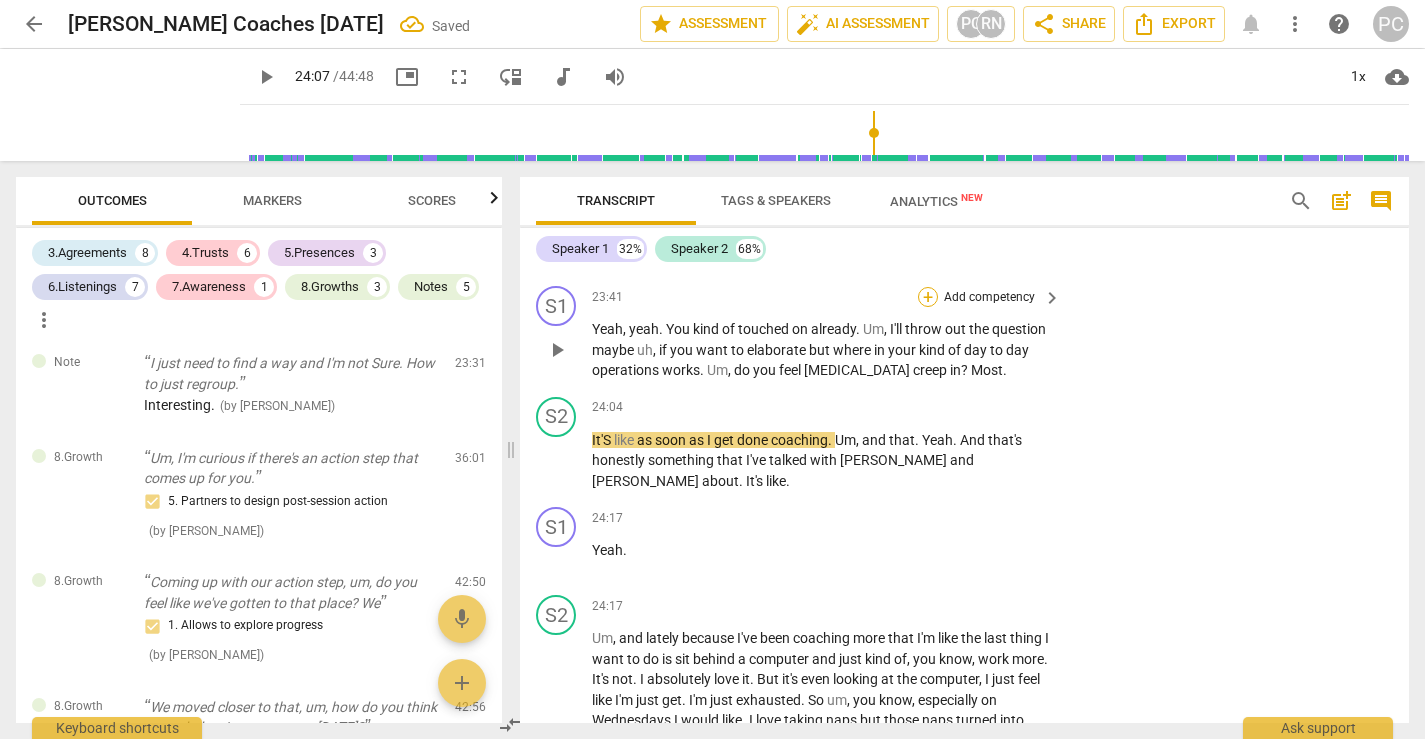 click on "+" at bounding box center (928, 297) 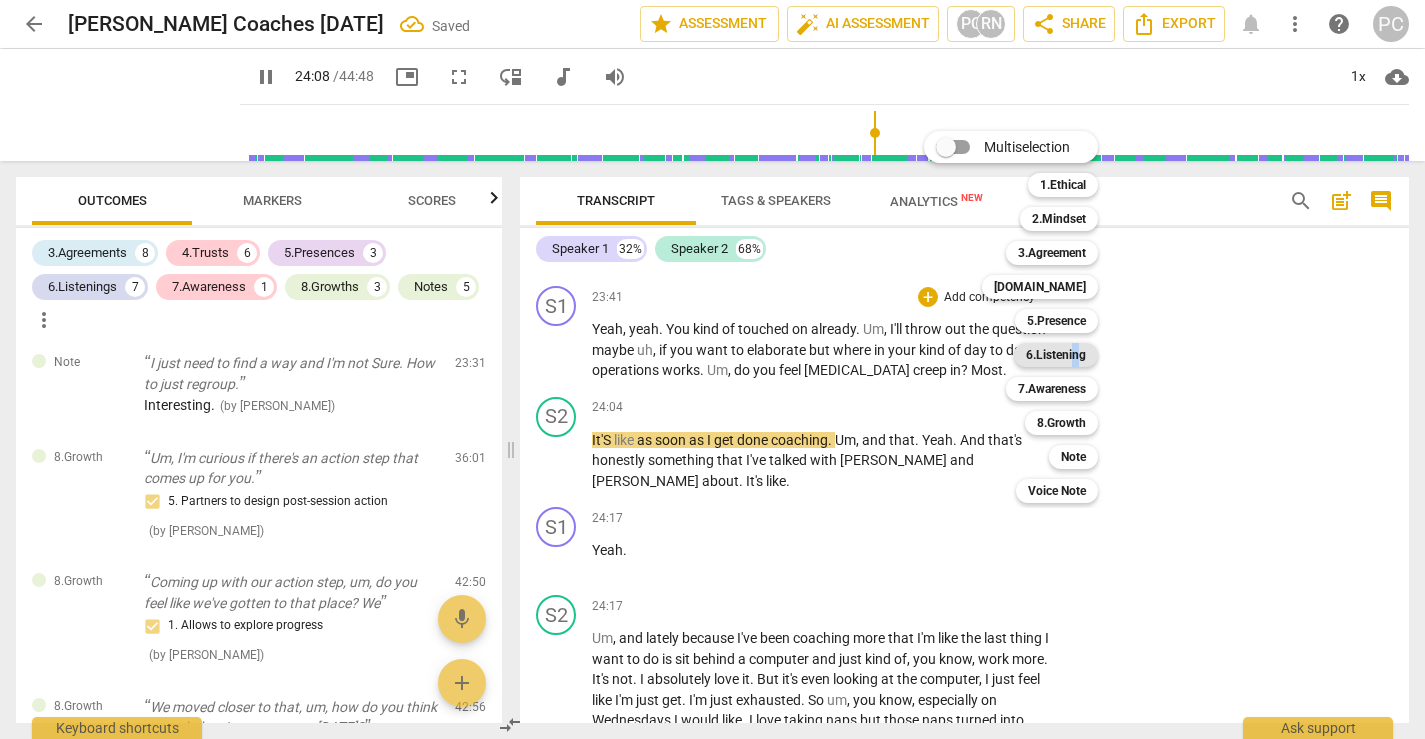 click on "6.Listening" at bounding box center [1056, 355] 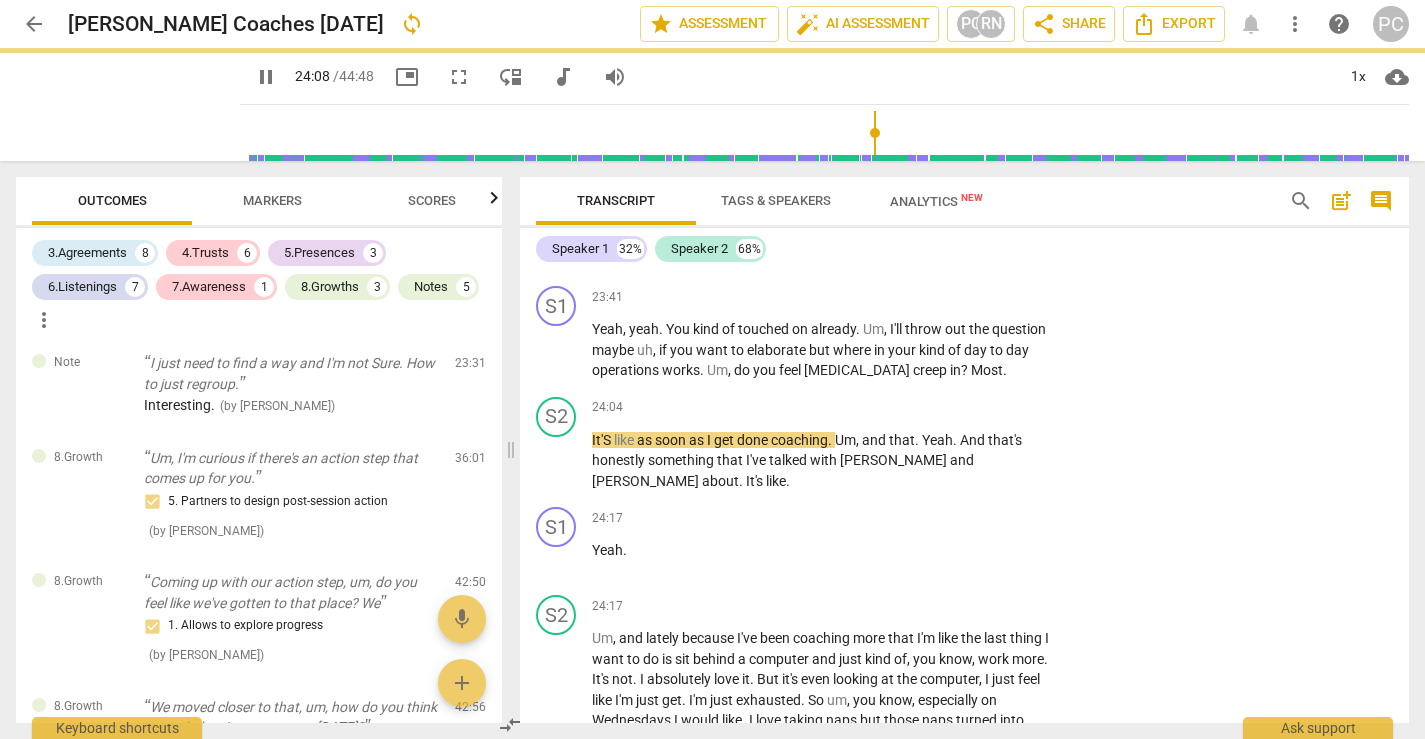 type on "1449" 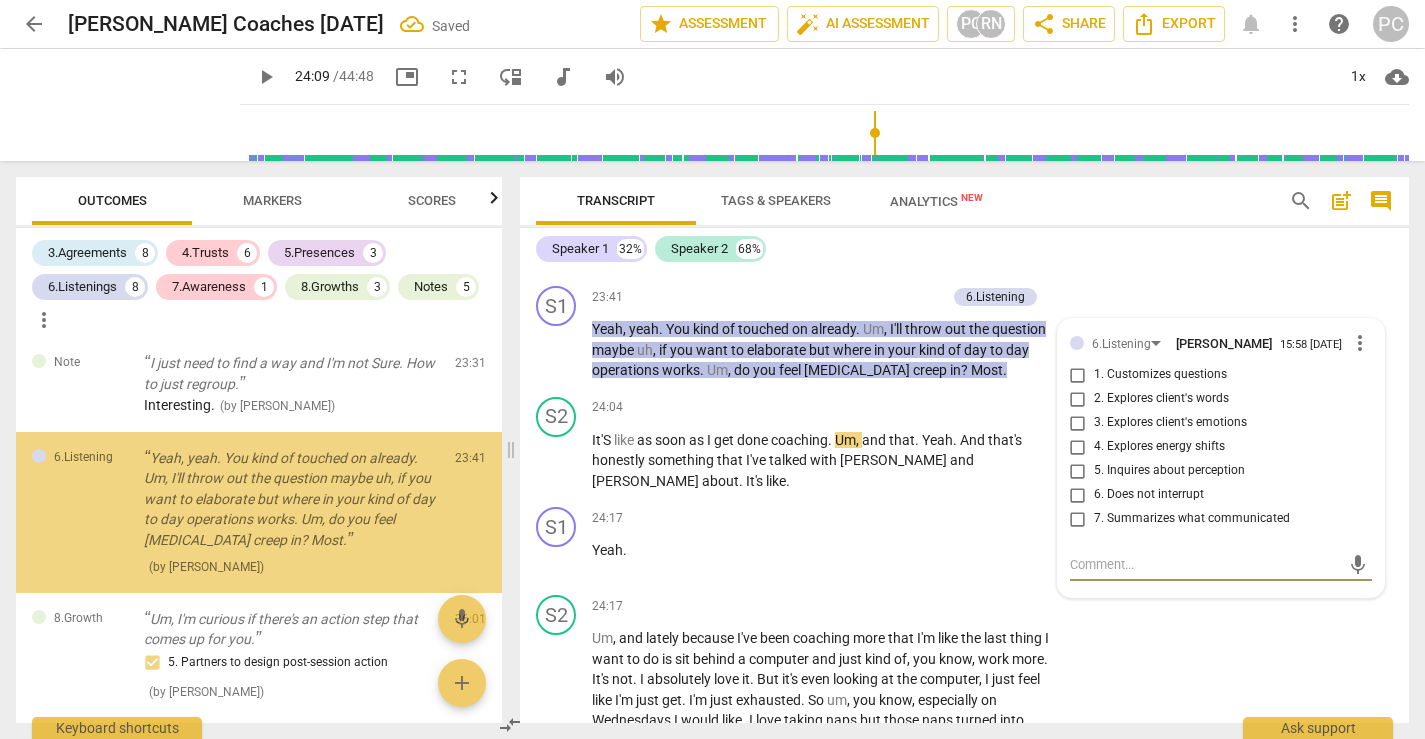 scroll, scrollTop: 5514, scrollLeft: 0, axis: vertical 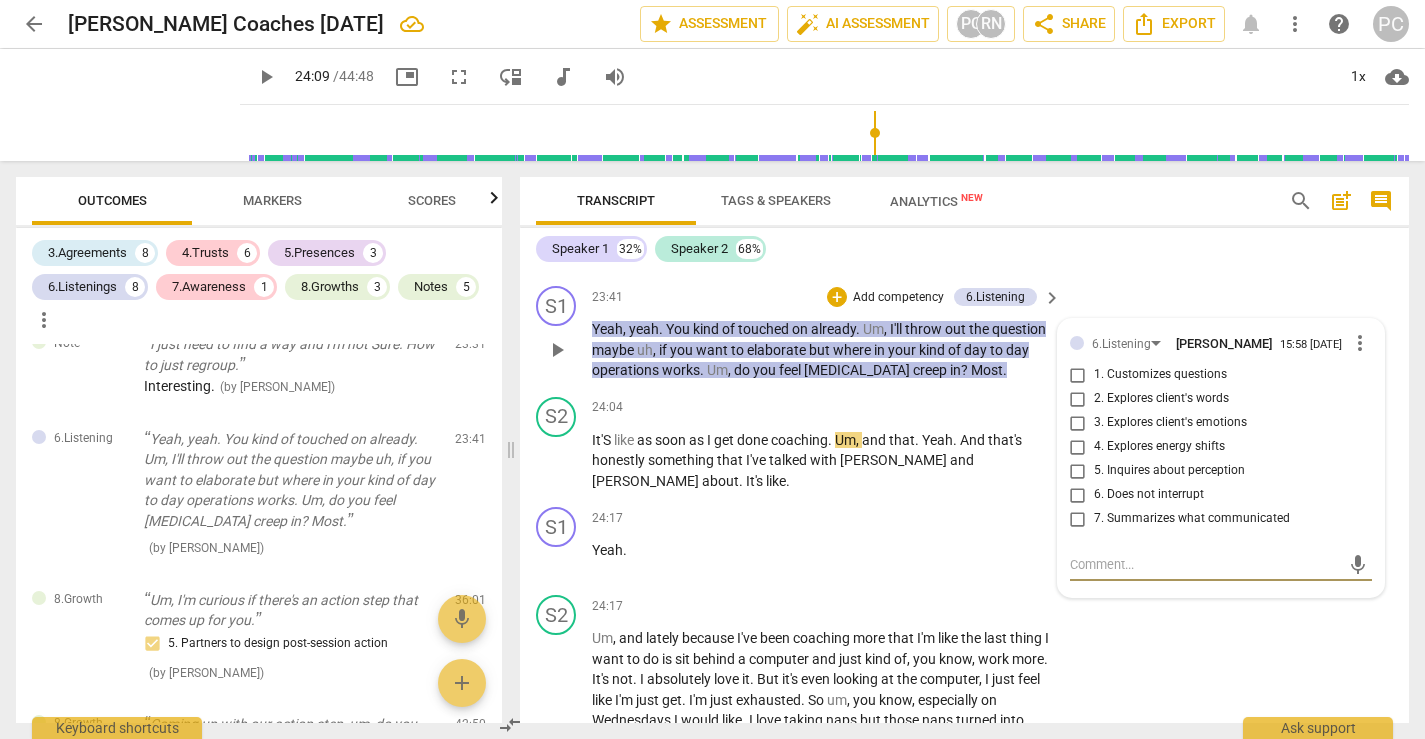 click on "1. Customizes questions" at bounding box center [1078, 375] 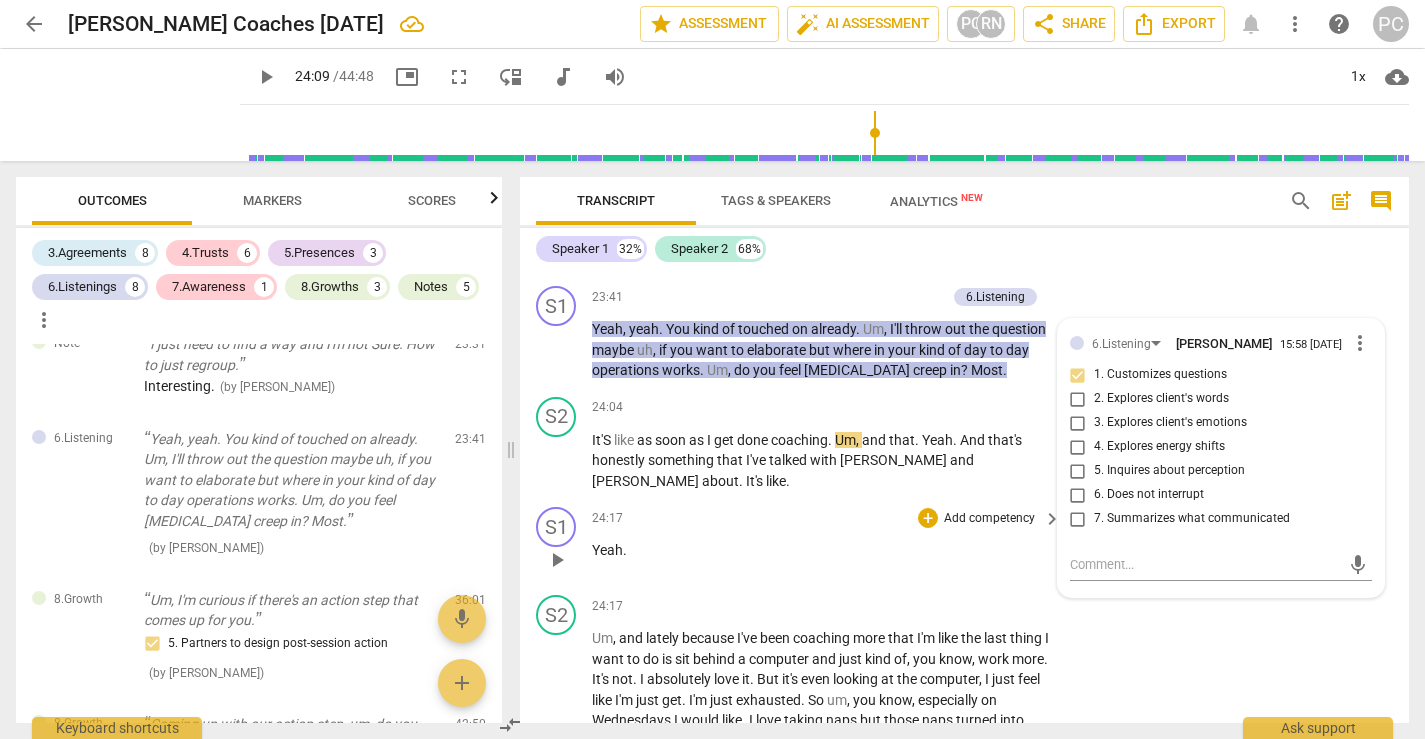 click on "24:17 + Add competency keyboard_arrow_right Yeah ." at bounding box center (827, 543) 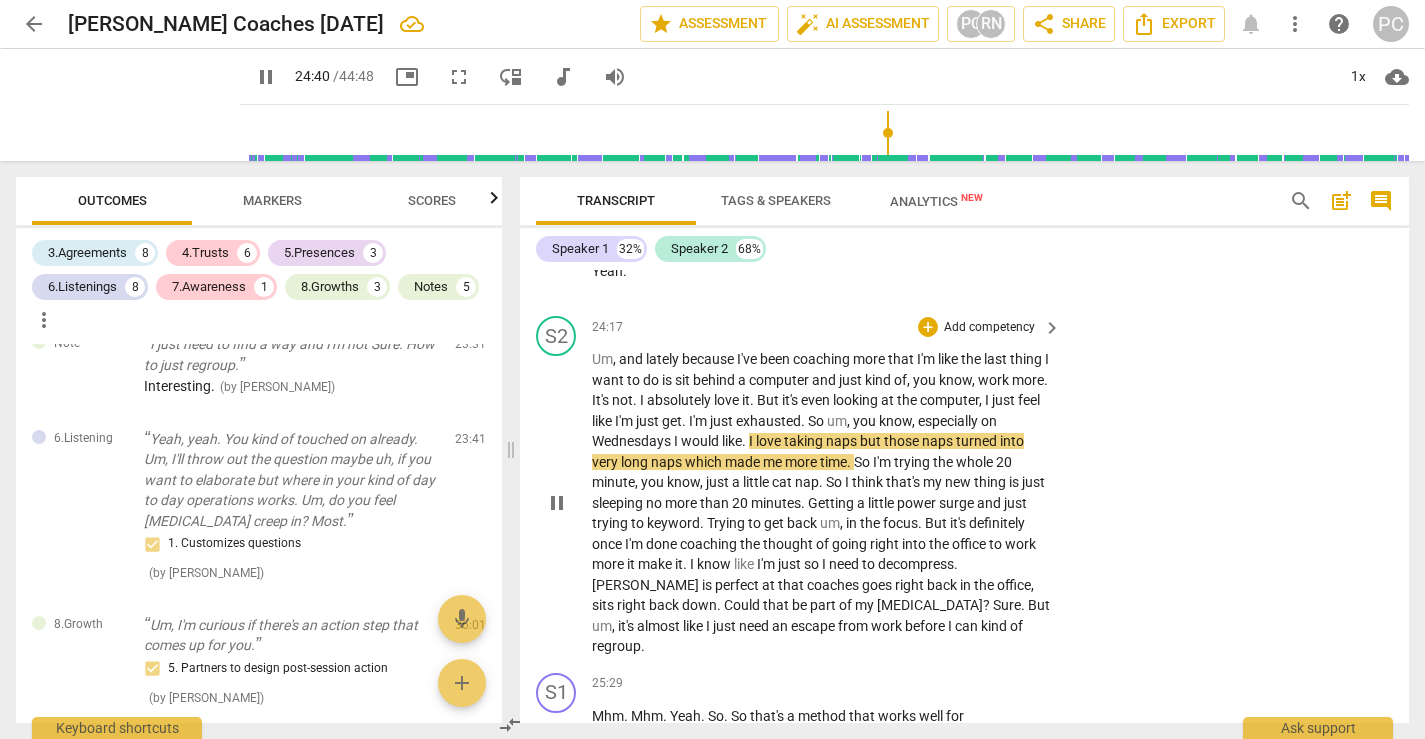 scroll, scrollTop: 9851, scrollLeft: 0, axis: vertical 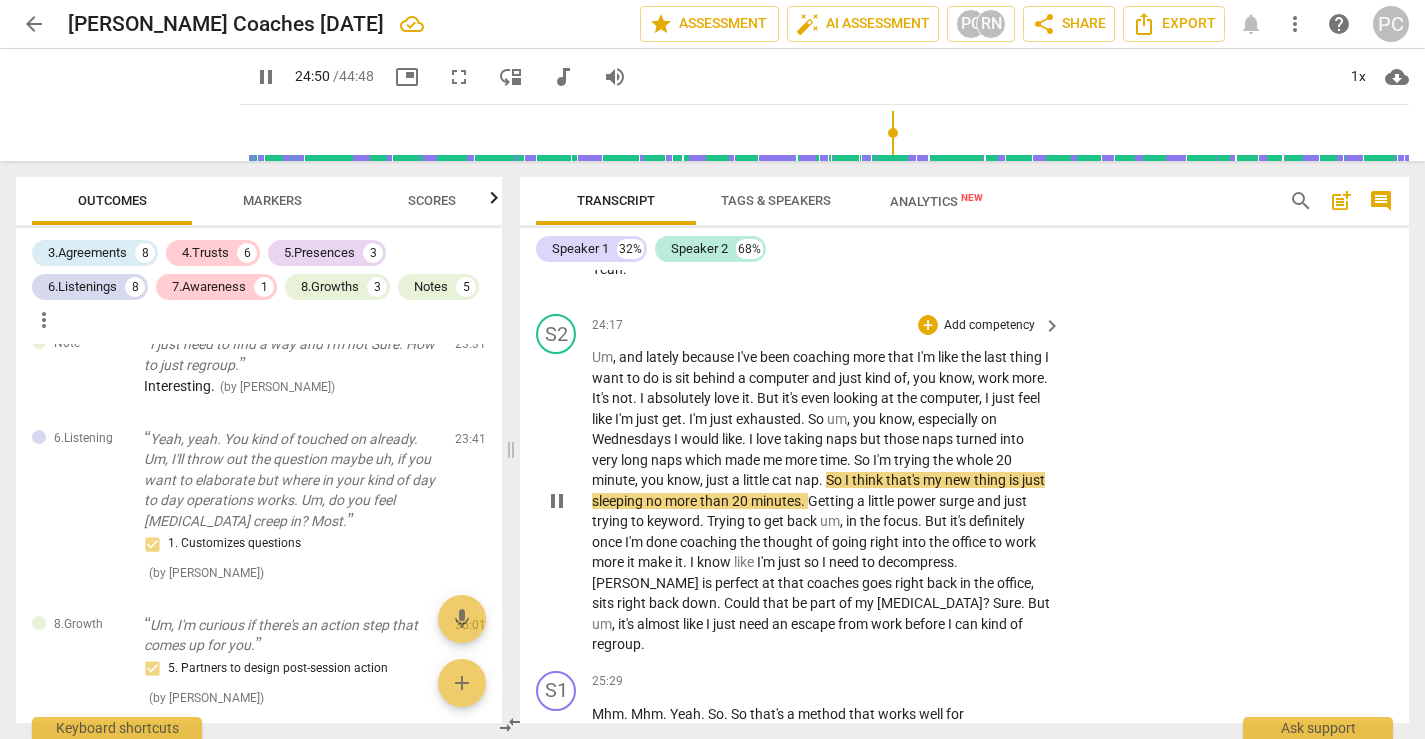drag, startPoint x: 763, startPoint y: 603, endPoint x: 934, endPoint y: 620, distance: 171.84296 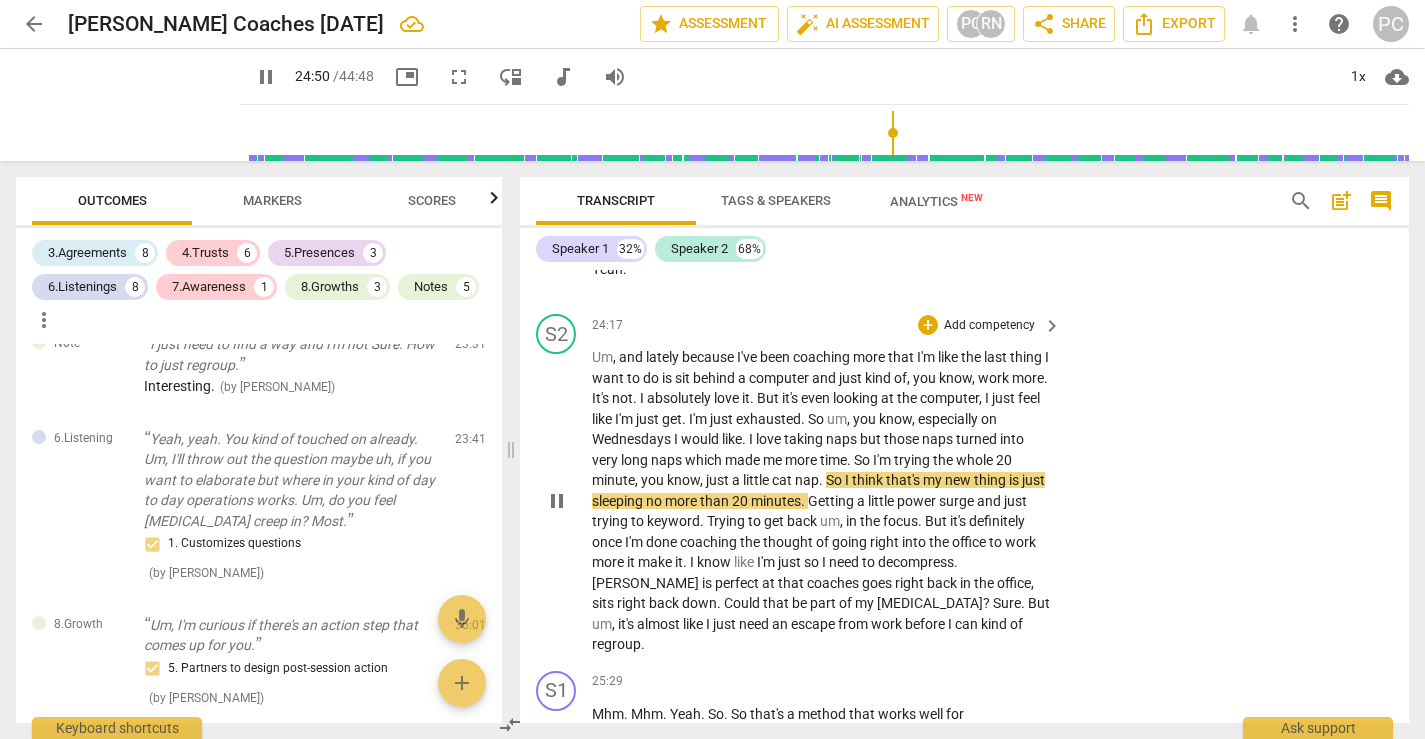 click on "Um ,   and   lately   because   I've   been   coaching   more   that   I'm   like   the   last   thing   I   want   to   do   is   sit   behind   a   computer   and   just   kind   of ,   you   know ,   work   more .   It's   not .   I   absolutely   love   it .   But   it's   even   looking   at   the   computer ,   I   just   feel   like   I'm   just   get .   I'm   just   exhausted .   So   um ,   you   know ,   especially   on   Wednesdays   I   would   like .   I   love   taking   naps   but   those   naps   turned   into   very   long   naps   which   made   me   more   time .   So   I'm   trying   the   whole   20   minute ,   you   know ,   just   a   little   cat   nap .   So   I   think   that's   my   new   thing   is   just   sleeping   no   more   than   20   minutes .   Getting   a   little   power   surge   and   just   trying   to   keyword .   Trying   to   get   back   um ,   in   the   focus .   But   it's   definitely   once   I'm   done   coaching   the   thought   of   going   right" at bounding box center [821, 501] 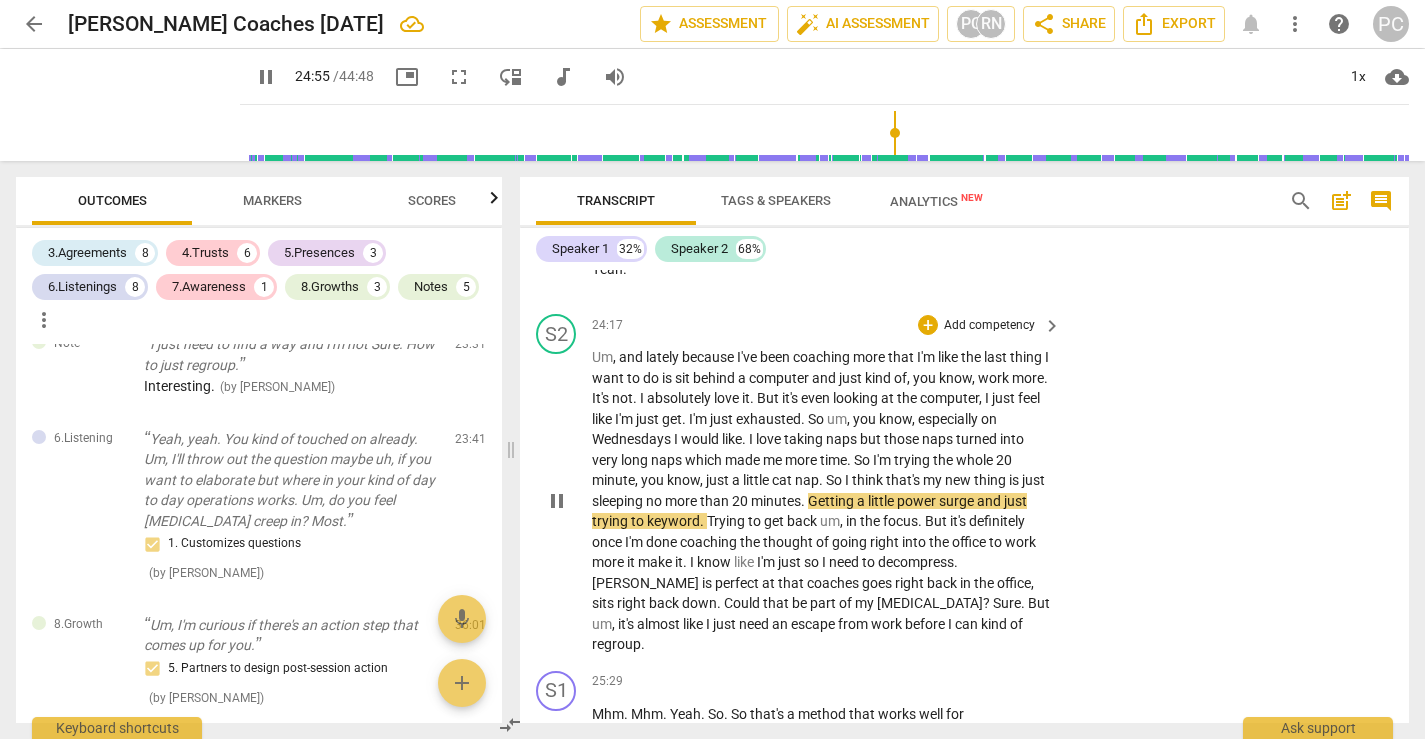 click on "Could" at bounding box center [743, 603] 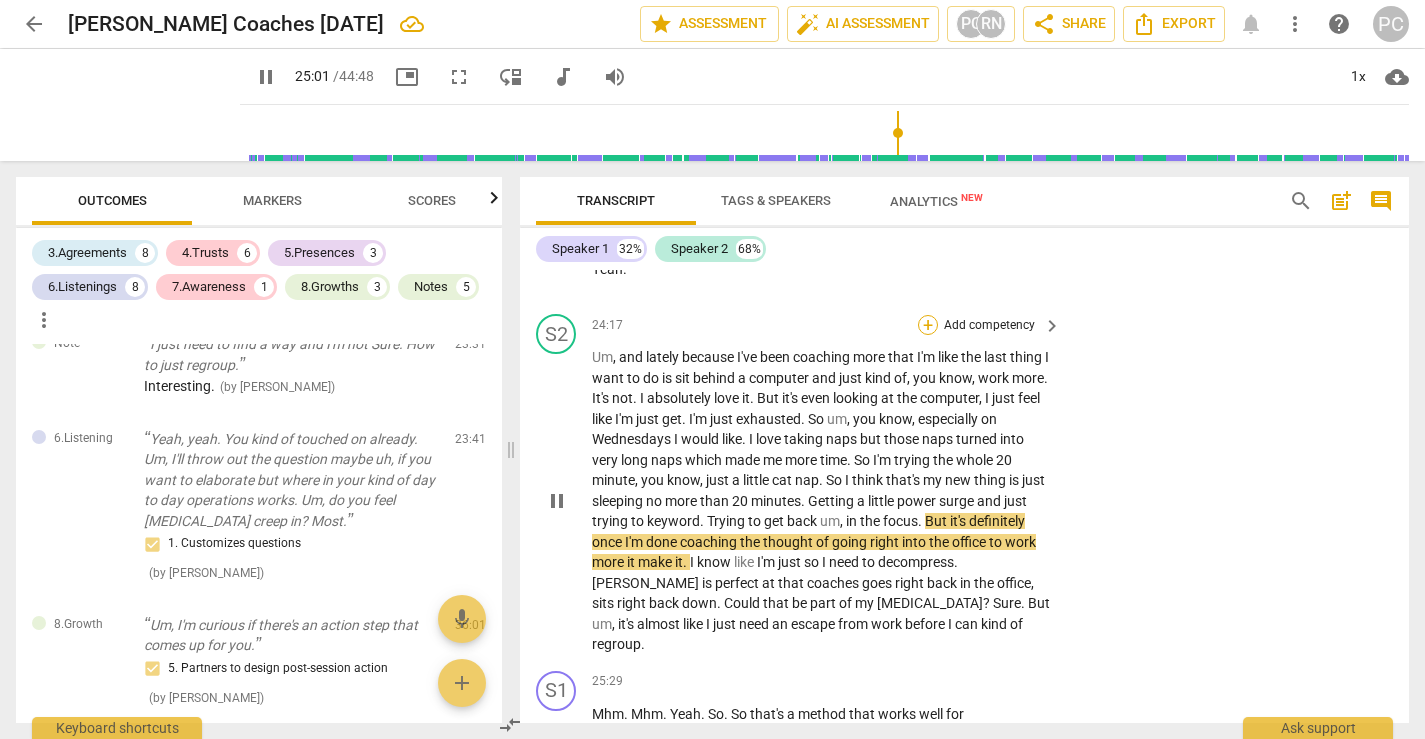 click on "+" at bounding box center [928, 325] 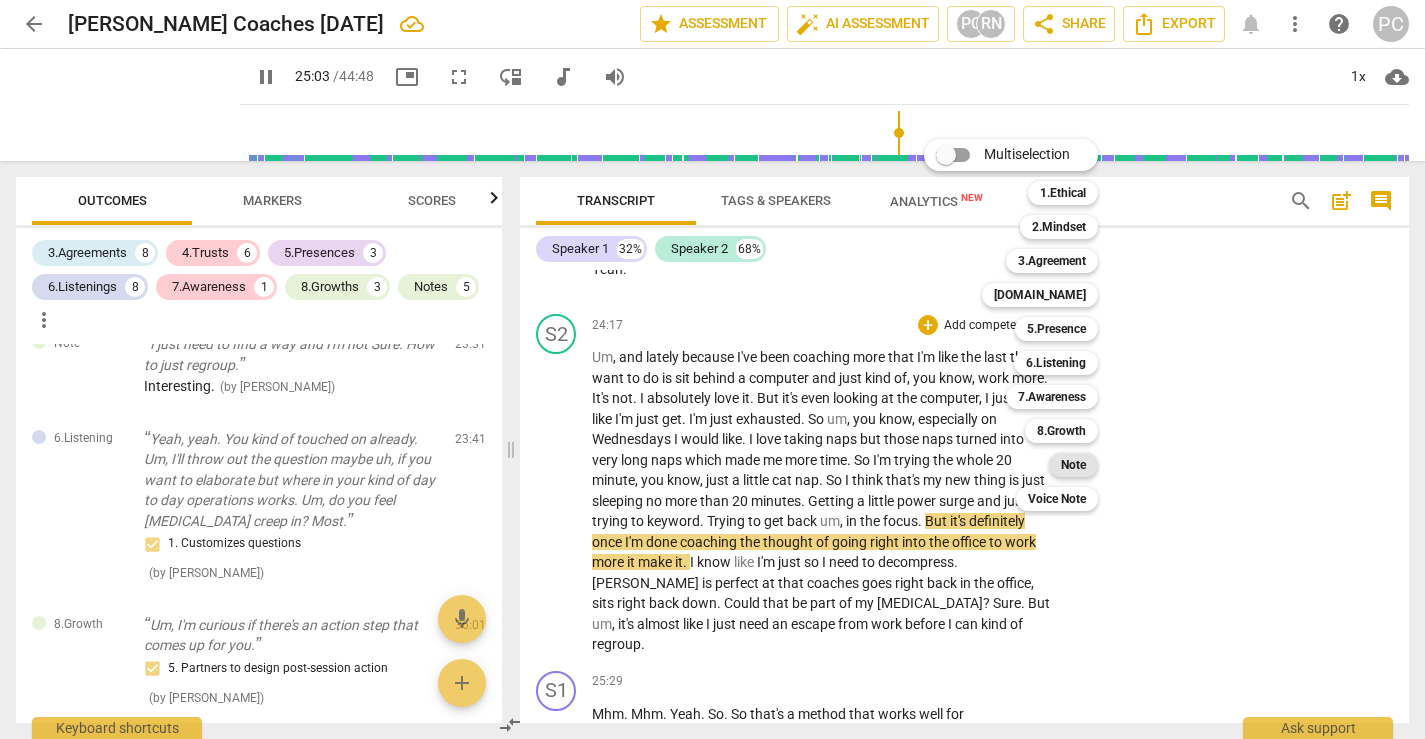click on "Note" at bounding box center [1073, 465] 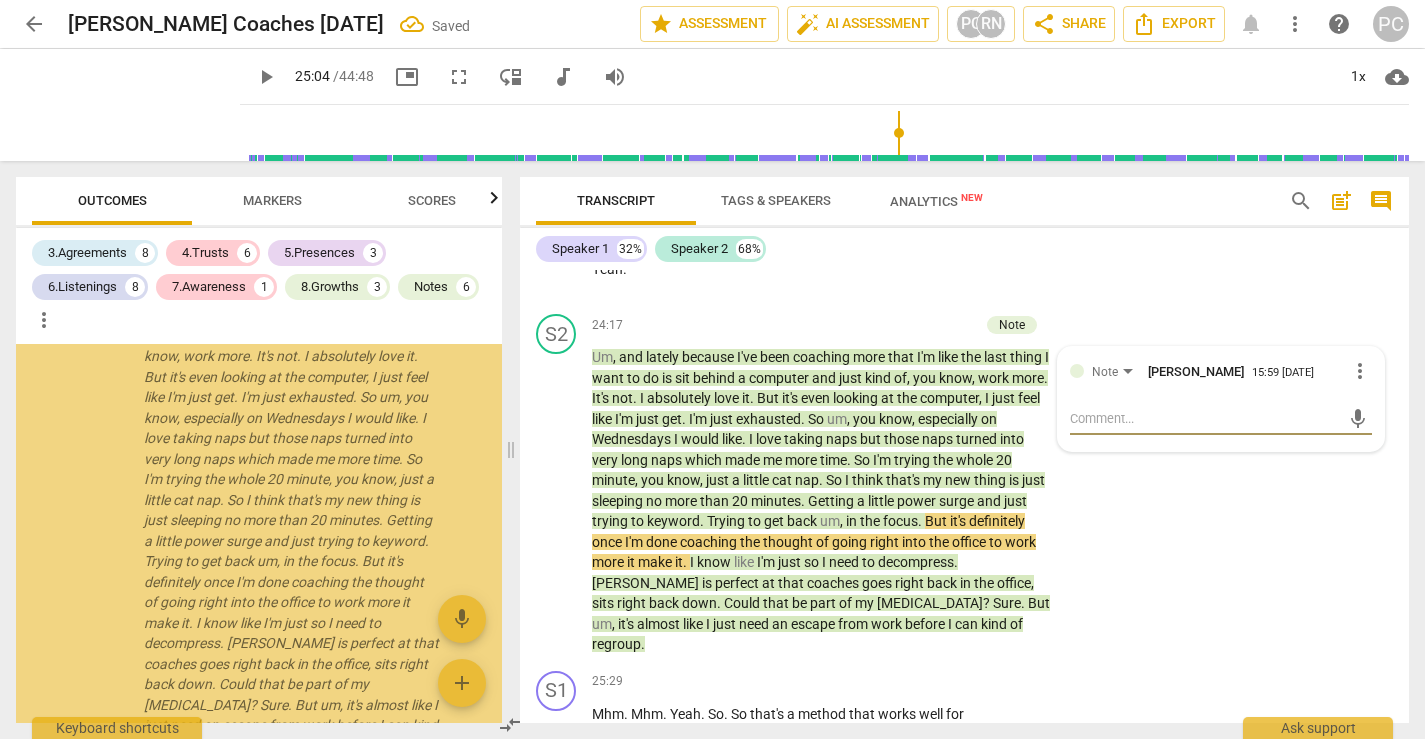 scroll, scrollTop: 5882, scrollLeft: 0, axis: vertical 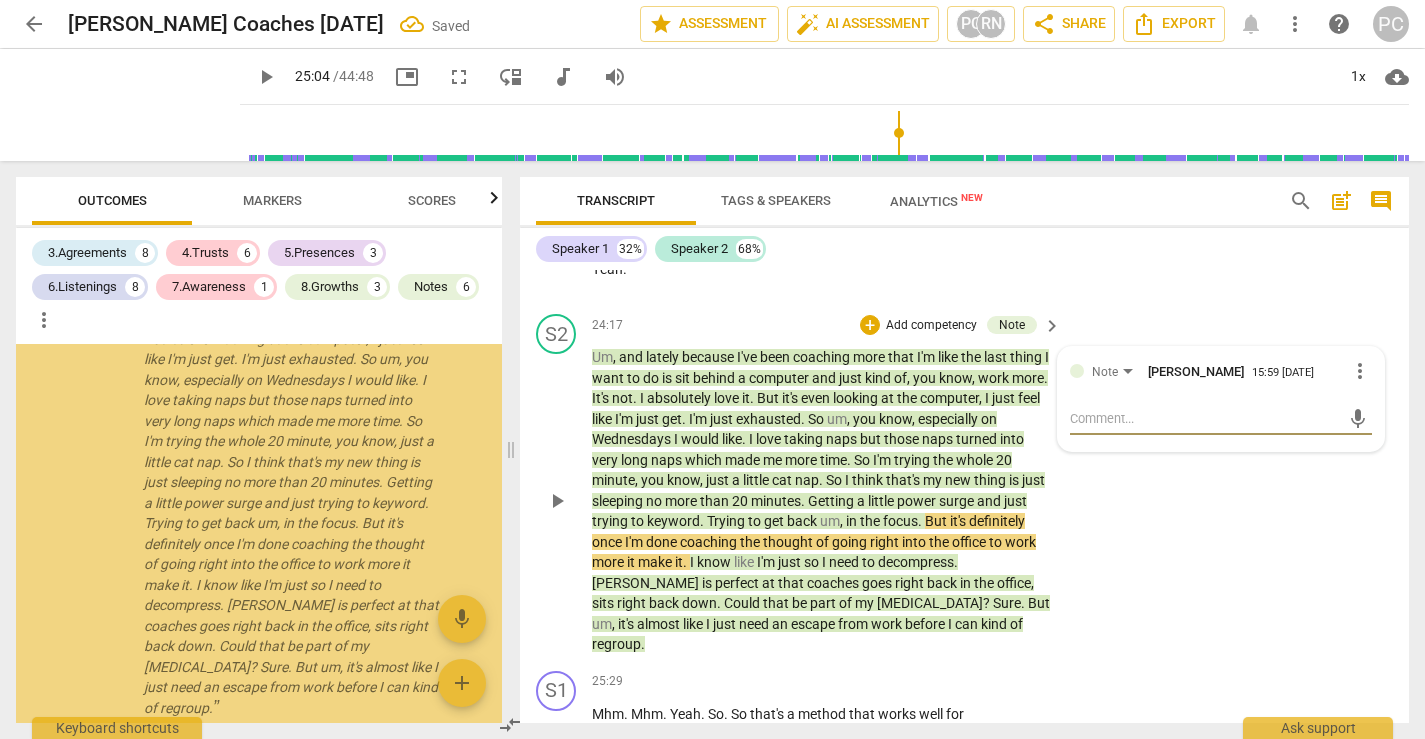 type on "I" 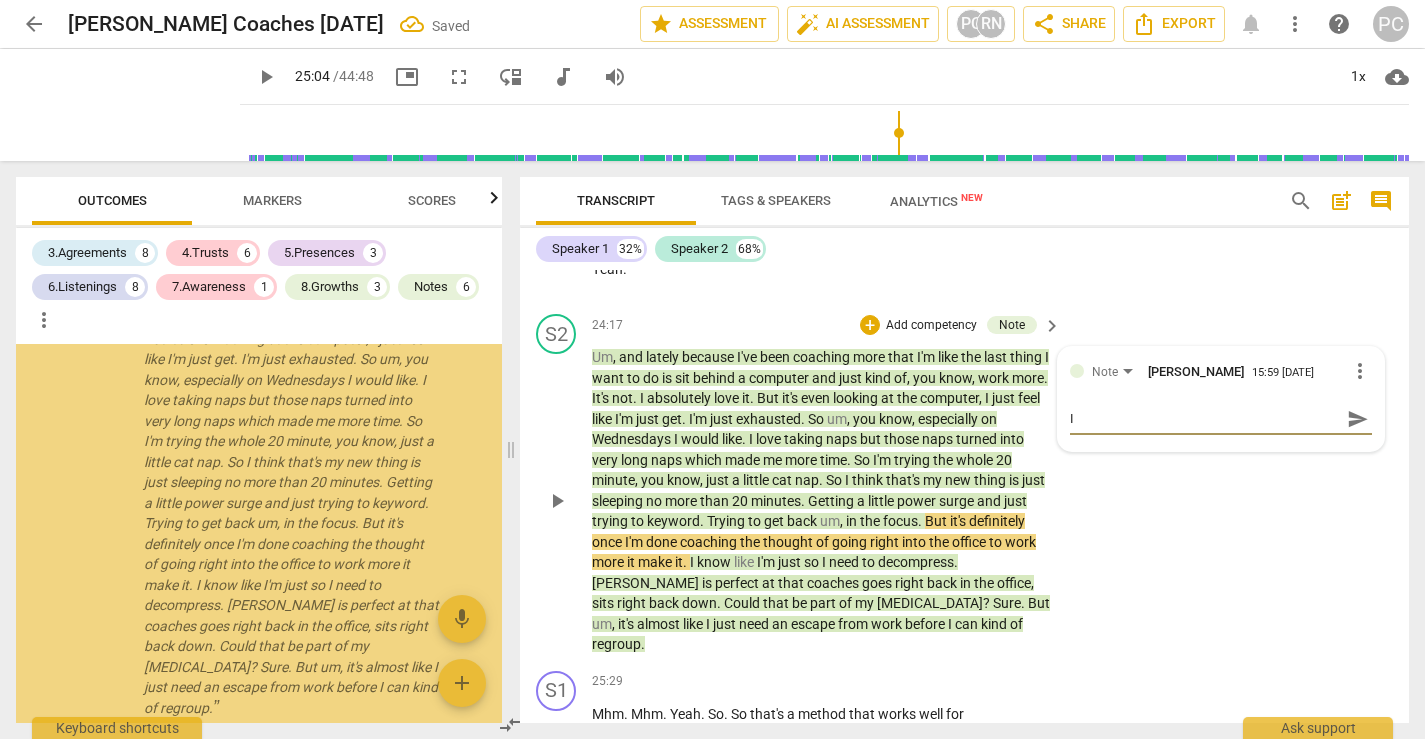 type on "If" 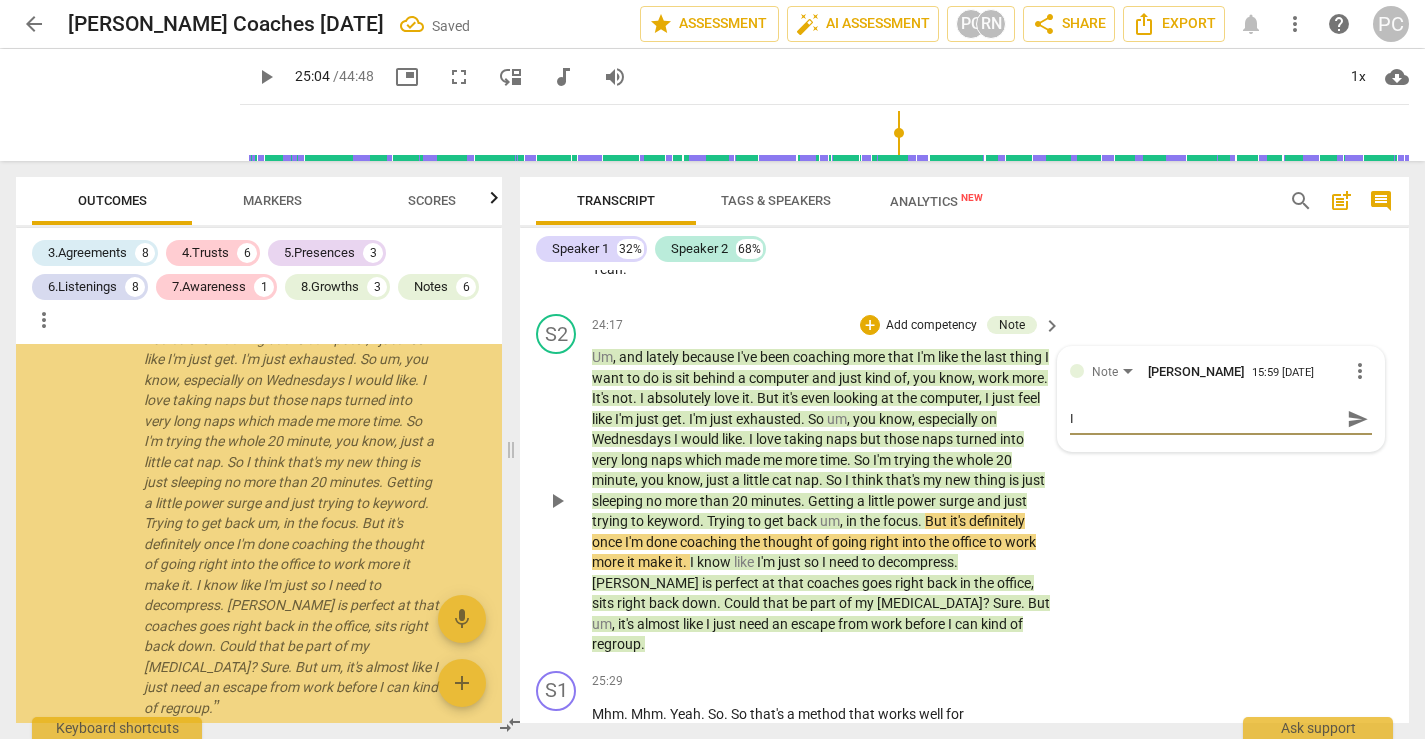 type on "If" 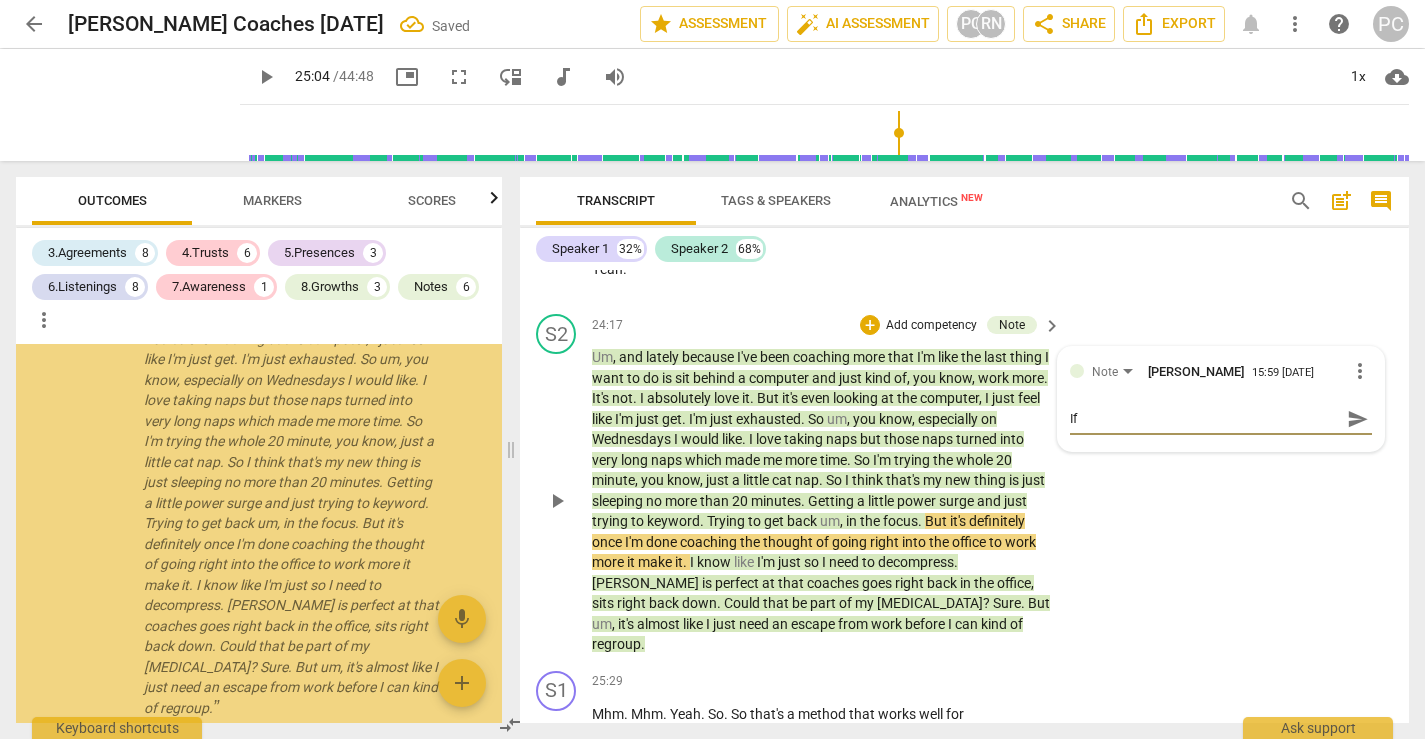 type on "If" 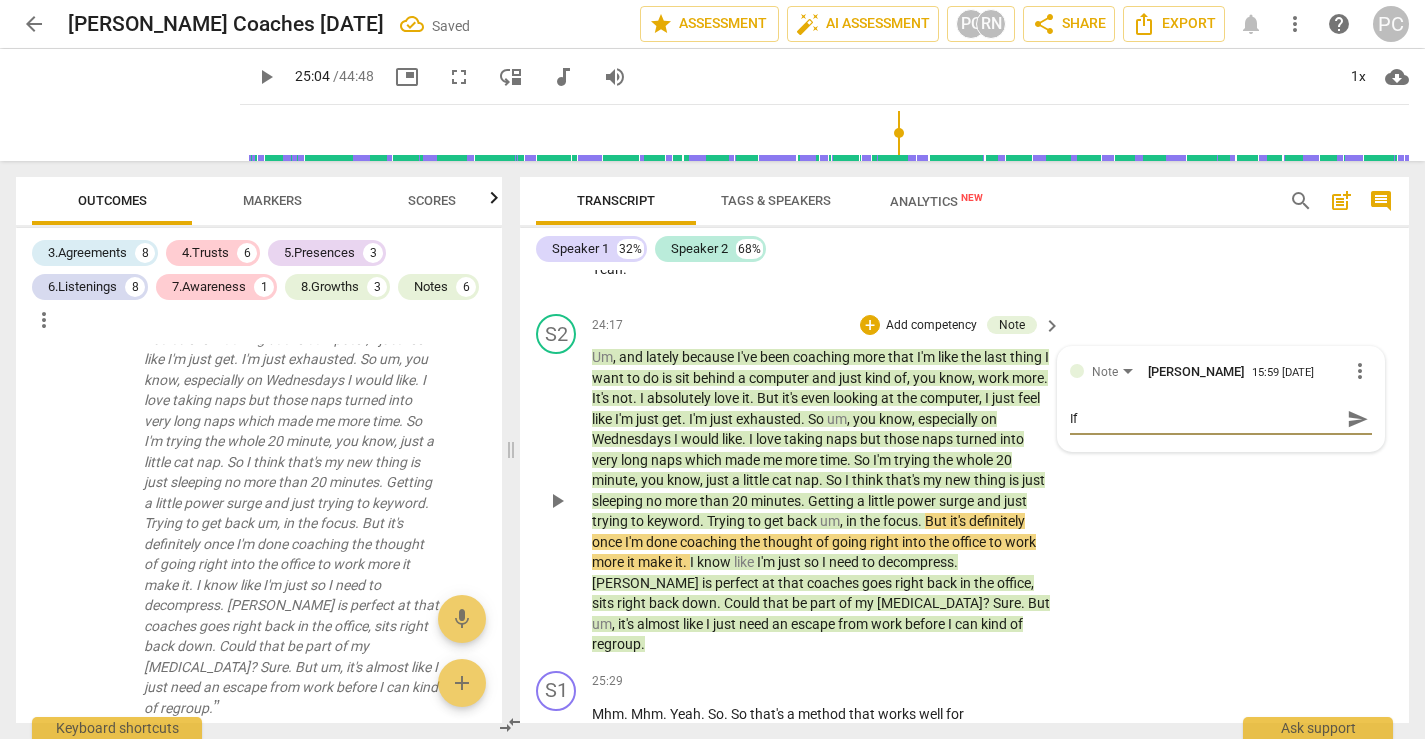 type on "If s" 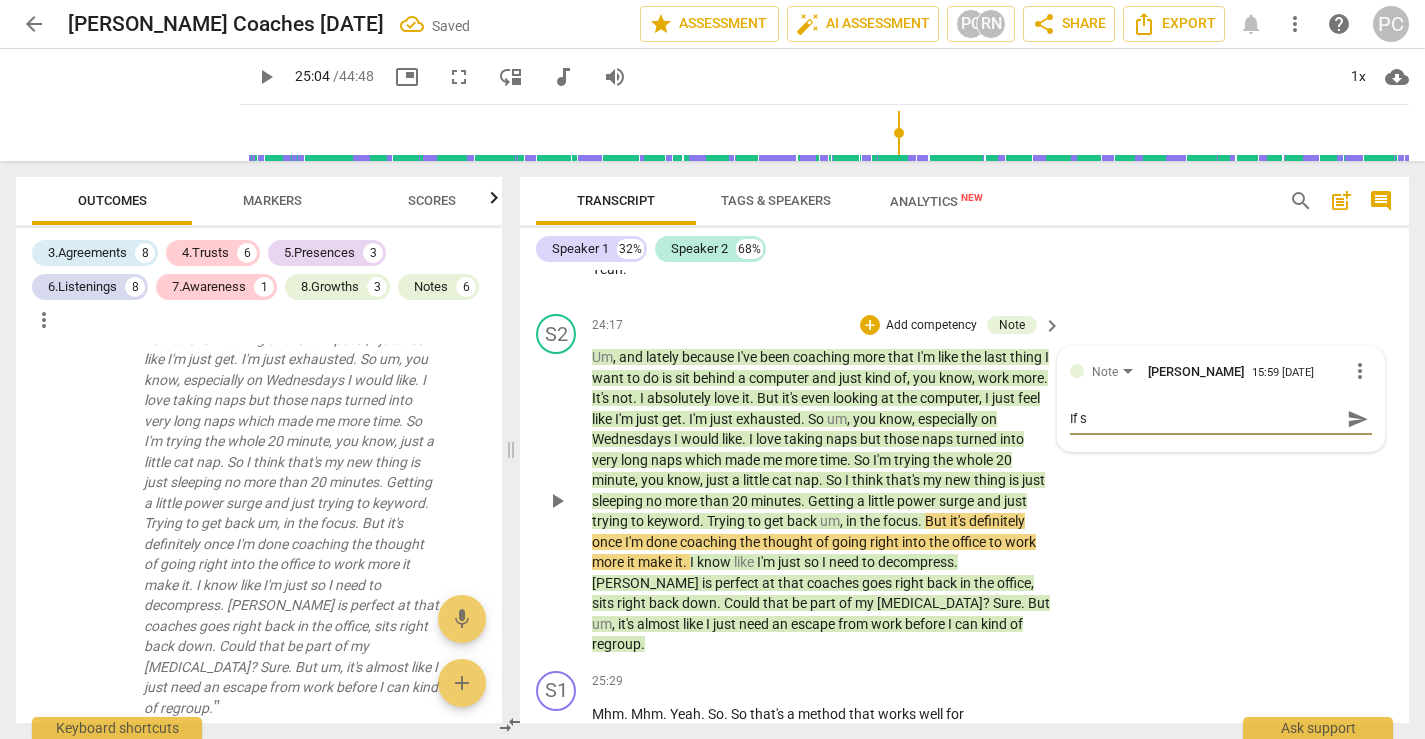 type on "If sh" 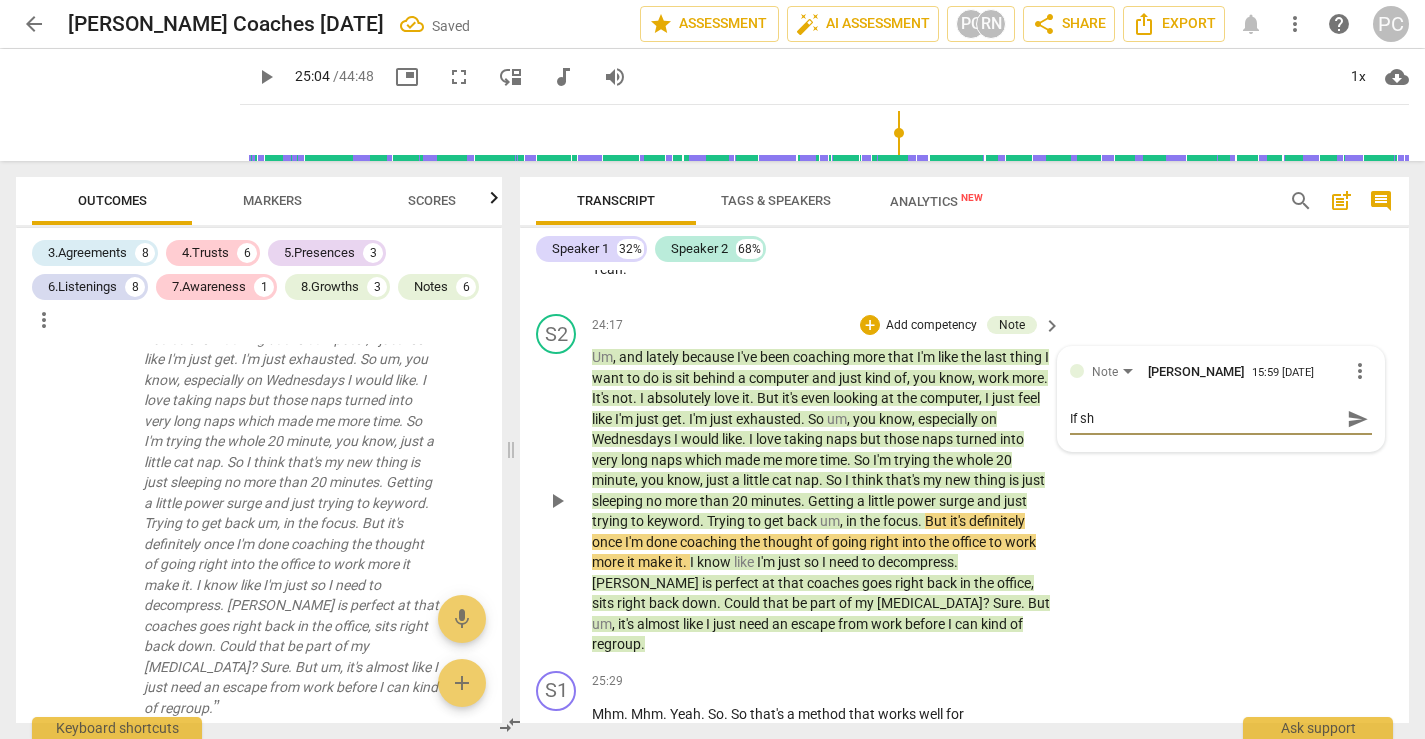 type on "If she" 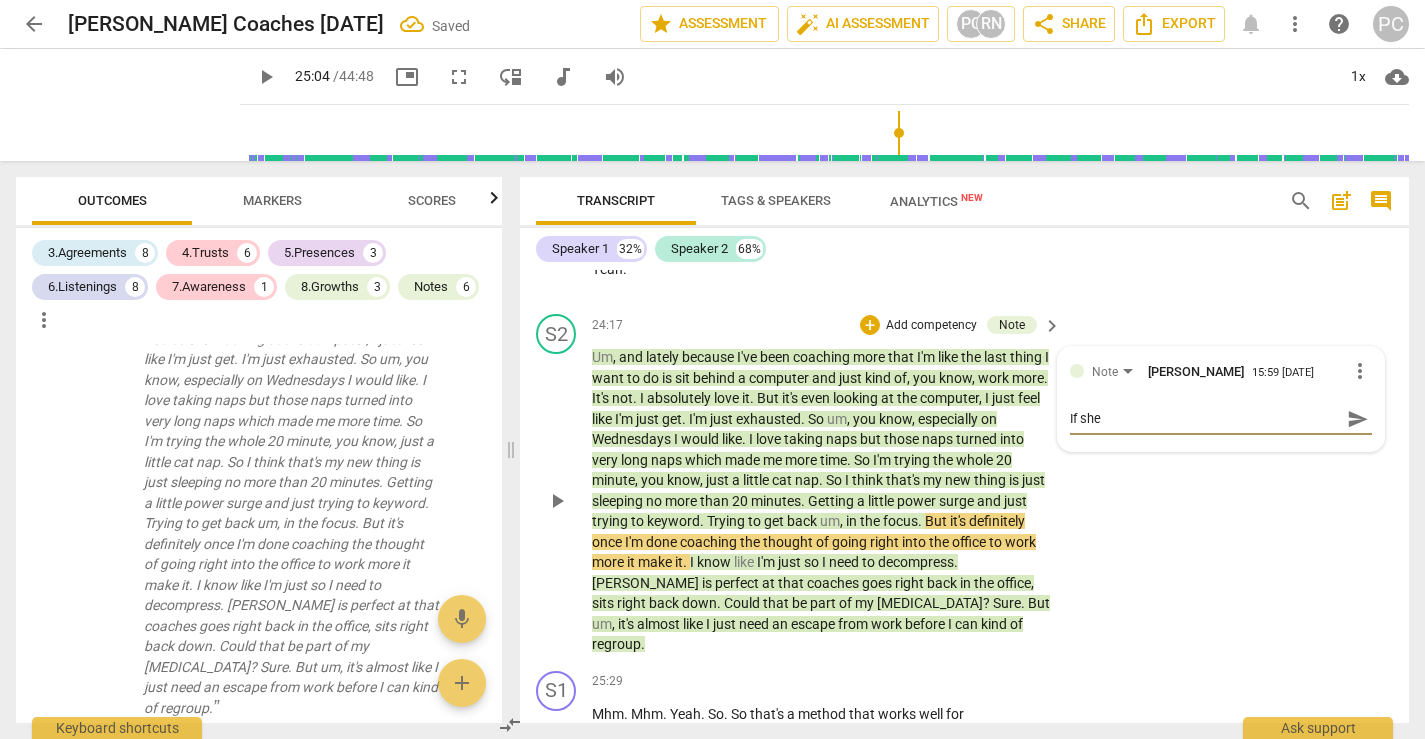 type on "If she" 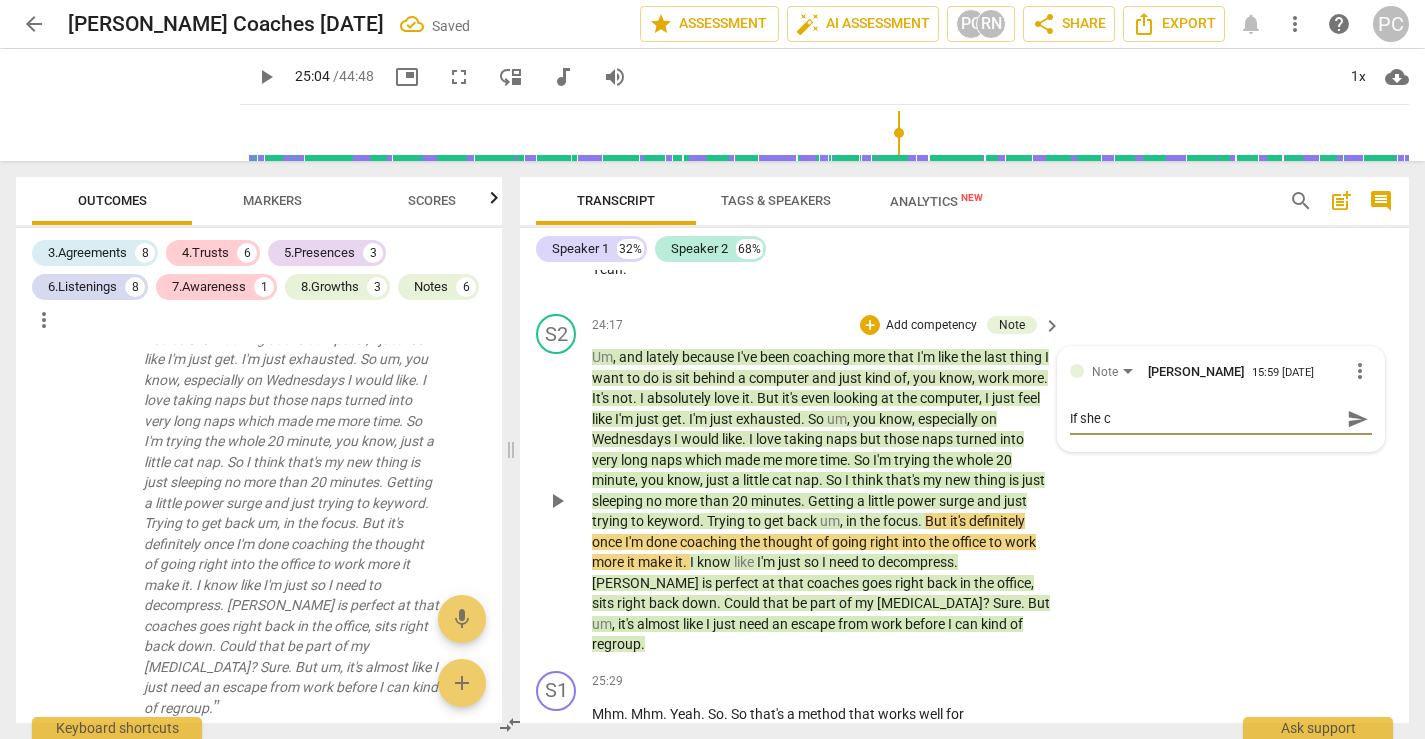 type on "If she co" 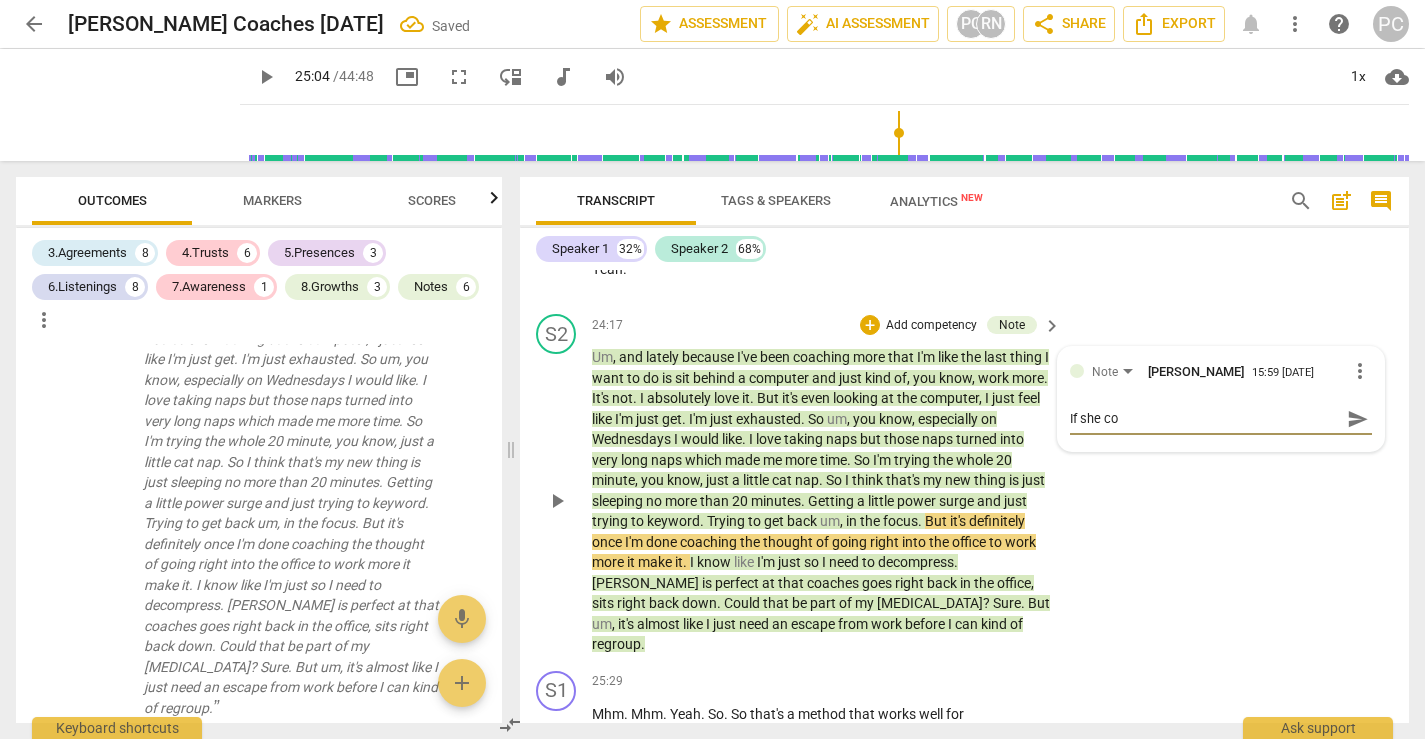 type on "If she cou" 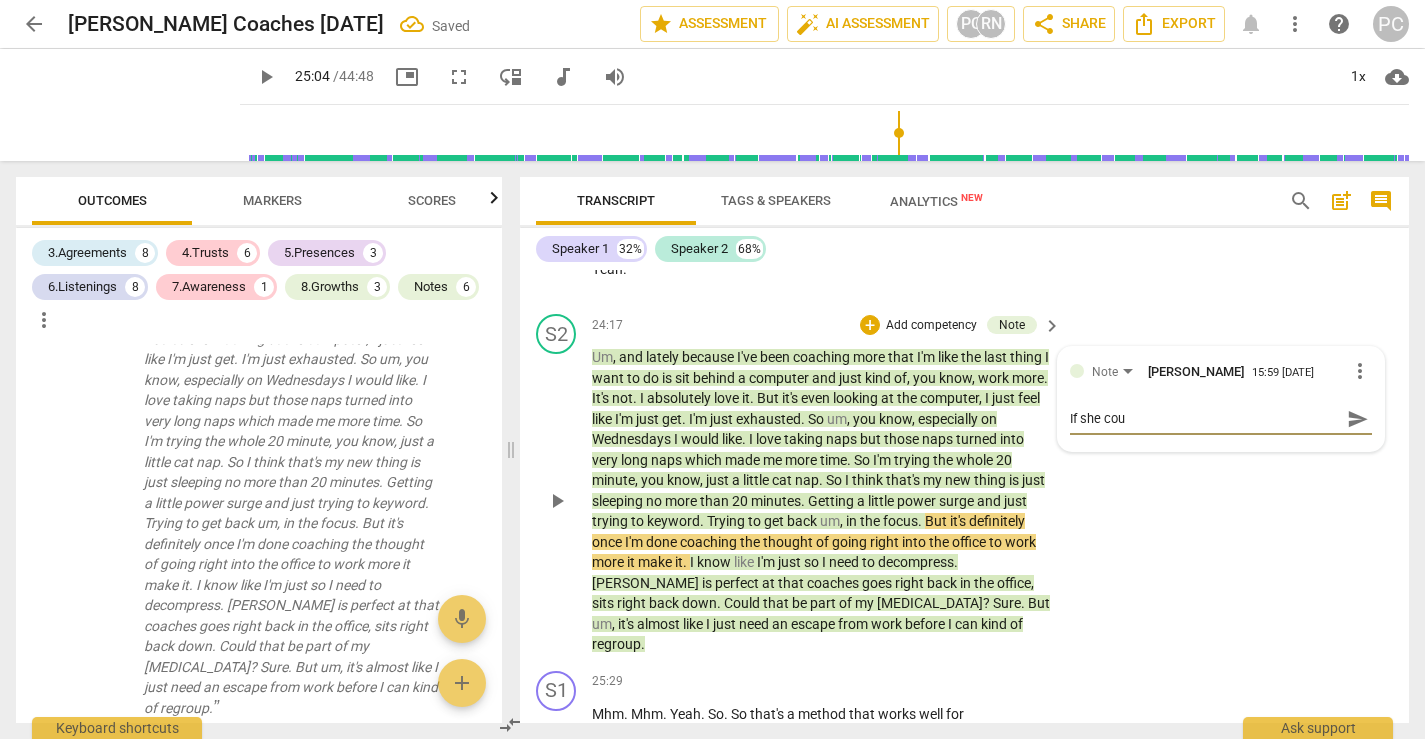 type on "If she coul" 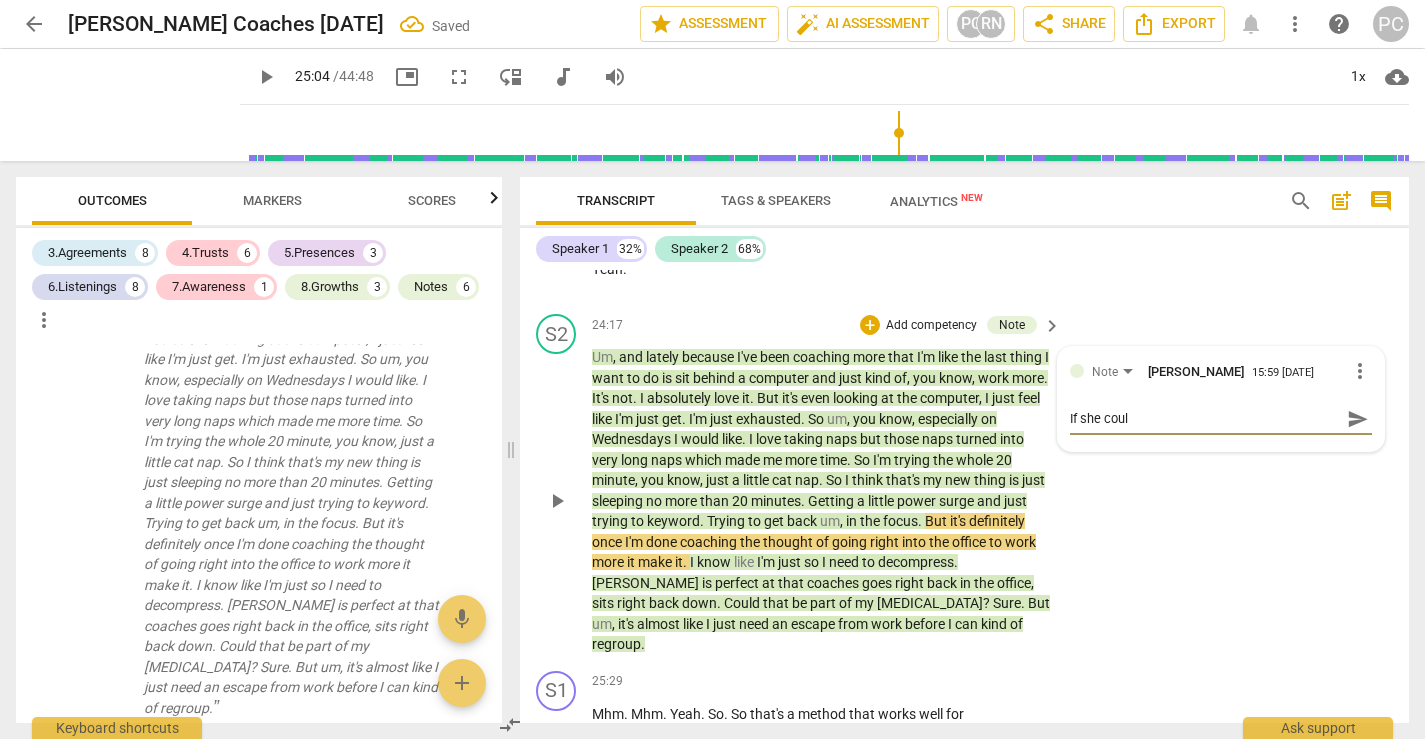 type on "If she could" 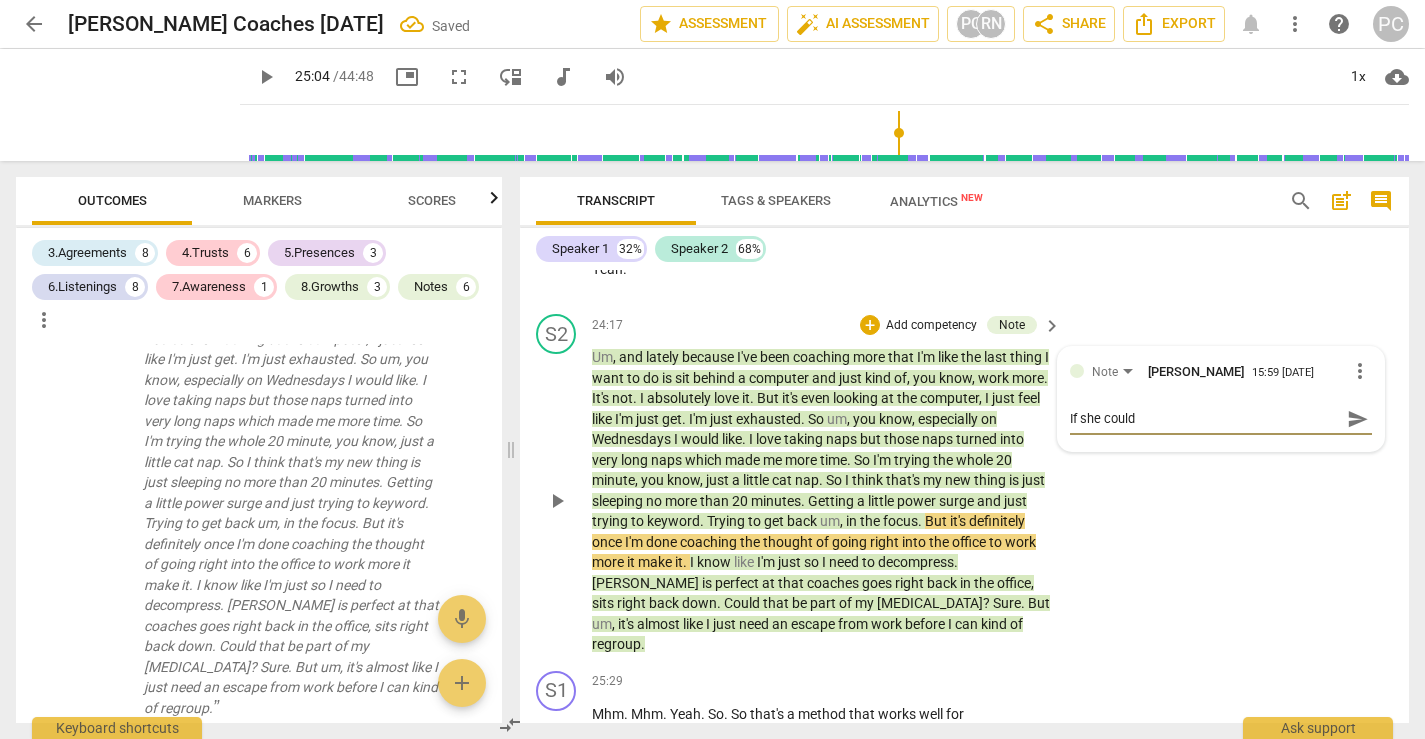 type on "If she could" 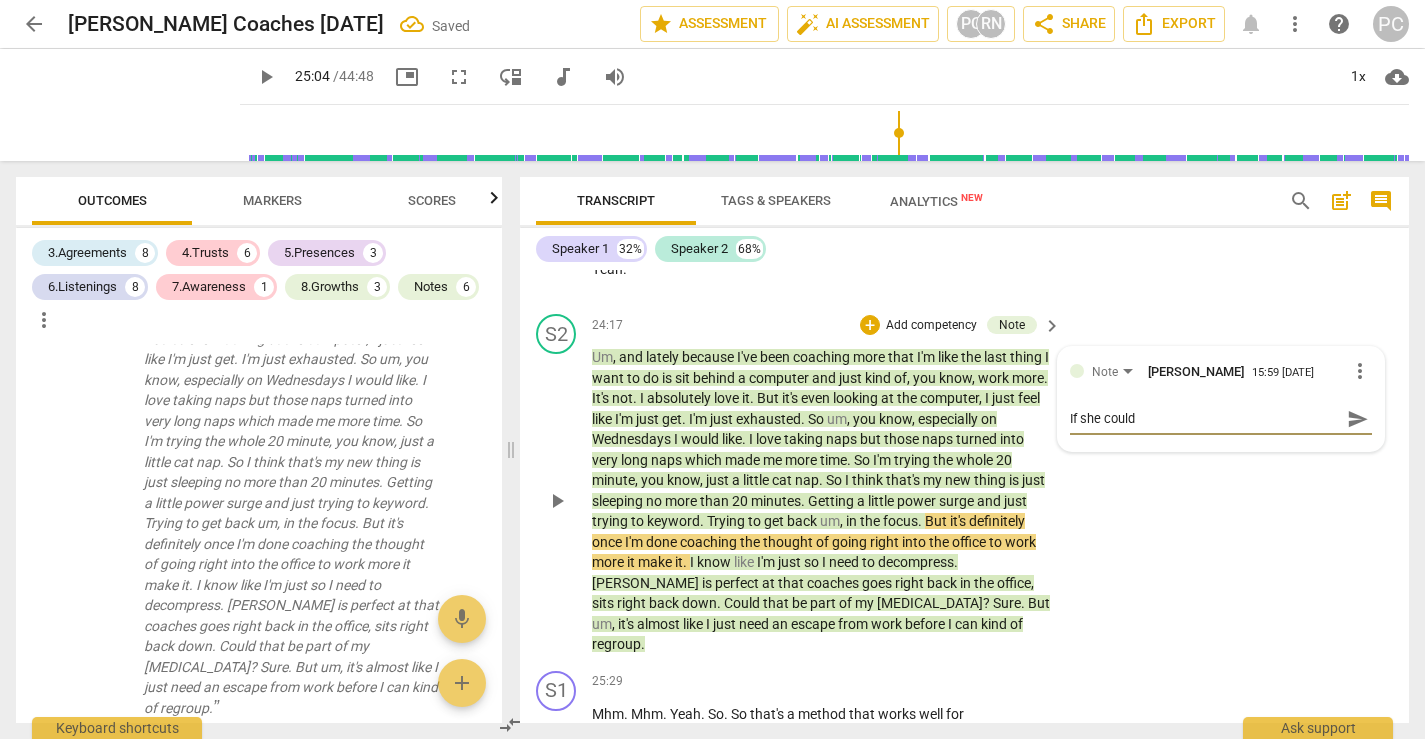 type on "If she could h" 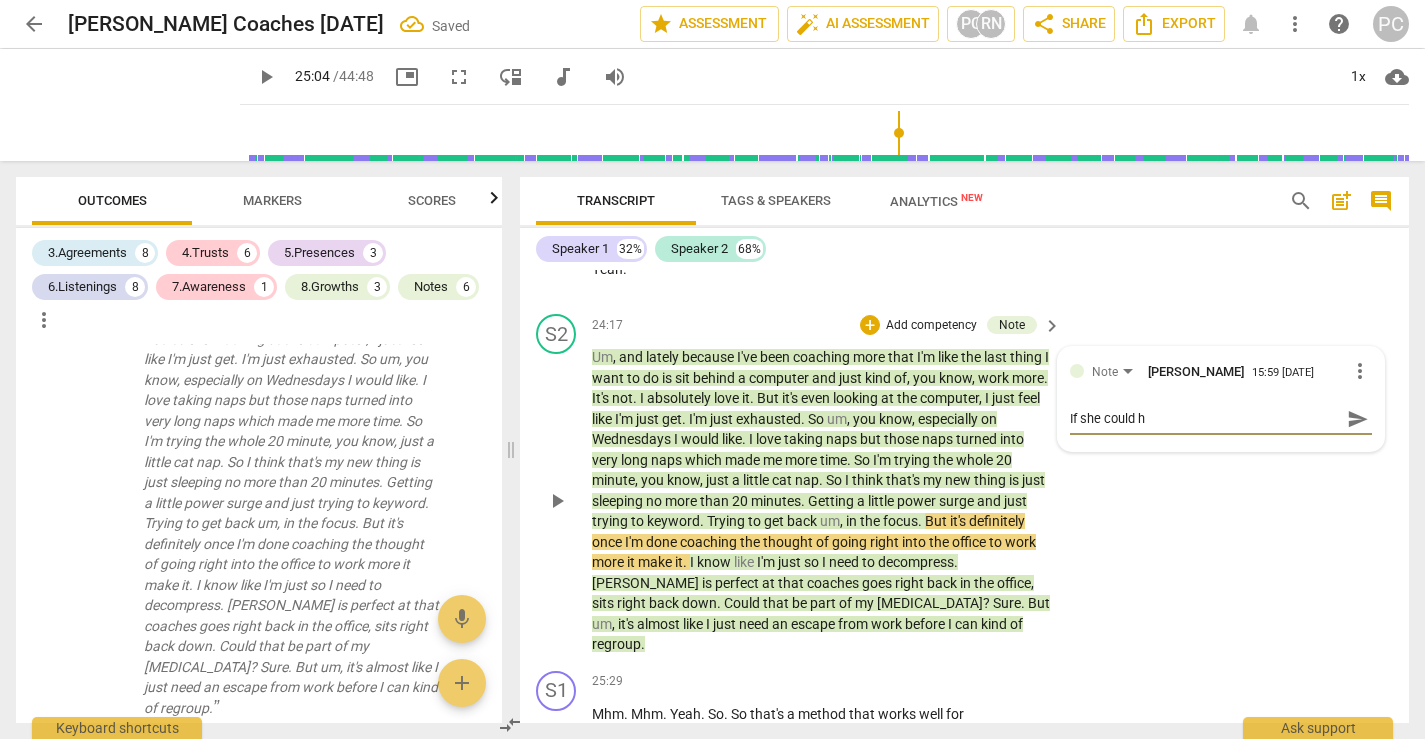 type on "If she could he" 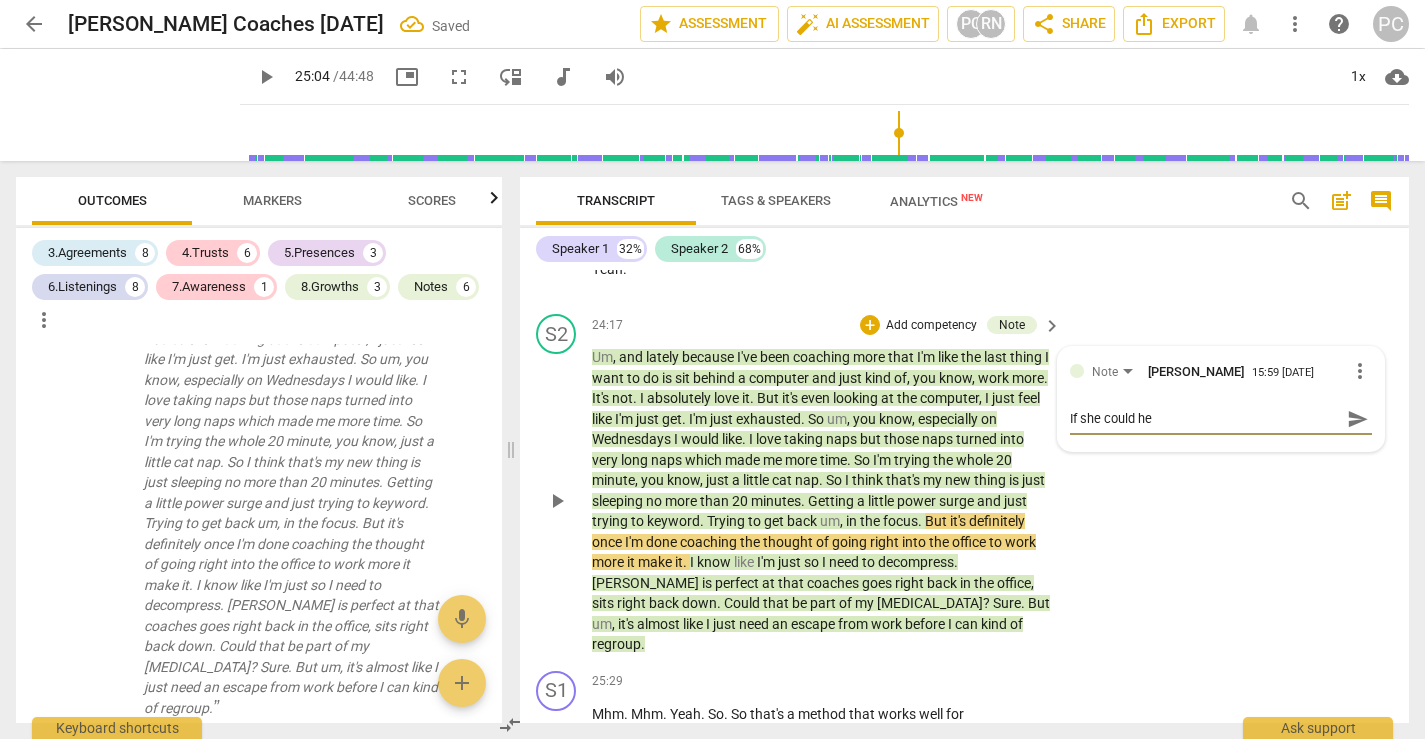 type on "If she could hea" 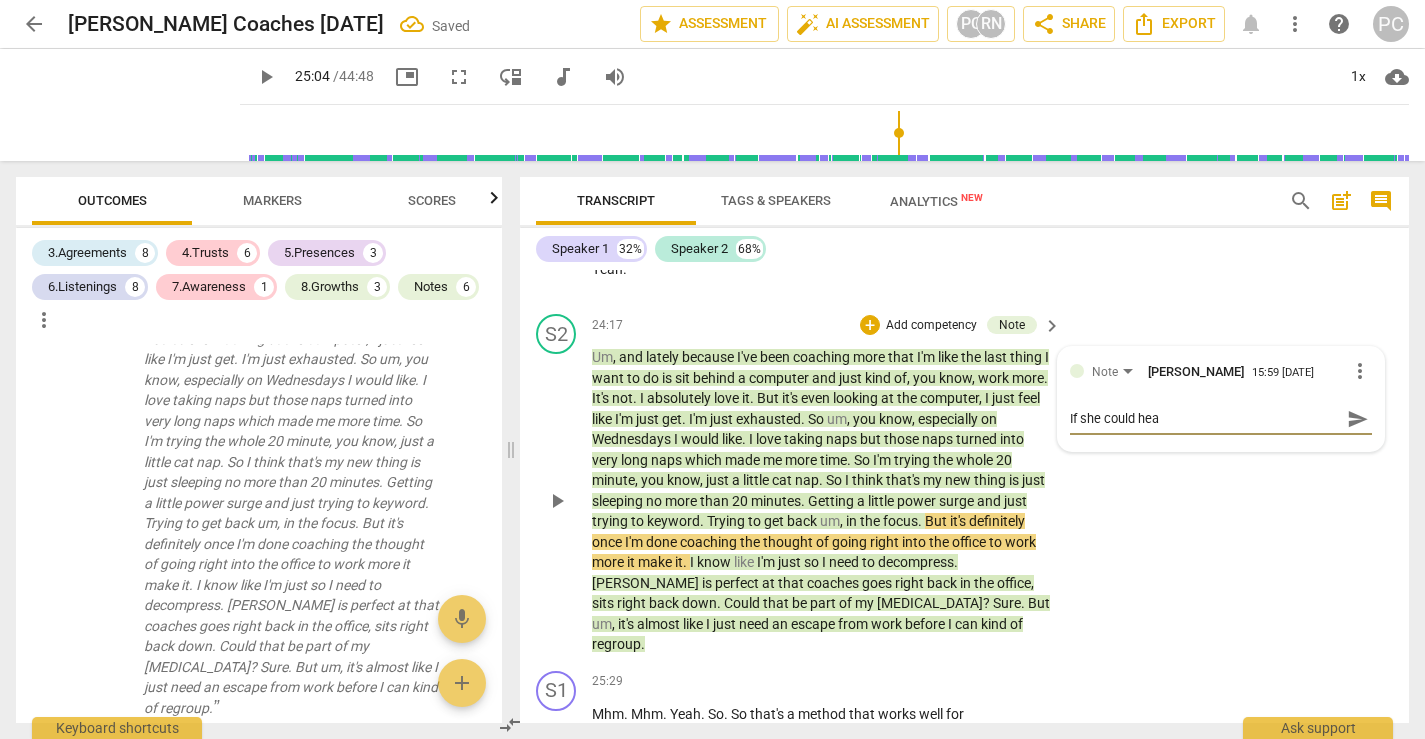 type on "If she could hear" 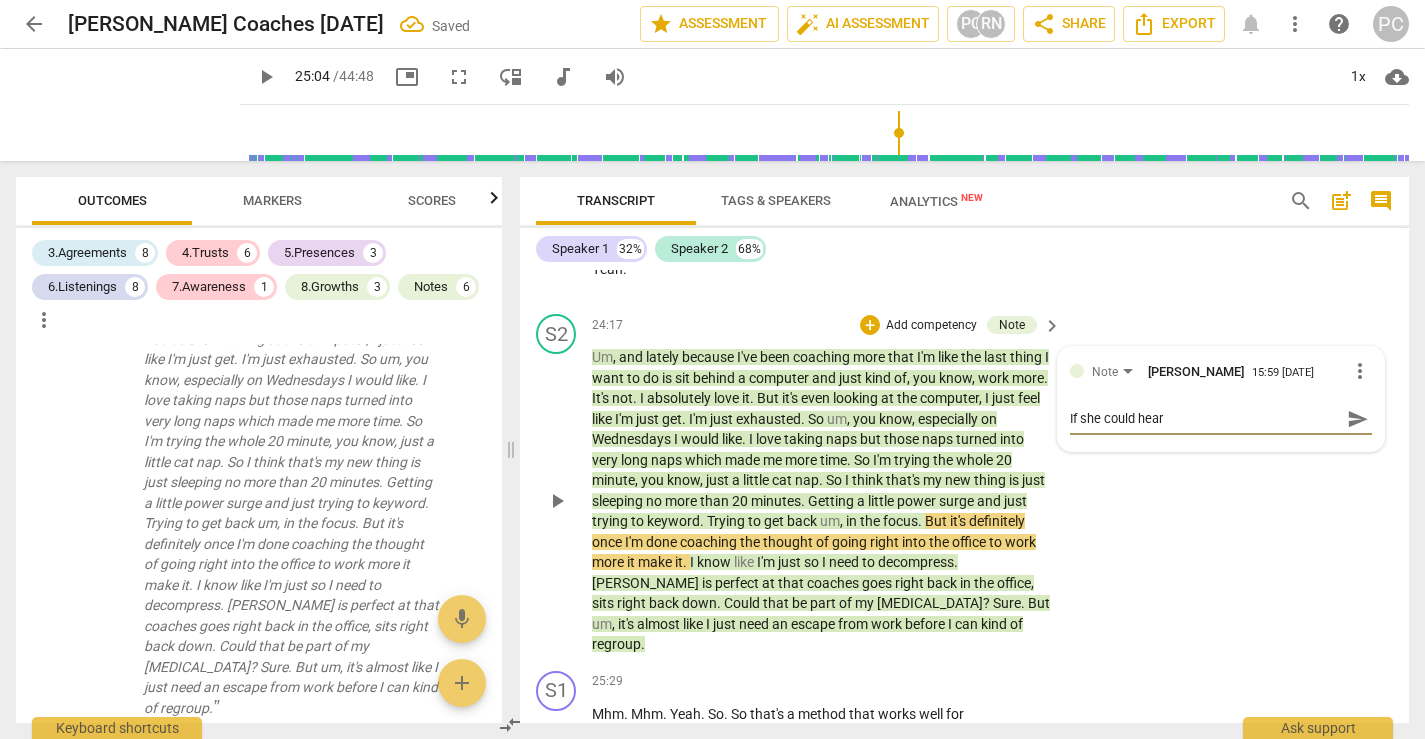 type on "If she could hear" 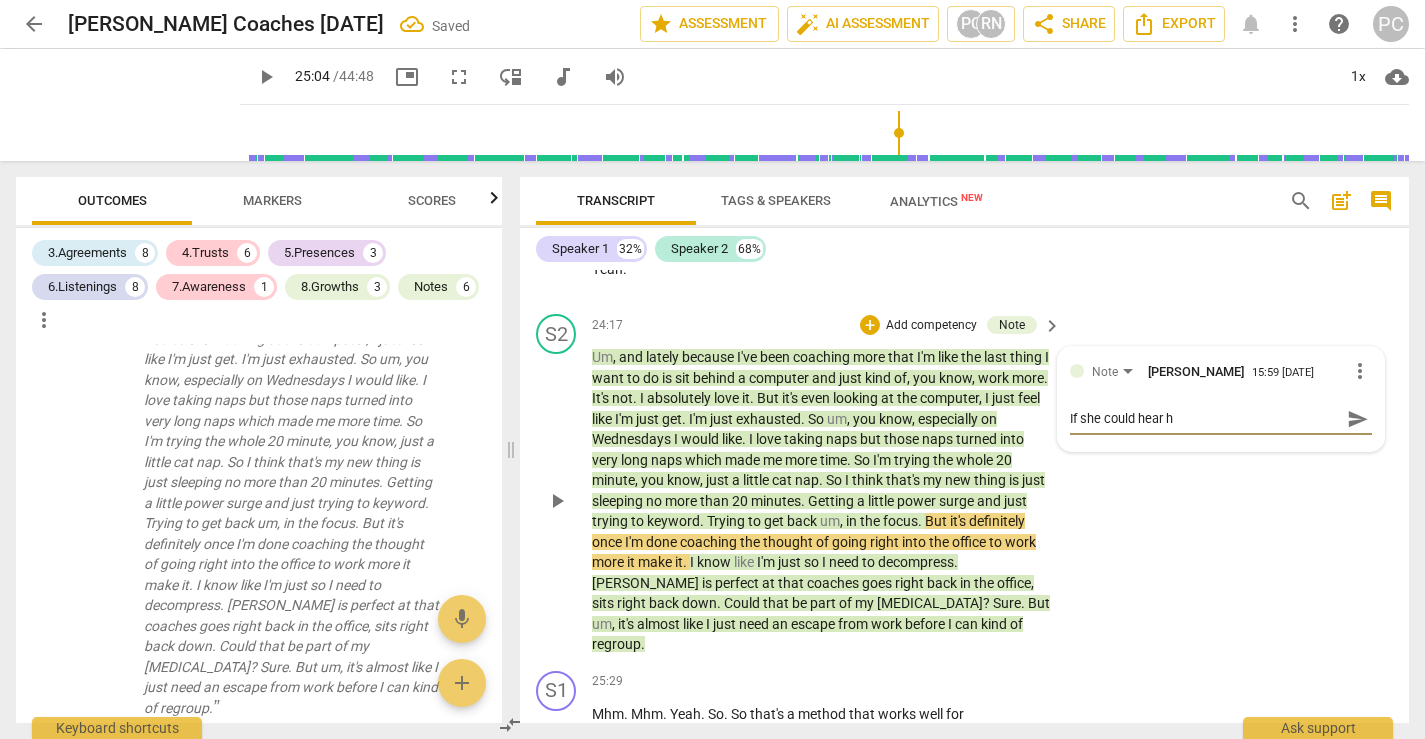 type on "If she could hear he" 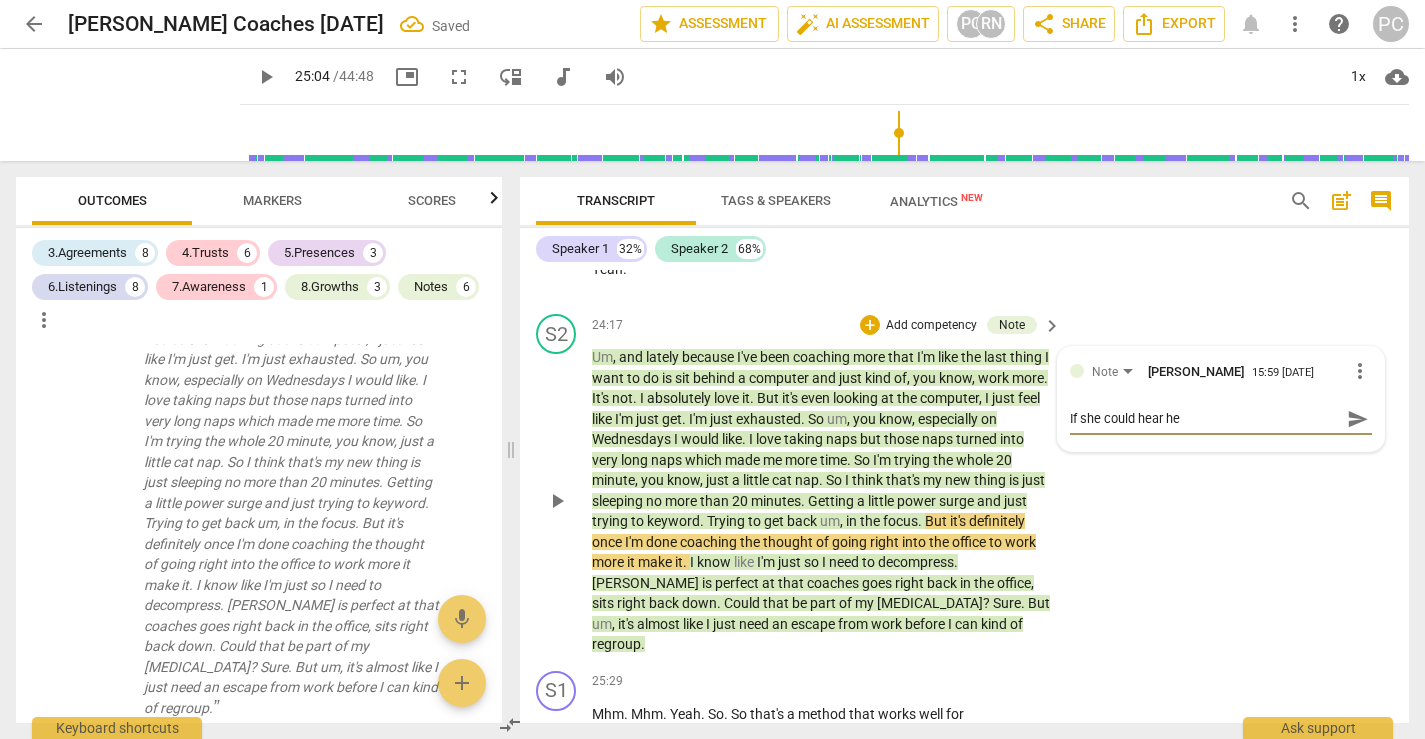 type on "If she could hear her" 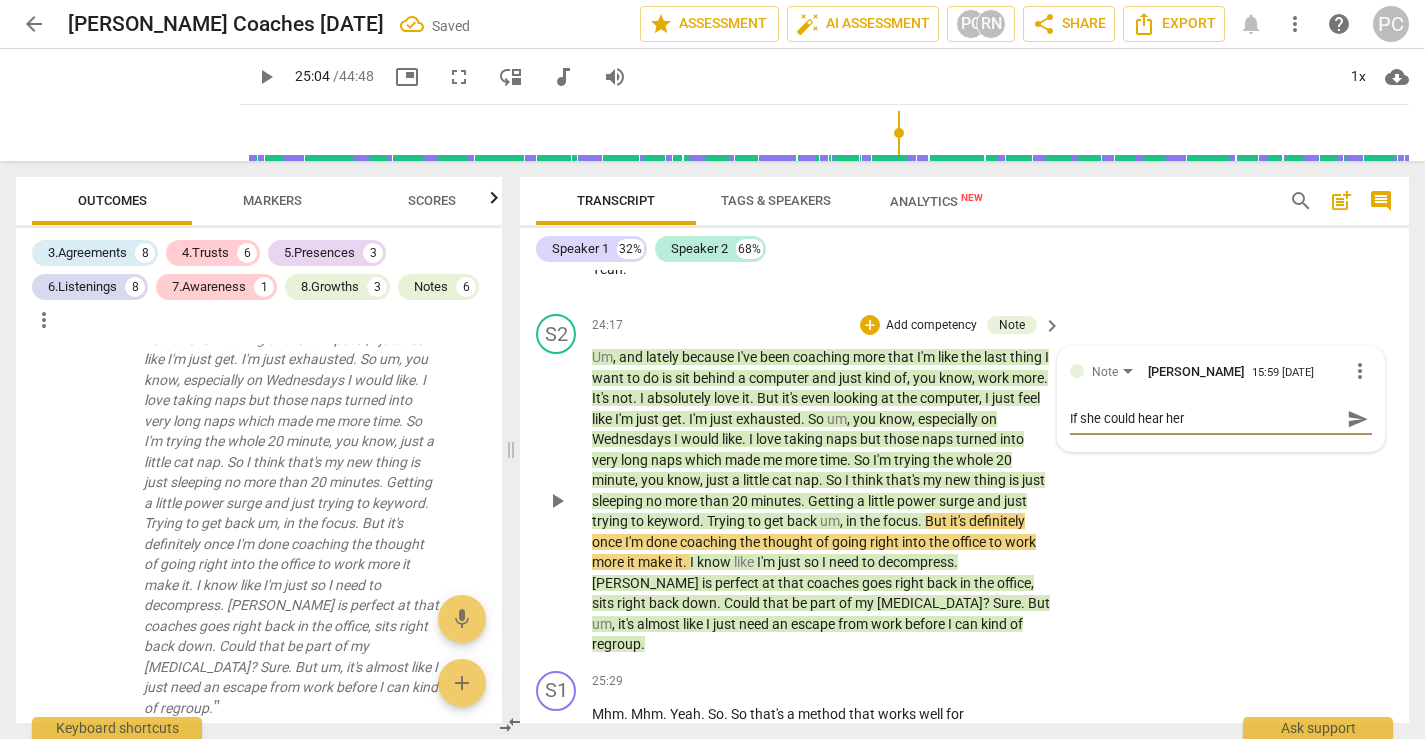 type on "If she could hear hers" 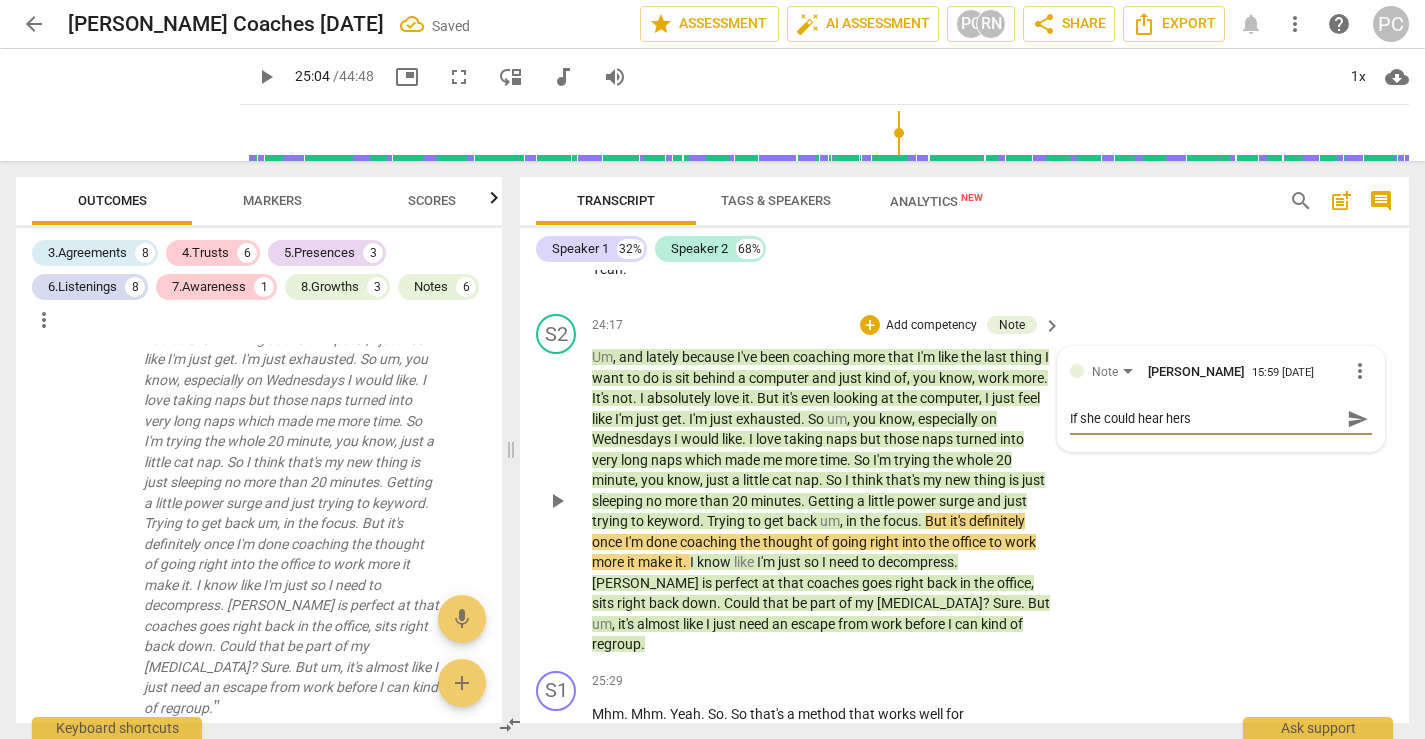 type on "If she could hear herse" 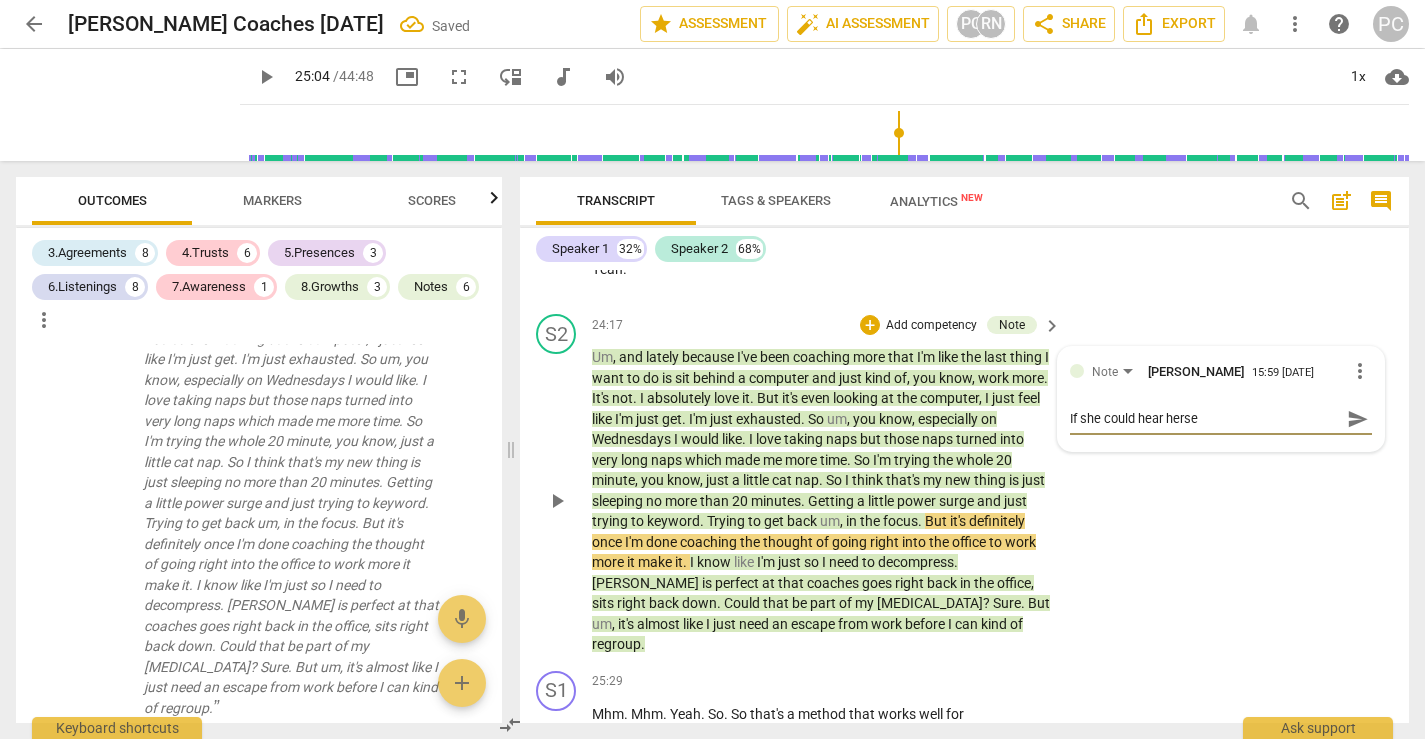 type on "If she could hear [PERSON_NAME]" 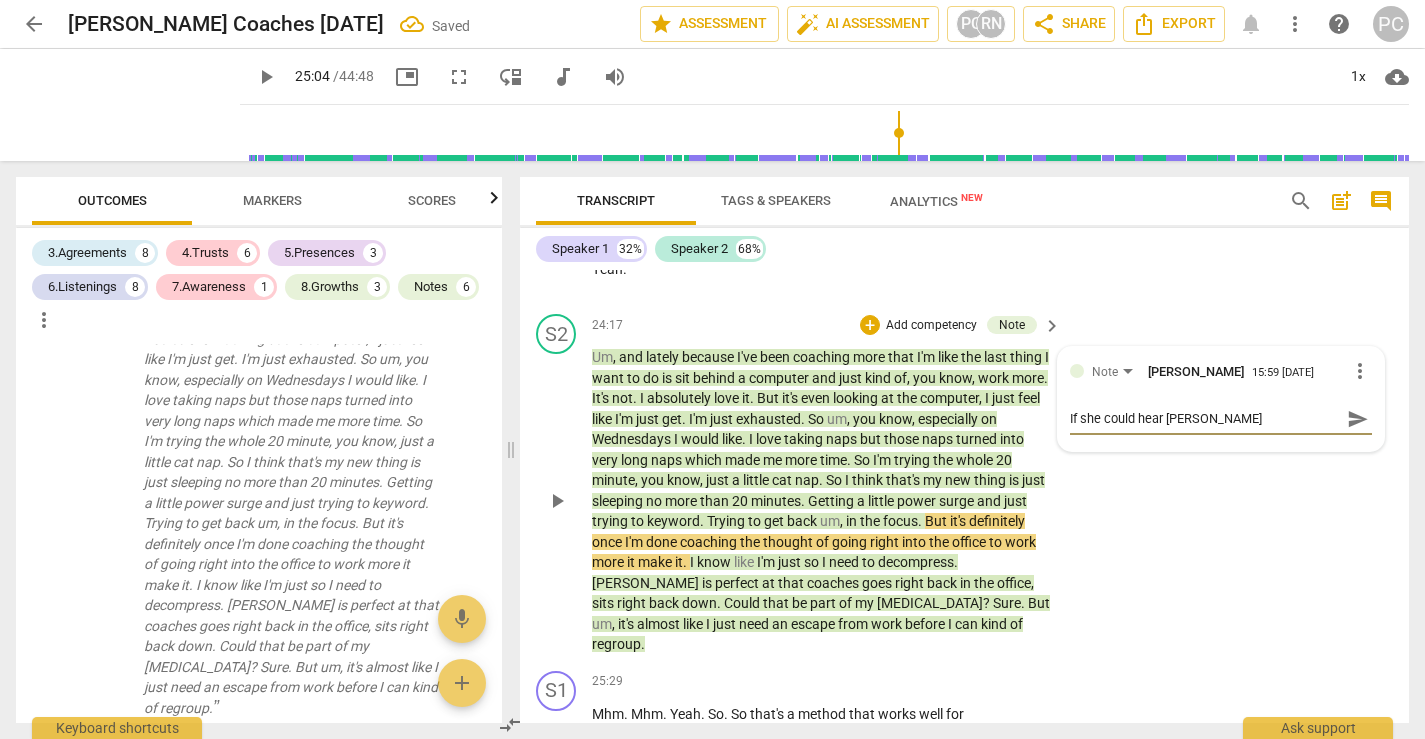 type on "If she could hear herself" 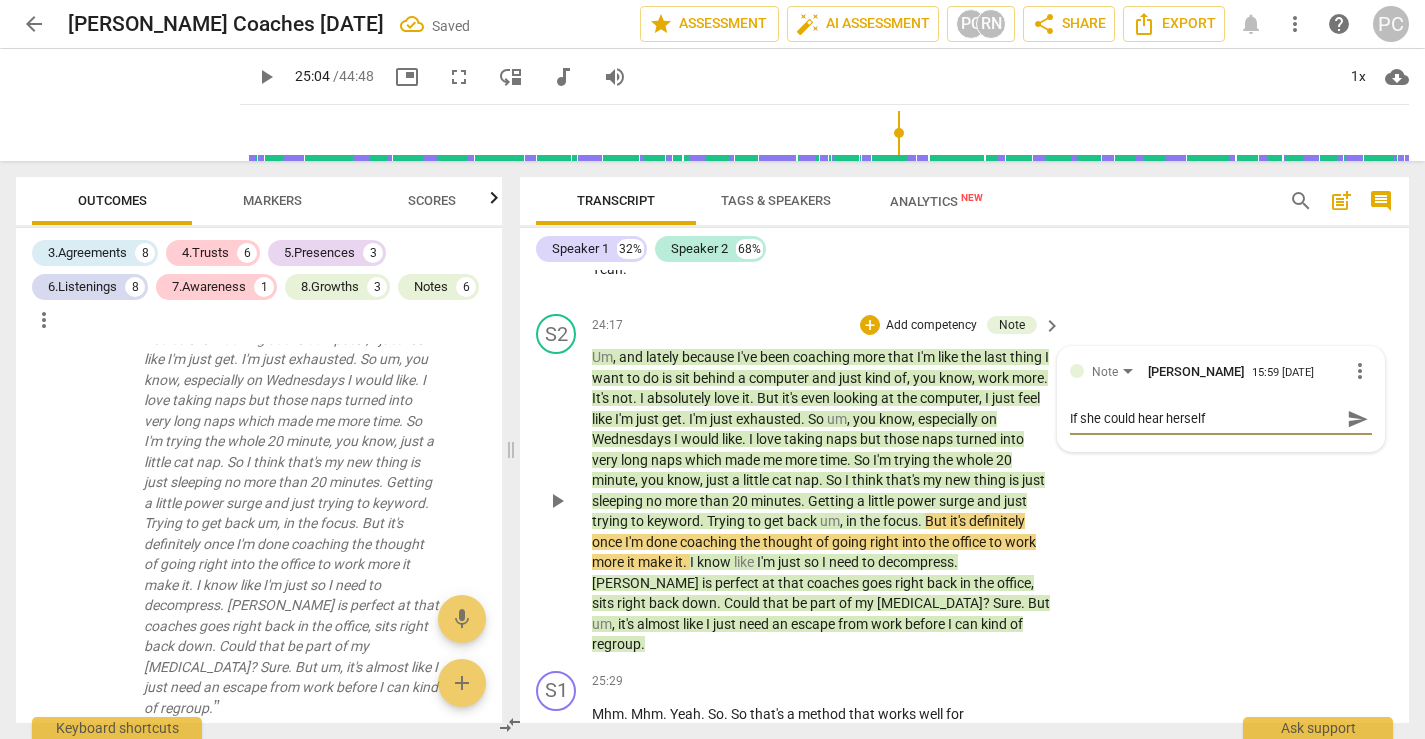 type on "If she could hear herself" 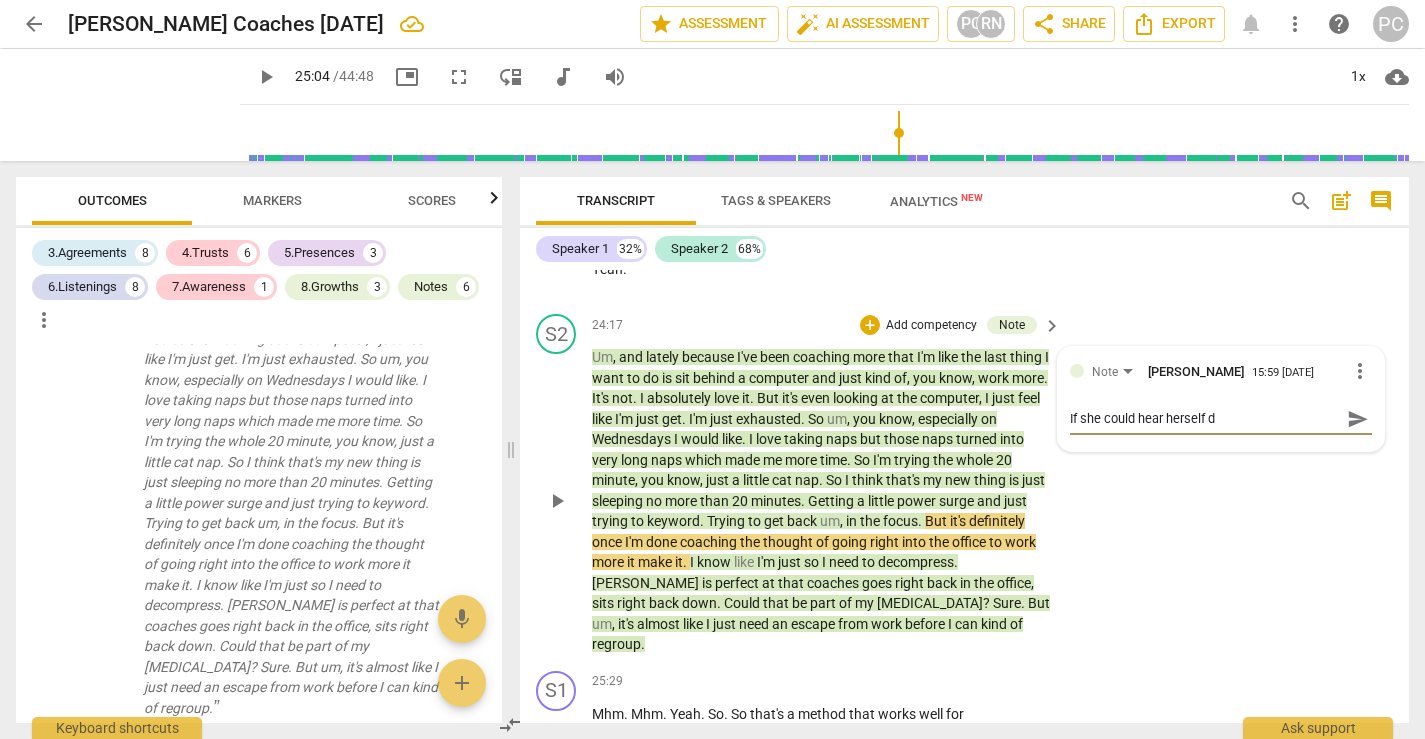 type on "If she could hear herself de" 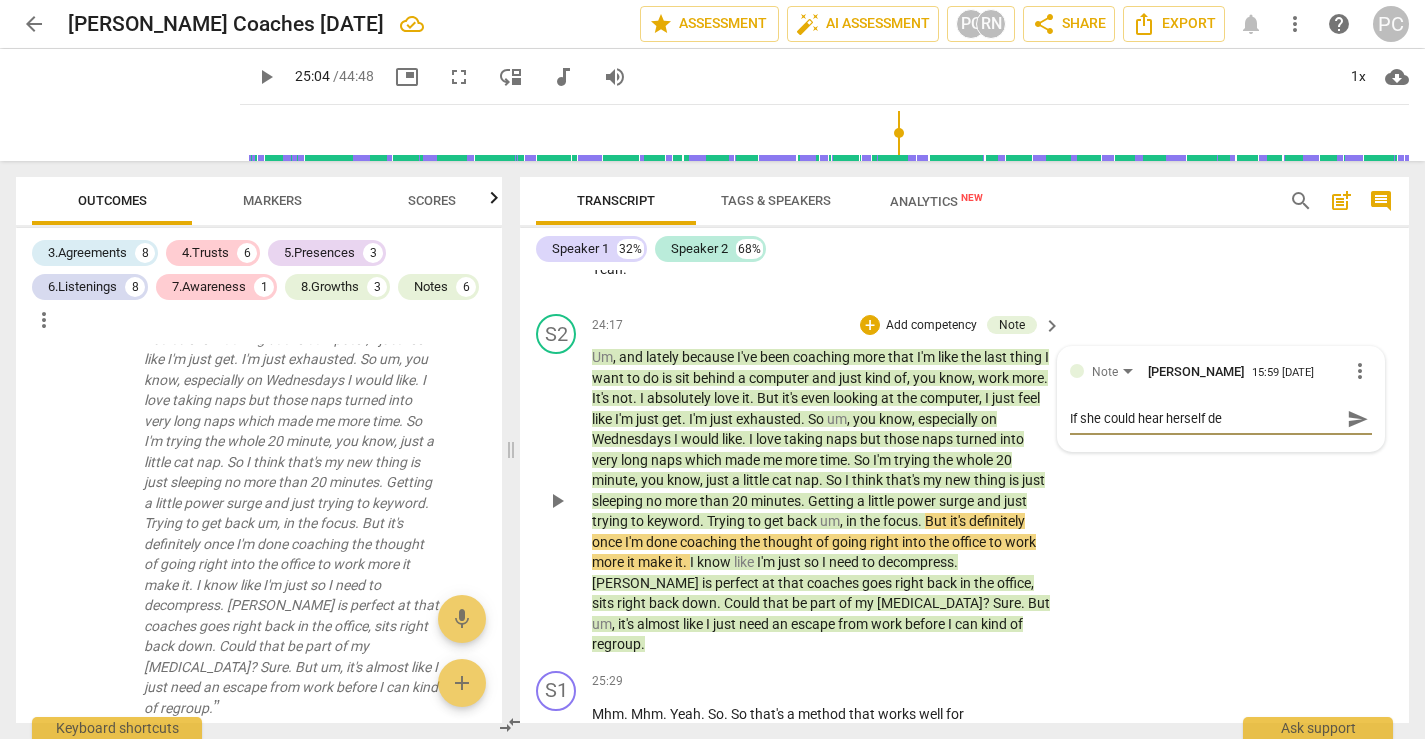 type on "If she could hear herself des" 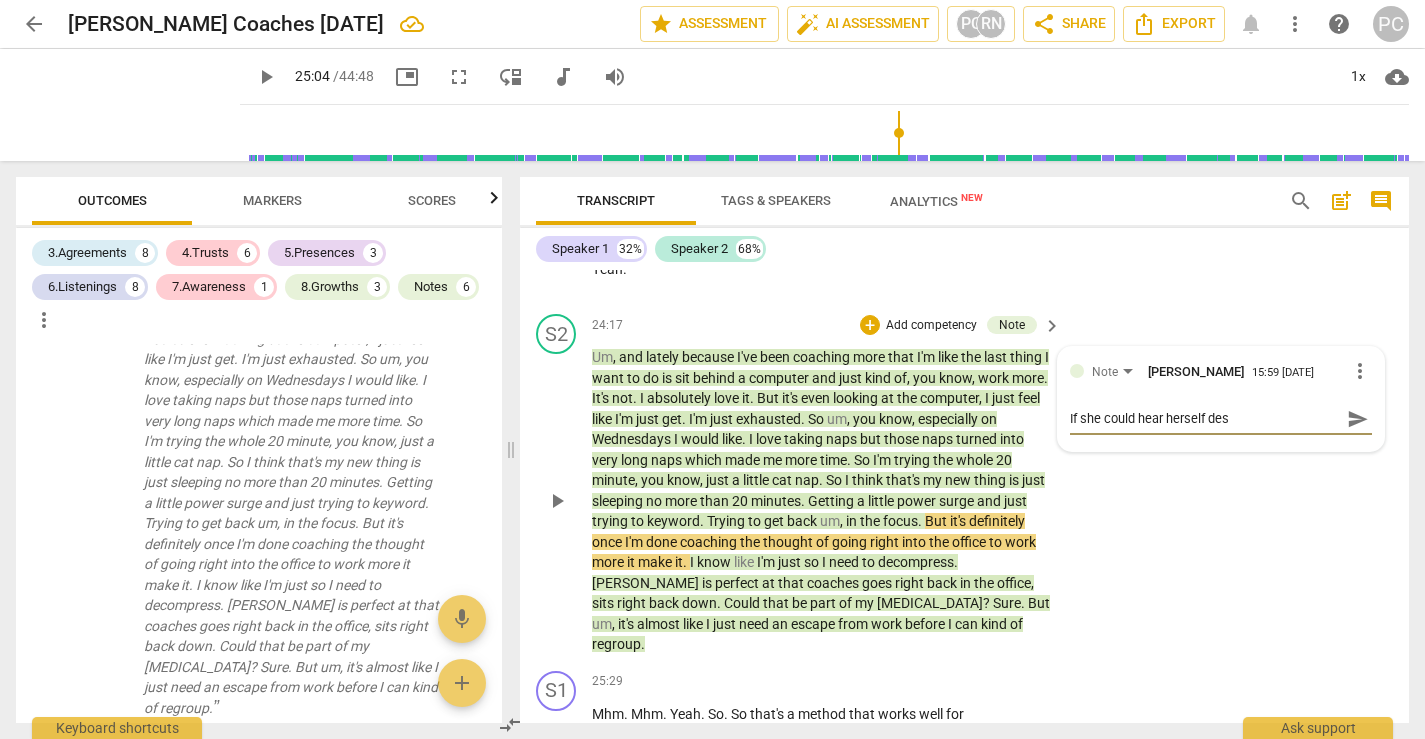 type on "If she could hear herself desc" 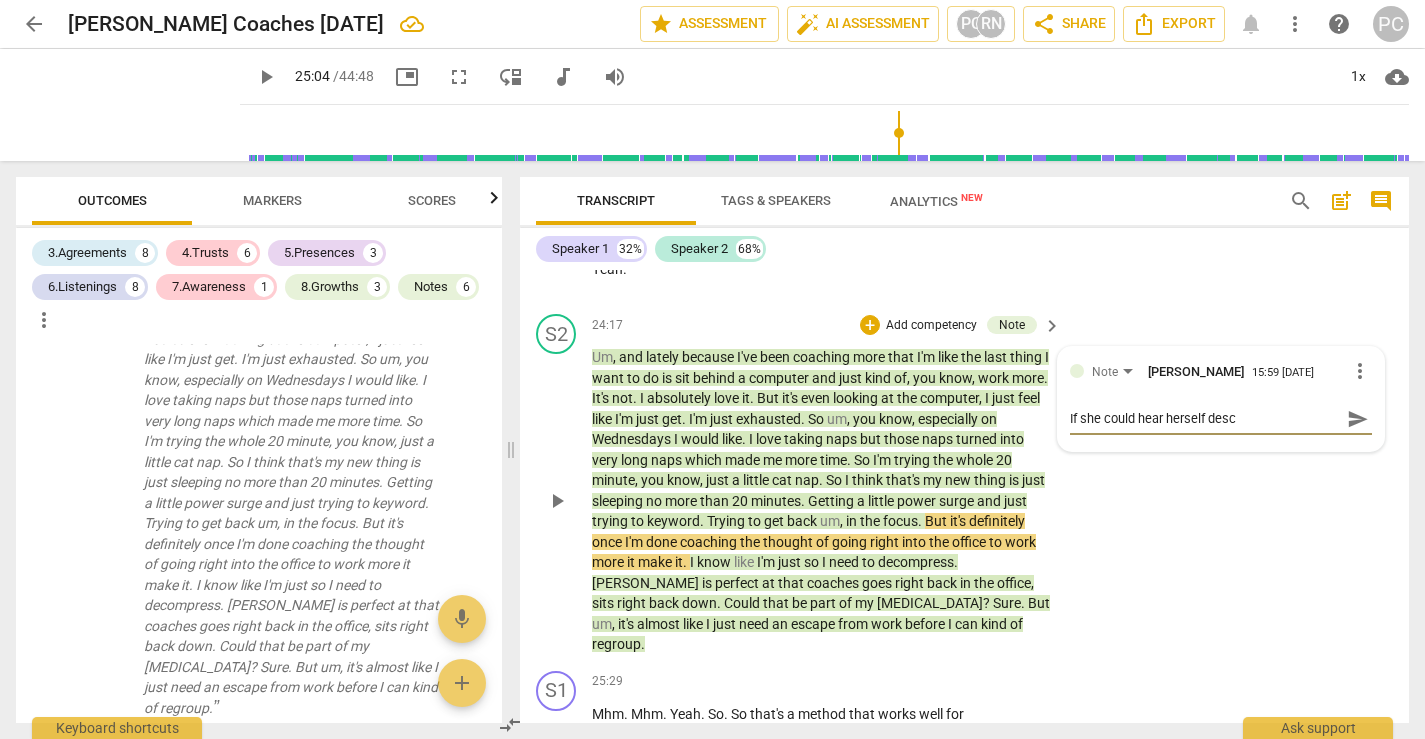 type on "If she could hear herself descr" 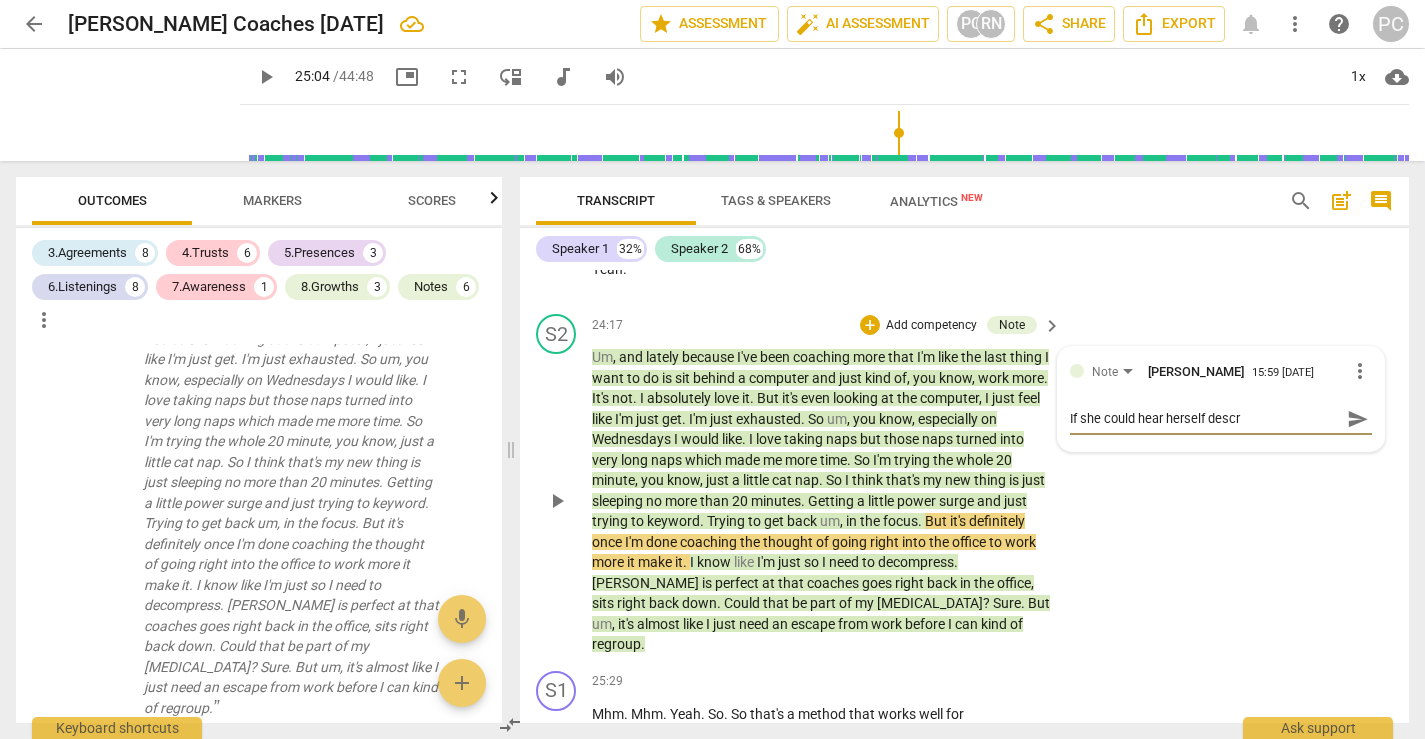type on "If she could hear herself descri" 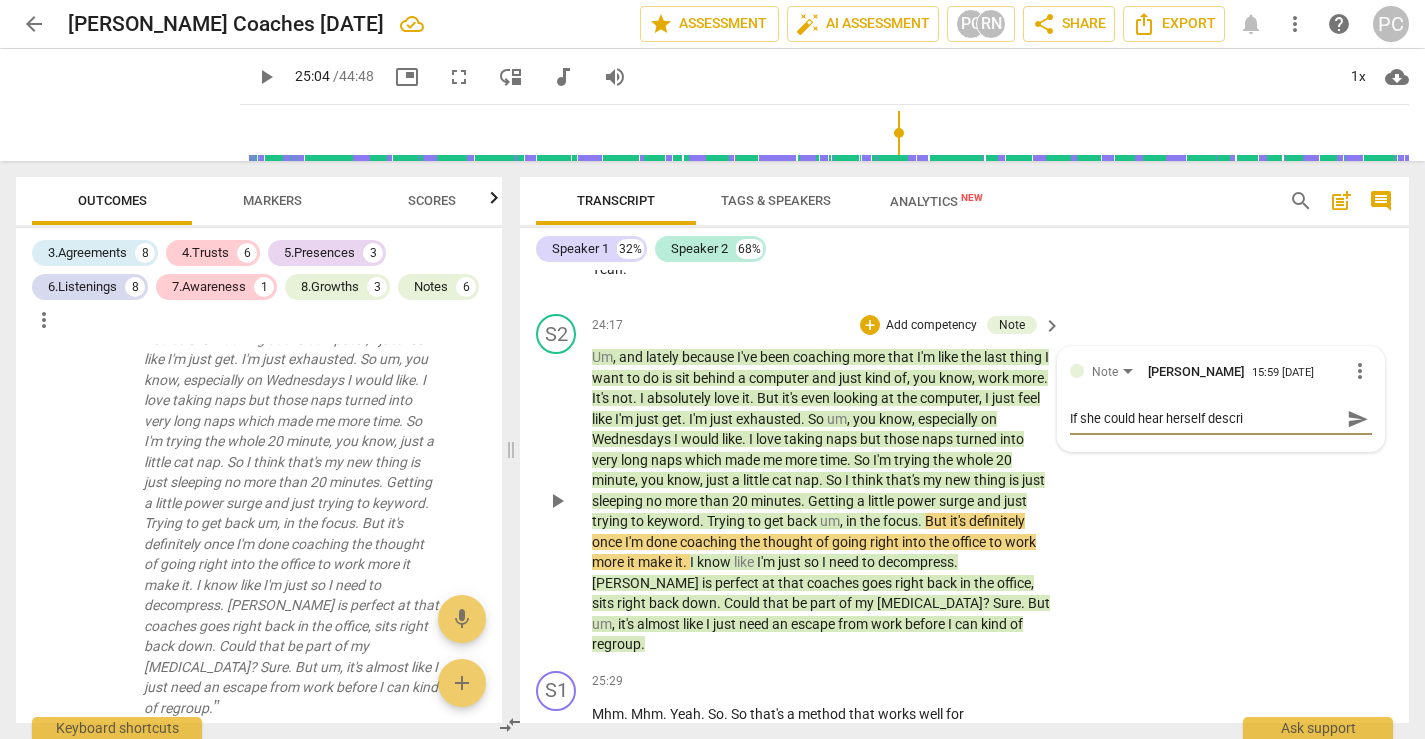 type on "If she could hear herself describ" 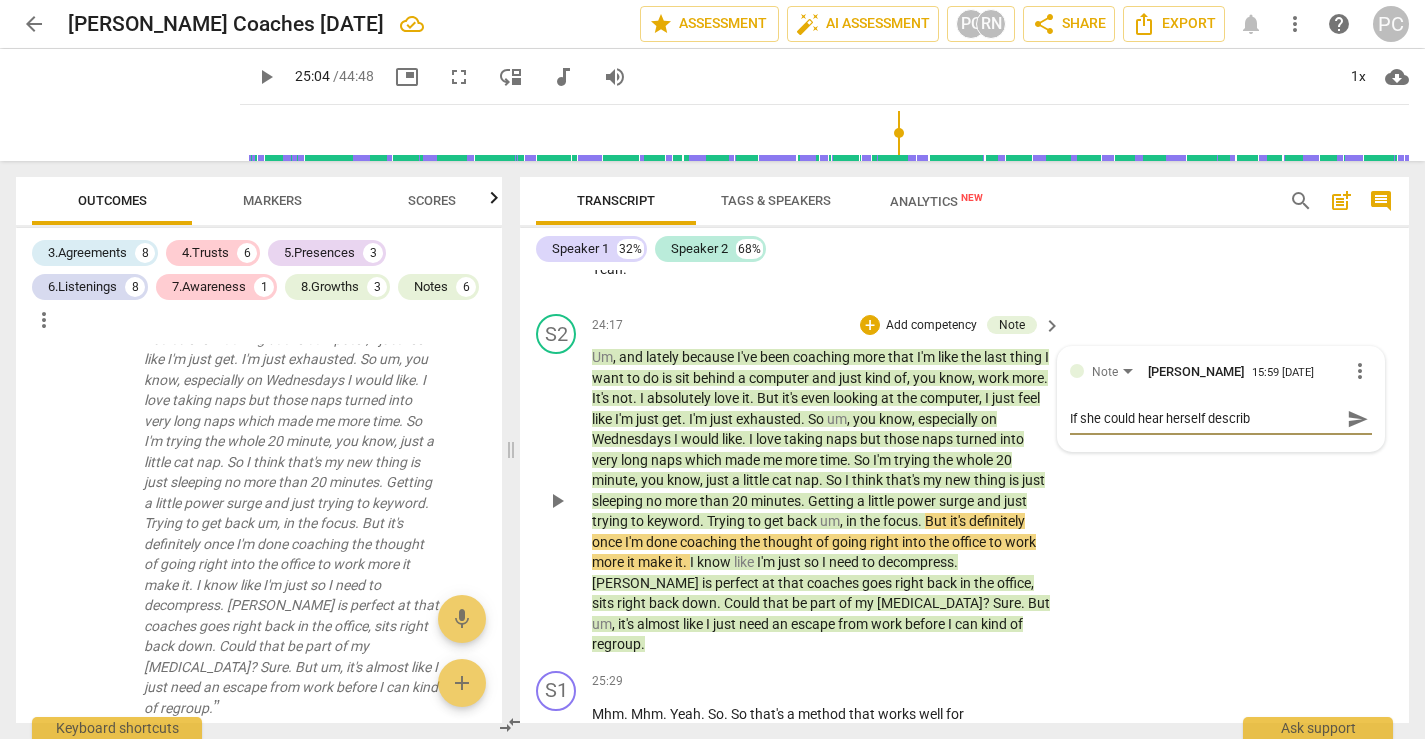 type on "If she could hear herself describi" 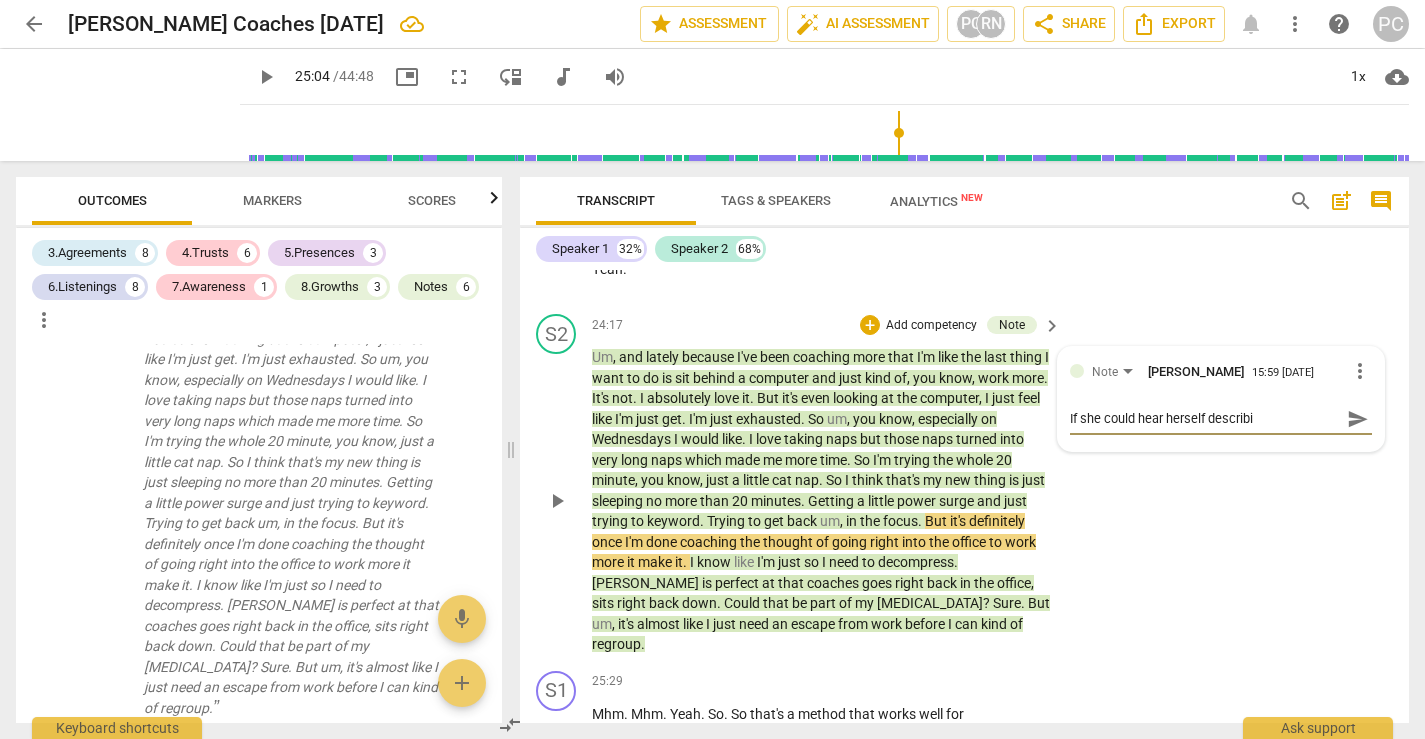 type on "If she could hear herself describin" 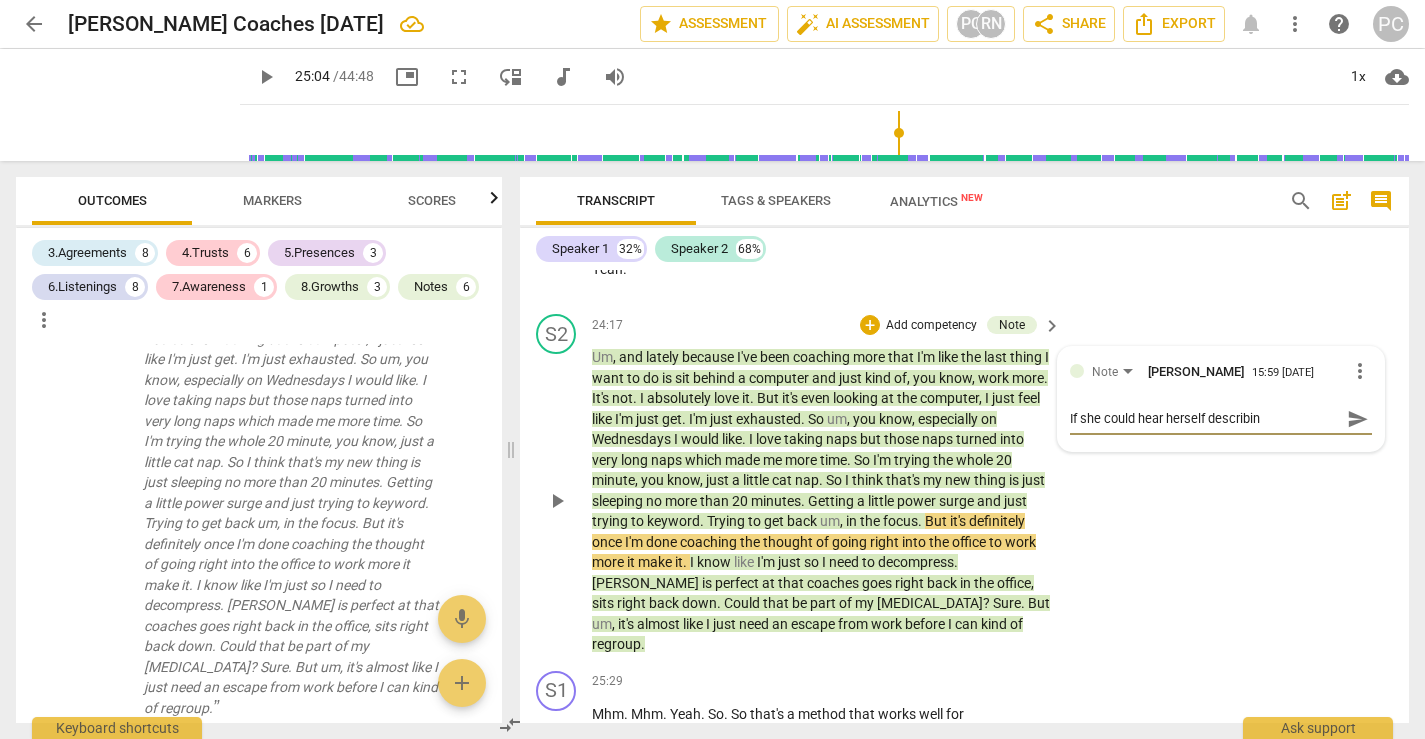 type on "If she could hear herself describinb" 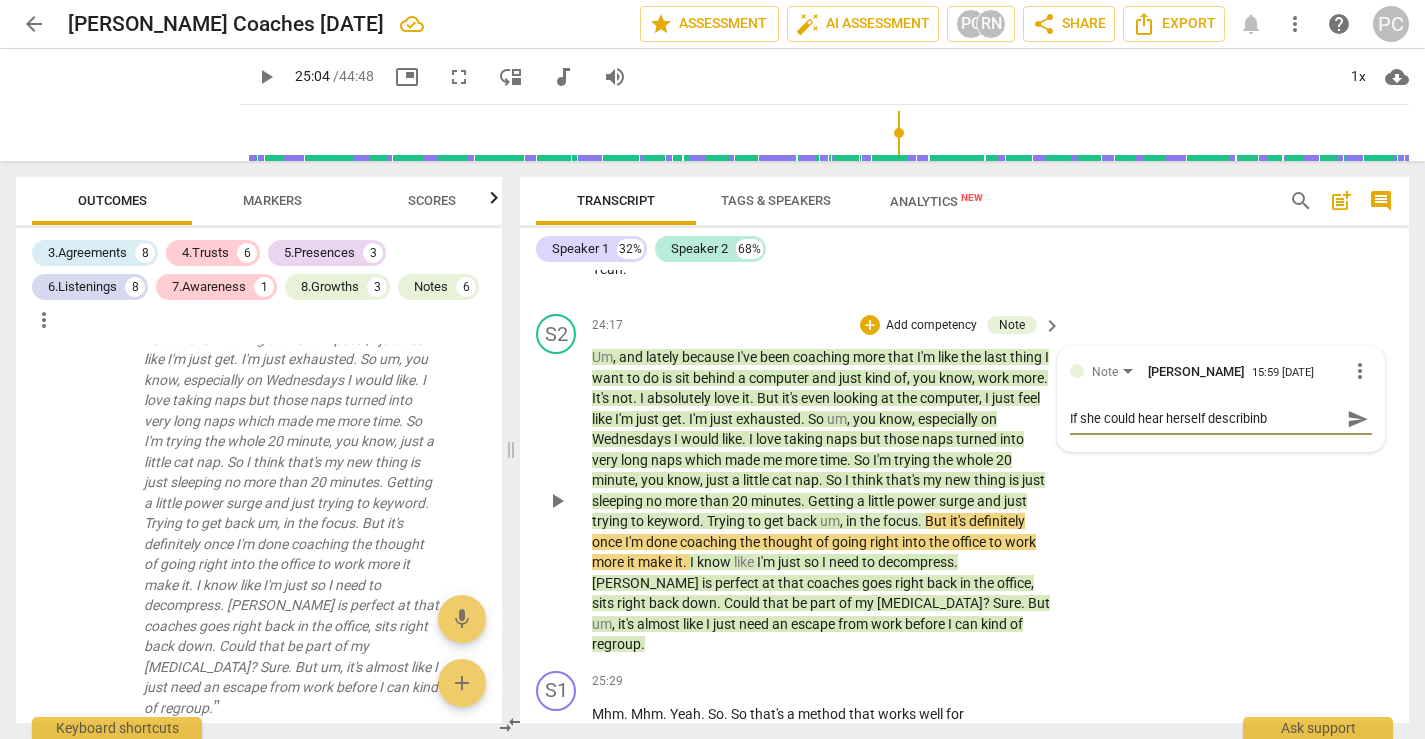 type on "If she could hear herself describinb" 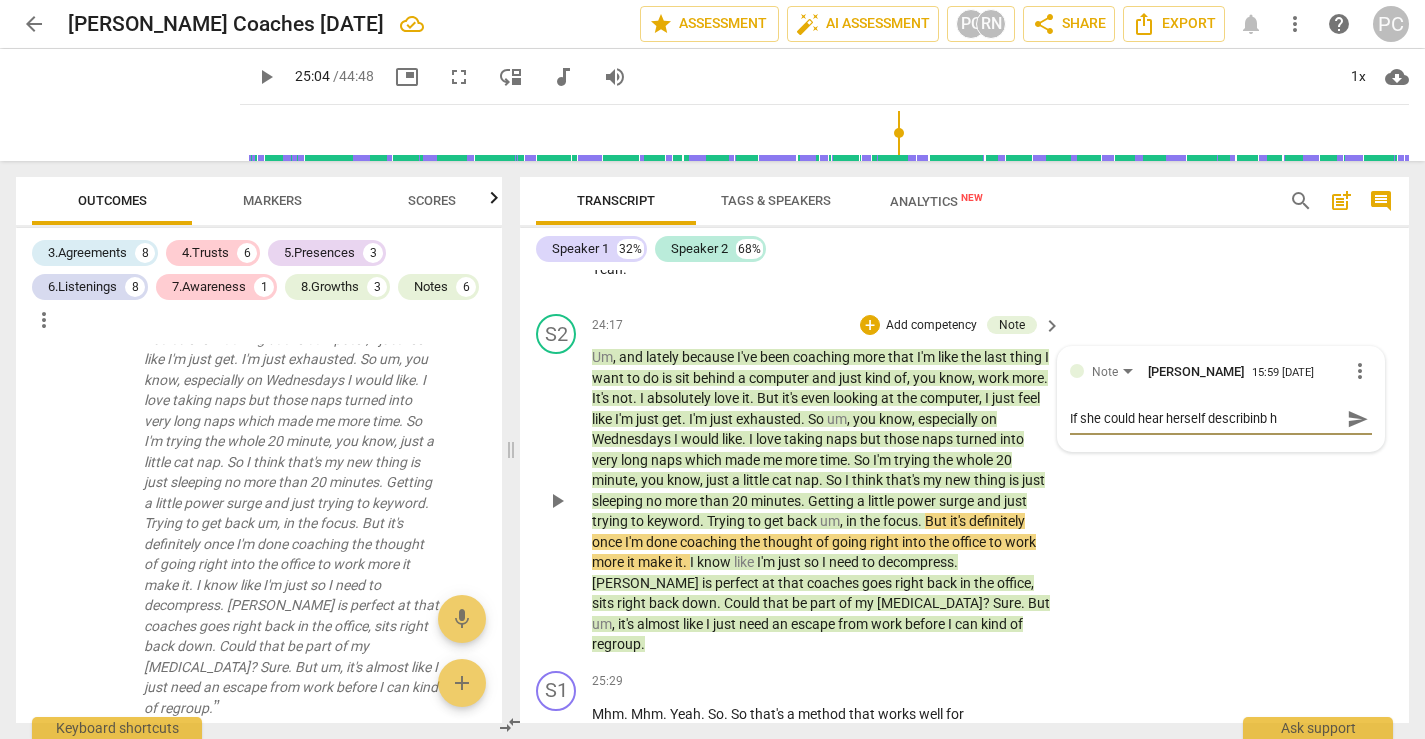 type on "If she could hear herself describinb ho" 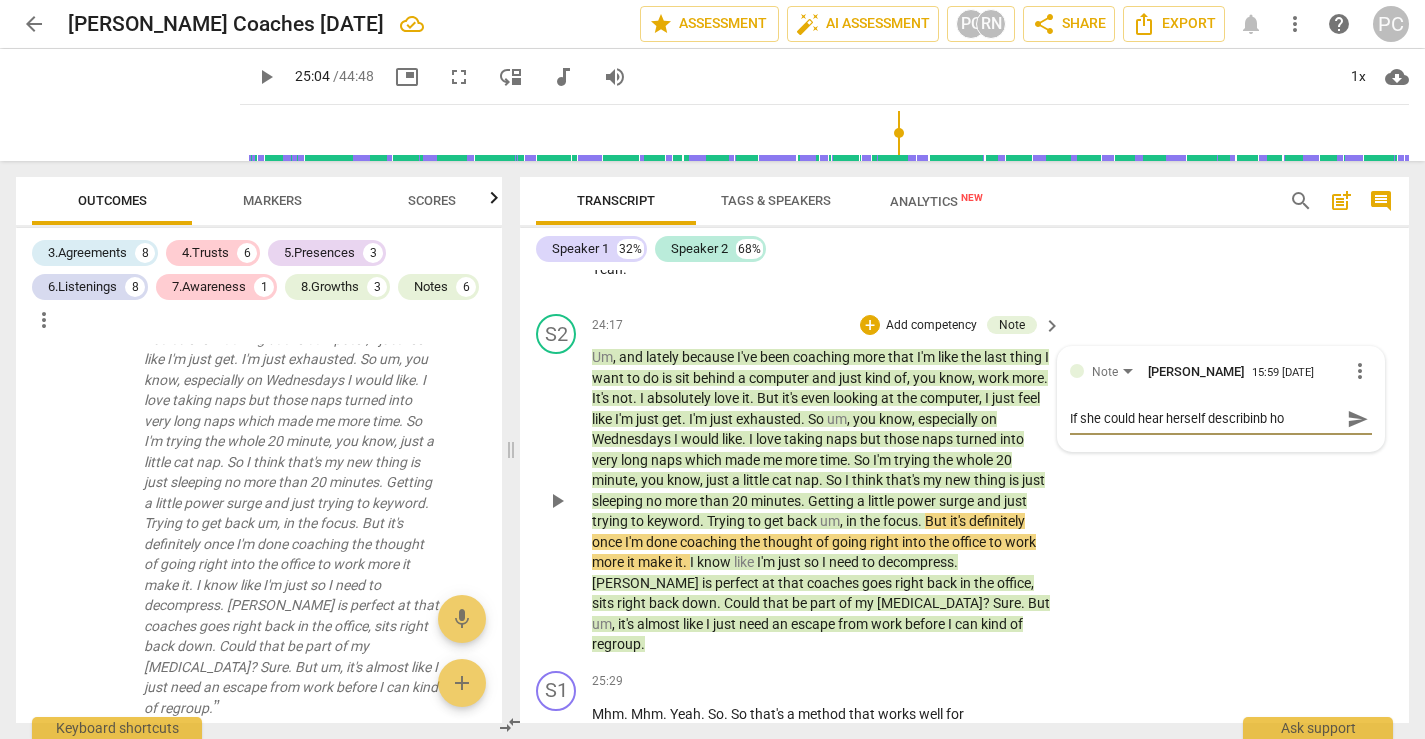 type on "If she could hear herself describinb h" 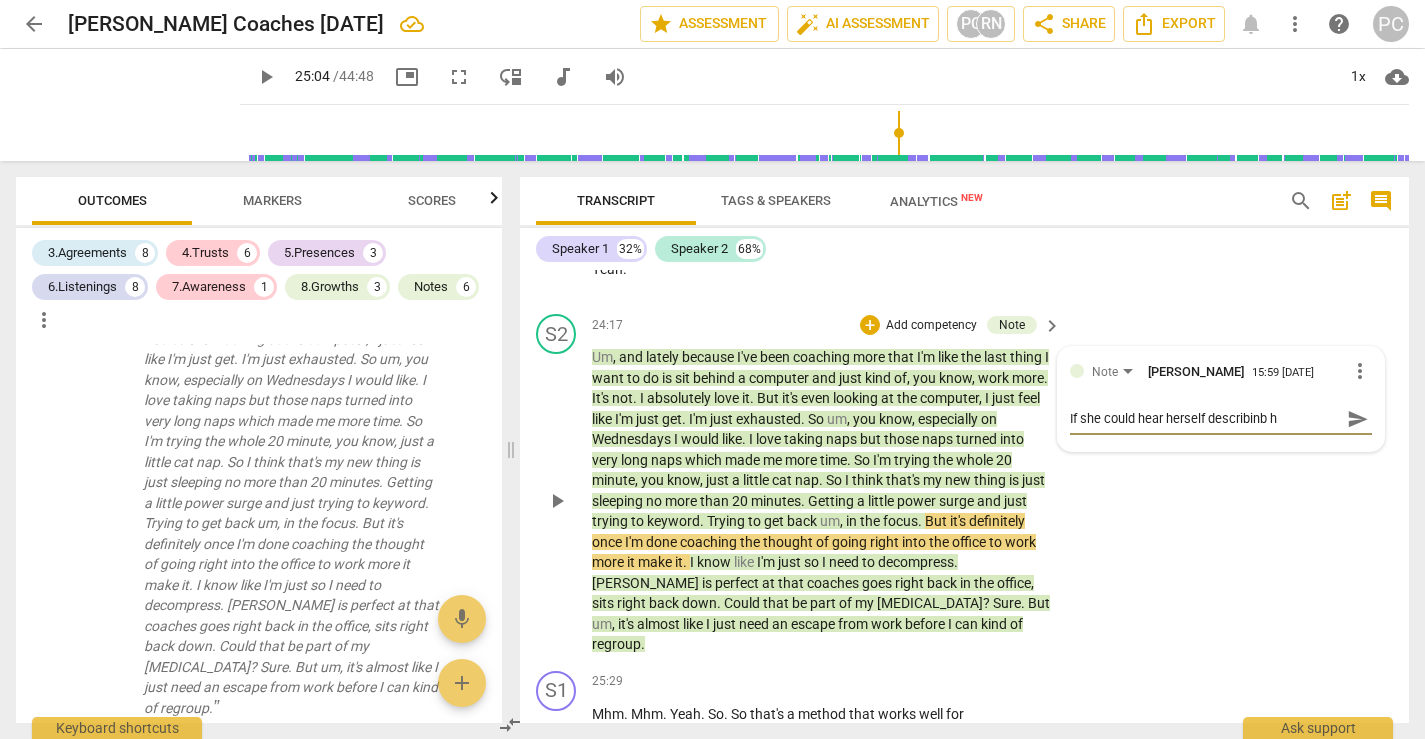 type on "If she could hear herself describinb" 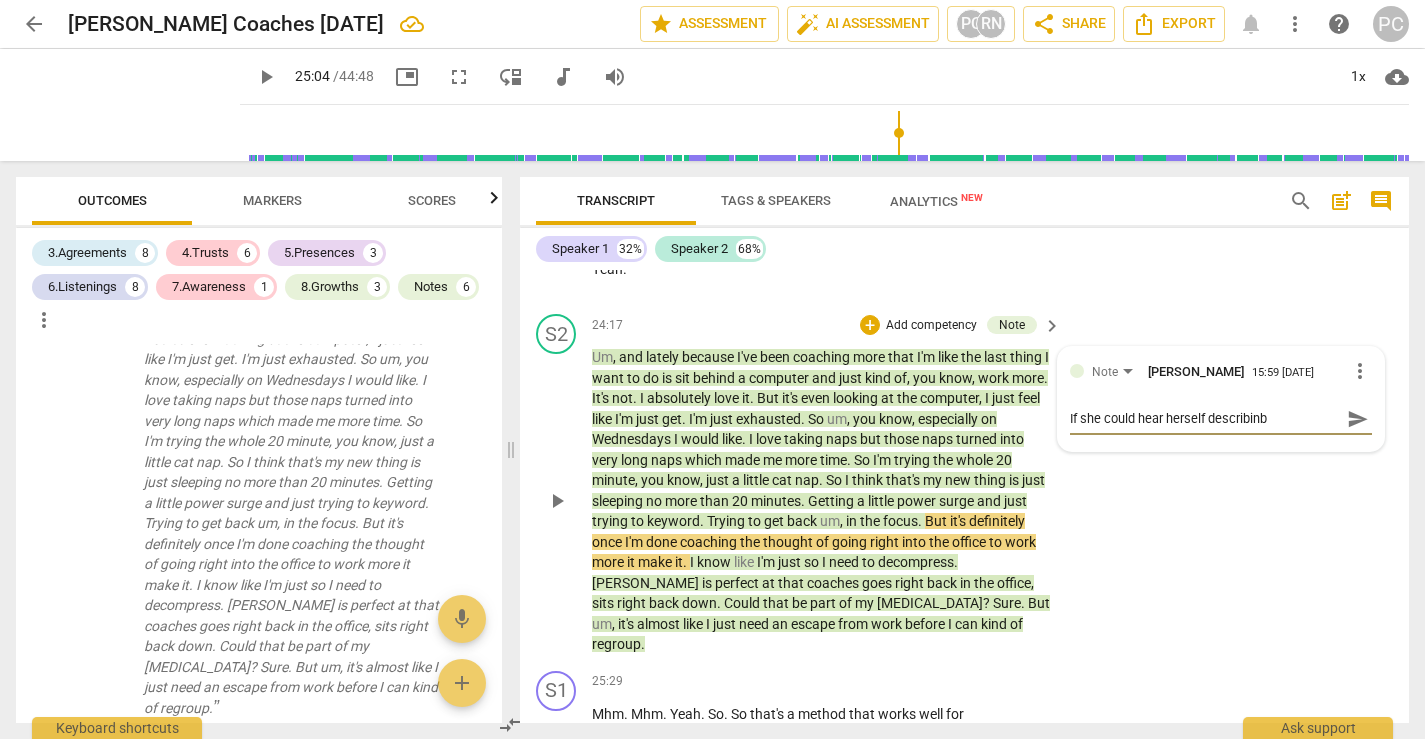type on "If she could hear herself describinb" 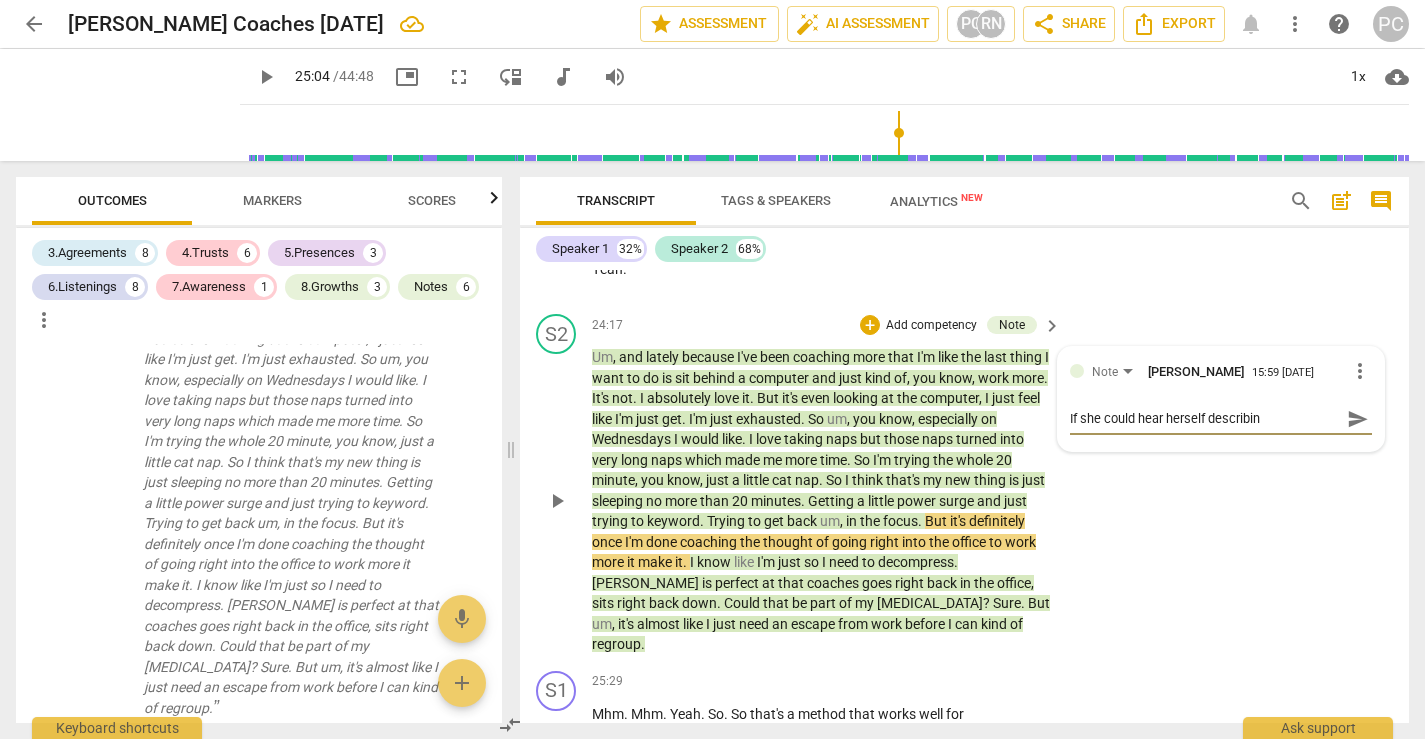 type on "If she could hear herself describing" 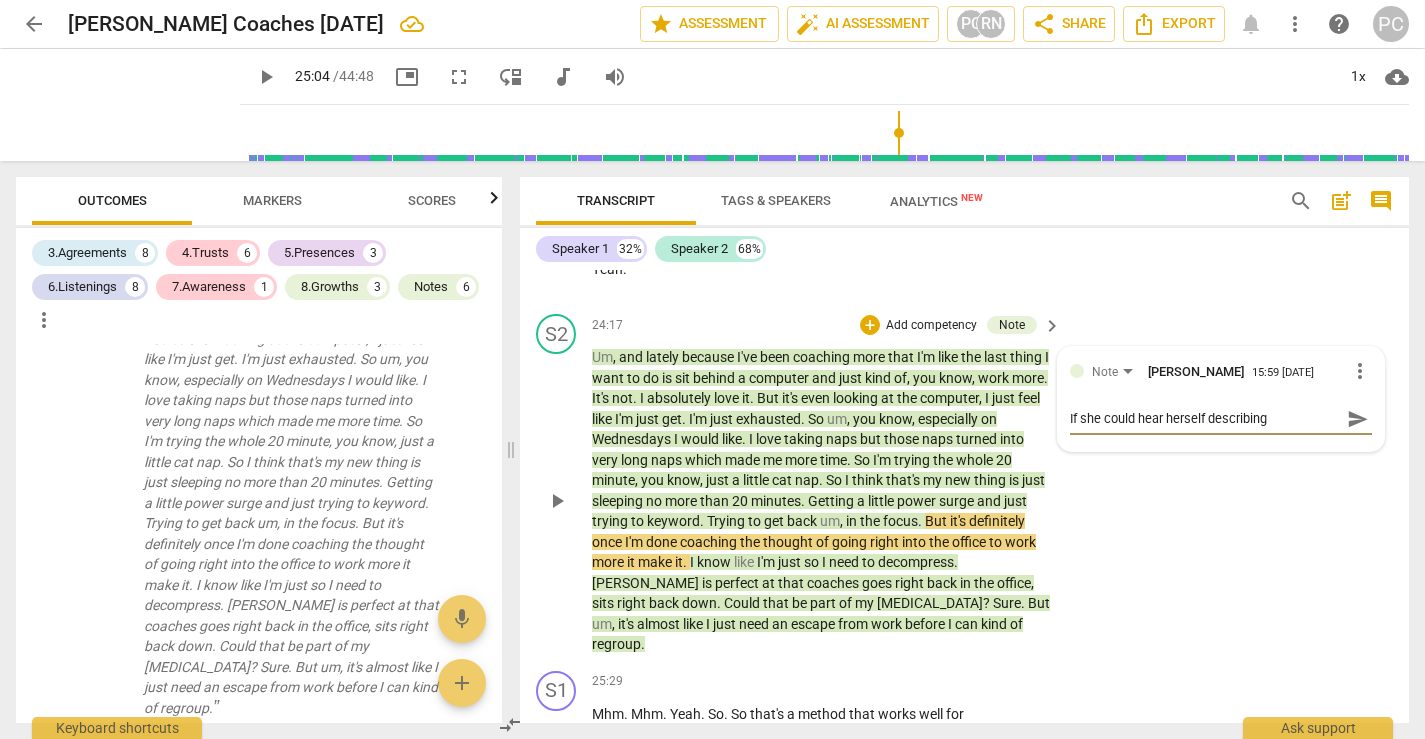 type on "If she could hear herself describing" 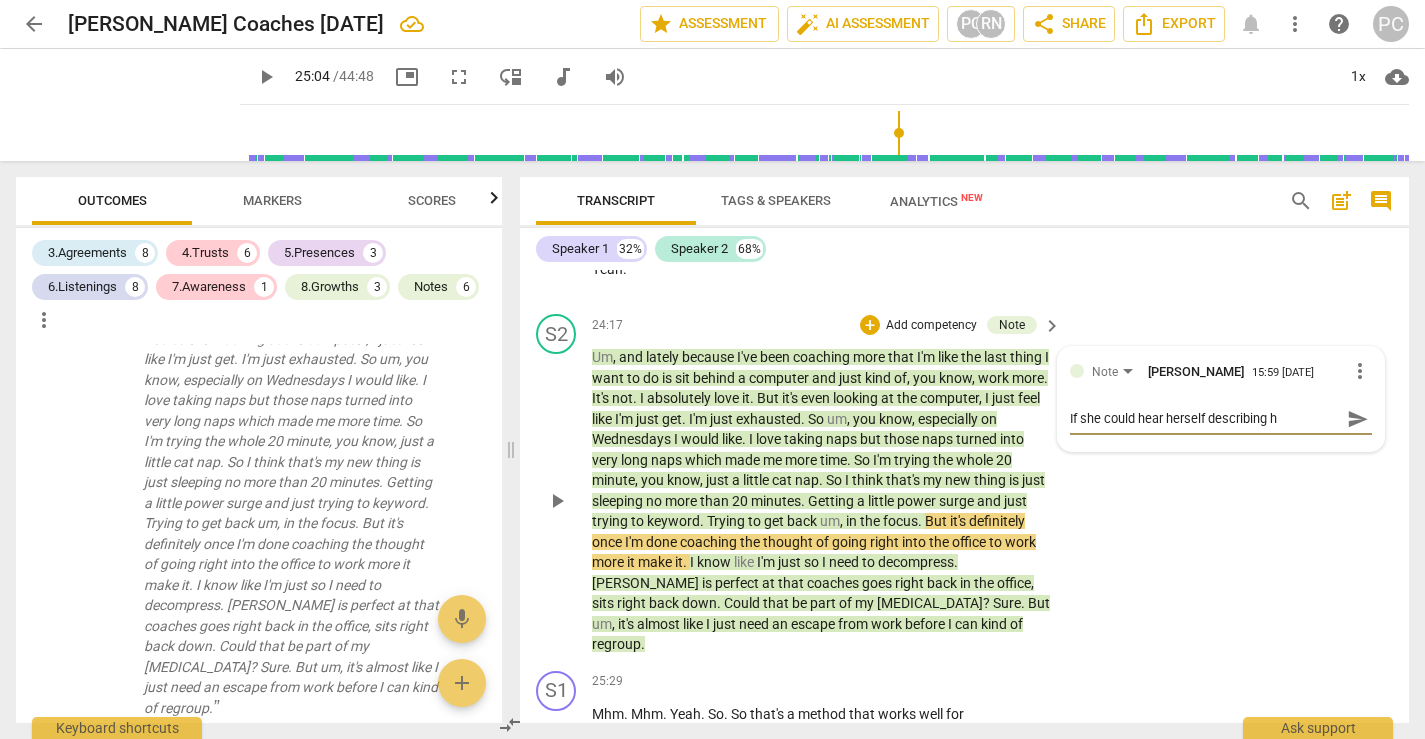 type on "If she could hear herself describing ho" 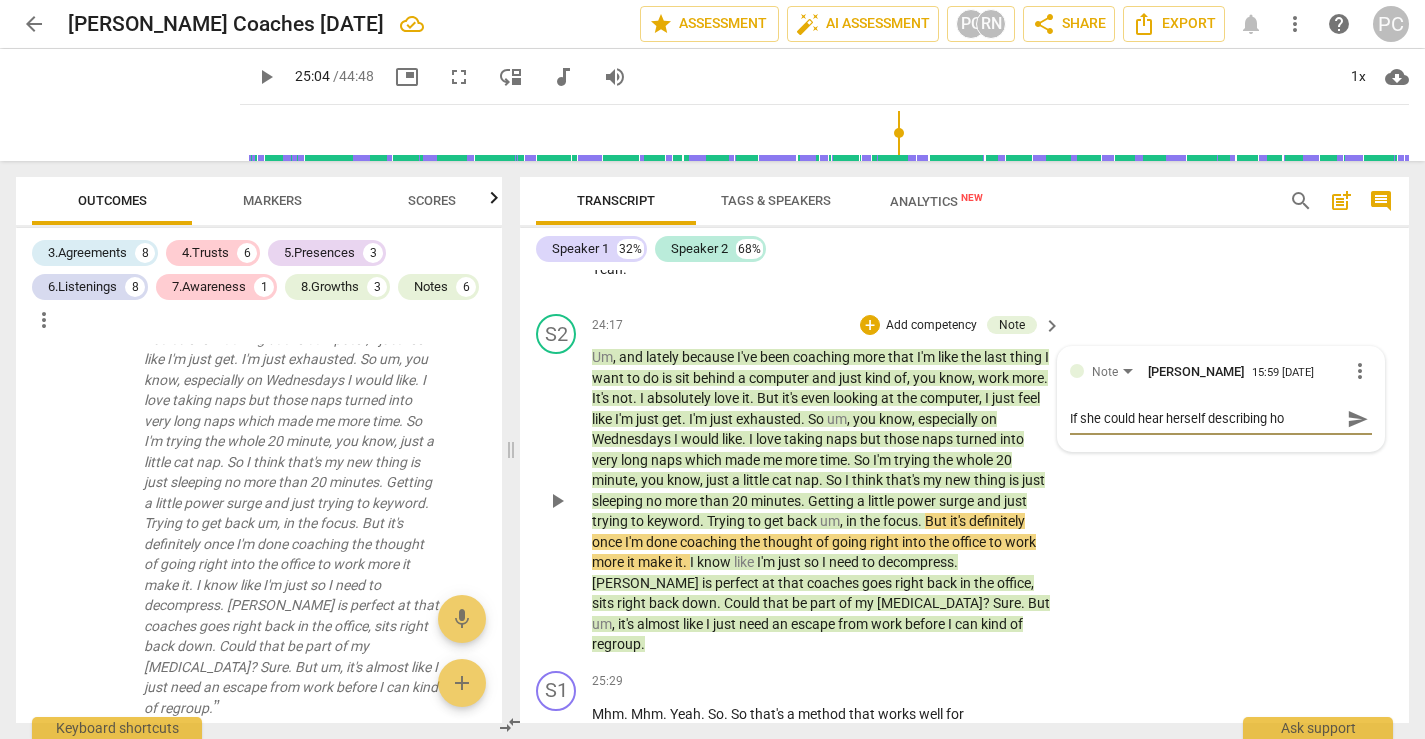 type on "If she could hear herself describing how" 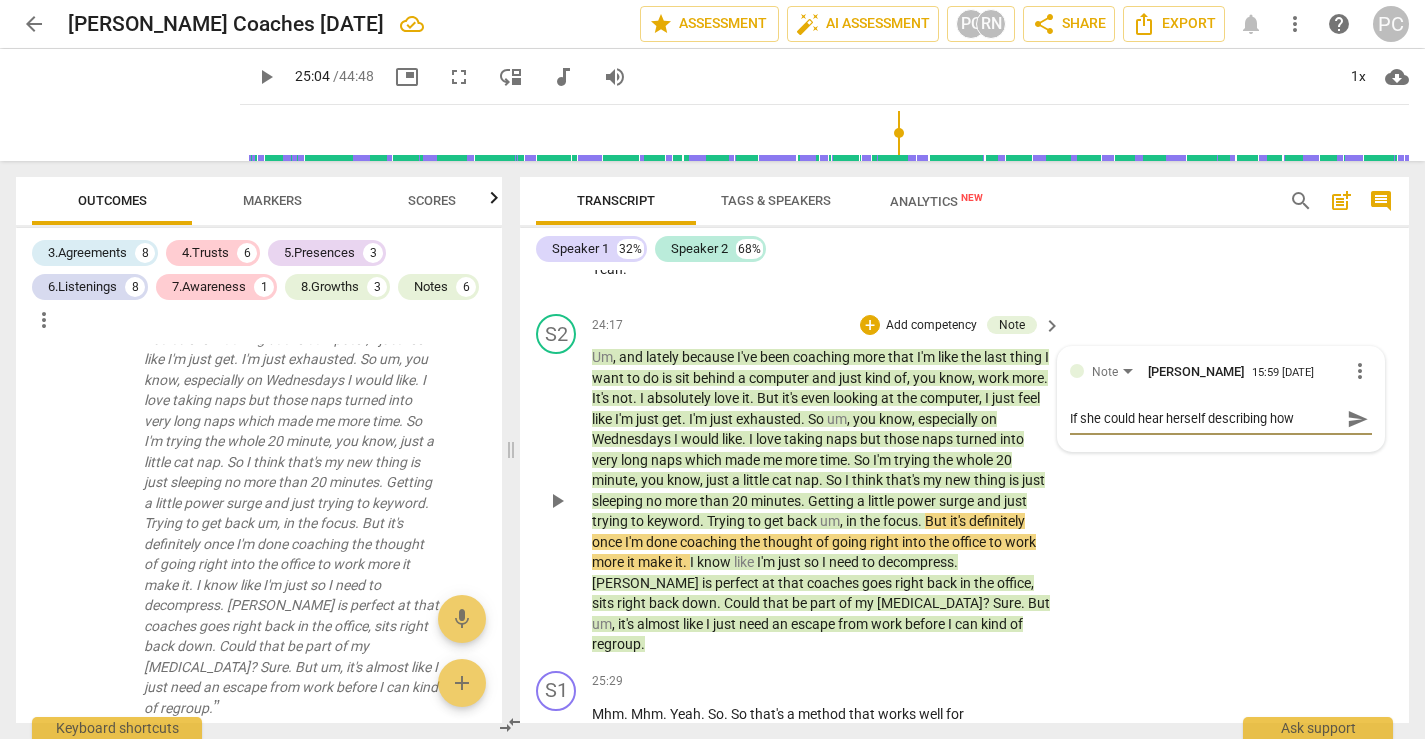 type on "If she could hear herself describing how" 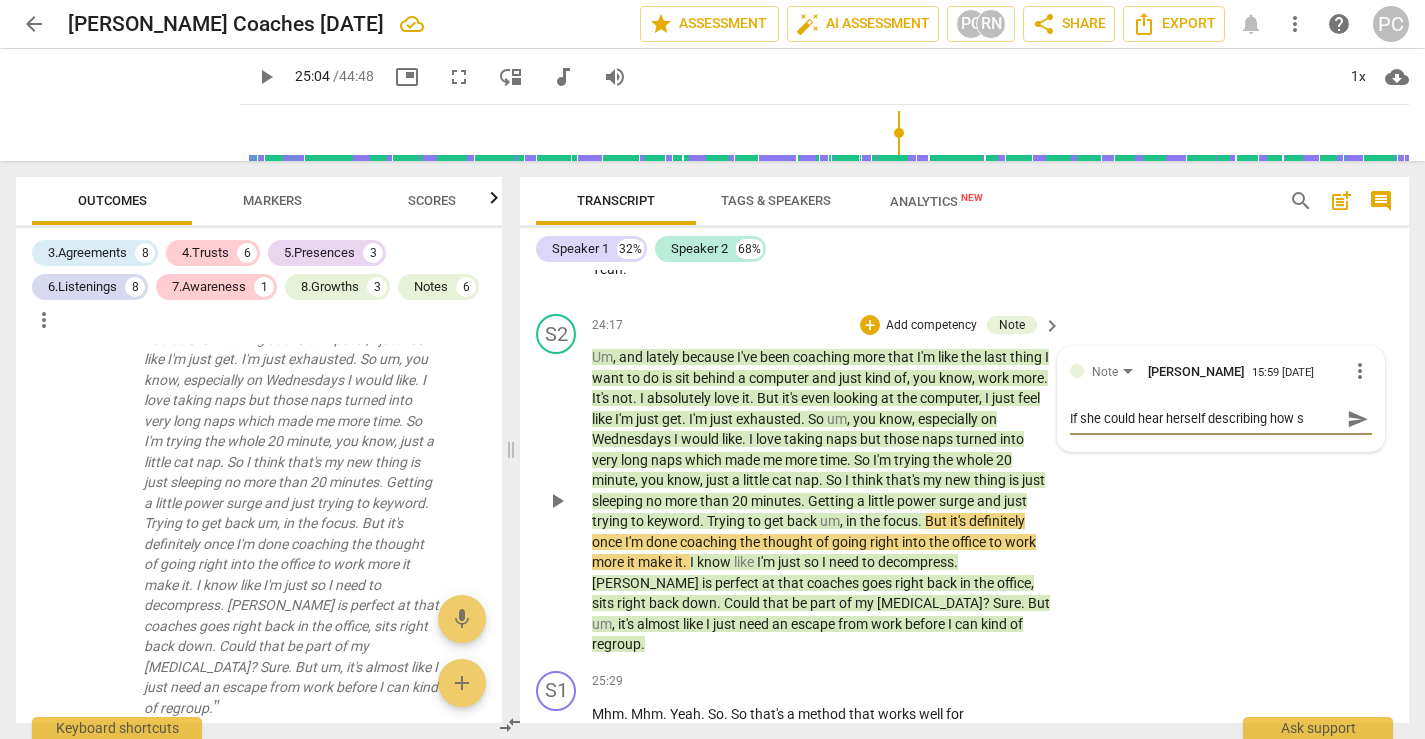 type on "If she could hear herself describing how sh" 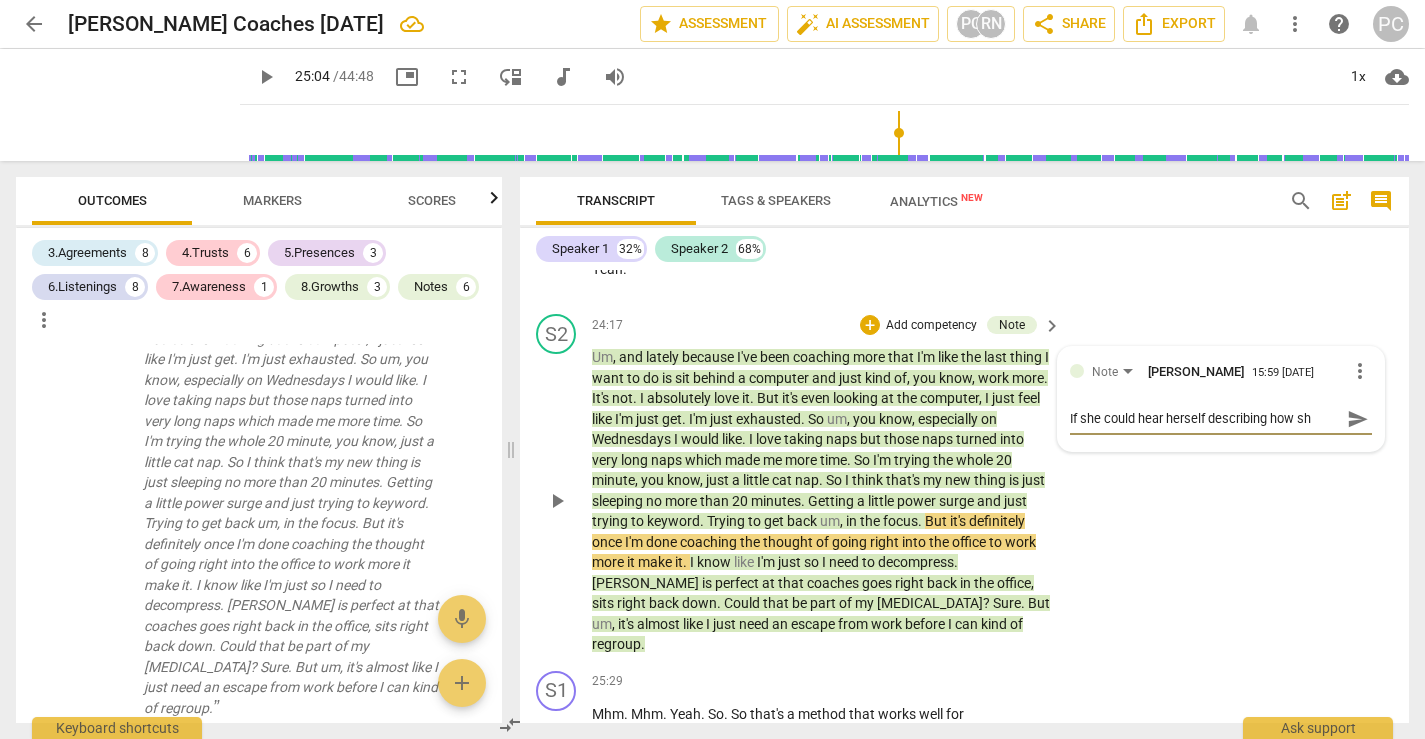 type on "If she could hear herself describing how she" 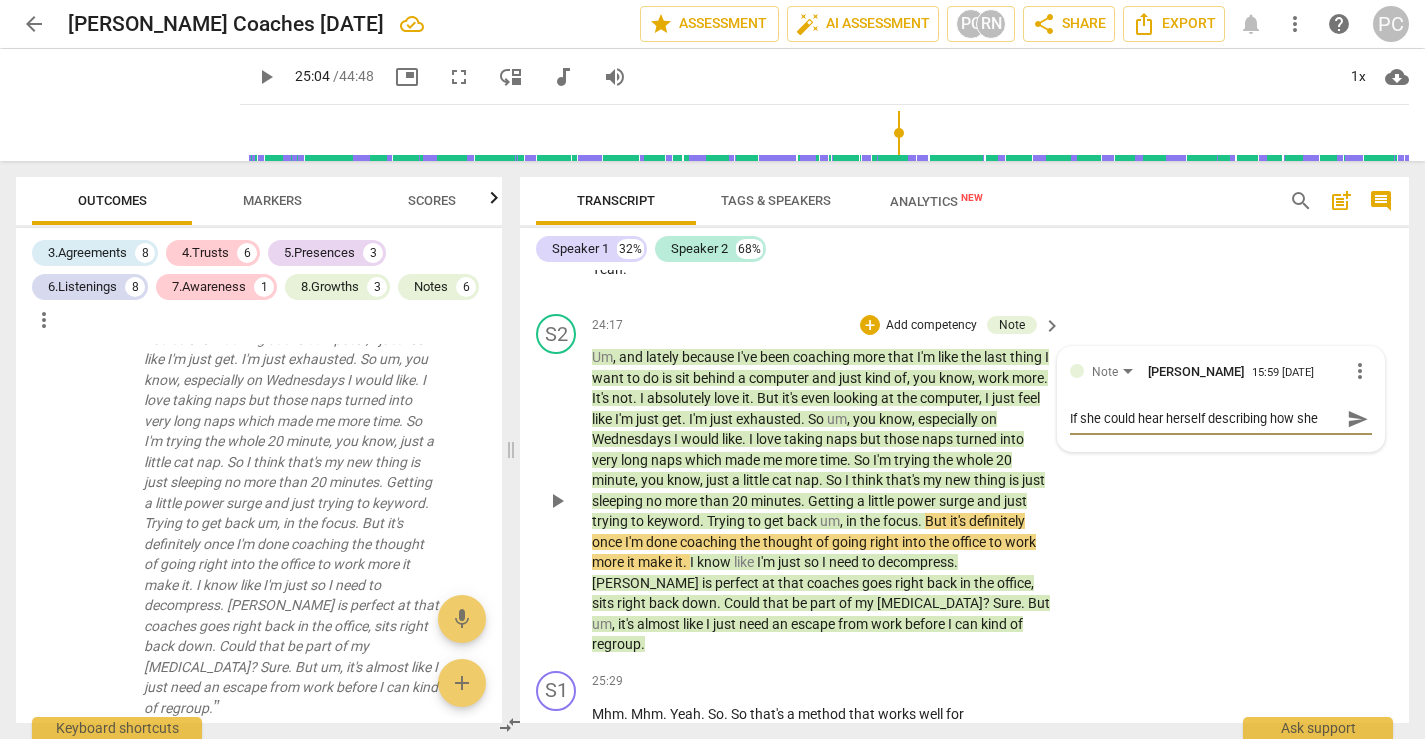 type on "If she could hear herself describing how she" 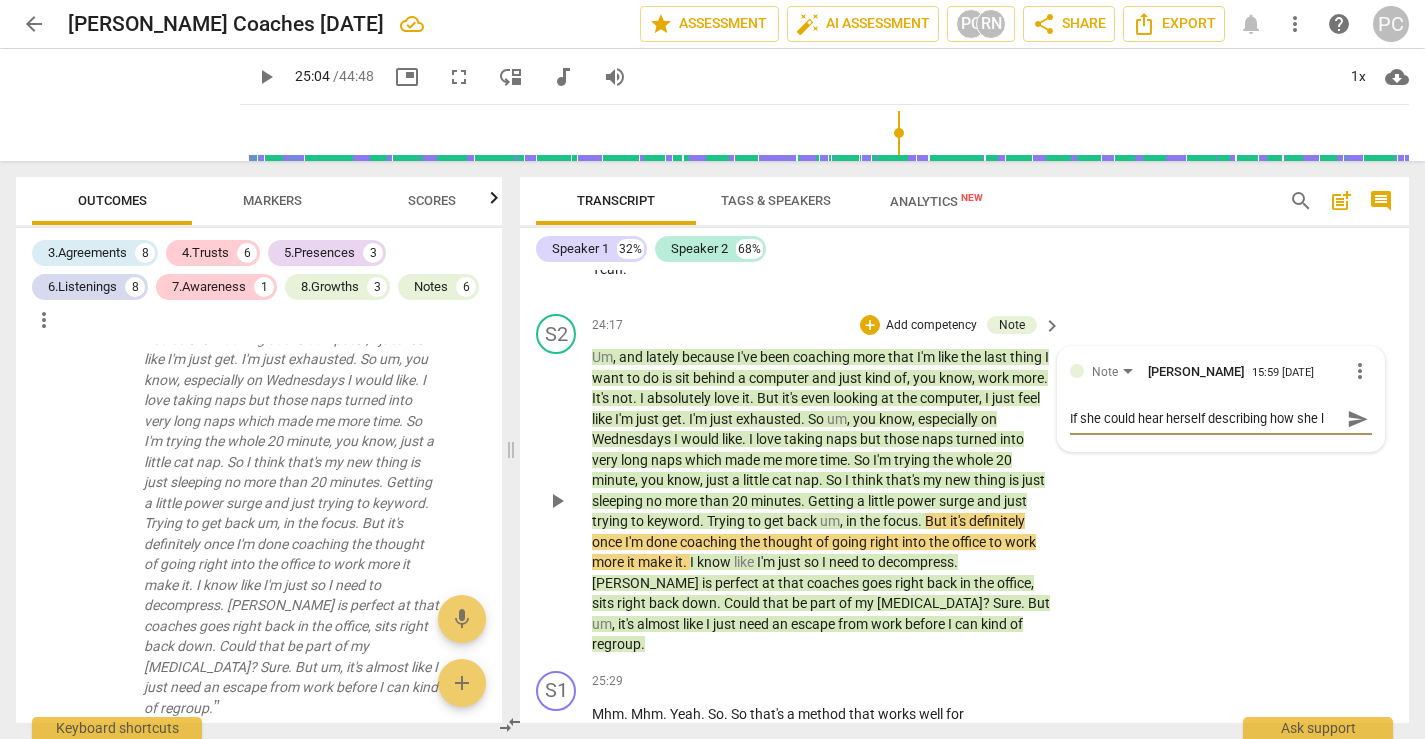 type on "If she could hear herself describing how she li" 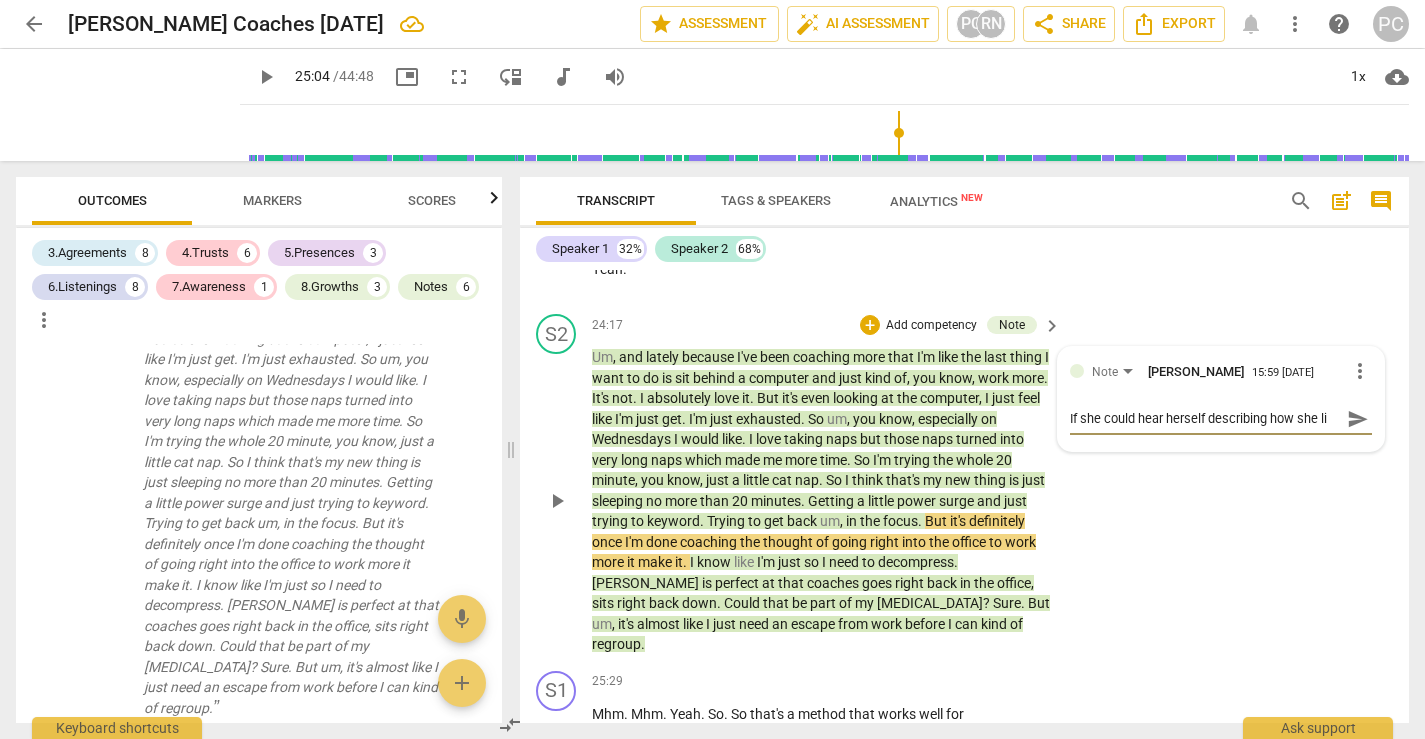 type on "If she could hear herself describing how she liv" 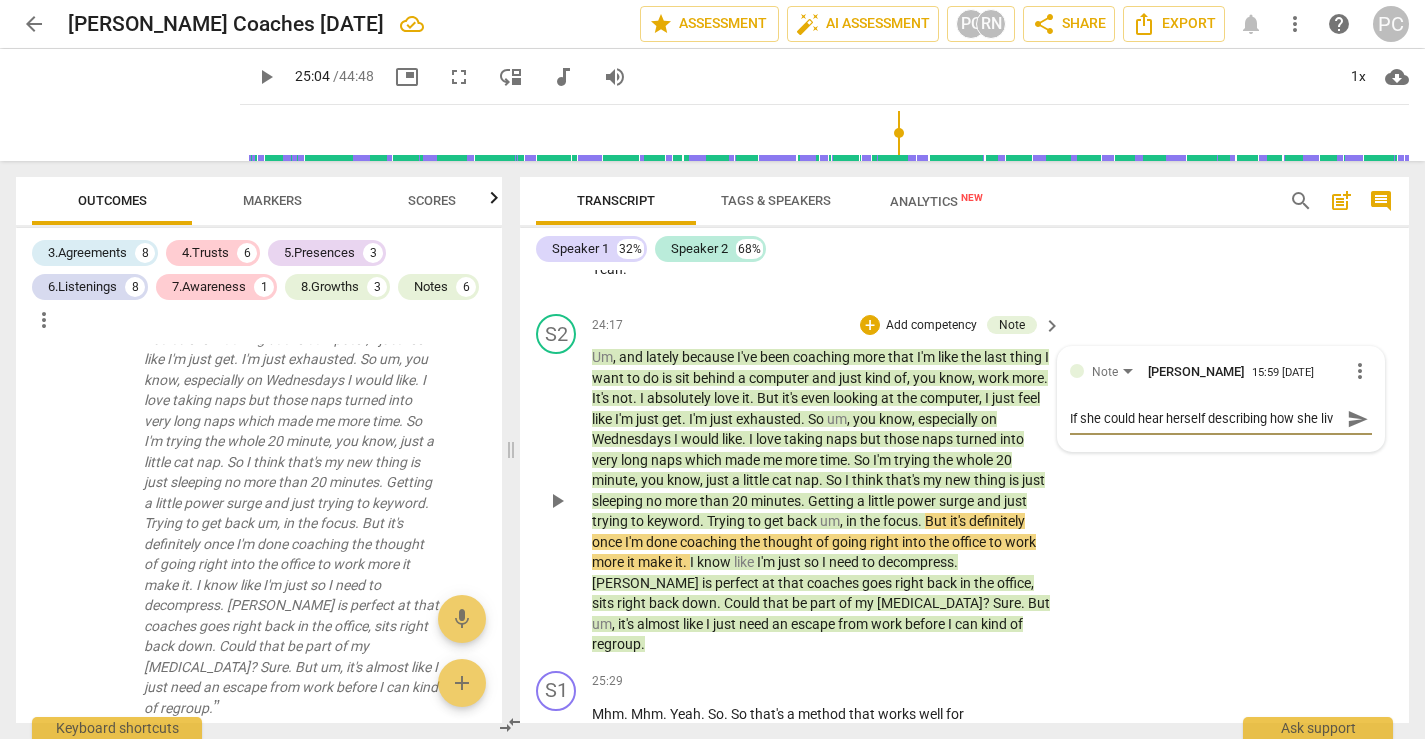 type on "If she could hear herself describing how she live" 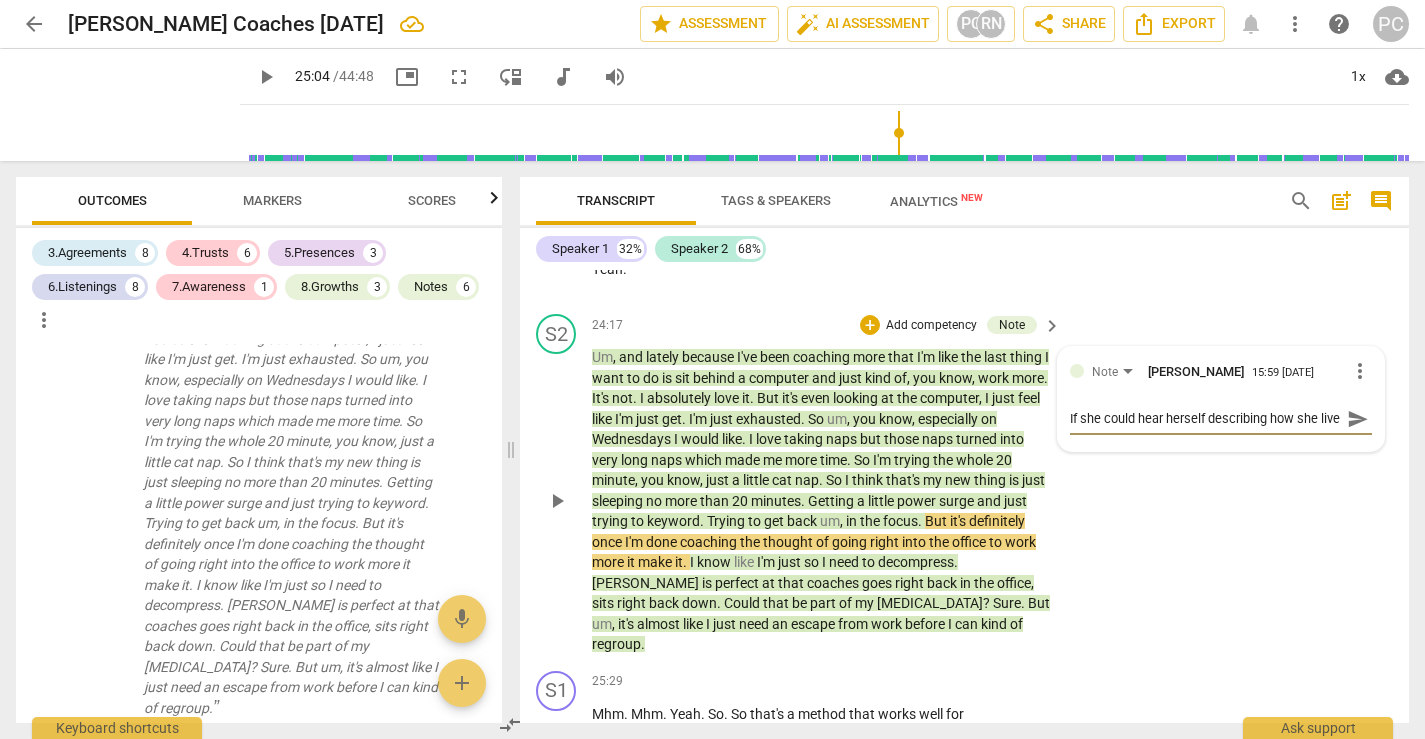 type on "If she could hear herself describing how she lives" 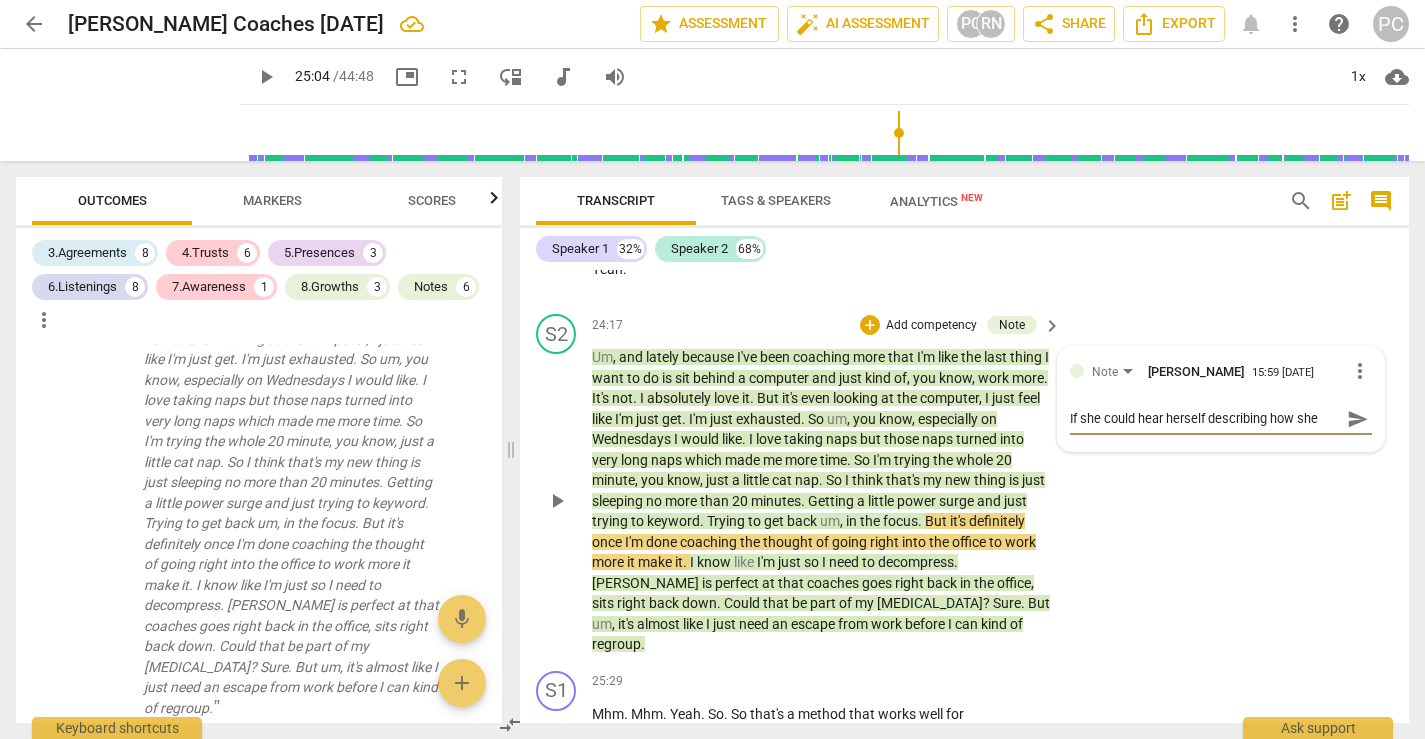 scroll, scrollTop: 17, scrollLeft: 0, axis: vertical 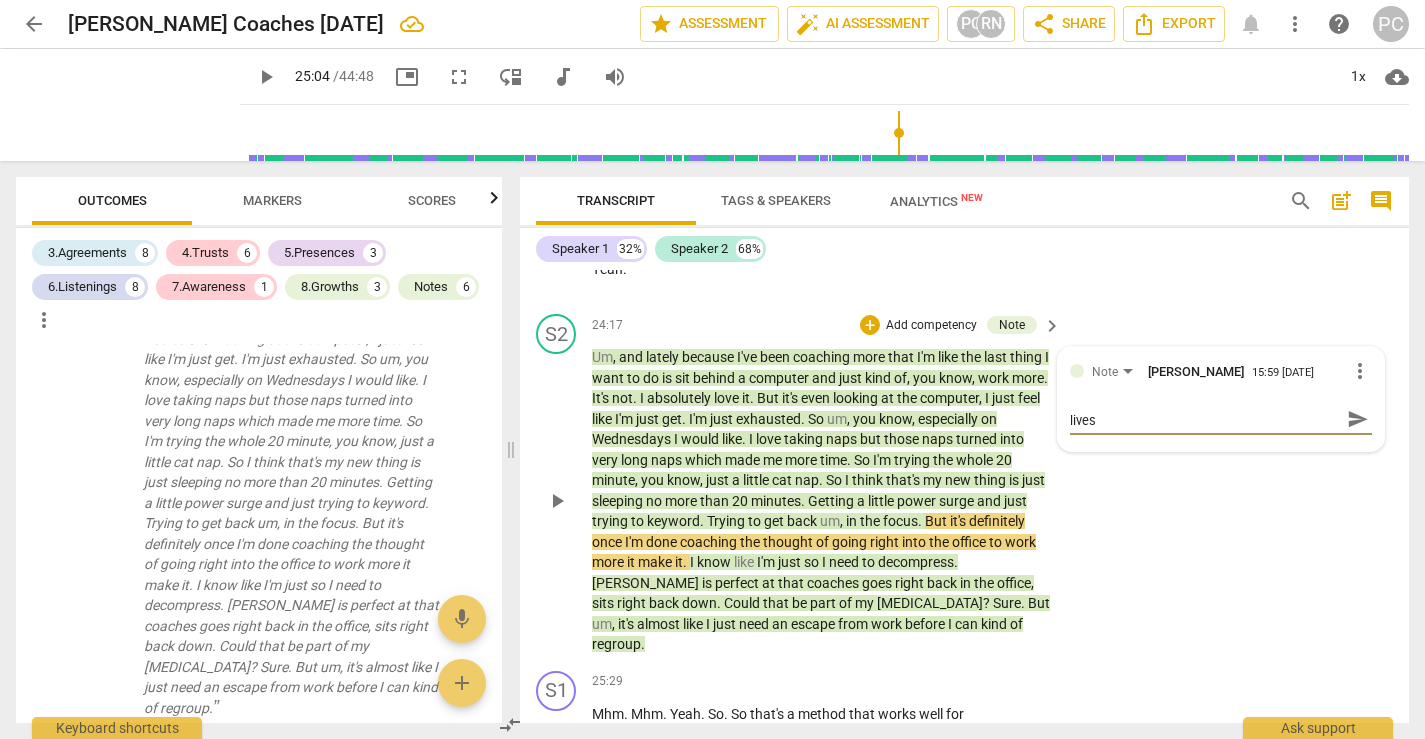 type on "If she could hear herself describing how she lives," 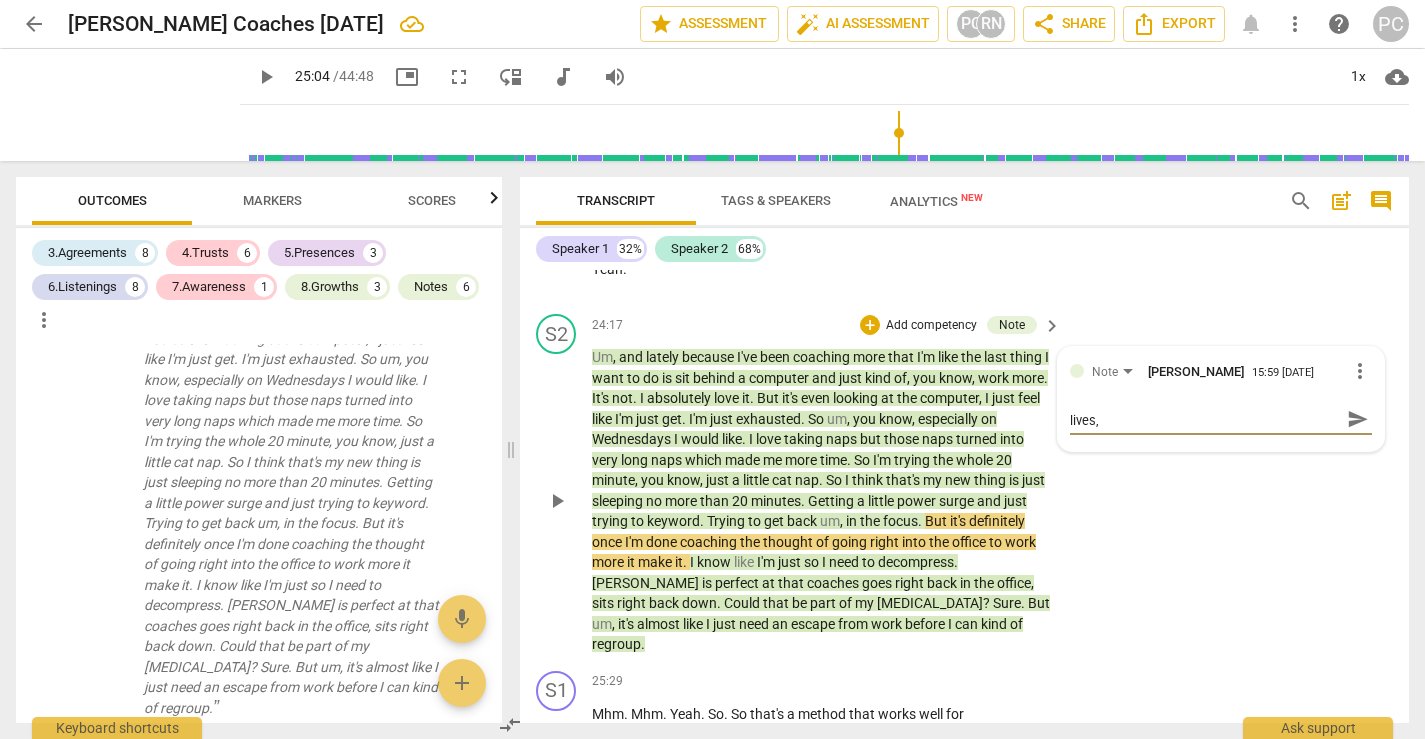 type on "If she could hear herself describing how she lives," 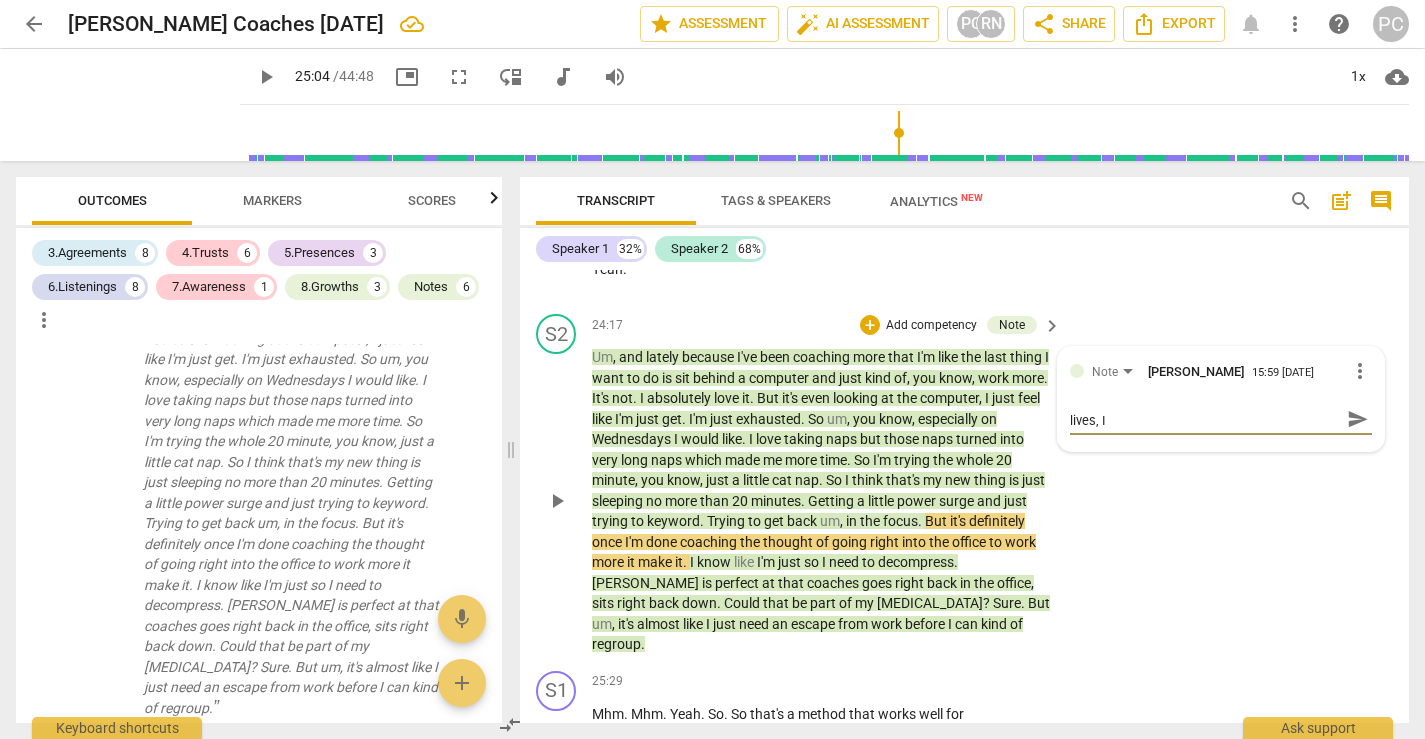 type on "If she could hear herself describing how she lives, I" 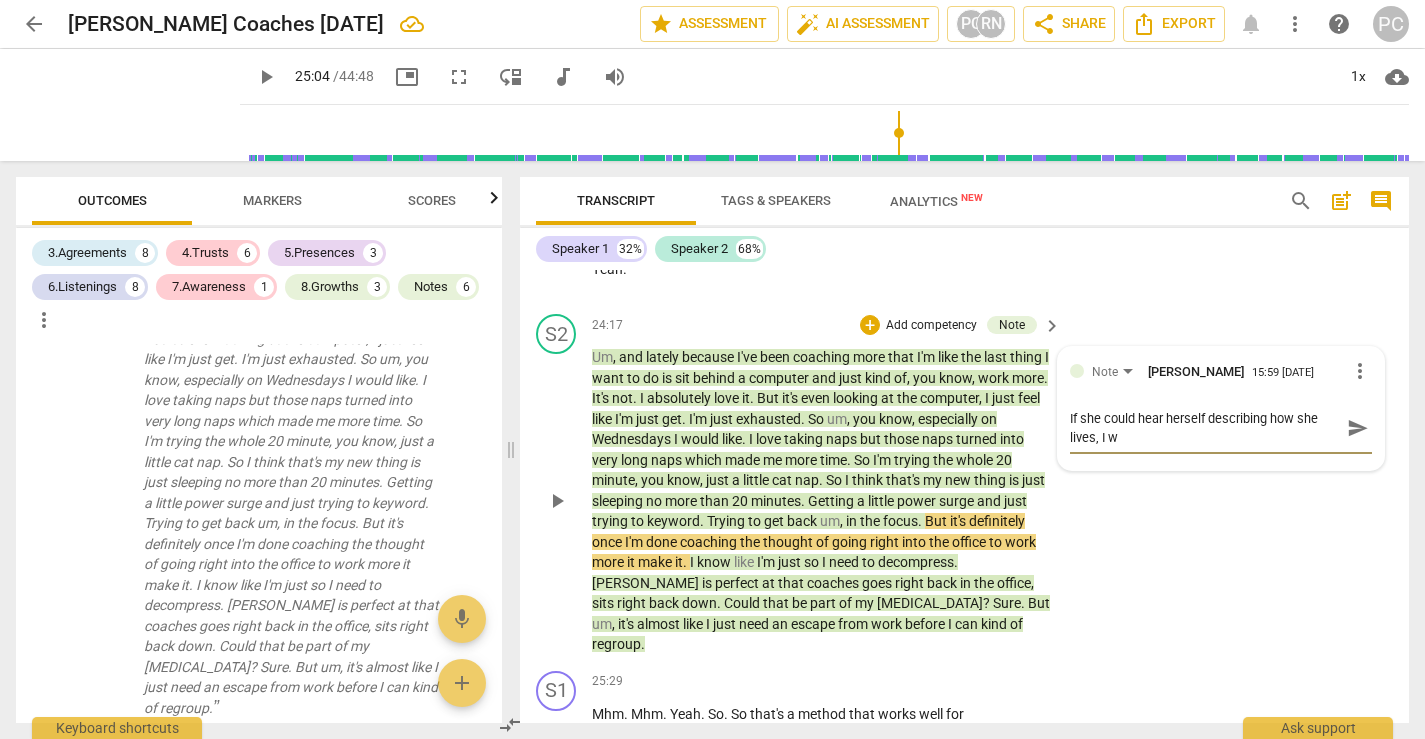 type on "If she could hear herself describing how she lives, I wo" 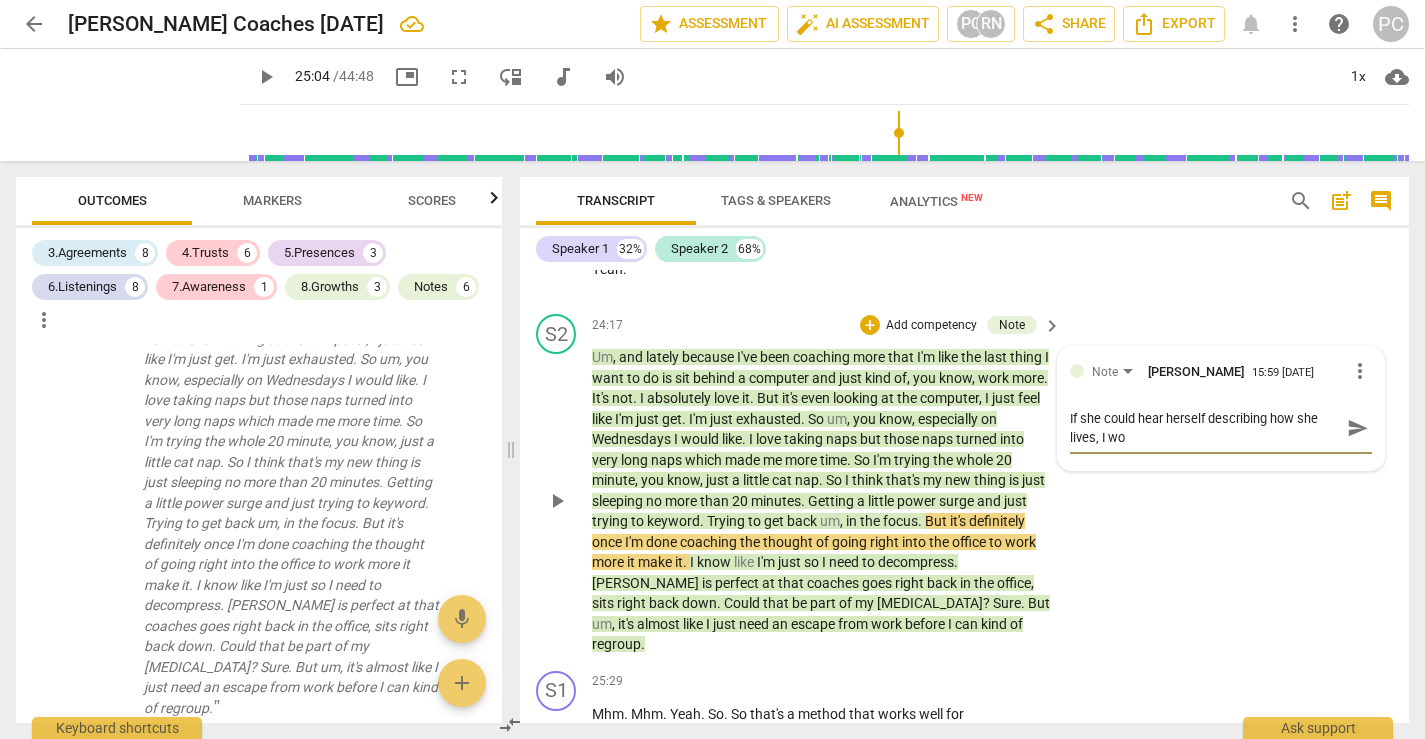 scroll, scrollTop: 0, scrollLeft: 0, axis: both 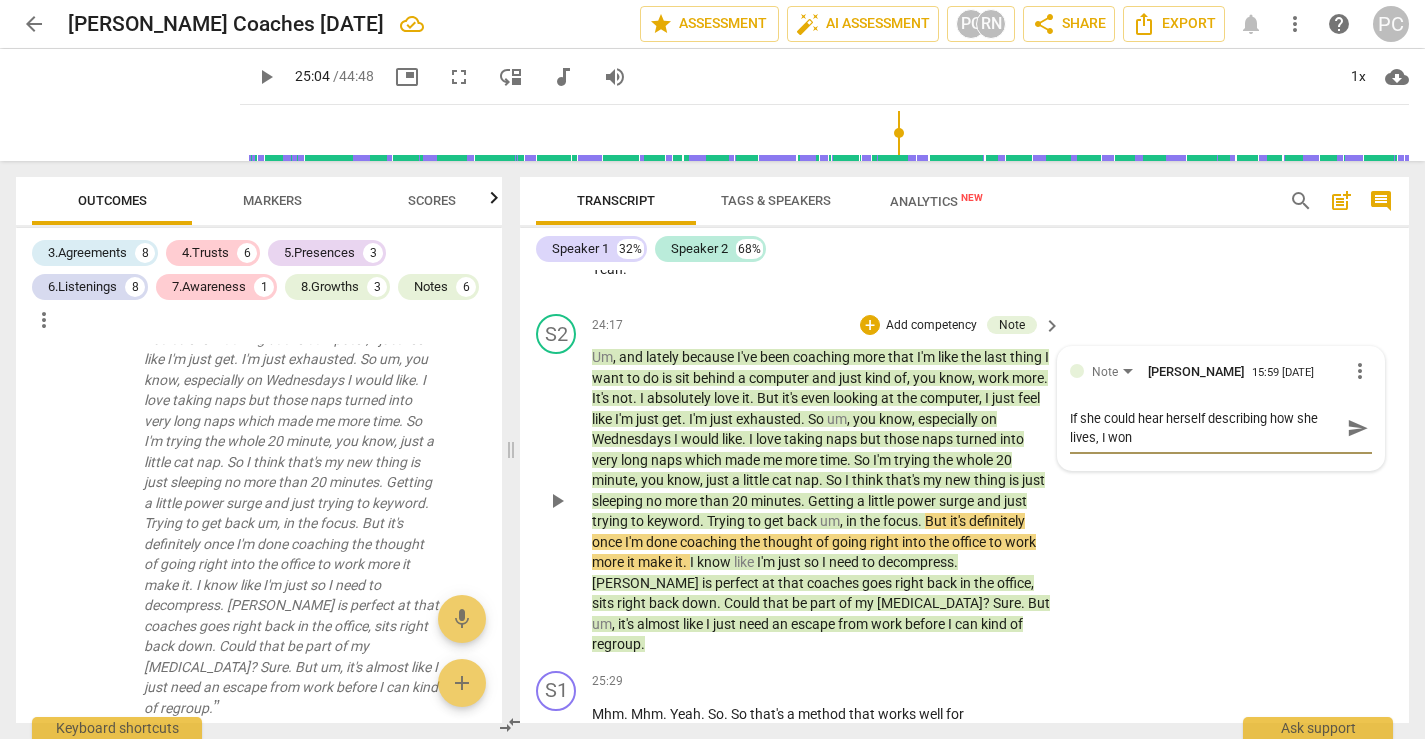 type on "If she could hear herself describing how she lives, I wond" 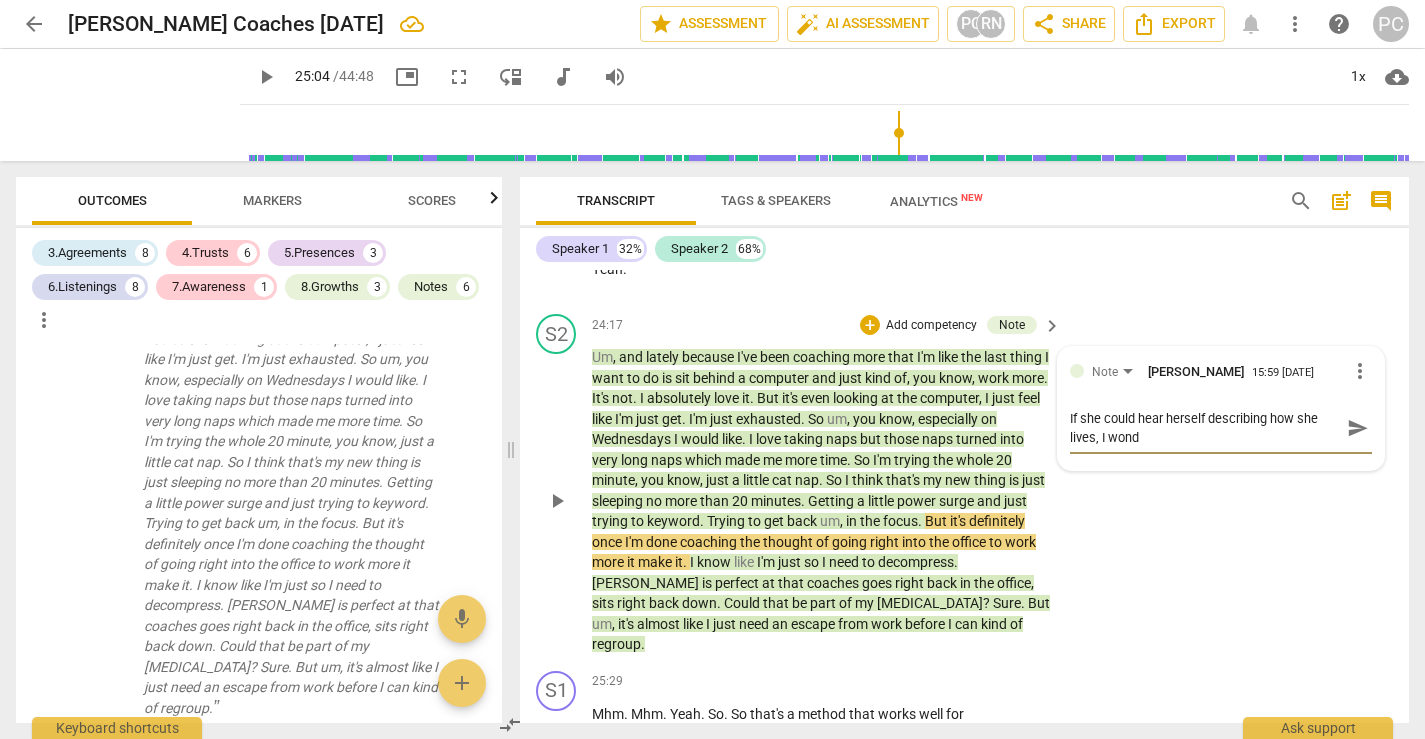 type on "If she could hear herself describing how she lives, I wonde" 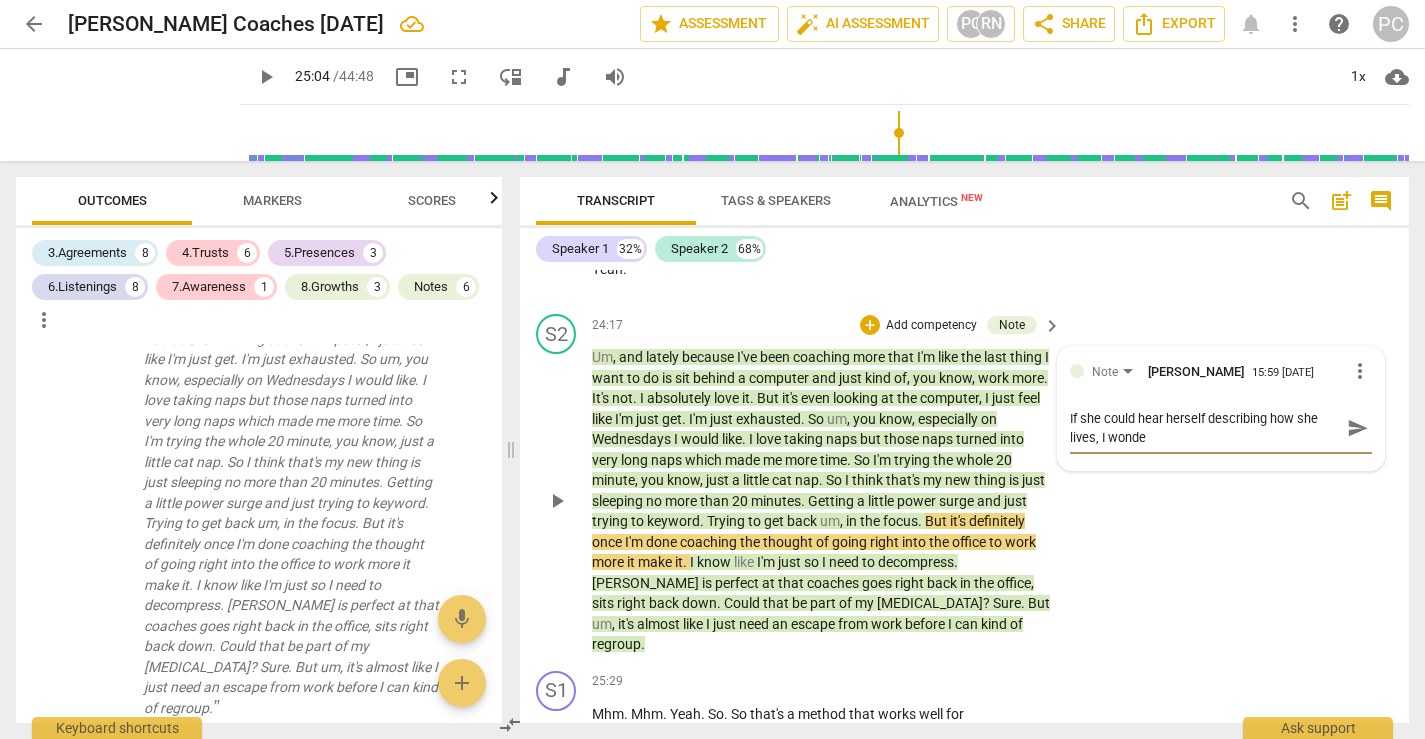 type on "If she could hear herself describing how she lives, I wonder" 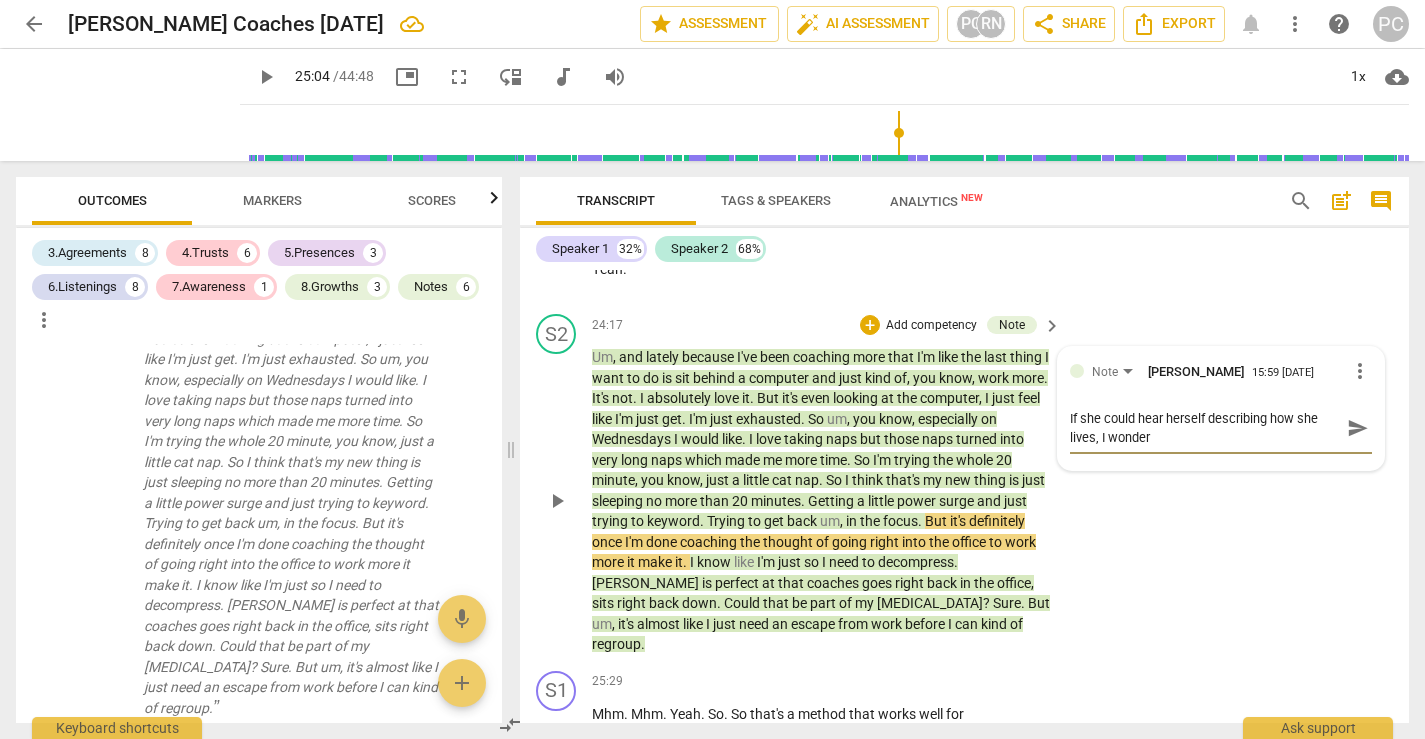 type on "If she could hear herself describing how she lives, I wonder" 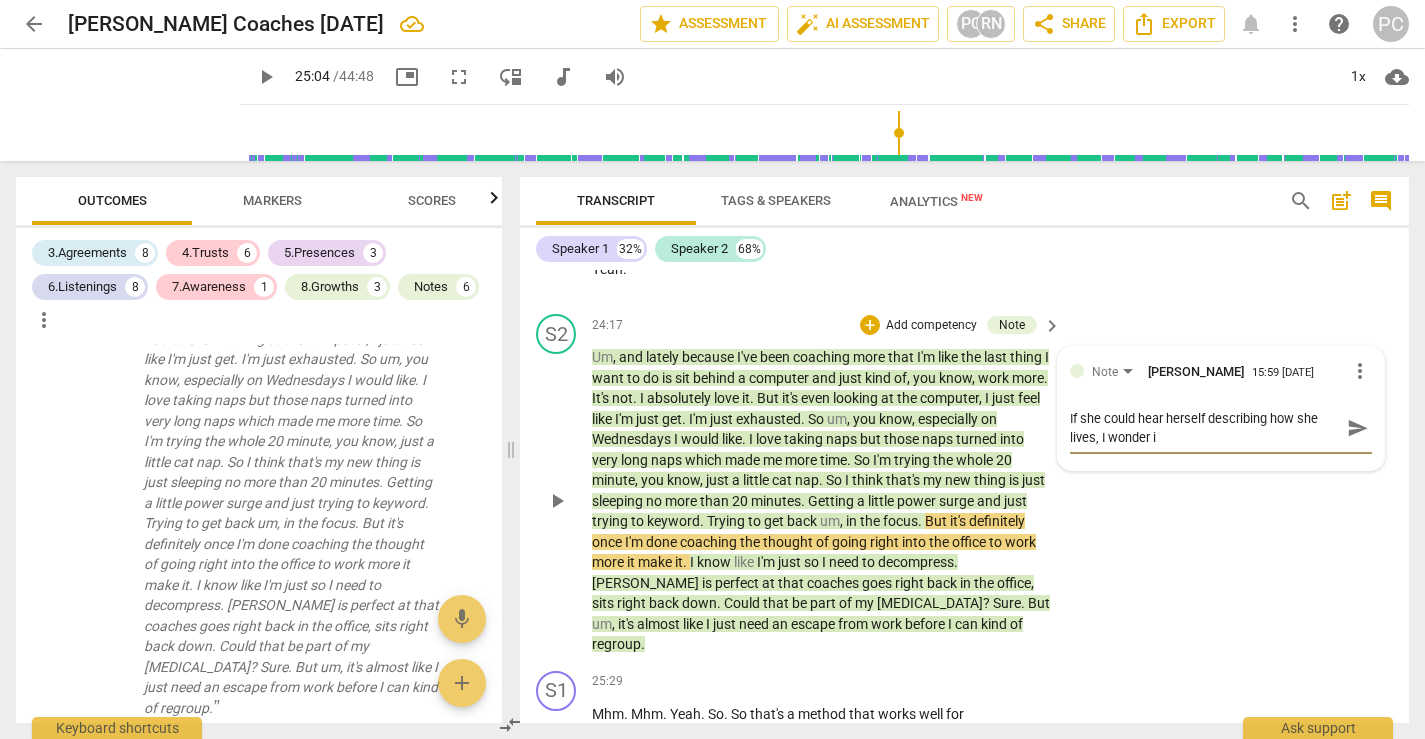 type on "If she could hear herself describing how she lives, I wonder if" 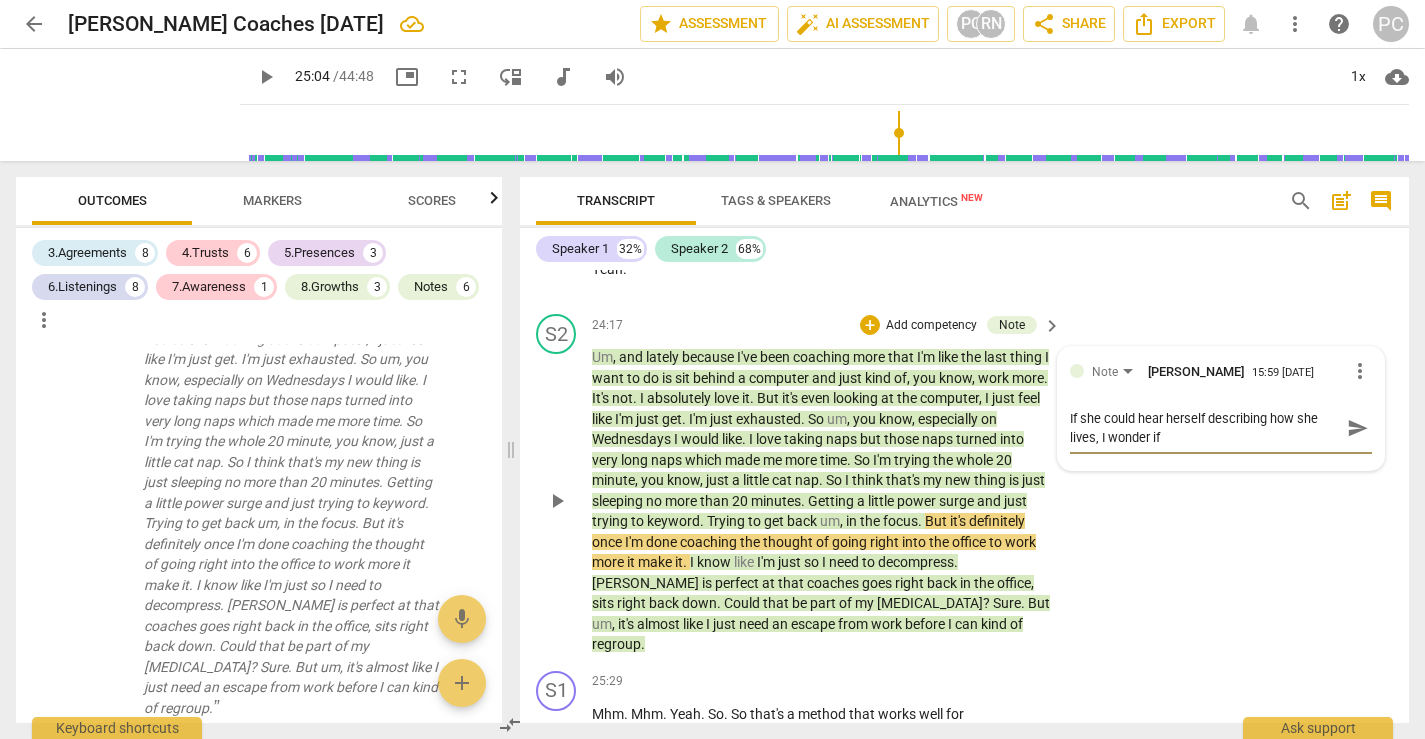 type on "If she could hear herself describing how she lives, I wonder if" 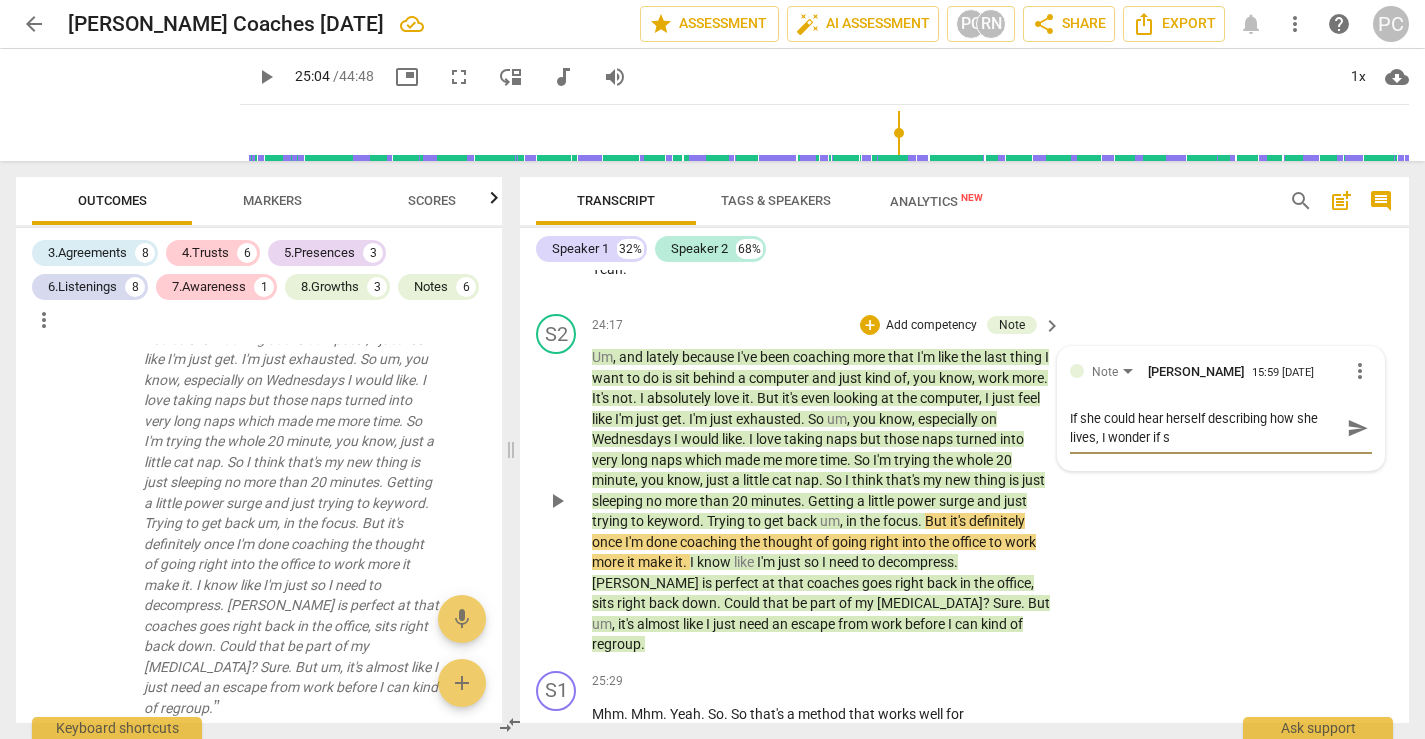 type on "If she could hear herself describing how she lives, I wonder if sh" 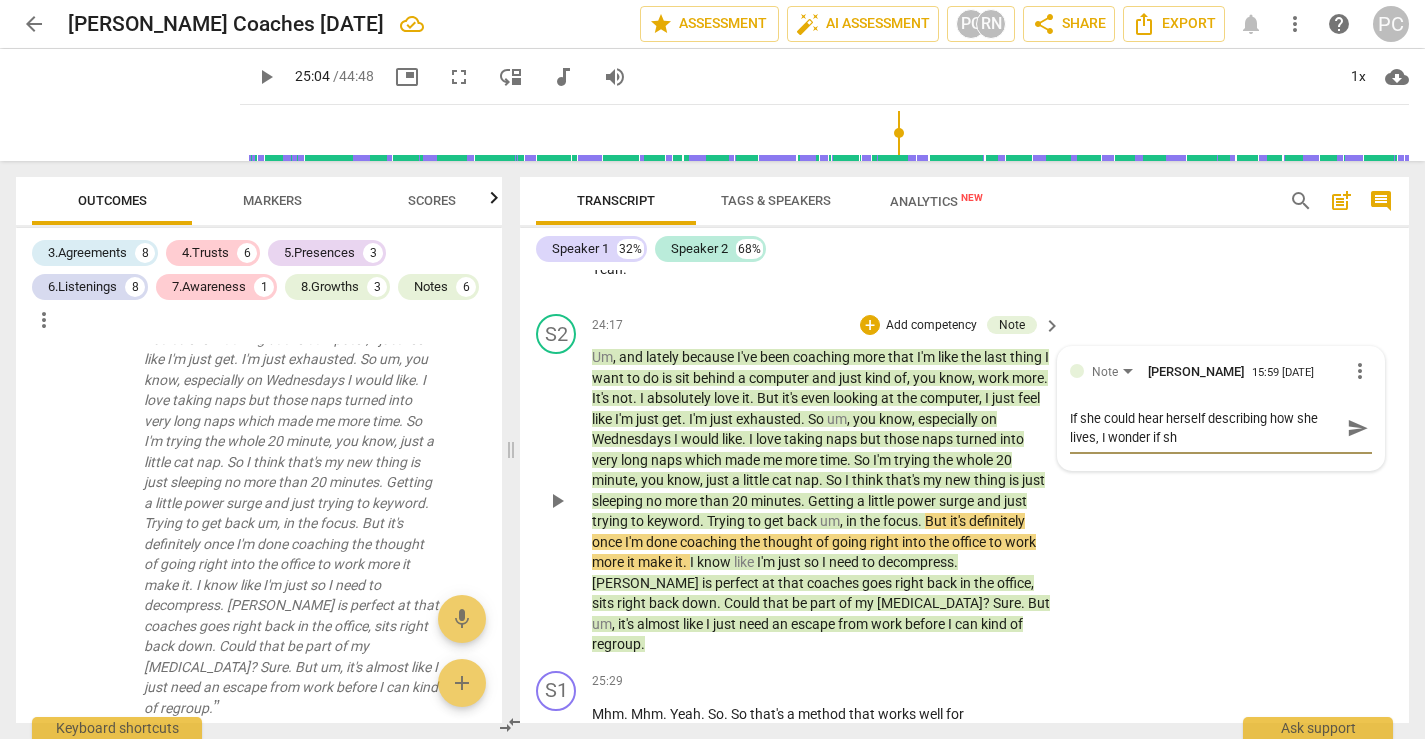 type on "If she could hear herself describing how she lives, I wonder if shr" 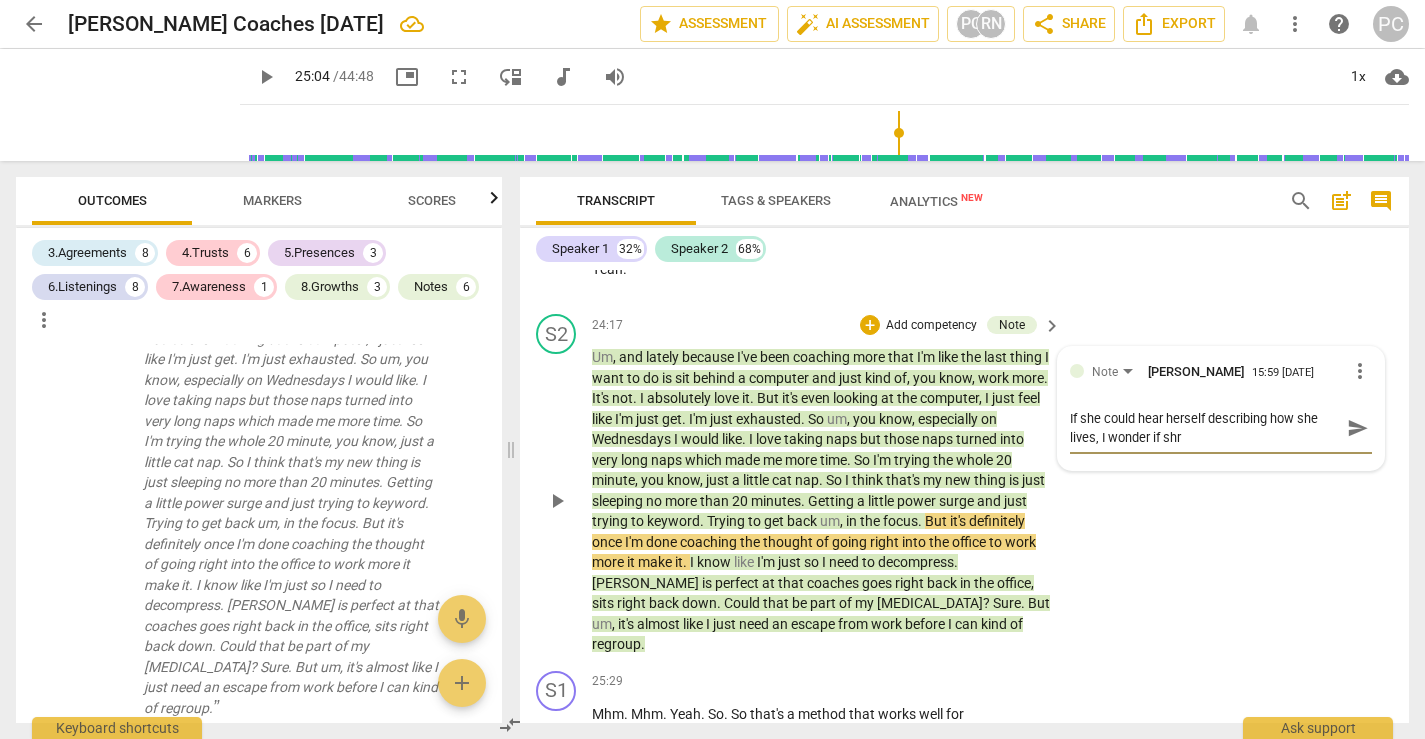 type on "If she could hear herself describing how she lives, I wonder if sh" 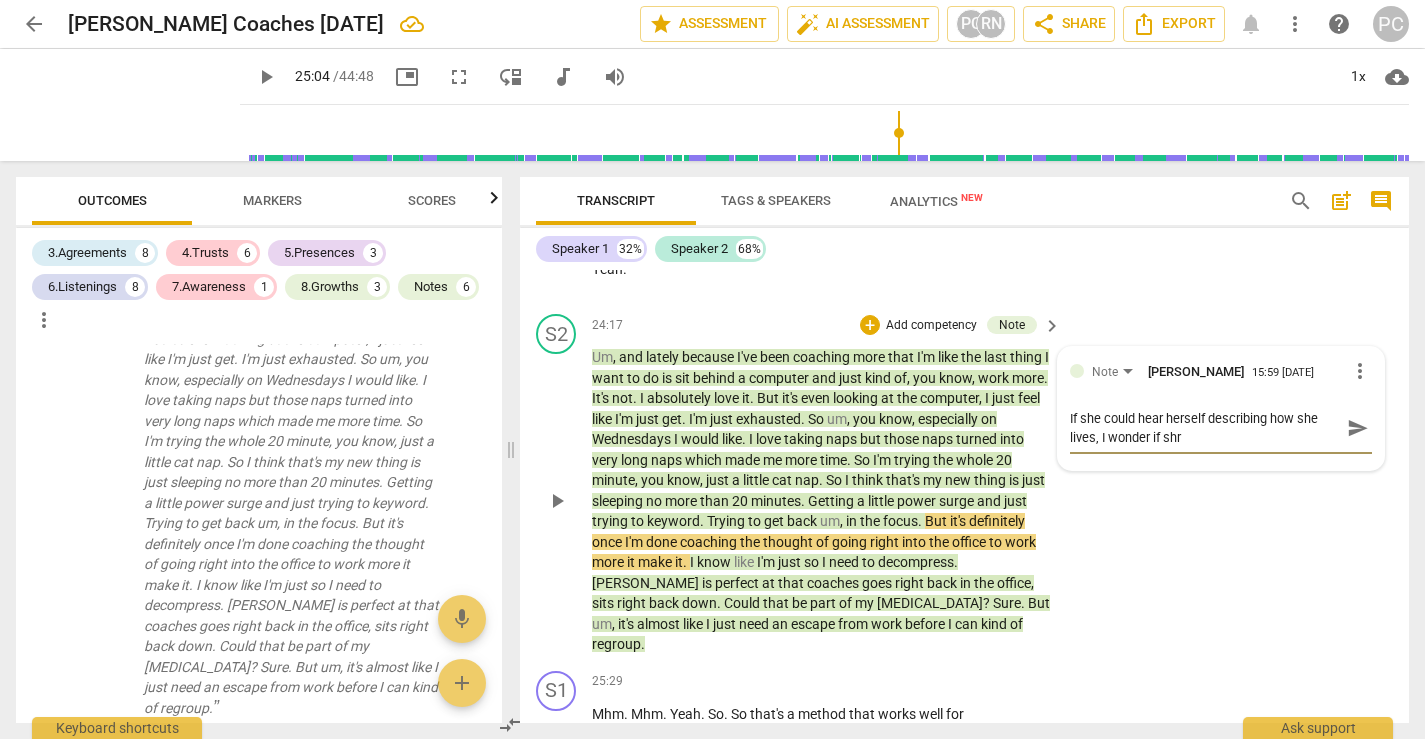 type on "If she could hear herself describing how she lives, I wonder if sh" 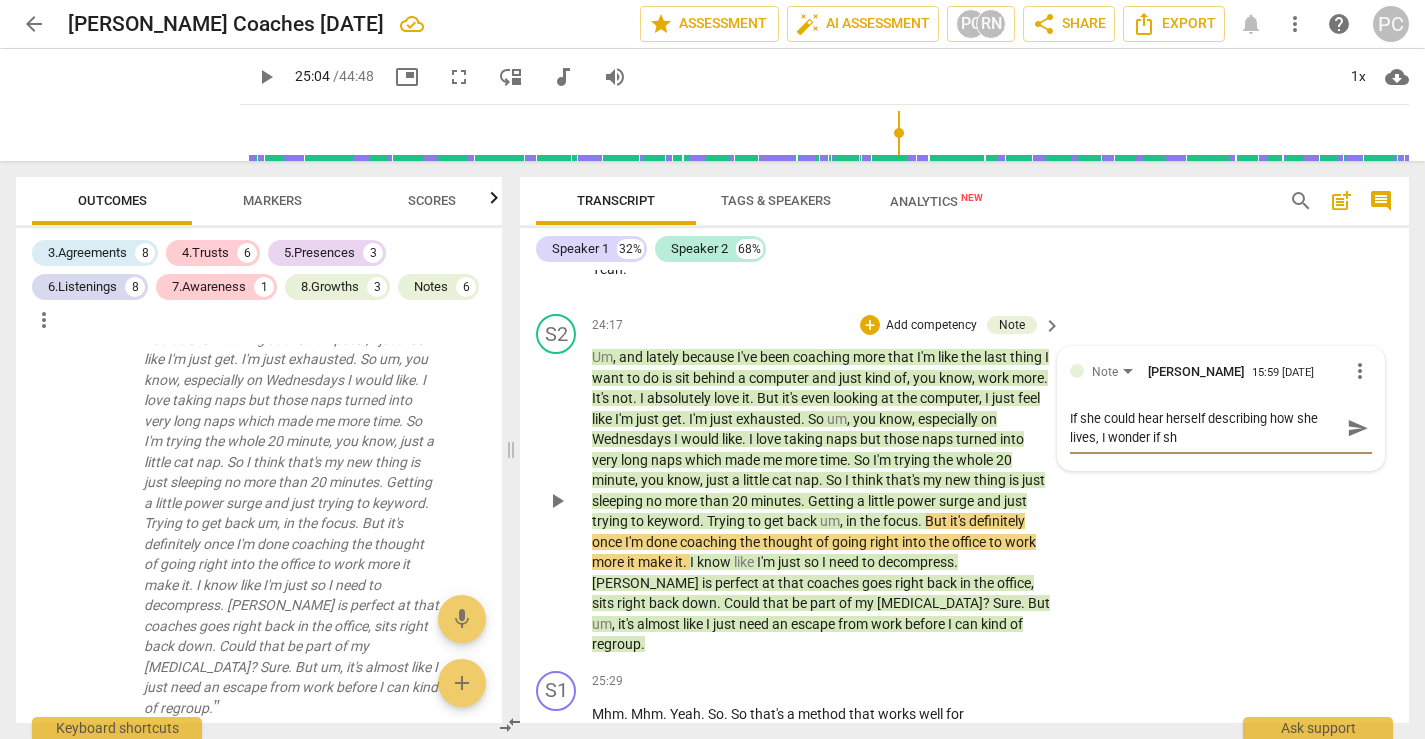 type on "If she could hear herself describing how she lives, I wonder if she" 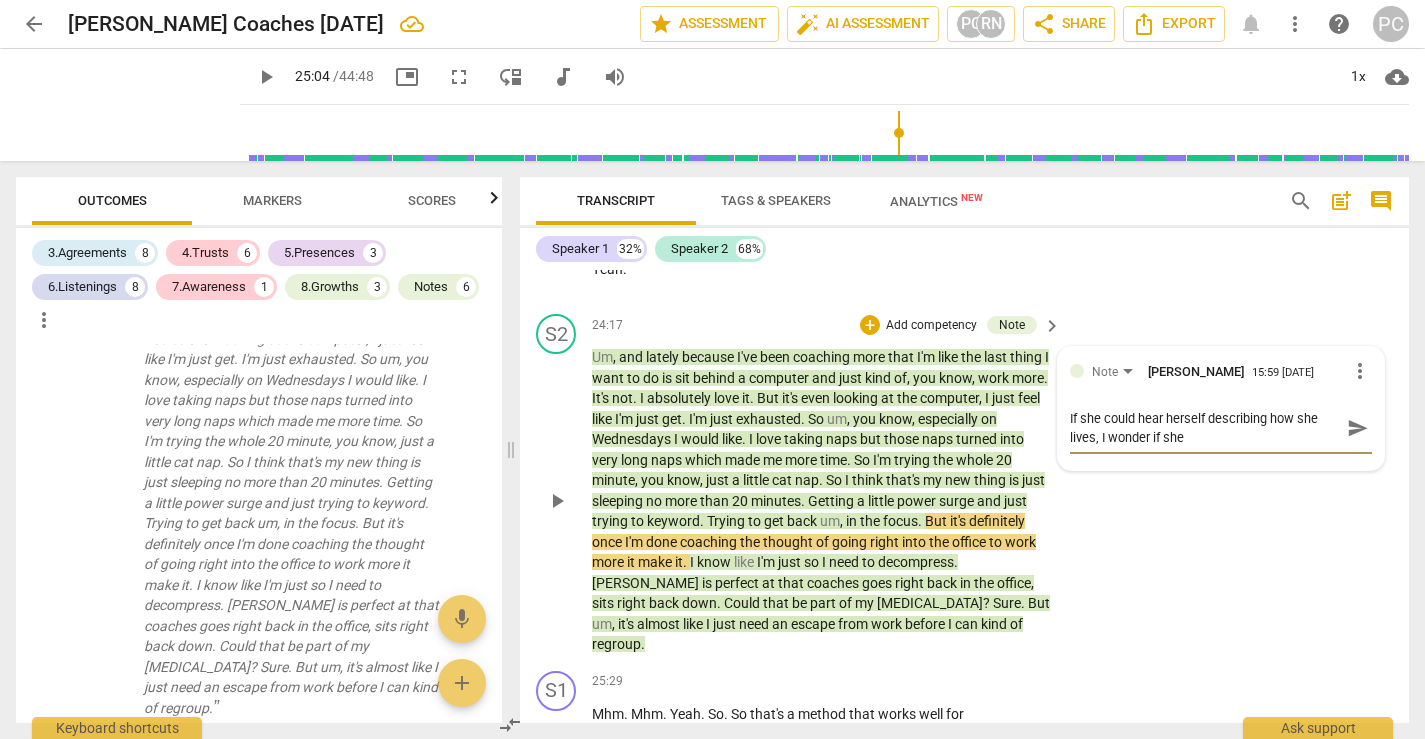 type on "If she could hear herself describing how she lives, I wonder if she" 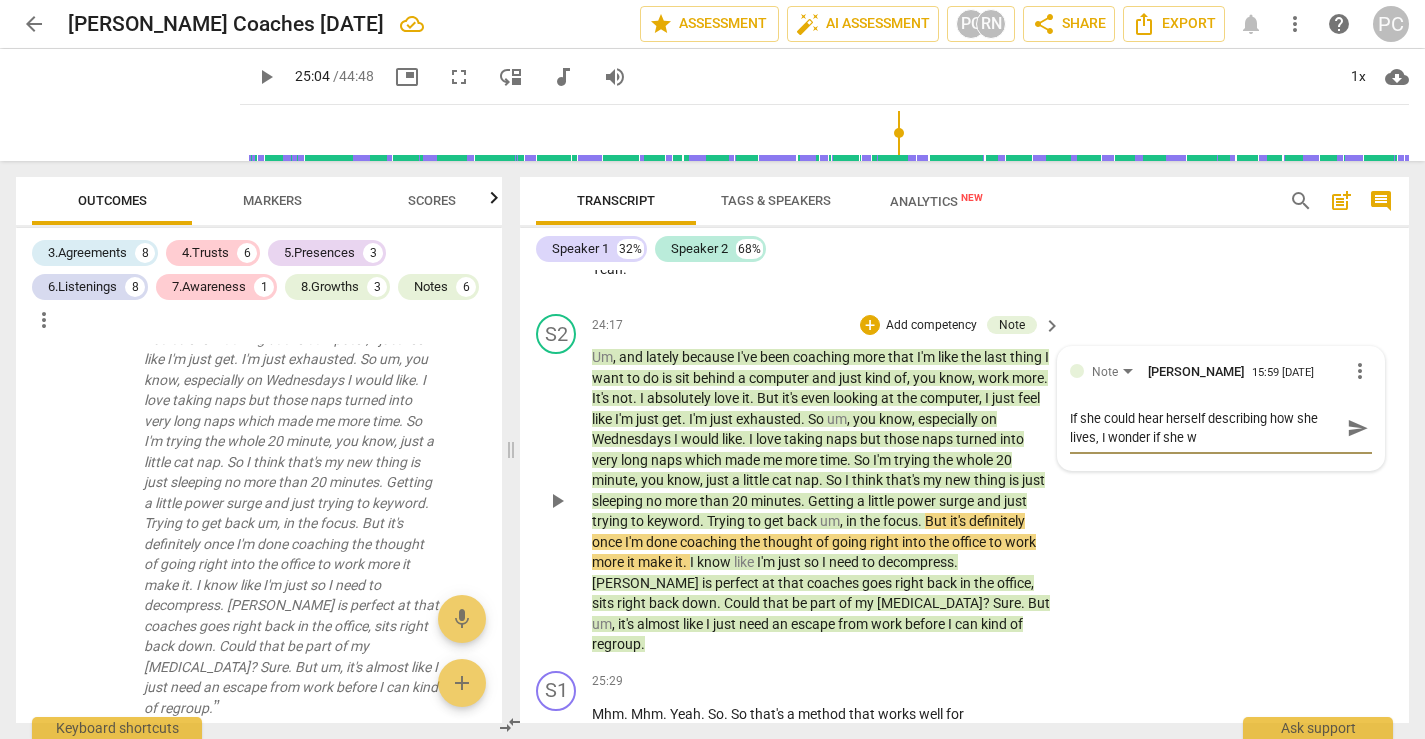 type 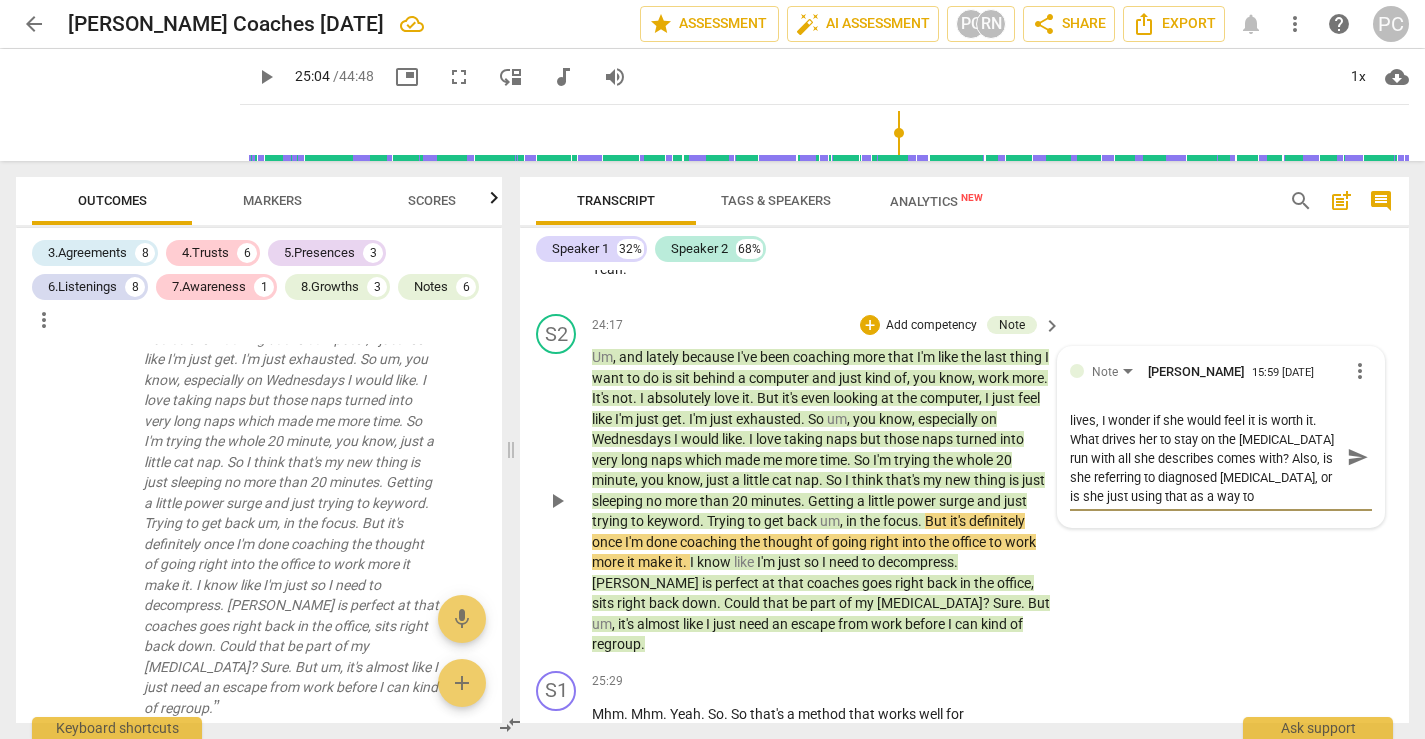 scroll, scrollTop: 0, scrollLeft: 0, axis: both 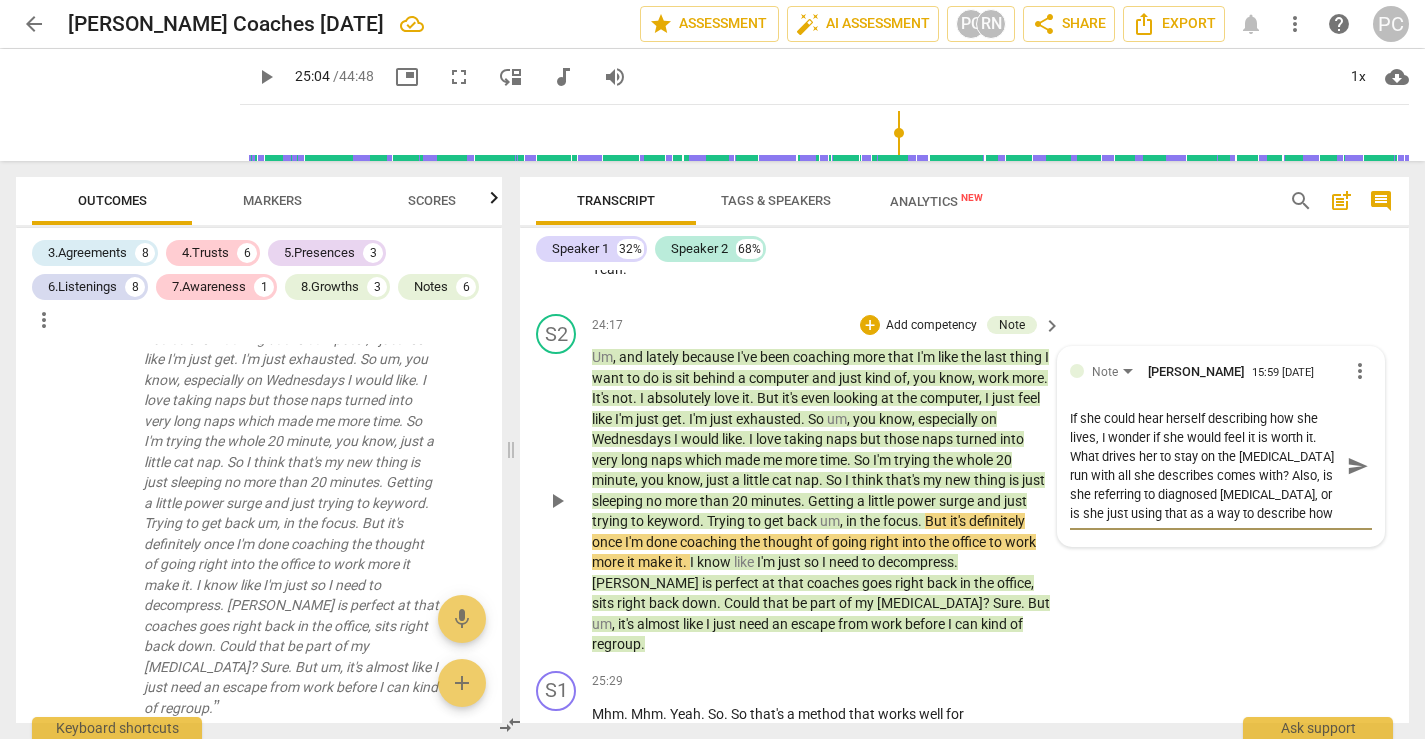 click on "send" at bounding box center (1358, 466) 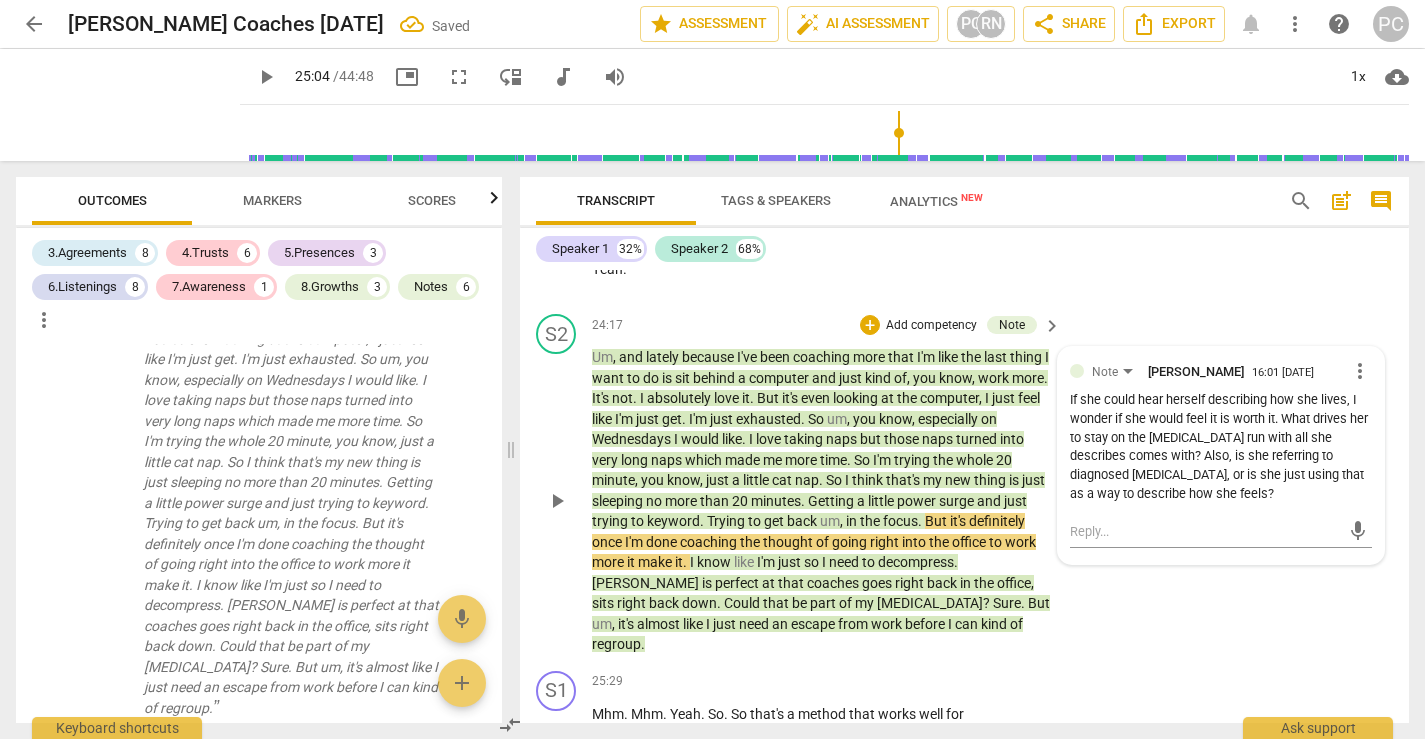 click on "play_arrow" at bounding box center [557, 501] 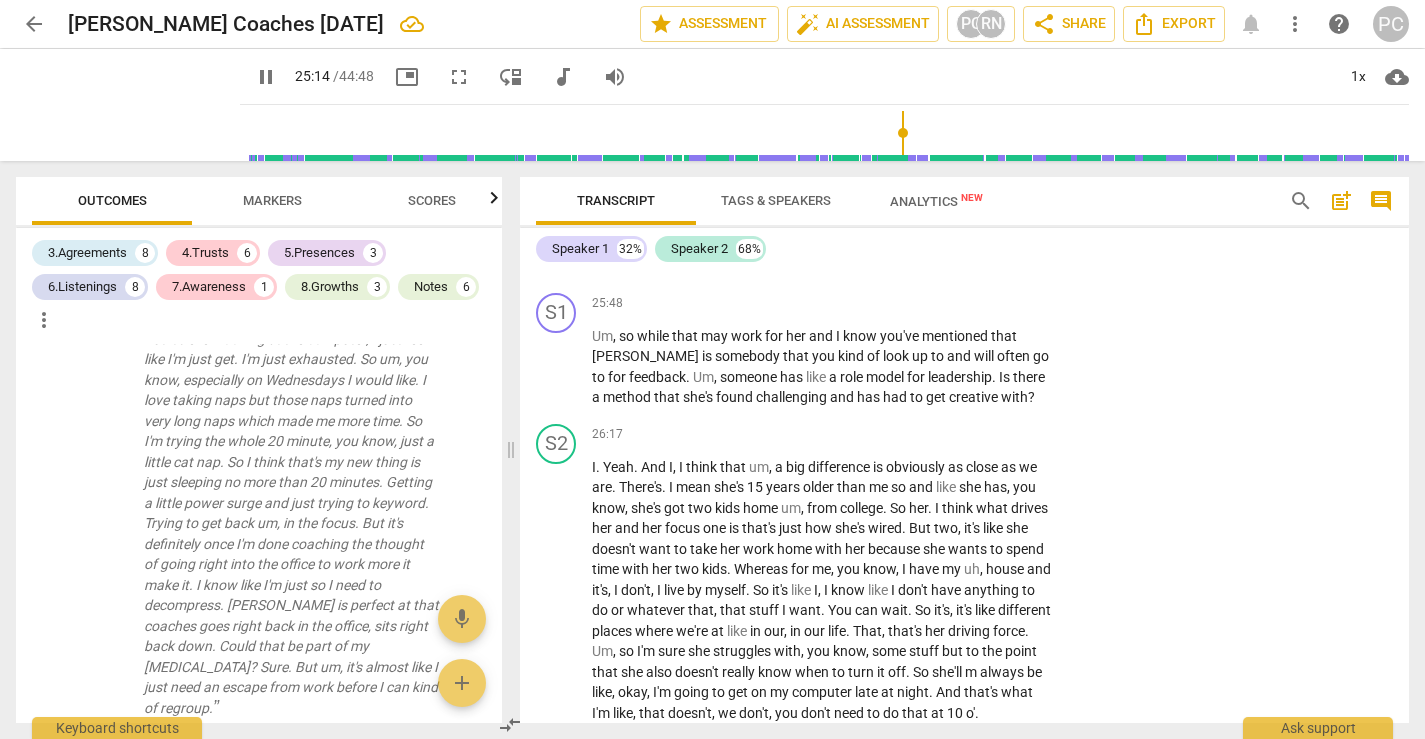 scroll, scrollTop: 10456, scrollLeft: 0, axis: vertical 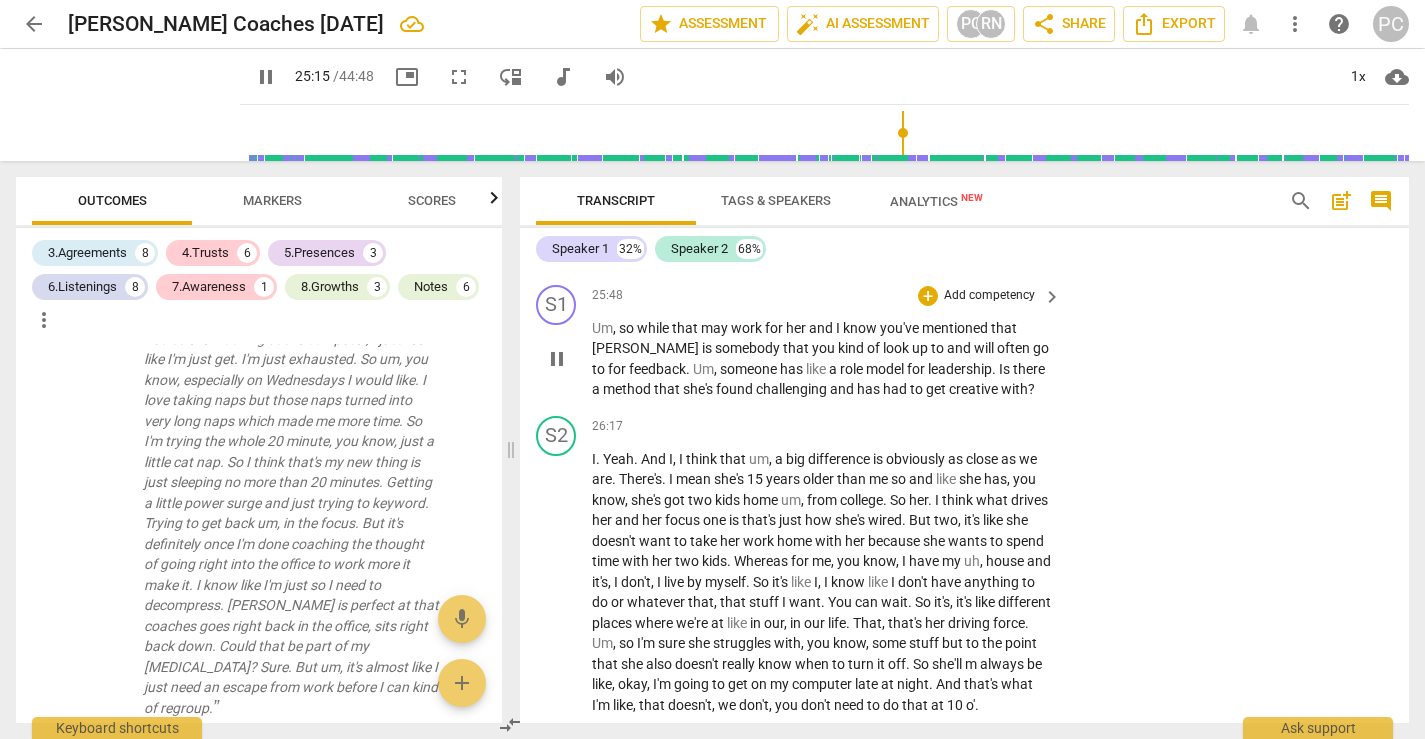 click on "pause" at bounding box center (557, 359) 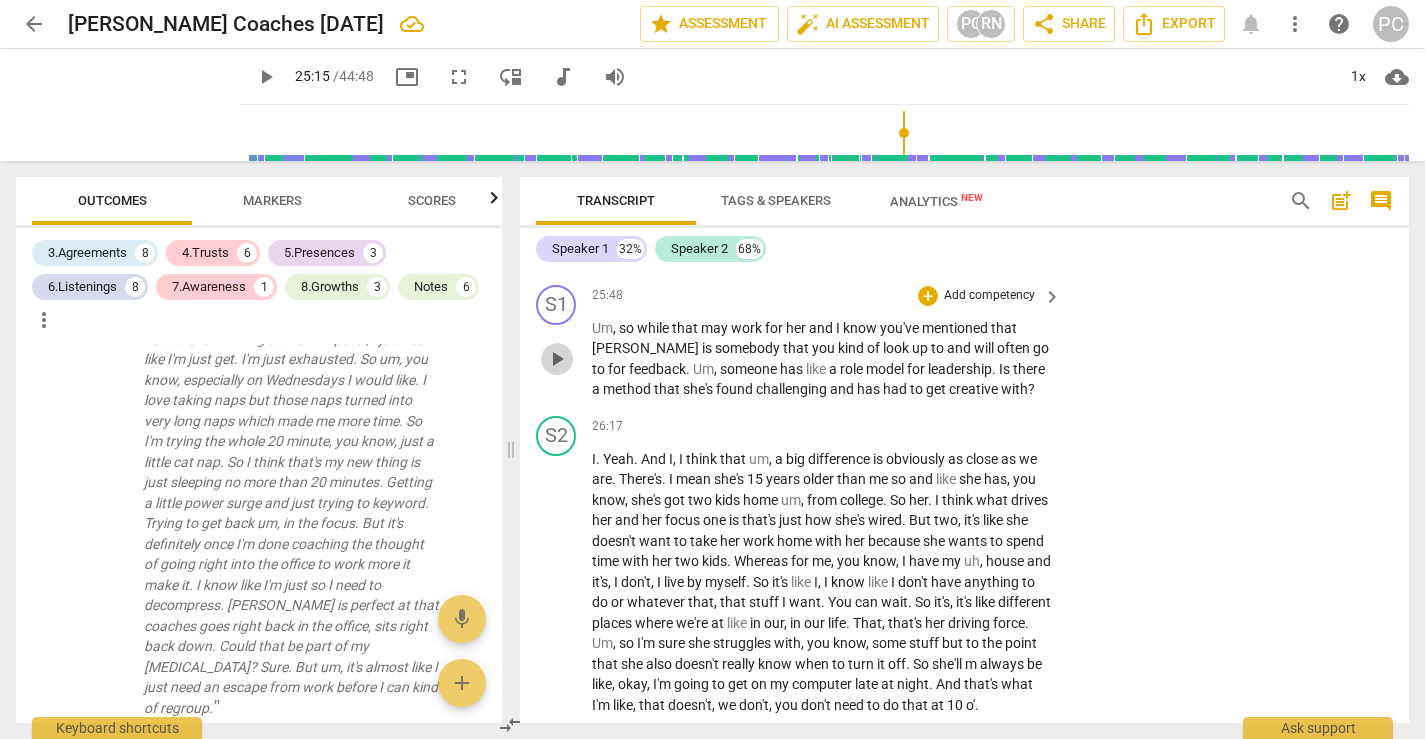 click on "play_arrow" at bounding box center [557, 359] 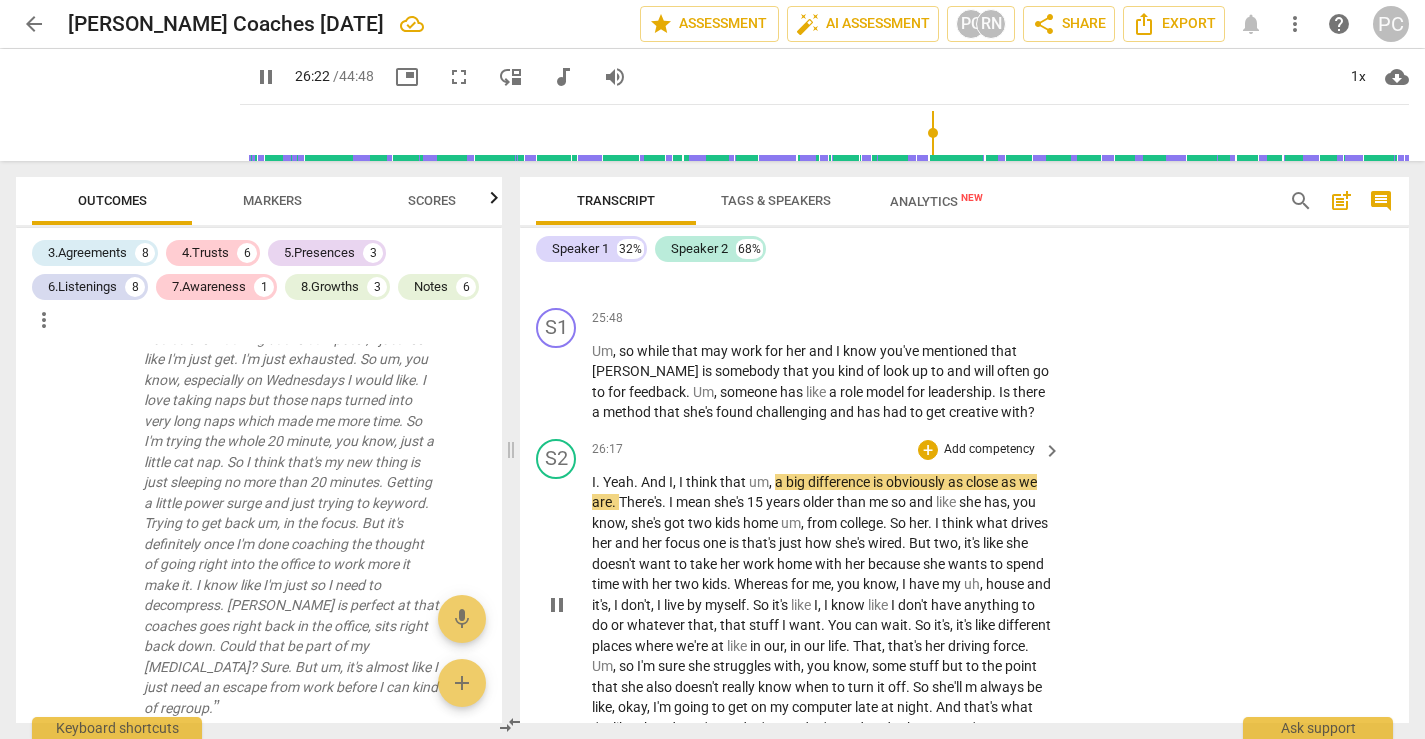 scroll, scrollTop: 10414, scrollLeft: 0, axis: vertical 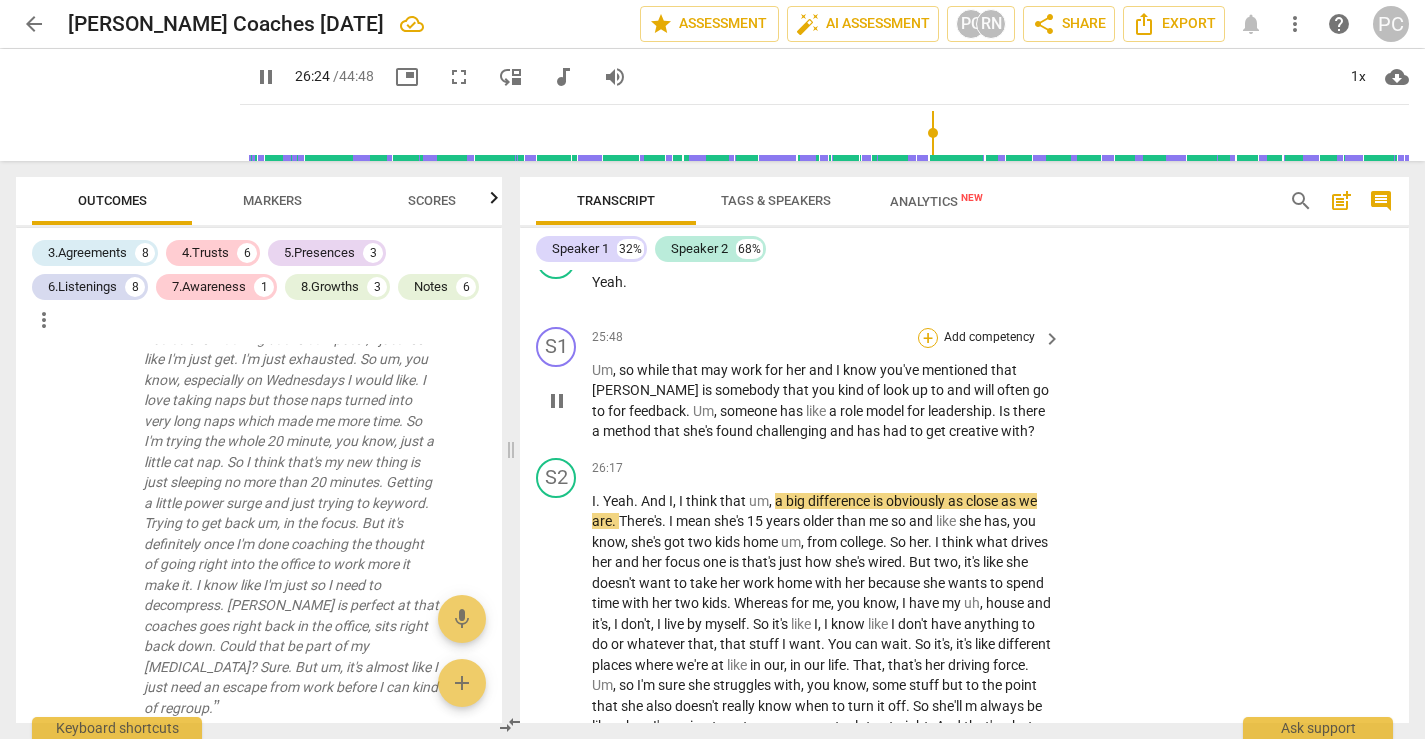 click on "+" at bounding box center [928, 338] 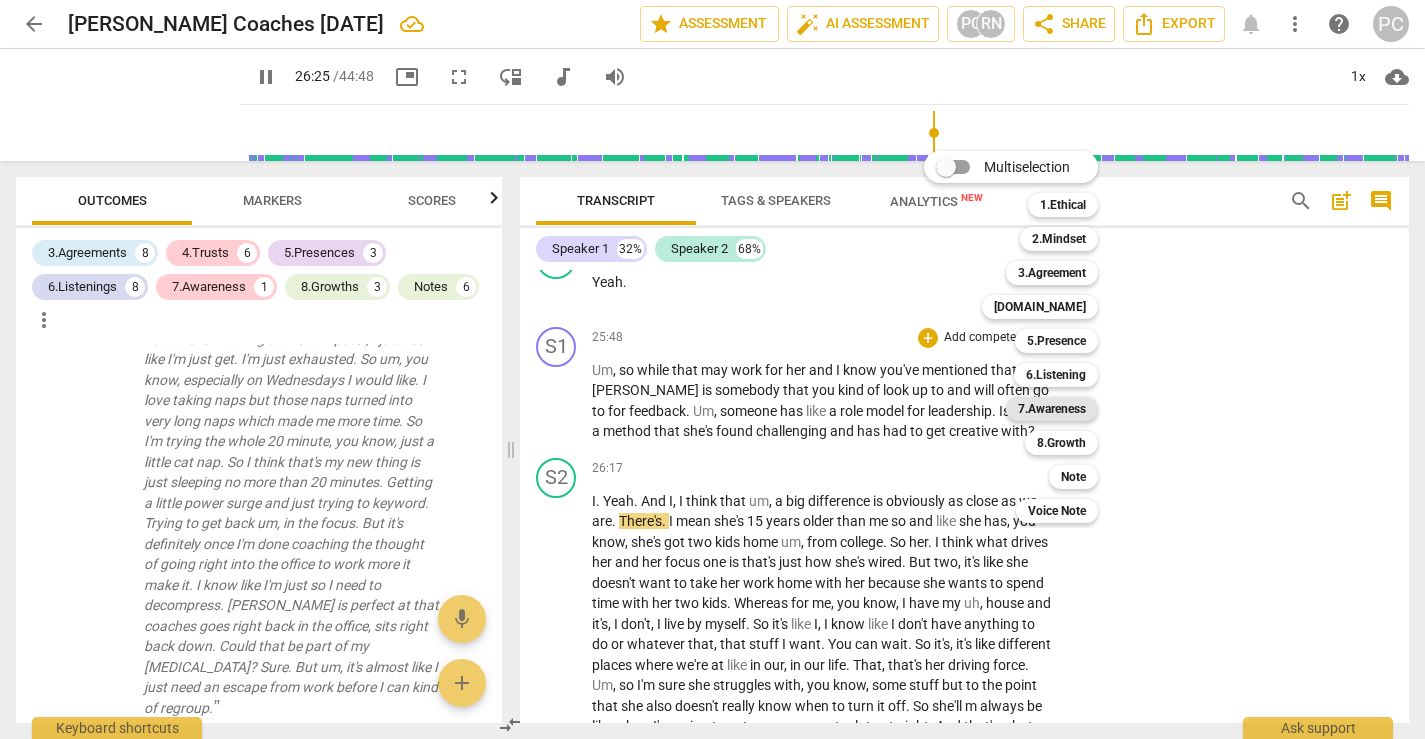 click on "7.Awareness" at bounding box center [1052, 409] 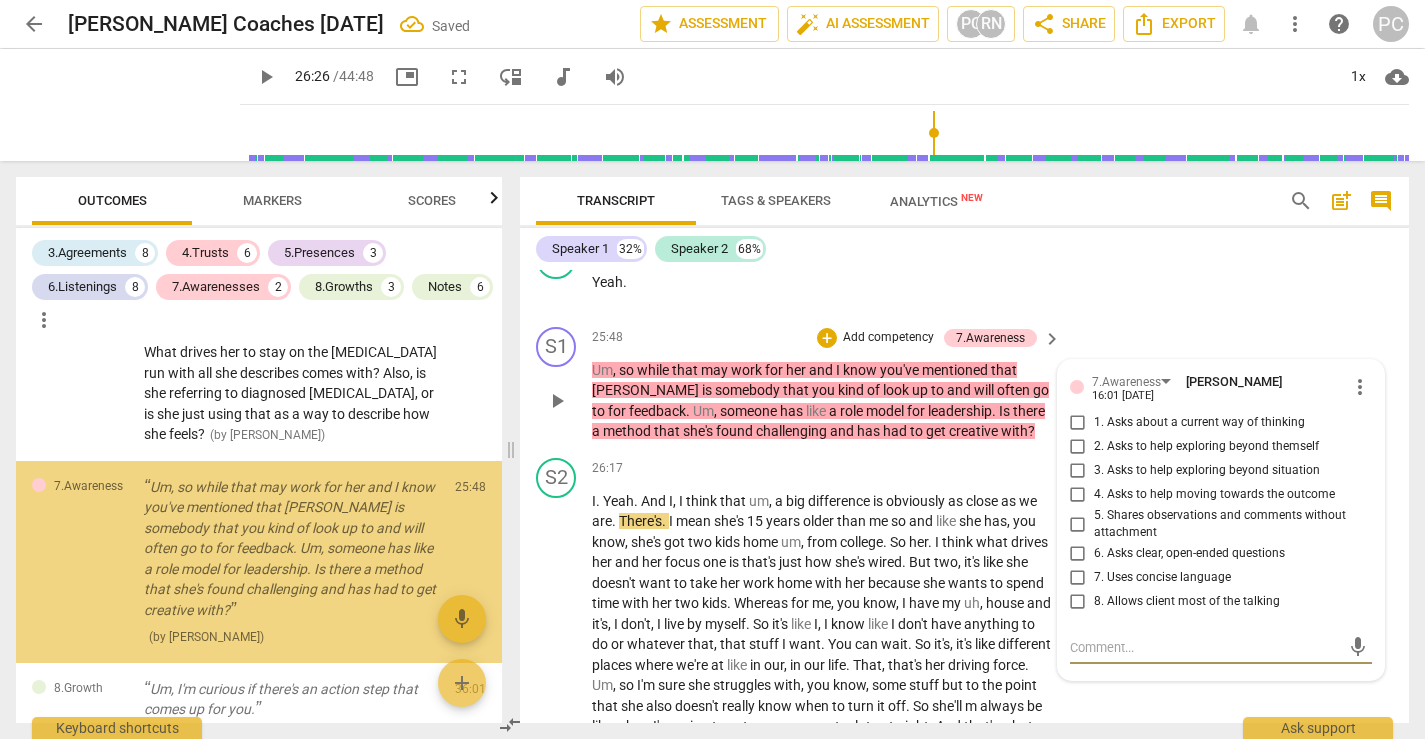 scroll, scrollTop: 6370, scrollLeft: 0, axis: vertical 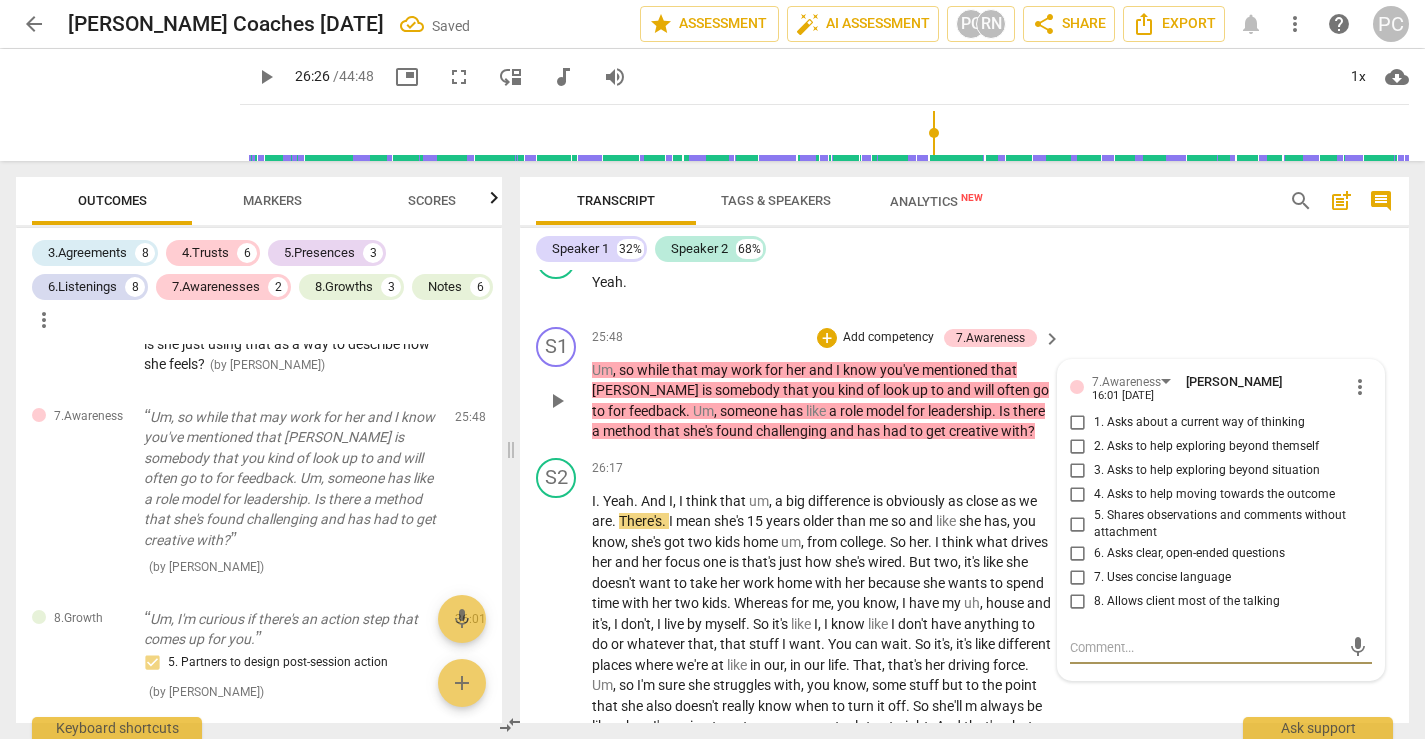 click on "2. Asks to help exploring beyond themself" at bounding box center (1078, 447) 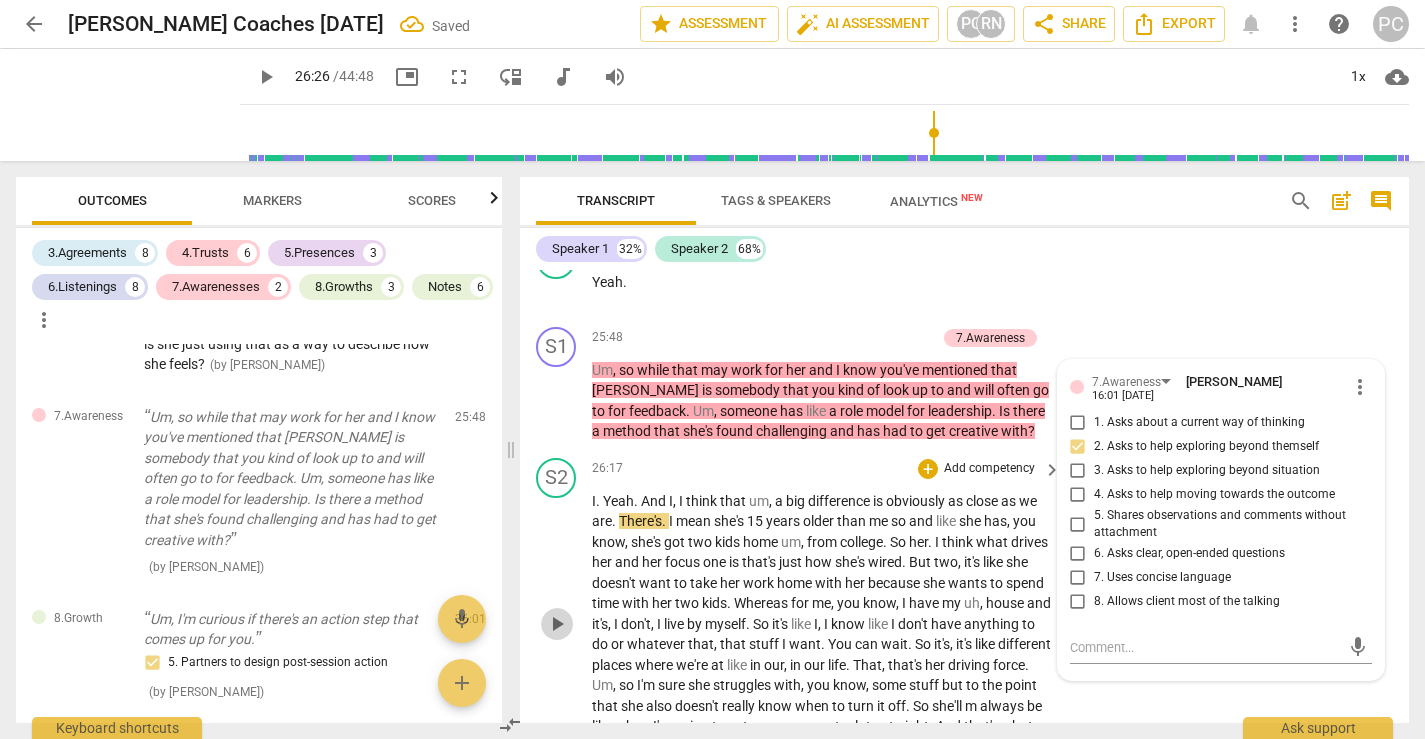 click on "play_arrow" at bounding box center [557, 624] 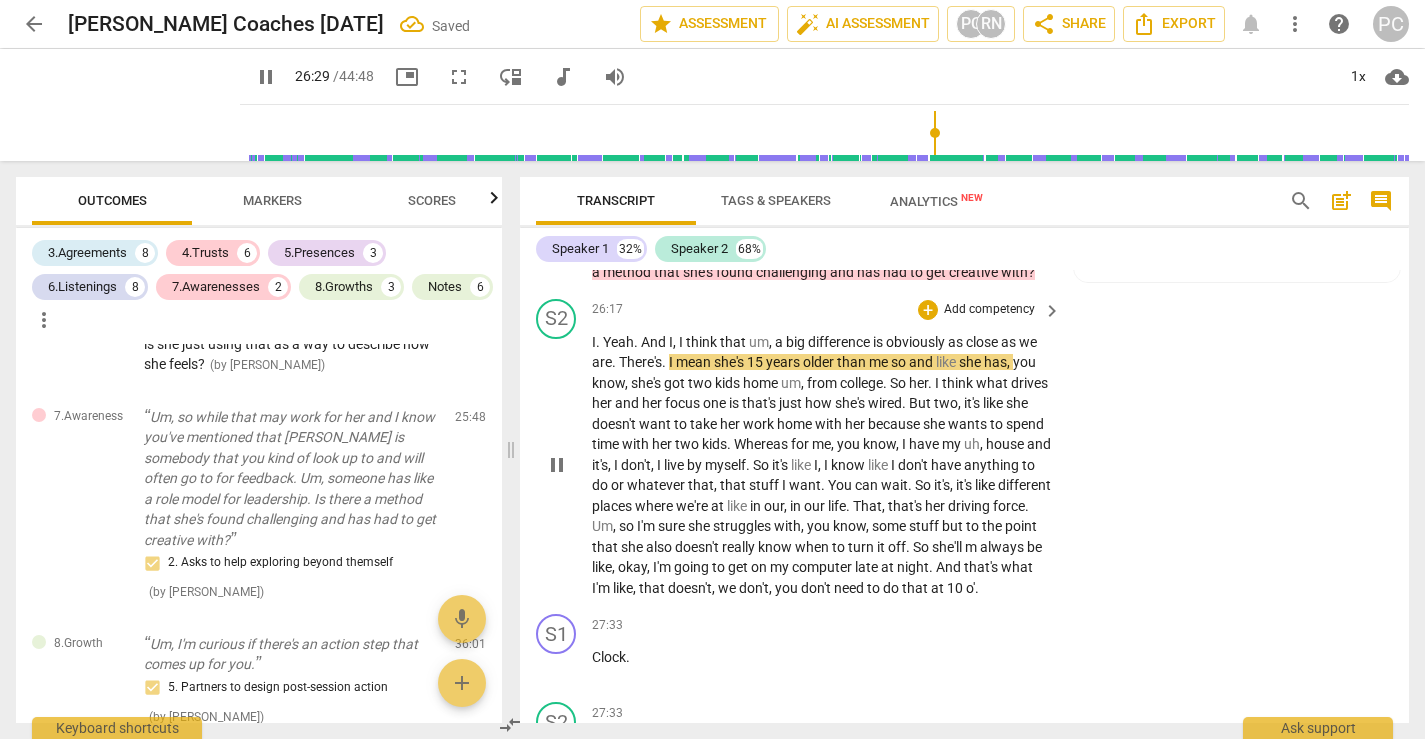 scroll, scrollTop: 10579, scrollLeft: 0, axis: vertical 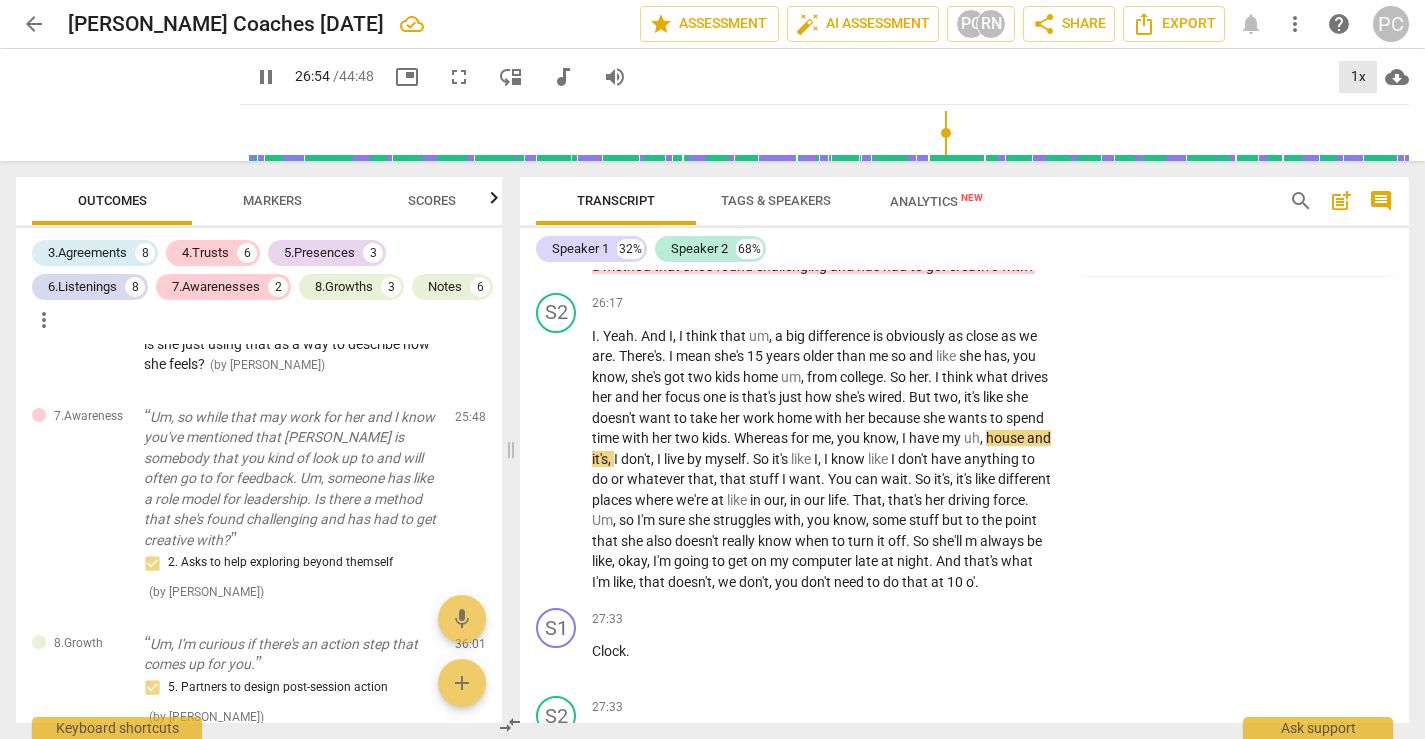 click on "1x" at bounding box center [1358, 77] 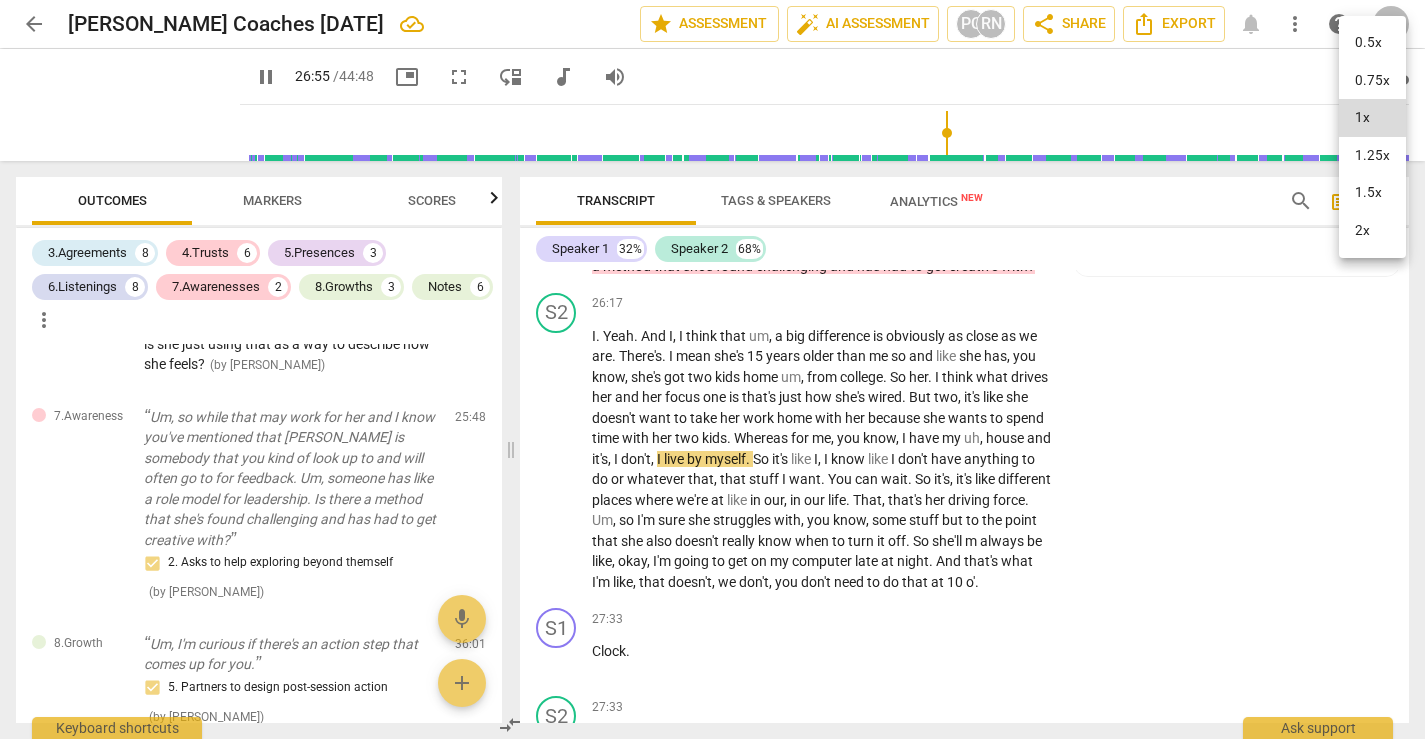 click on "1.25x" at bounding box center (1372, 156) 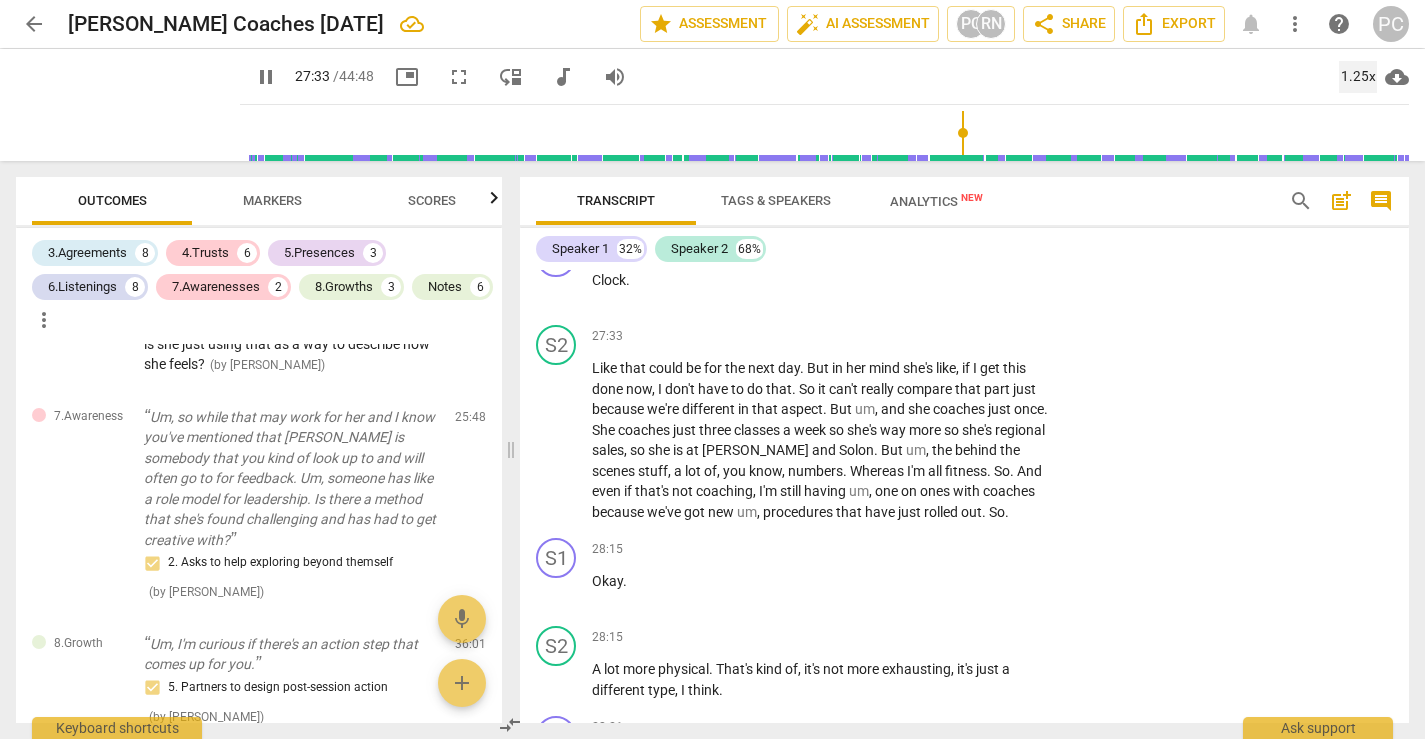 scroll, scrollTop: 11040, scrollLeft: 0, axis: vertical 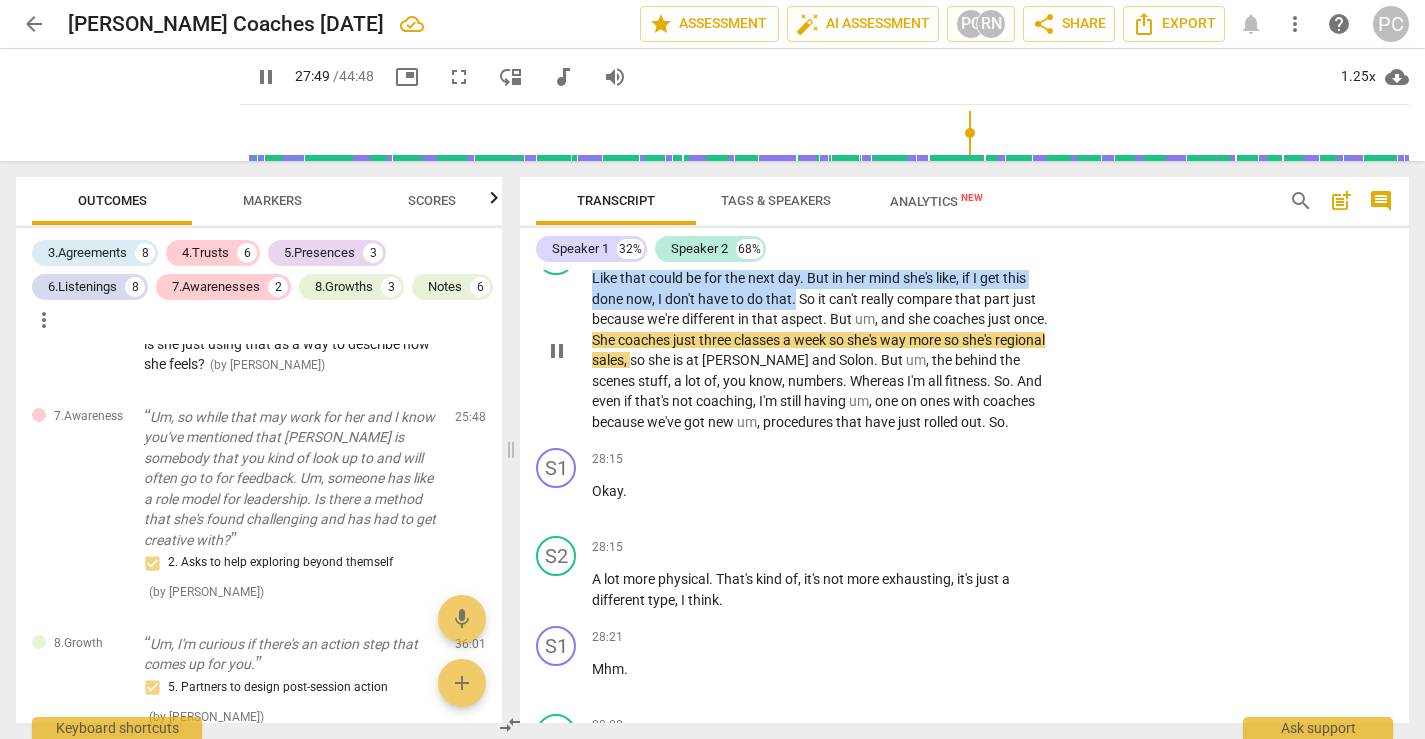 drag, startPoint x: 592, startPoint y: 296, endPoint x: 794, endPoint y: 321, distance: 203.54115 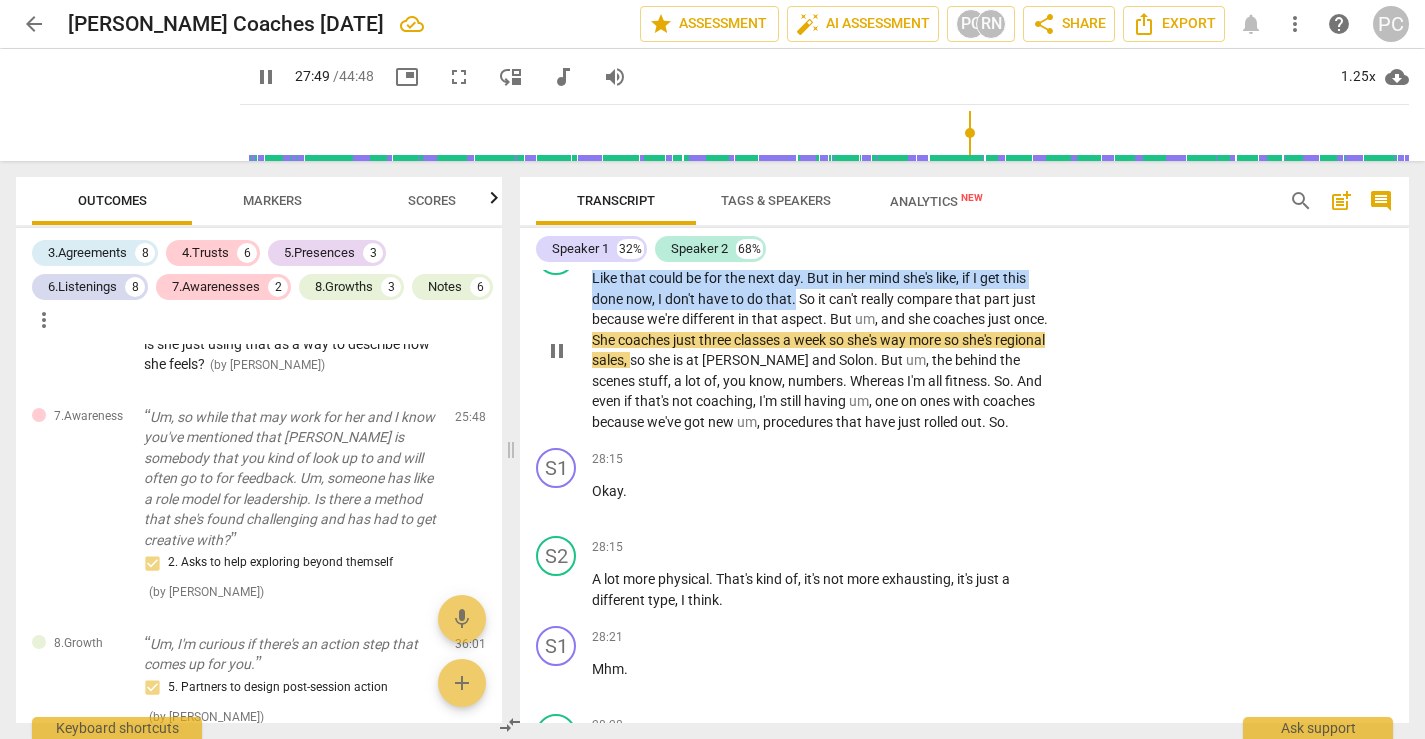 click on "Like   that   could   be   for   the   next   day .   But   in   her   mind   she's   like ,   if   I   get   this   done   now ,   I   don't   have   to   do   that .   So   it   can't   really   compare   that   part   just   because   we're   different   in   that   aspect .   But   um ,   and   she   coaches   just   once .   She   coaches   just   three   classes   a   week   so   she's   way   more   so   she's   regional   sales ,   so   she   is   at   [GEOGRAPHIC_DATA]   and   [PERSON_NAME] .   But   um ,   the   behind   the   scenes   stuff ,   a   lot   of ,   you   know ,   numbers .   Whereas   I'm   all   fitness .   So .   And   even   if   that's   not   coaching ,   I'm   still   having   um ,   one   on   ones   with   coaches   because   we've   got   new   um ,   procedures   that   have   just   rolled   out .   So ." at bounding box center [821, 350] 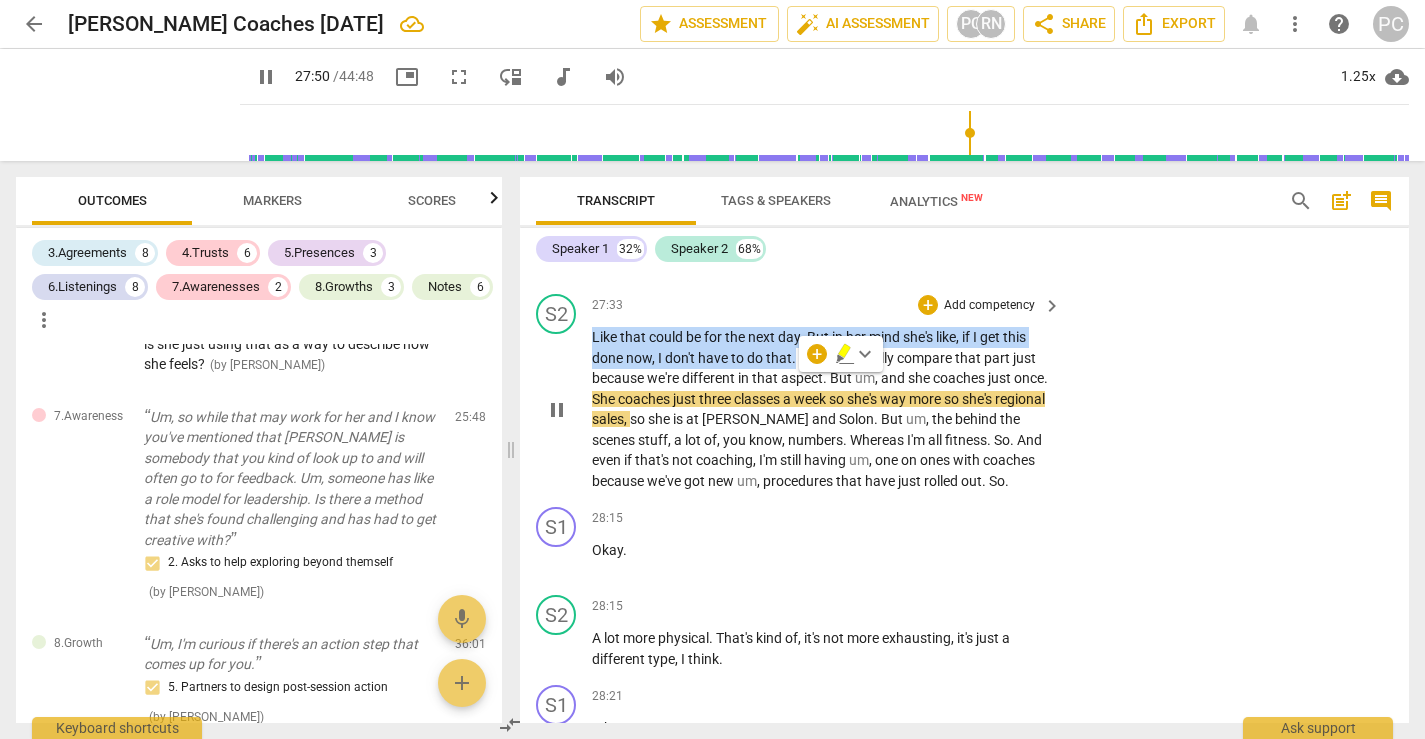 scroll, scrollTop: 10979, scrollLeft: 0, axis: vertical 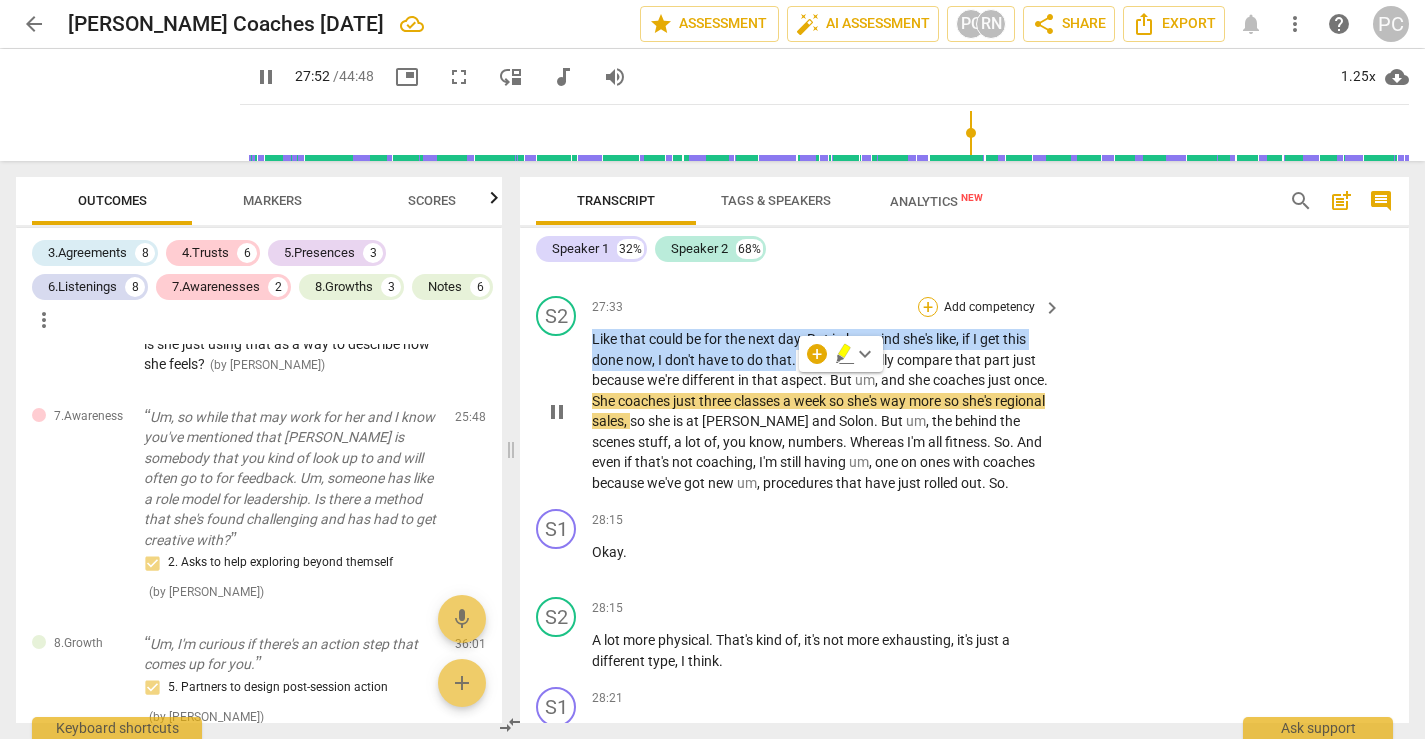 click on "+" at bounding box center (928, 307) 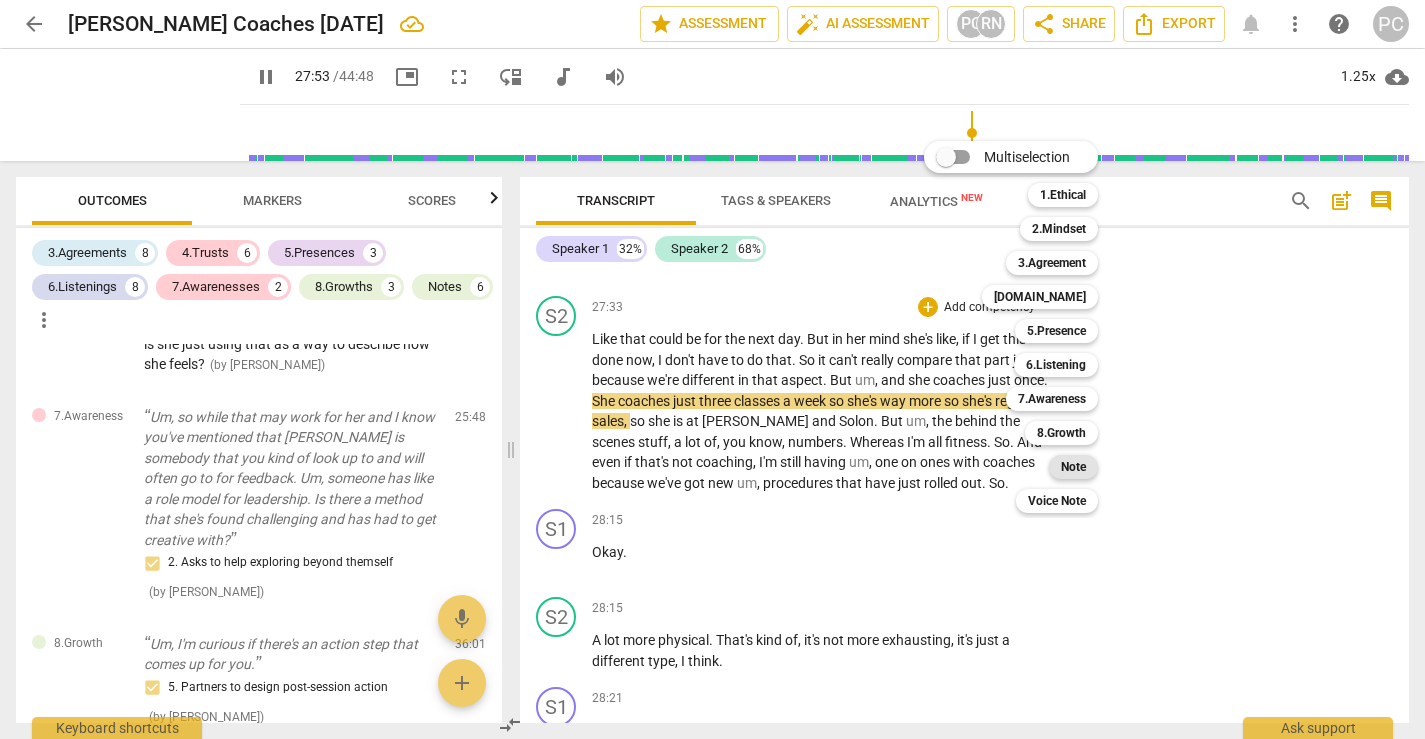 click on "Note" at bounding box center [1073, 467] 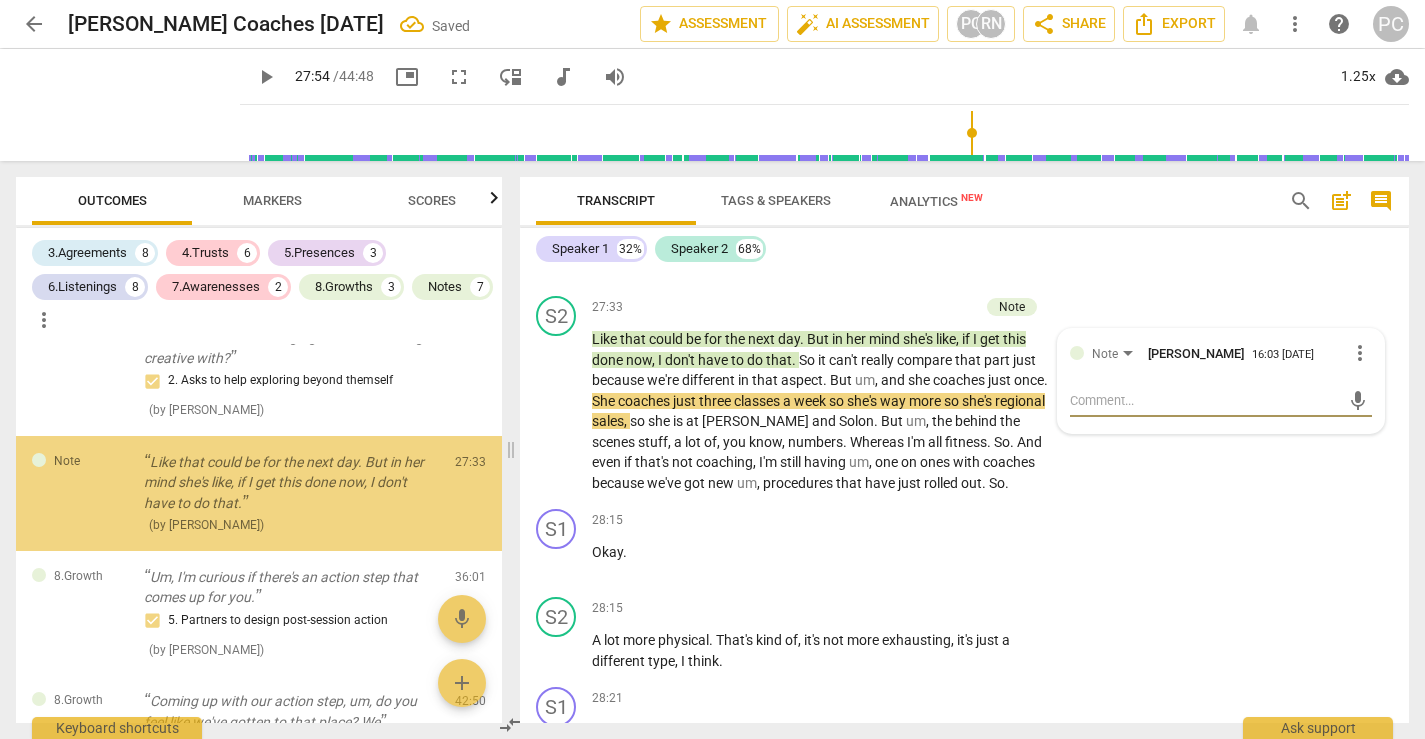 scroll, scrollTop: 6553, scrollLeft: 0, axis: vertical 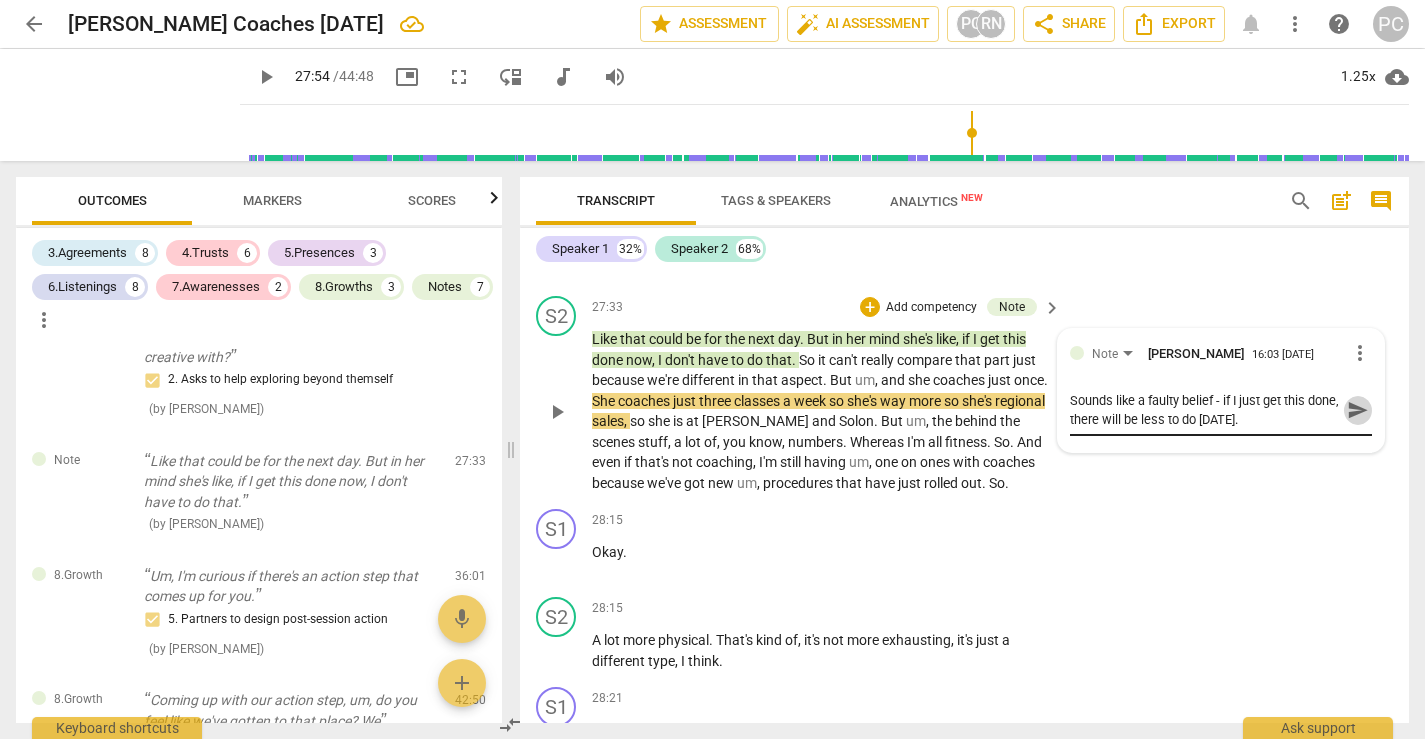 click on "send" at bounding box center (1358, 410) 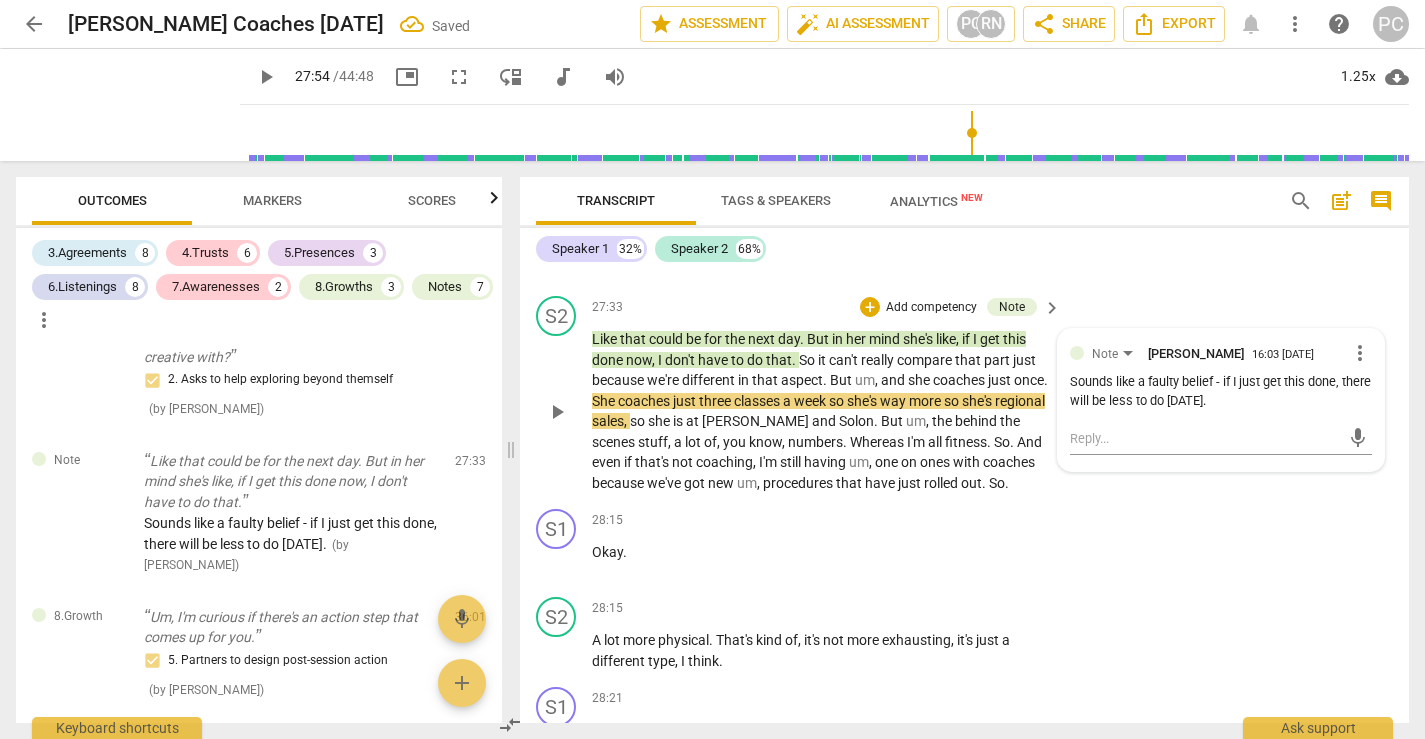 click on "play_arrow" at bounding box center [557, 412] 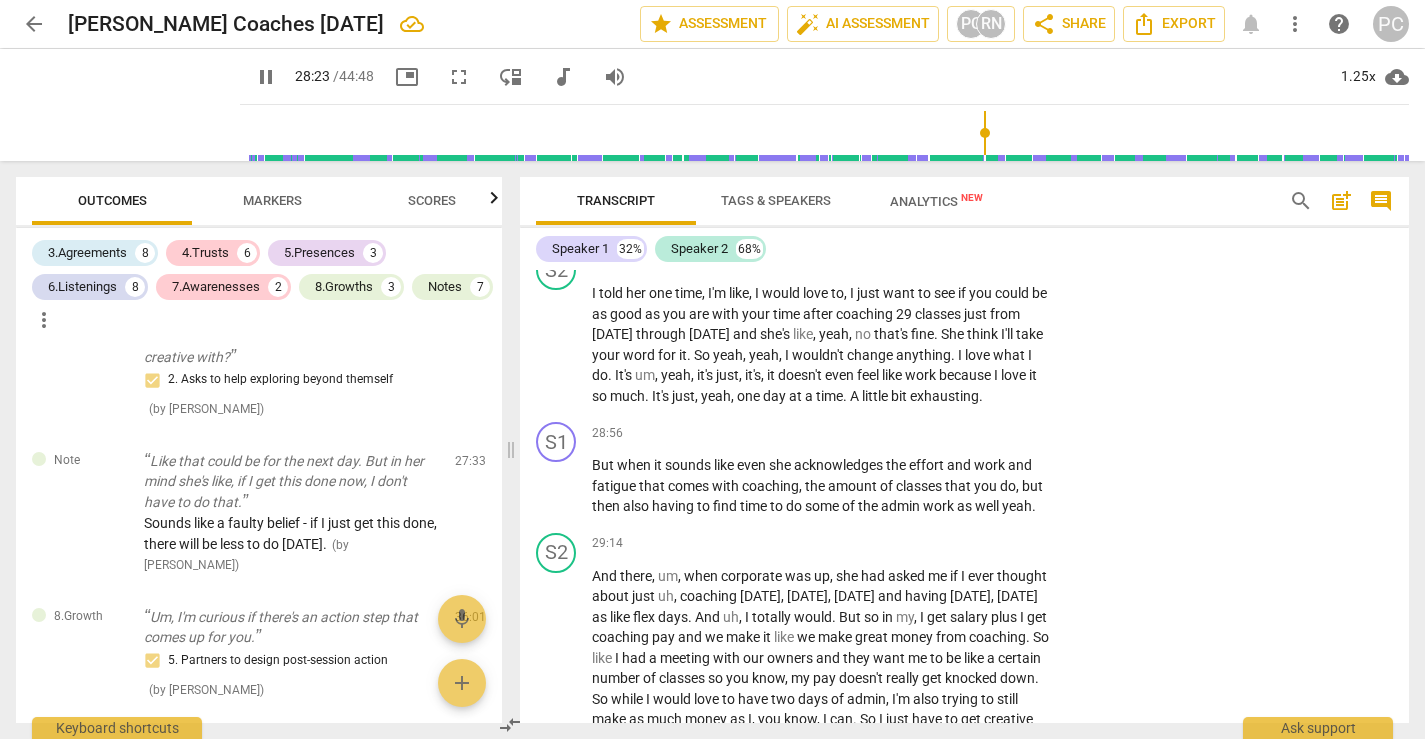 scroll, scrollTop: 11513, scrollLeft: 0, axis: vertical 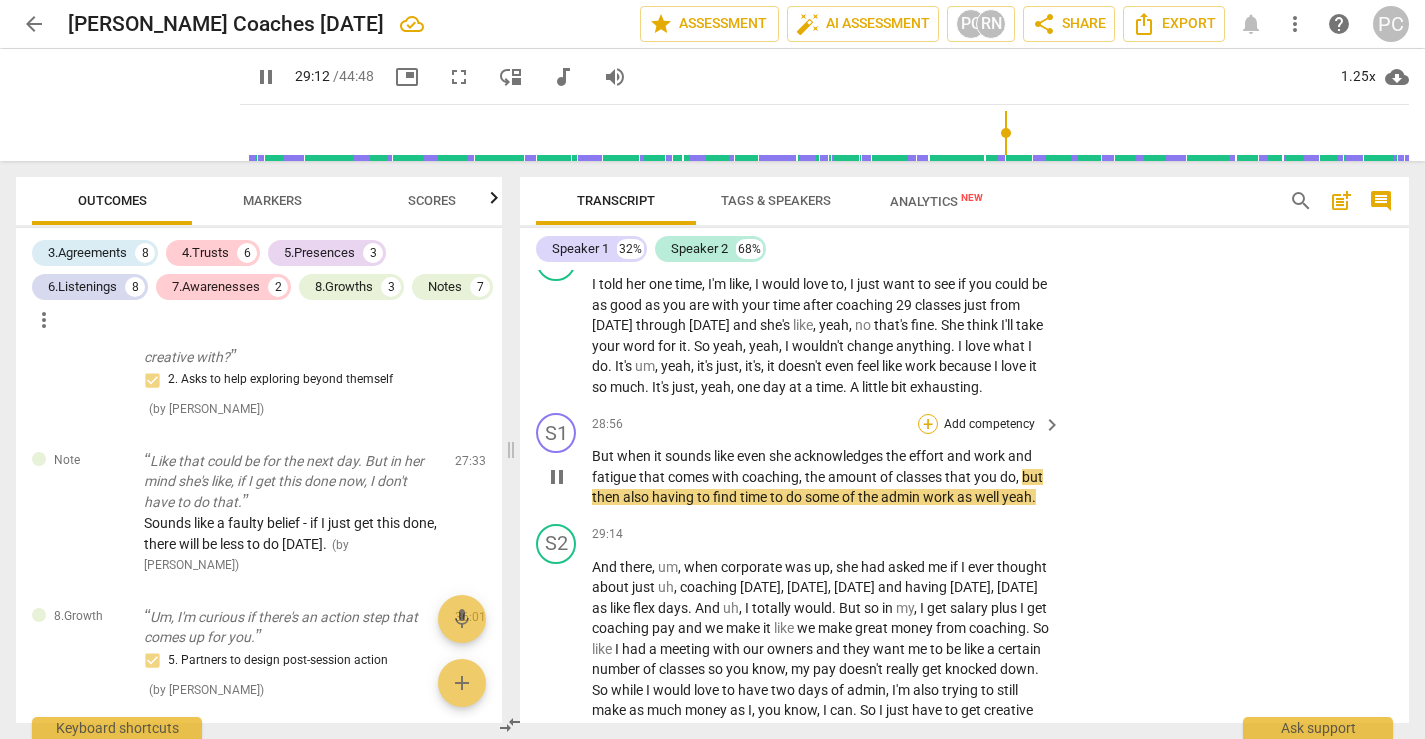 click on "+" at bounding box center (928, 424) 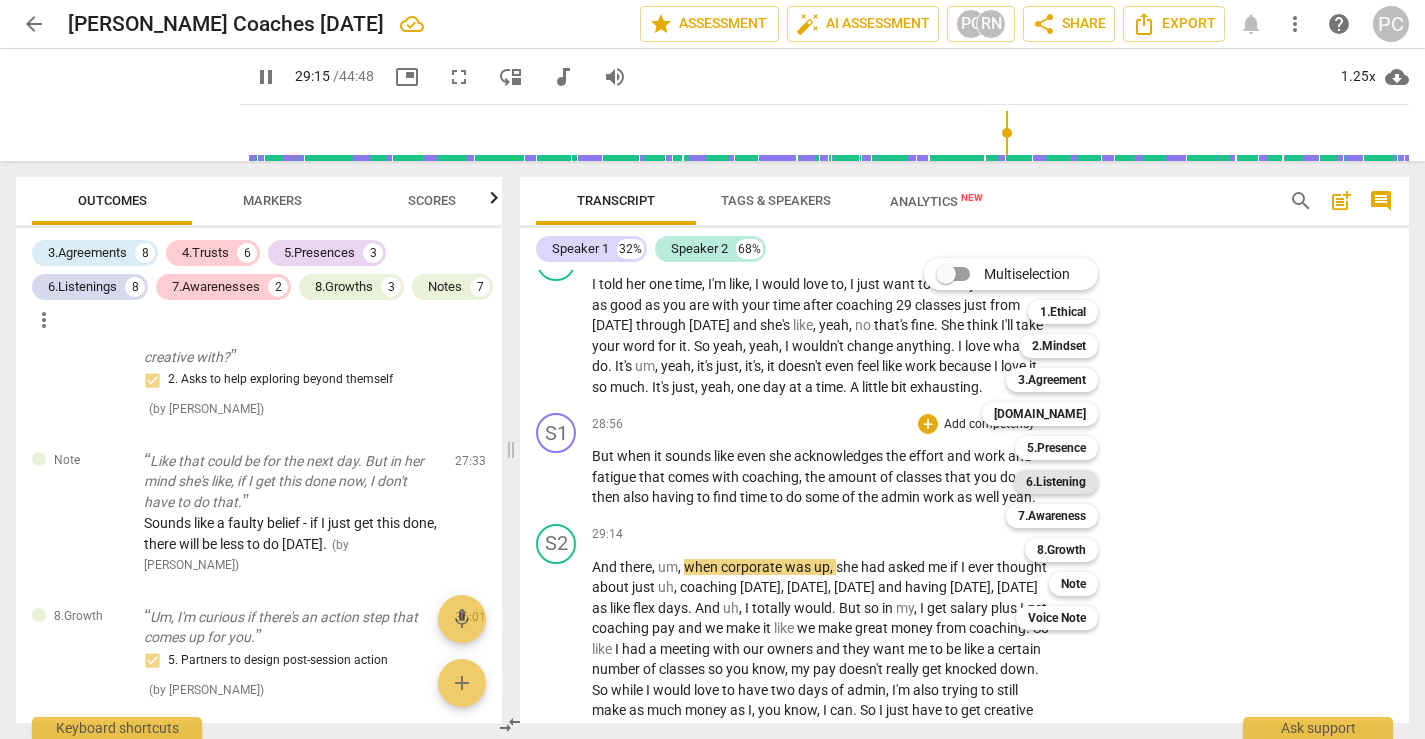 click on "6.Listening" at bounding box center [1056, 482] 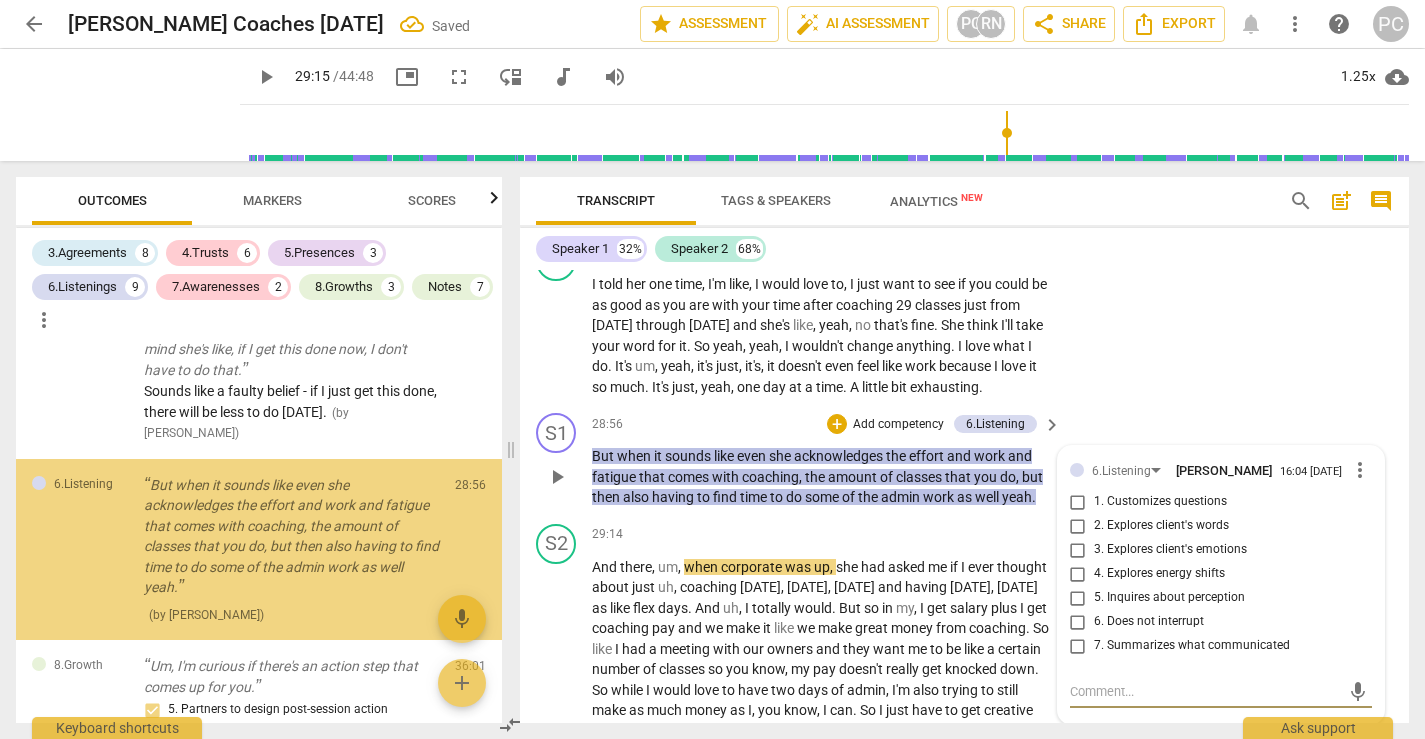 scroll, scrollTop: 6743, scrollLeft: 0, axis: vertical 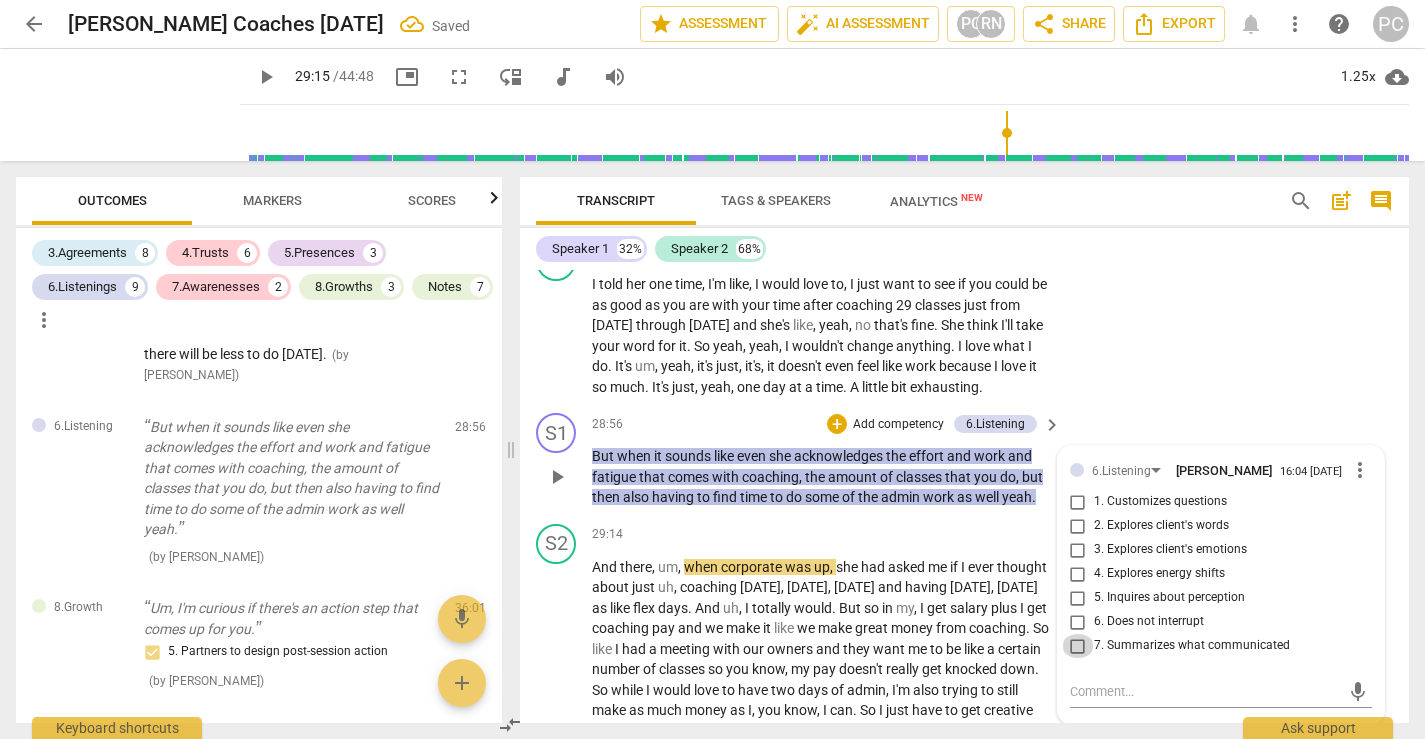 click on "7. Summarizes what communicated" at bounding box center [1078, 646] 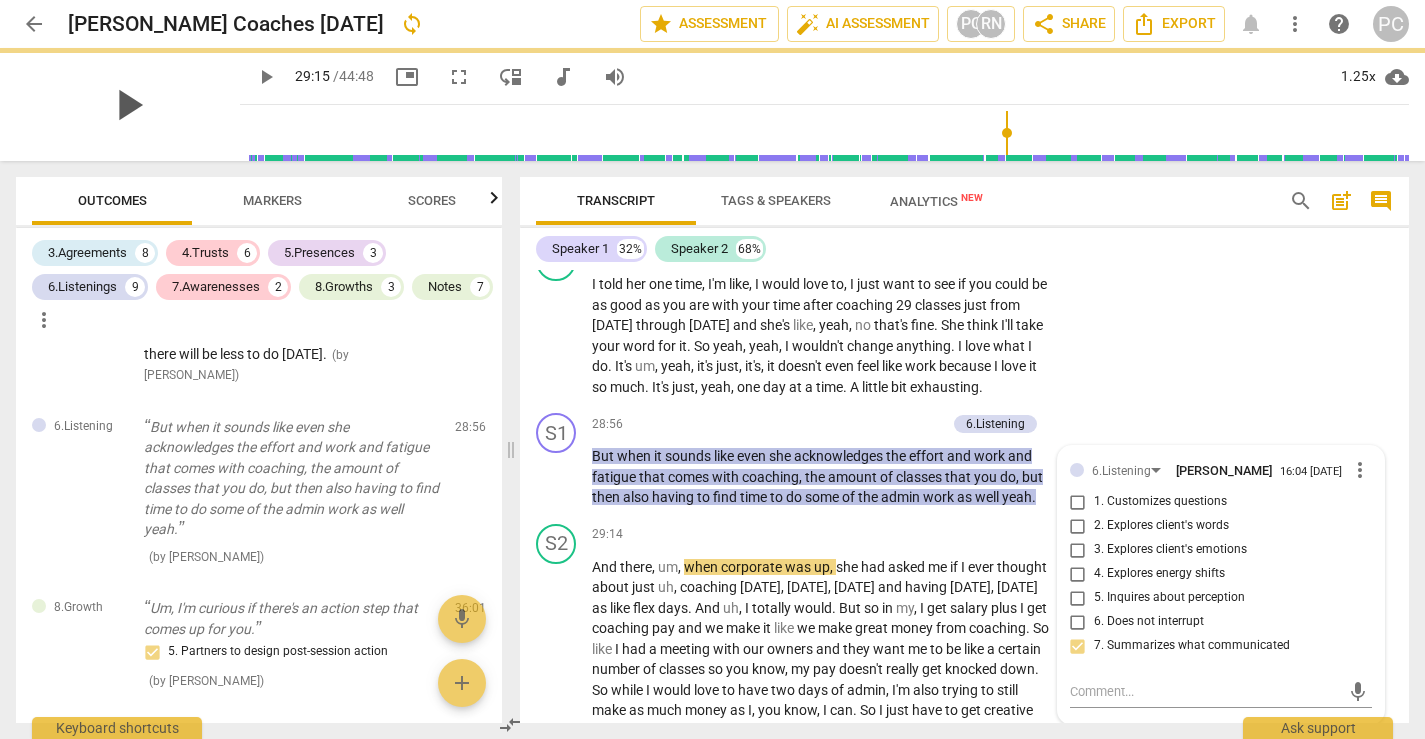 click on "play_arrow" at bounding box center (128, 105) 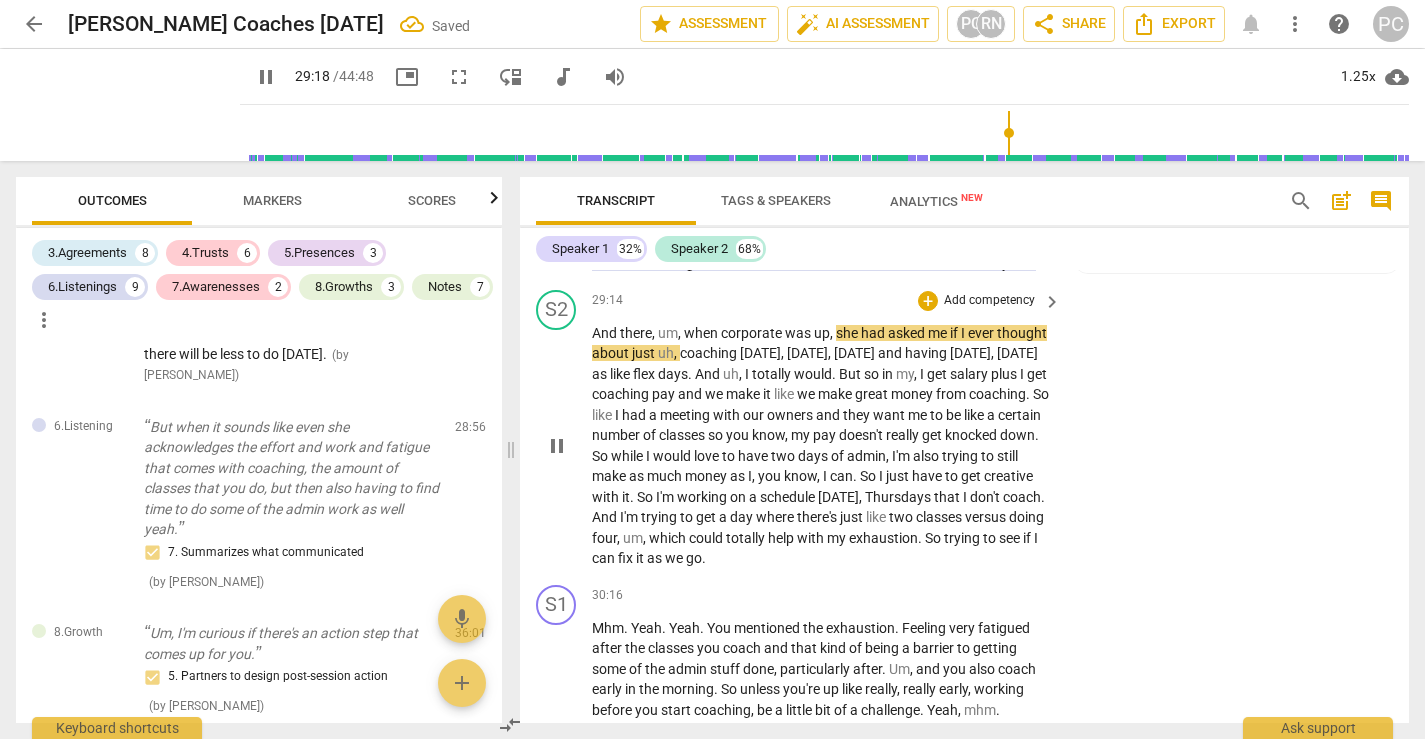scroll, scrollTop: 11759, scrollLeft: 0, axis: vertical 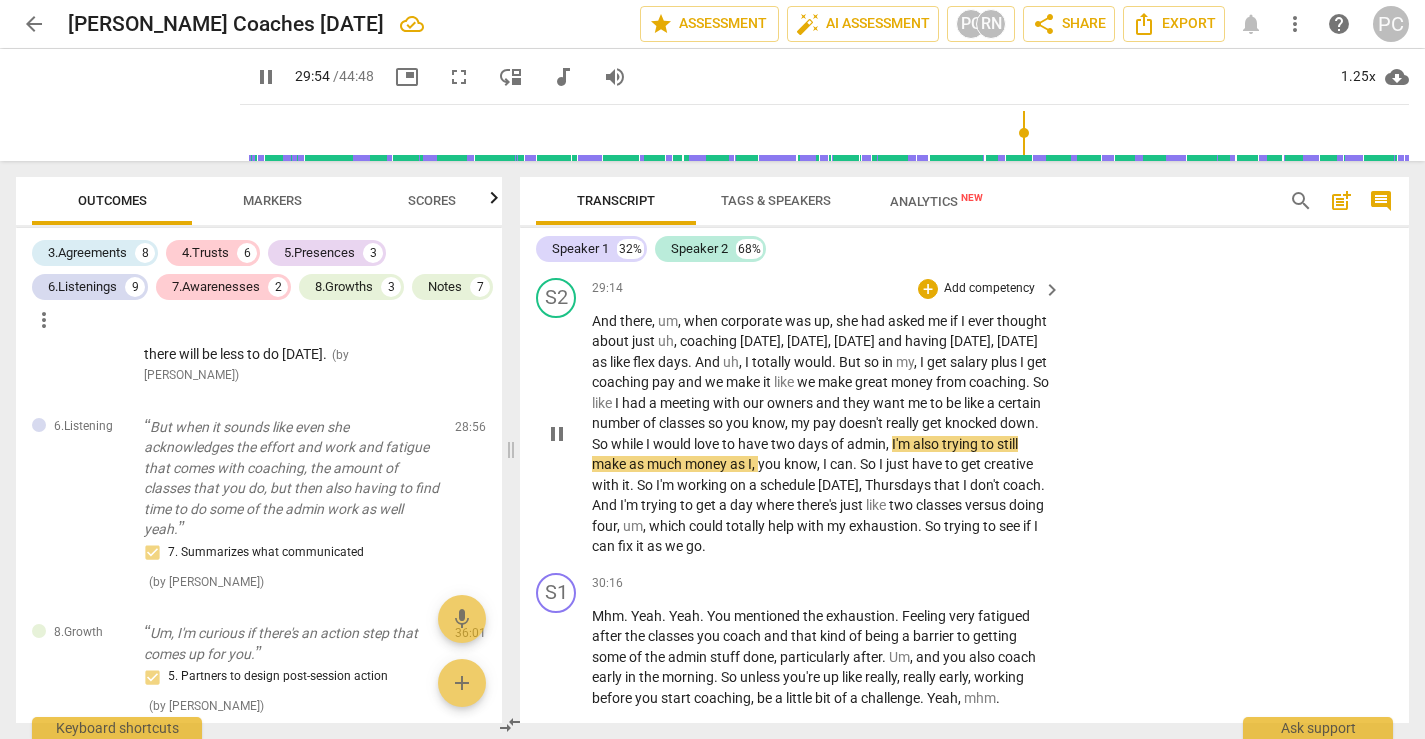 click on "a" at bounding box center [992, 403] 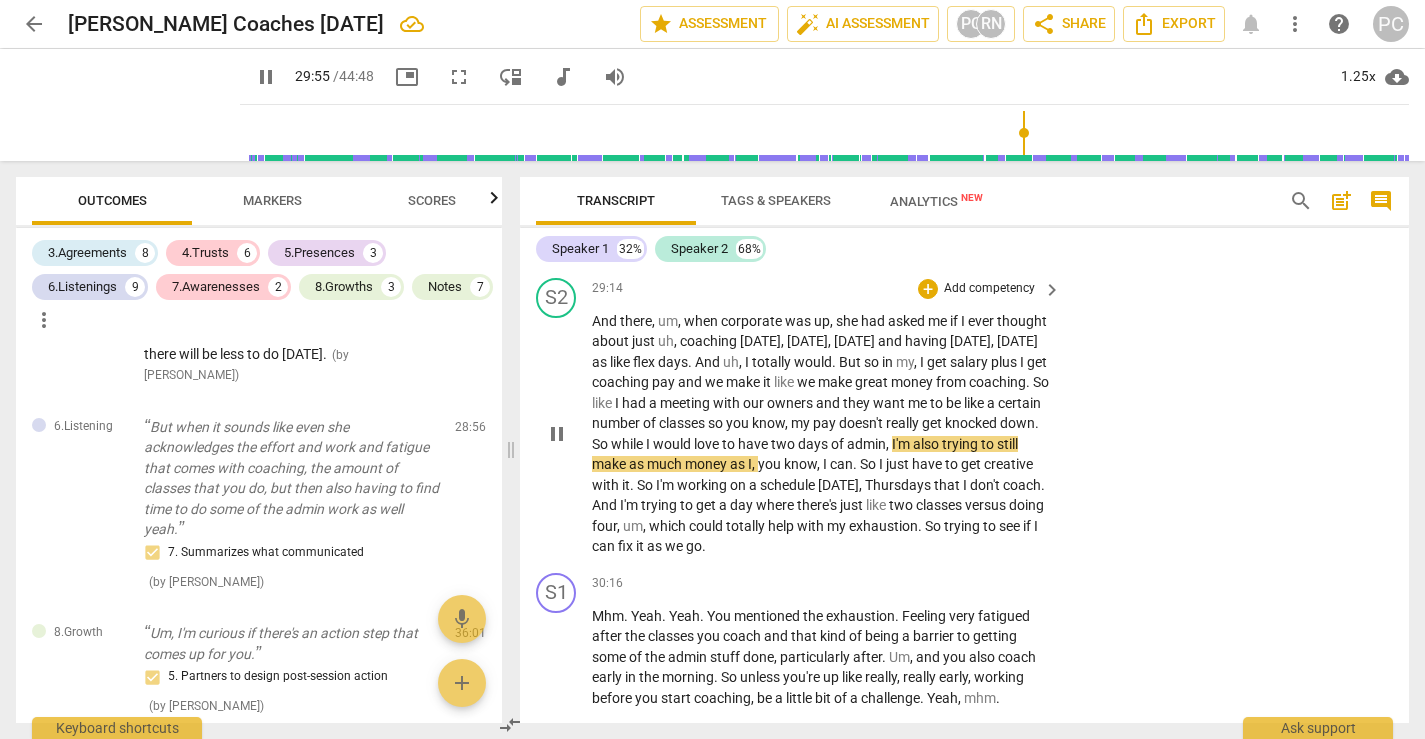 click on "a" at bounding box center [992, 403] 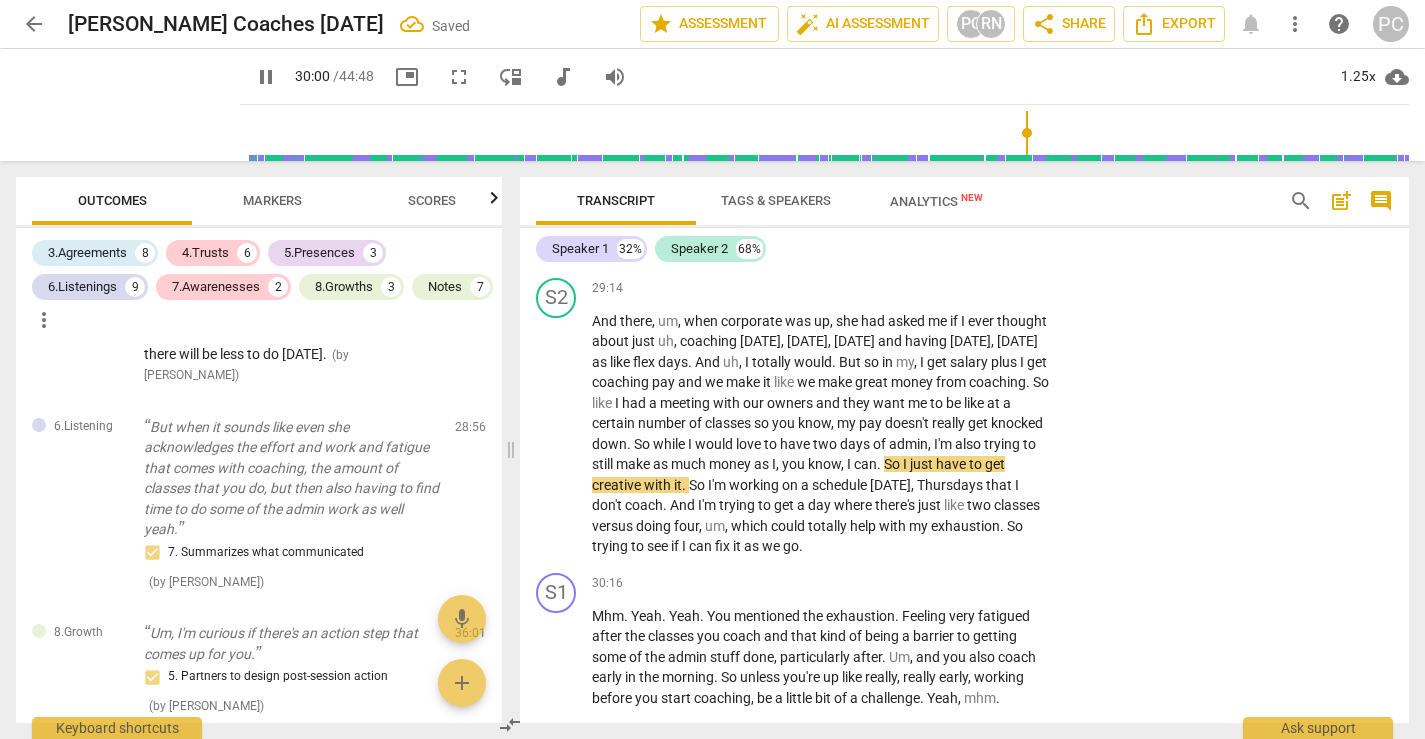 click on "pause 30:00   /  44:48 picture_in_picture fullscreen move_down audiotrack volume_up 1.25x cloud_download" at bounding box center [824, 77] 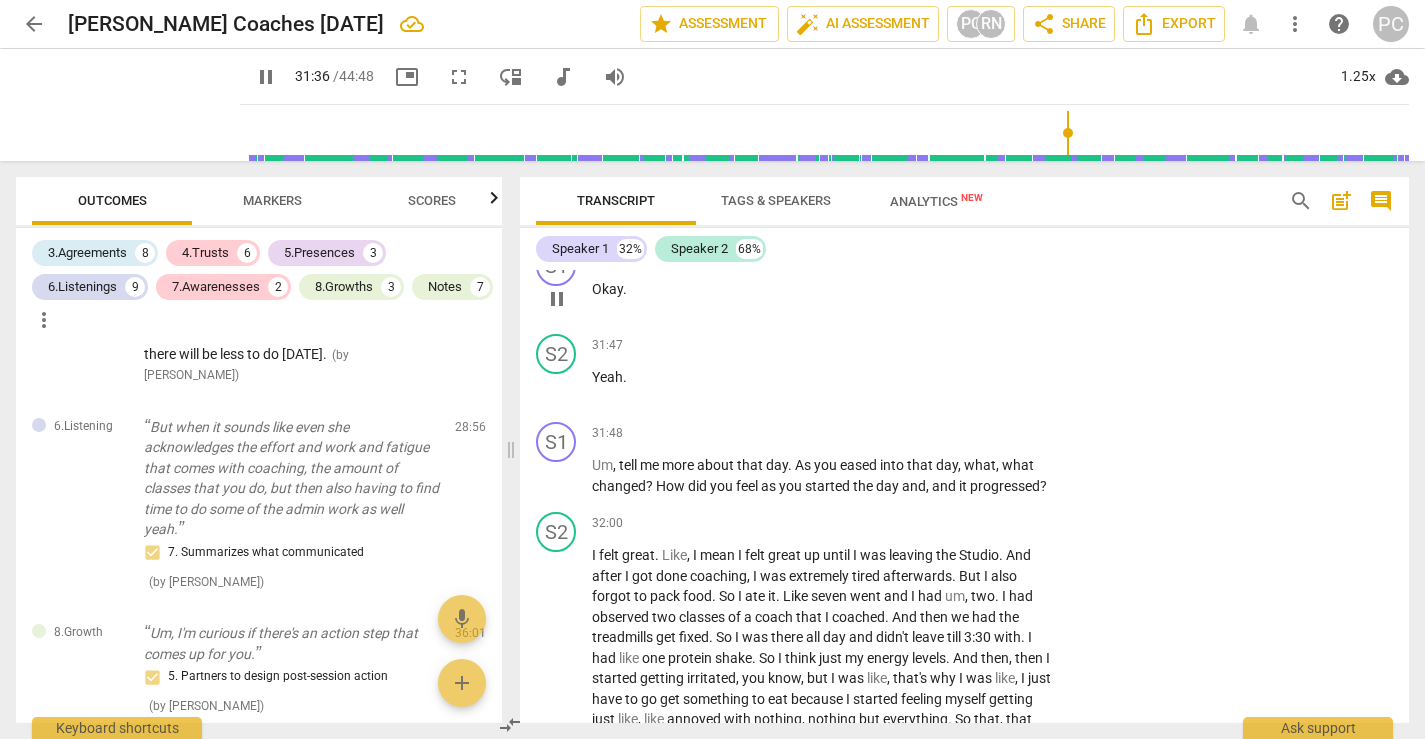 scroll, scrollTop: 12539, scrollLeft: 0, axis: vertical 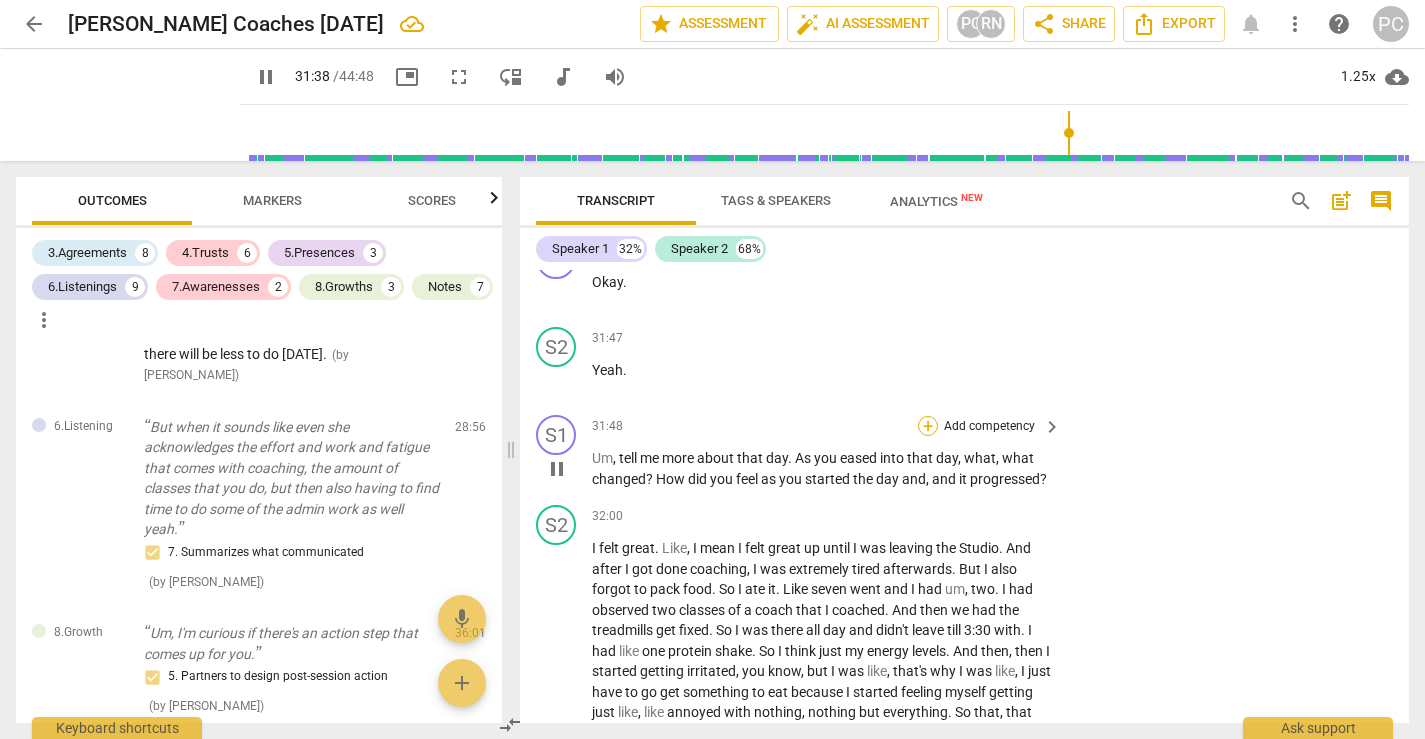 click on "+" at bounding box center (928, 426) 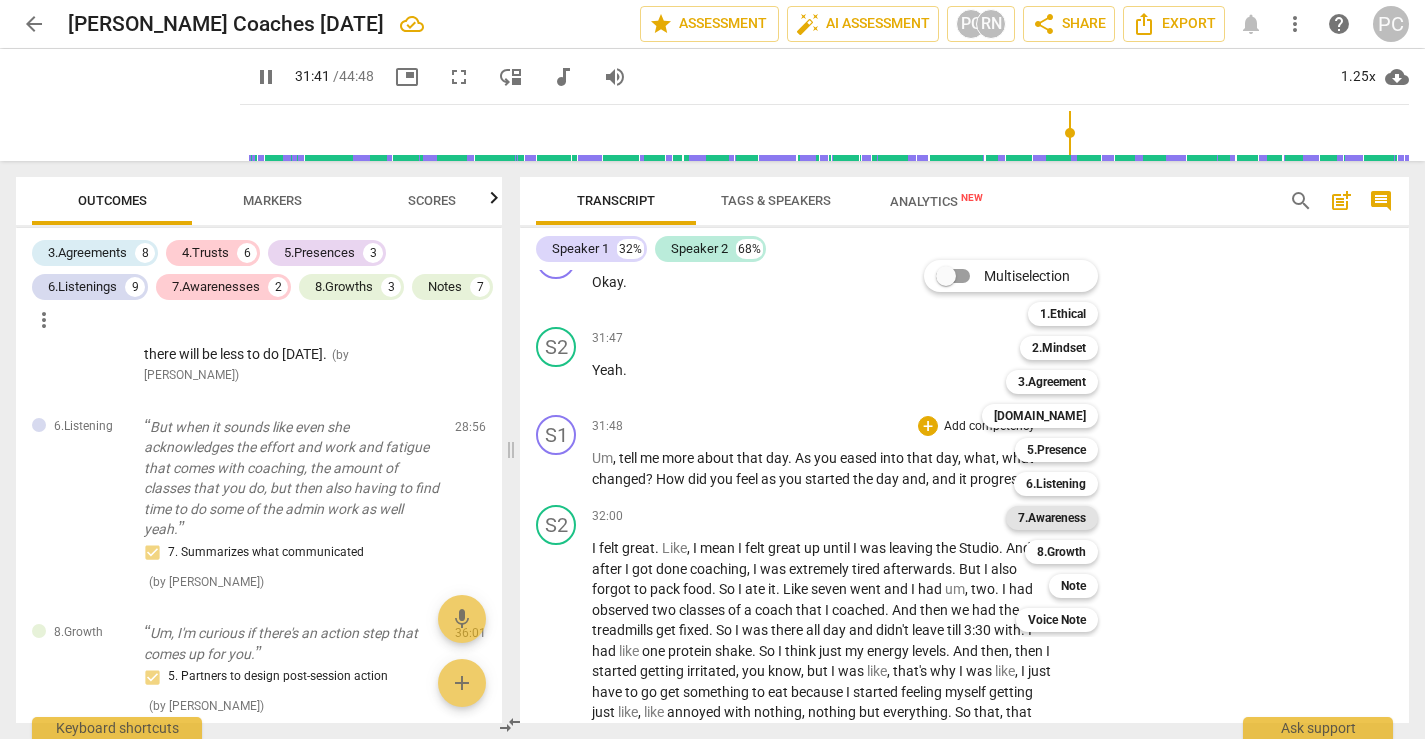 click on "7.Awareness" at bounding box center [1052, 518] 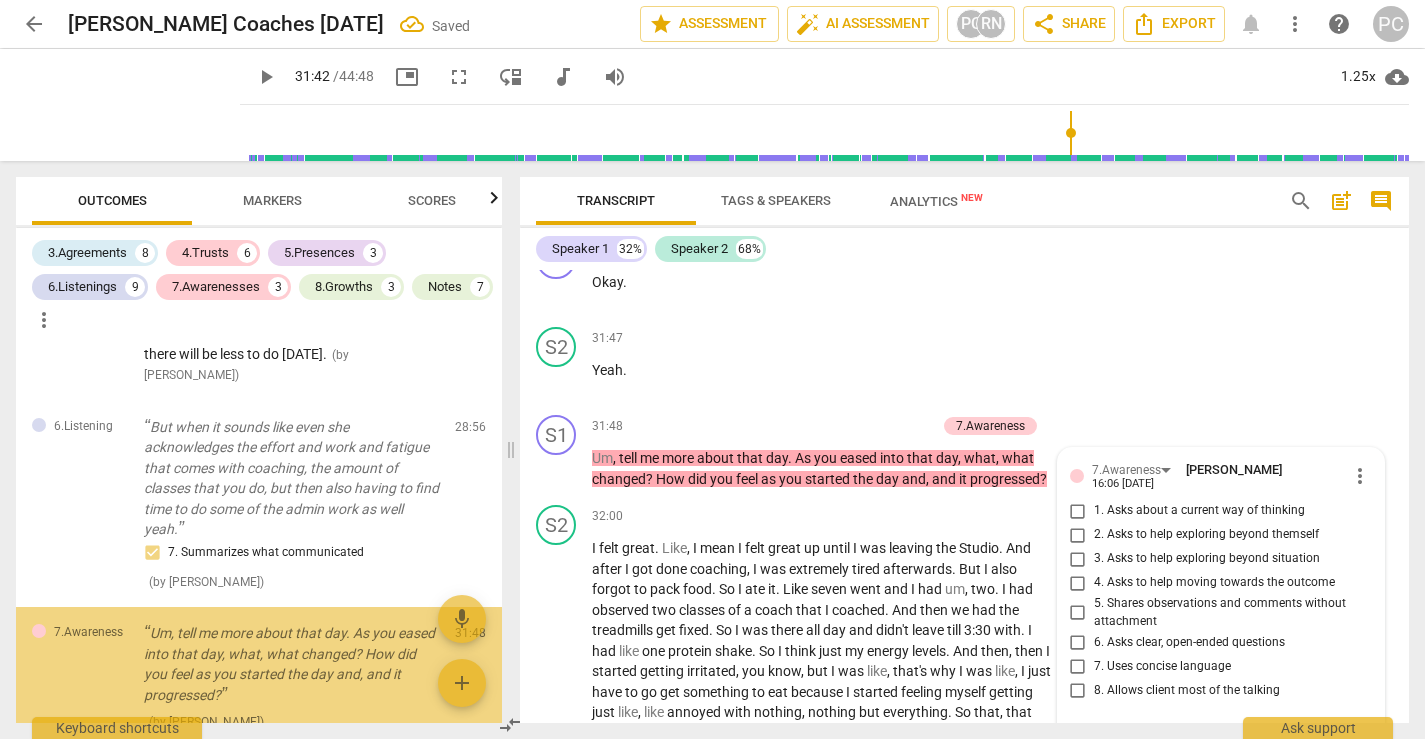 scroll, scrollTop: 12799, scrollLeft: 0, axis: vertical 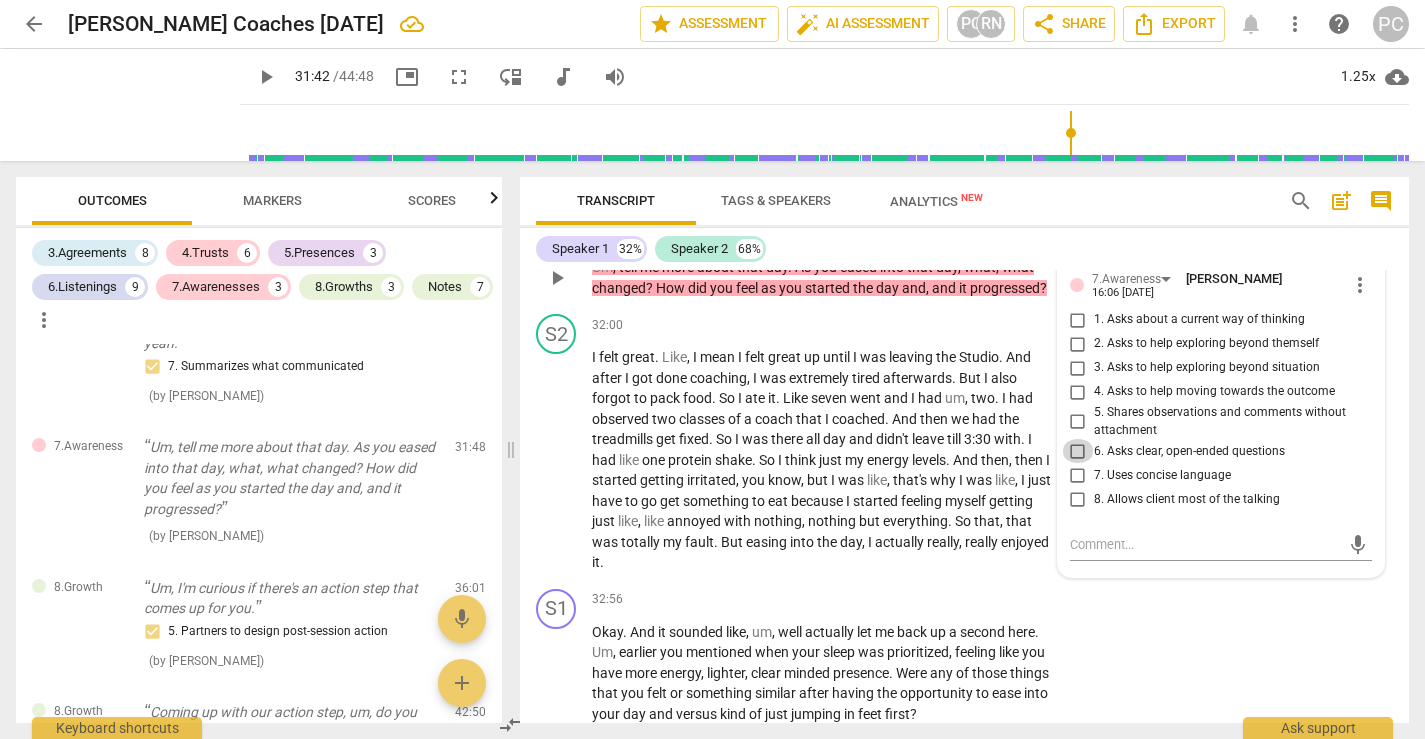 click on "6. Asks clear, open-ended questions" at bounding box center (1078, 451) 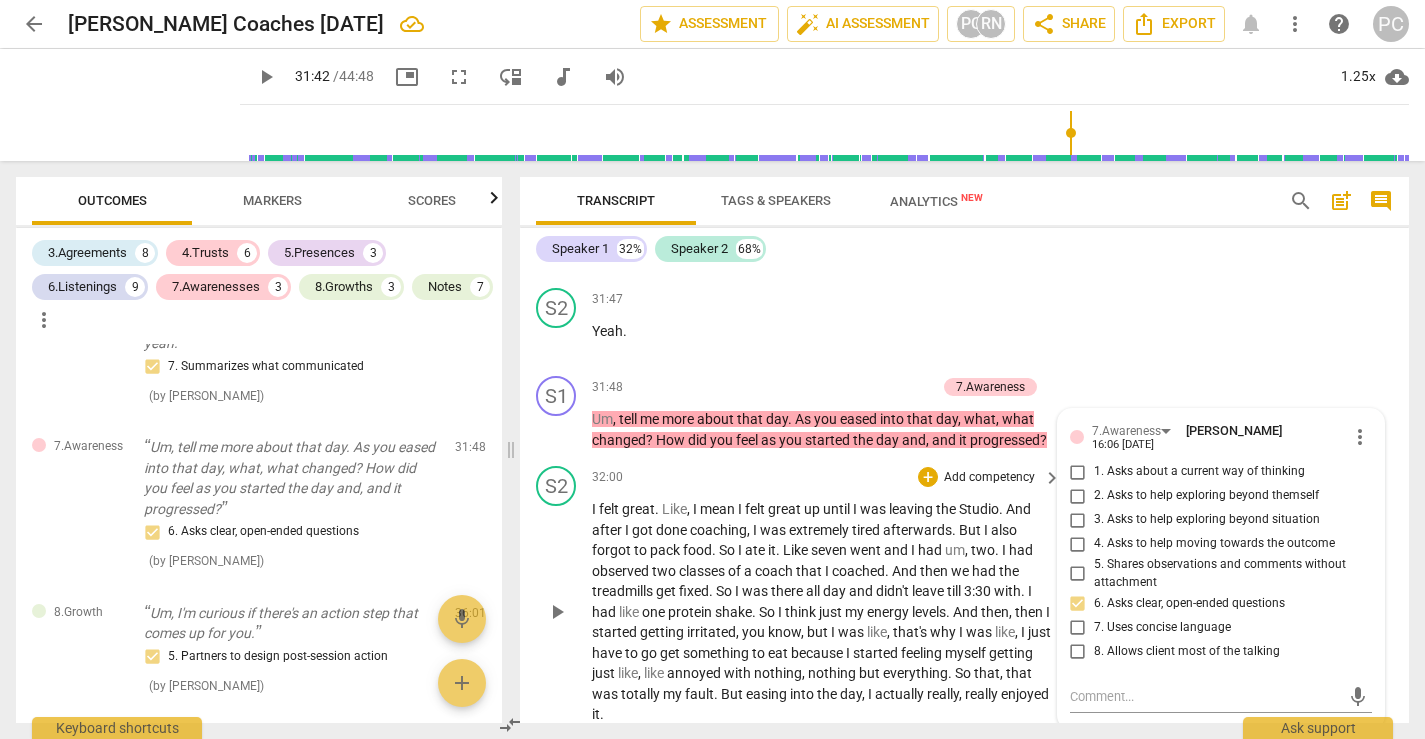 scroll, scrollTop: 12577, scrollLeft: 0, axis: vertical 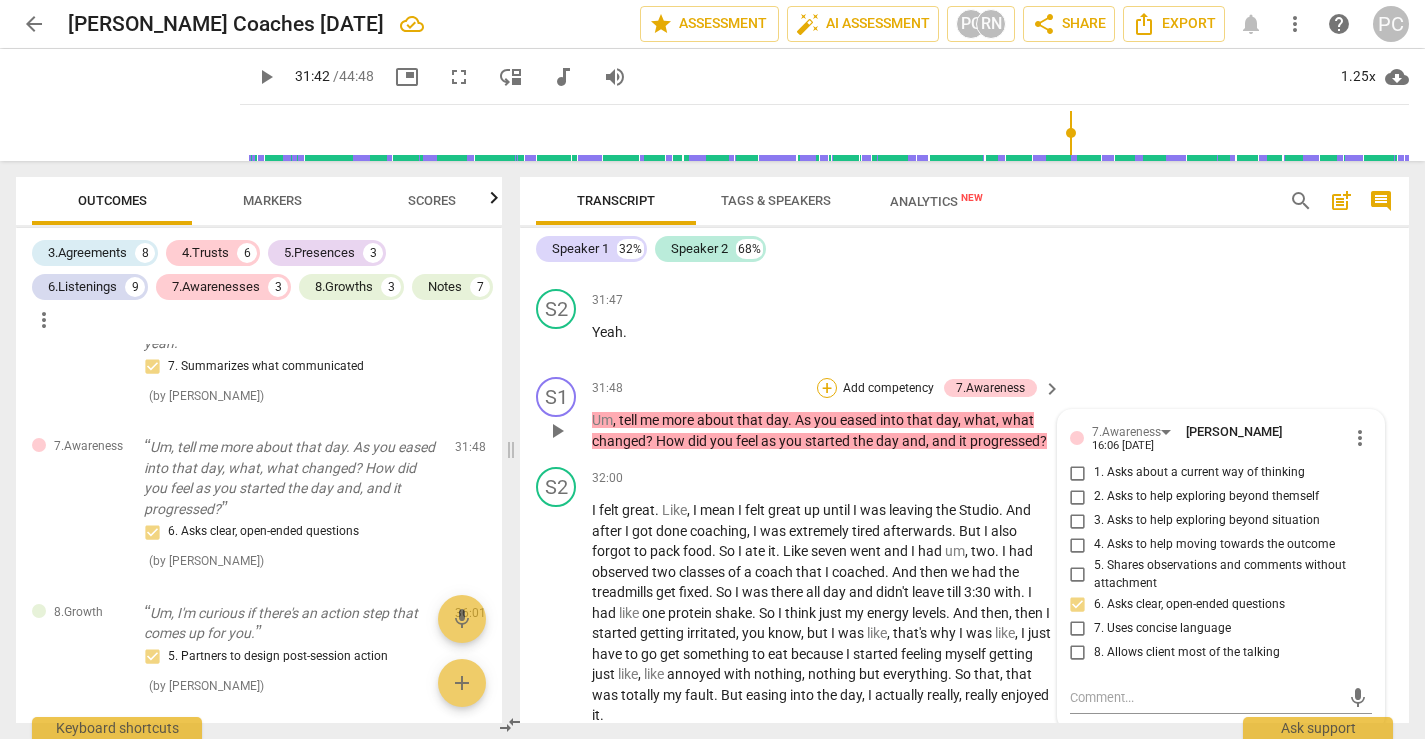 click on "+" at bounding box center (827, 388) 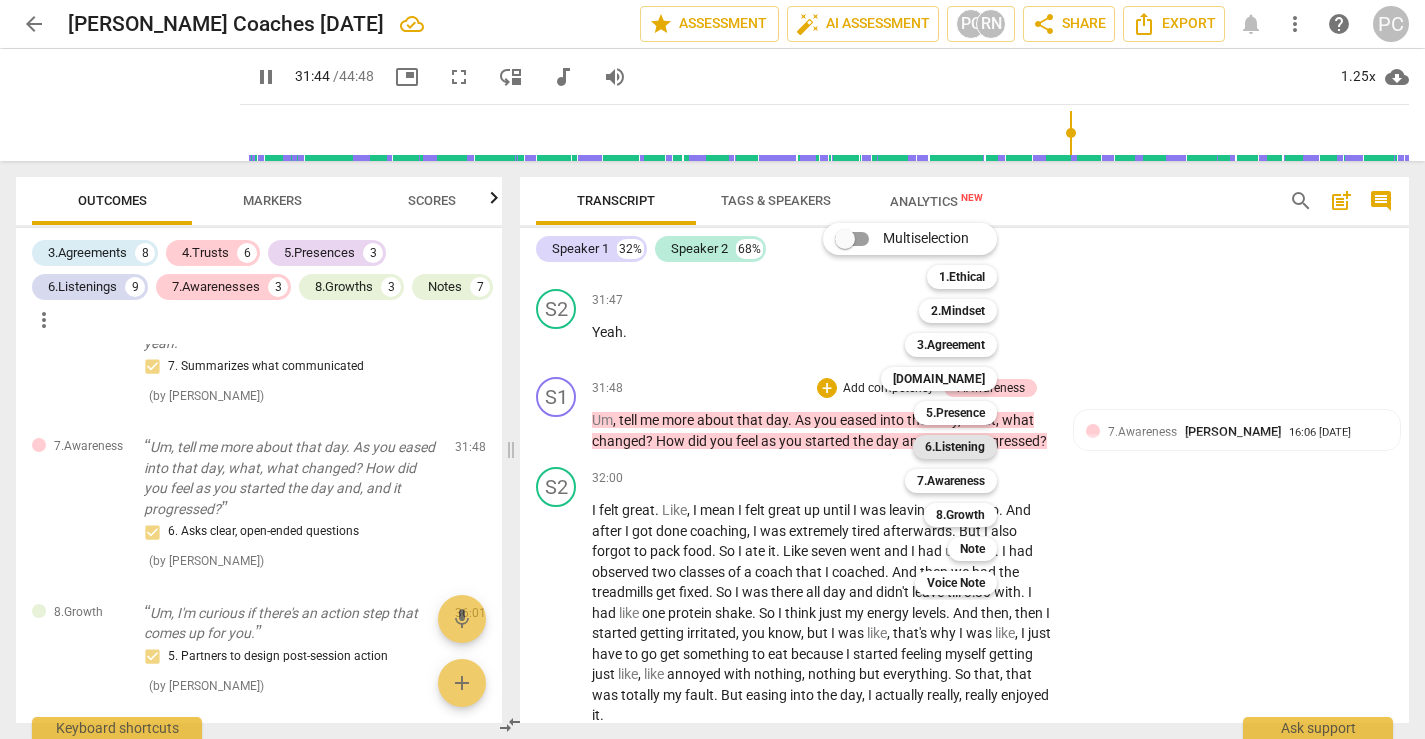 click on "6.Listening" at bounding box center [955, 447] 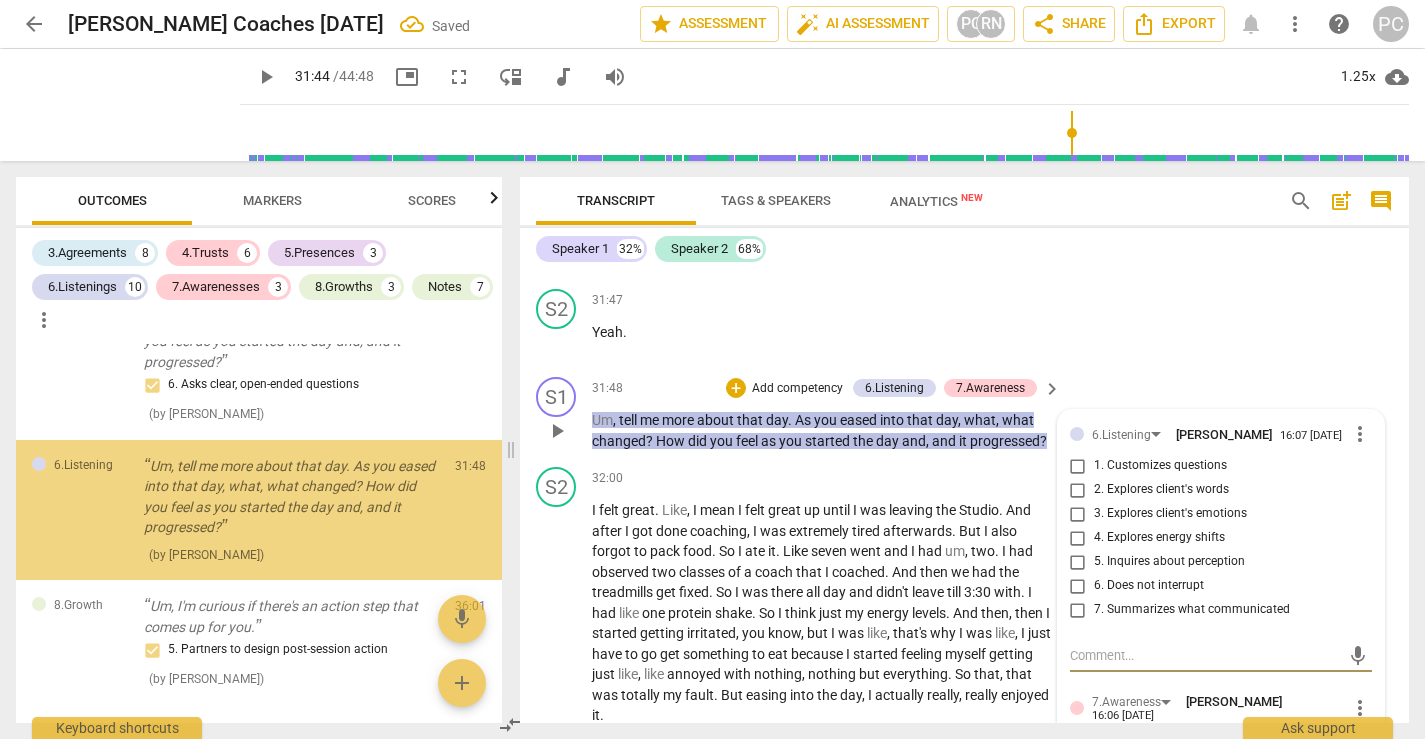 scroll, scrollTop: 7094, scrollLeft: 0, axis: vertical 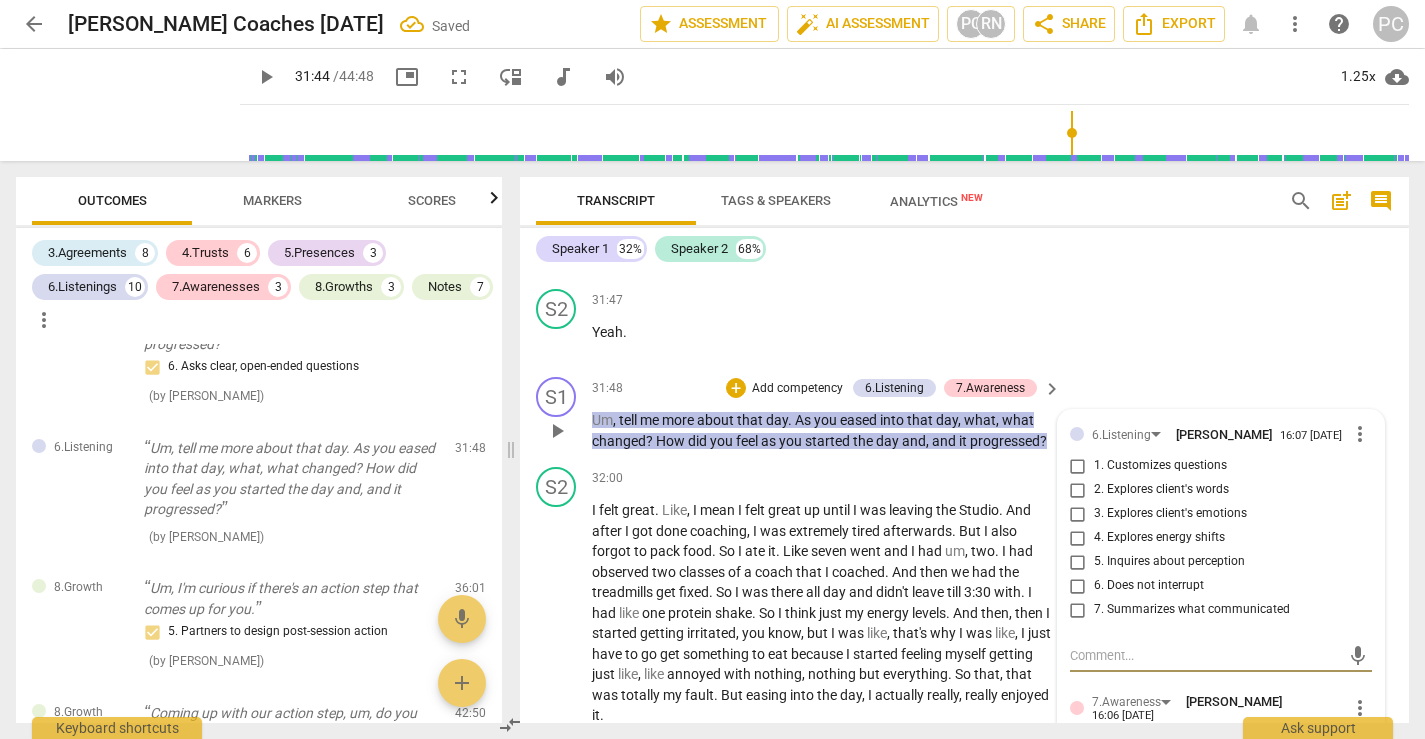 click on "1. Customizes questions" at bounding box center (1078, 466) 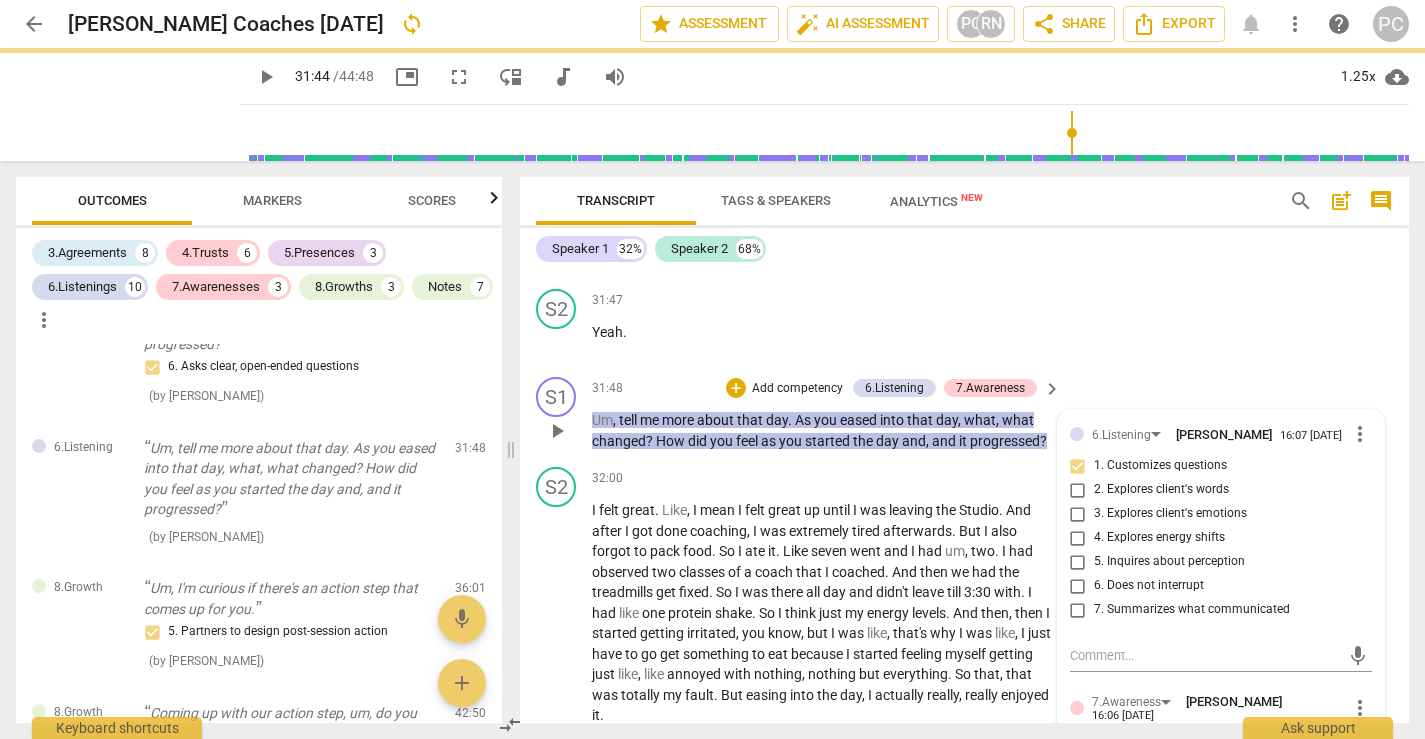 click on "5. Inquires about perception" at bounding box center (1078, 562) 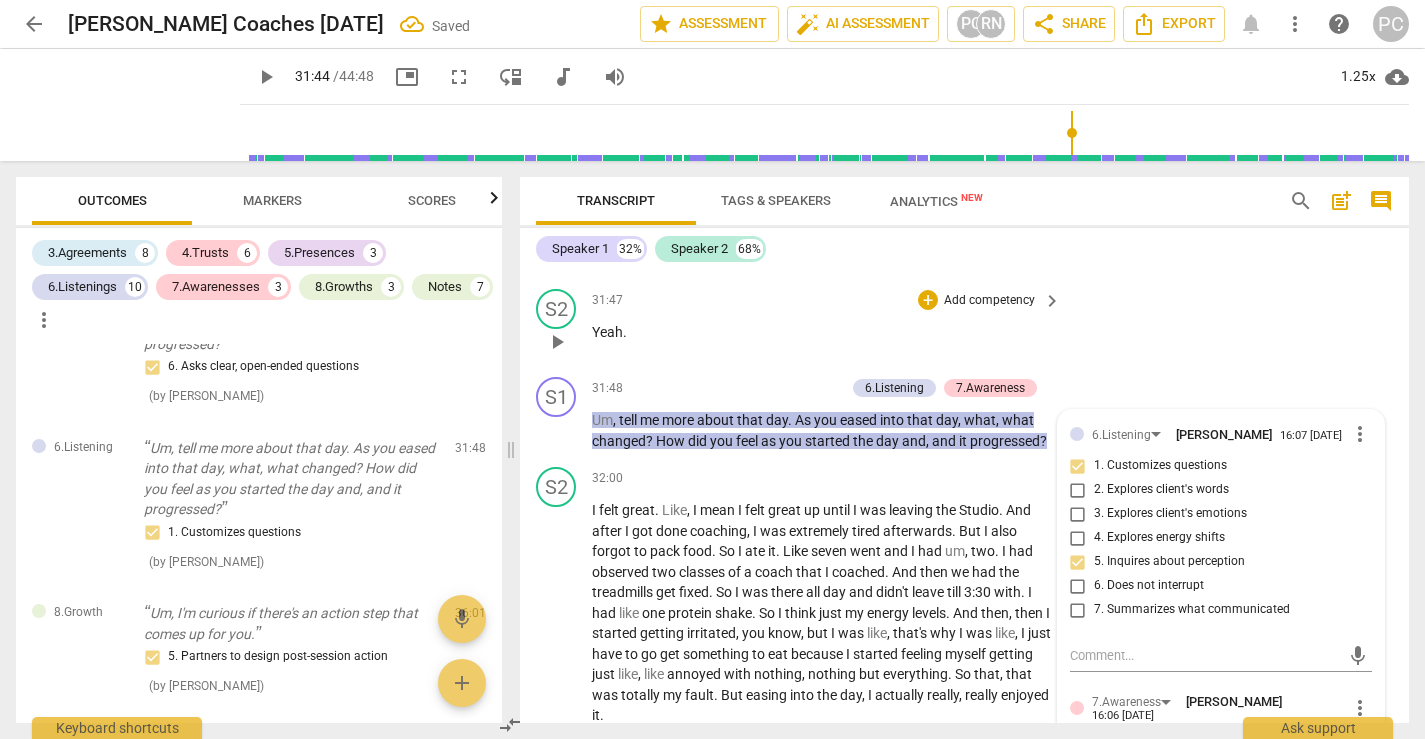 click on "S2 play_arrow pause 31:47 + Add competency keyboard_arrow_right Yeah ." at bounding box center (964, 325) 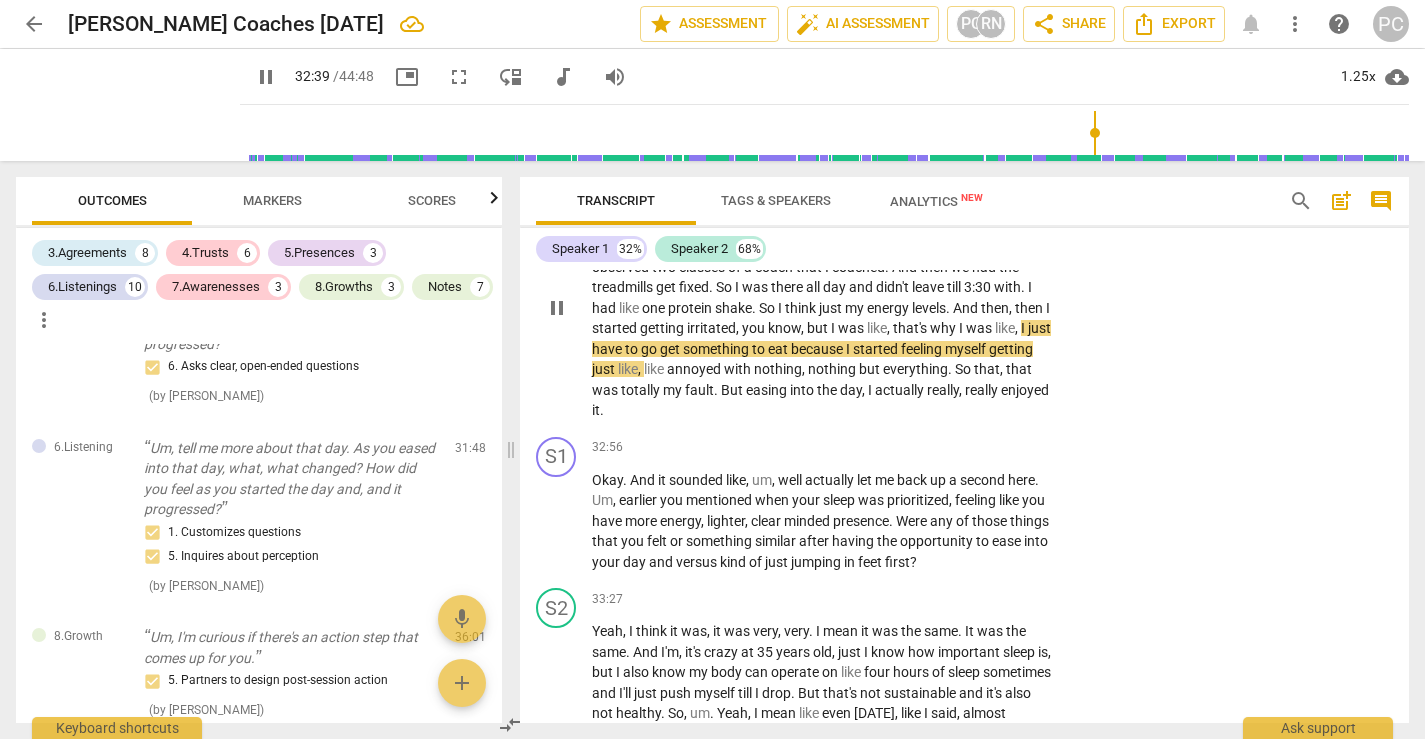 scroll, scrollTop: 12909, scrollLeft: 0, axis: vertical 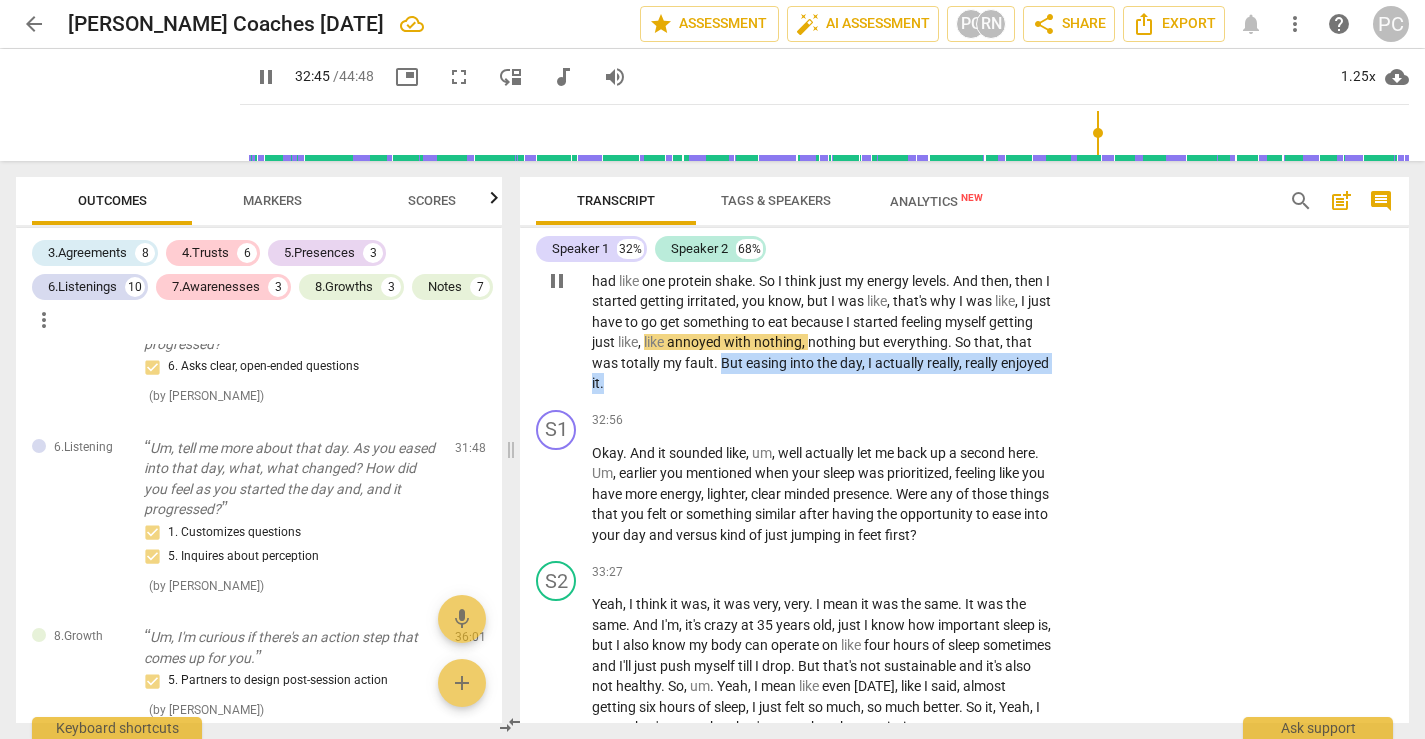 drag, startPoint x: 797, startPoint y: 385, endPoint x: 966, endPoint y: 405, distance: 170.17932 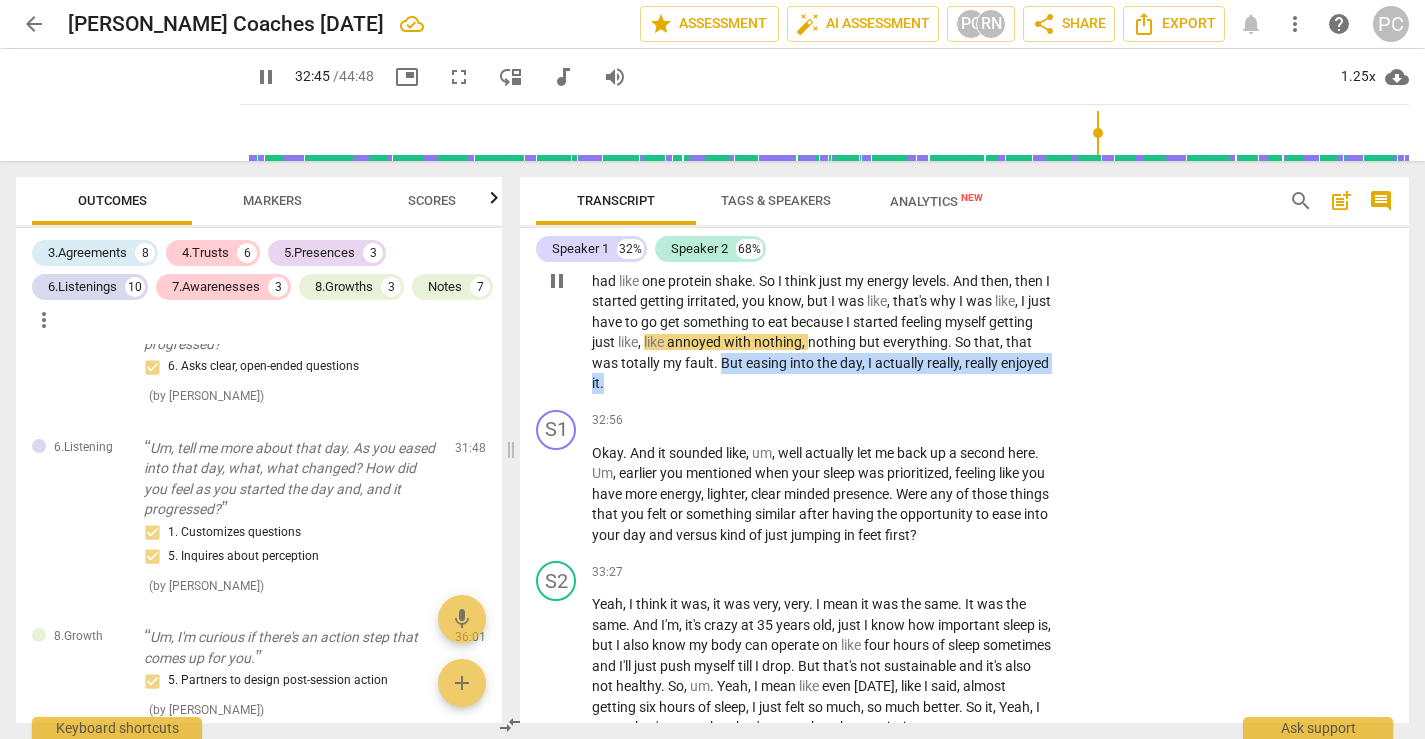 click on "I   felt   great .   Like ,   I   mean   I   felt   great   up   until   I   was   leaving   the   Studio .   And   after   I   got   done   coaching ,   I   was   extremely   tired   afterwards .   But   I   also   forgot   to   pack   food .   So   I   ate   it .   Like   seven   went   and   I   had   um ,   two .   I   had   observed   two   classes   of   a   coach   that   I   coached .   And   then   we   had   the   treadmills   get   fixed .   So   I   was   there   all   day   and   didn't   leave   till   3:30   with .   I   had   like   one   protein   shake .   So   I   think   just   my   energy   levels .   And   then ,   then   I   started   getting   irritated ,   you   know ,   but   I   was   like ,   that's   why   I   was   like ,   I   just   have   to   go   get   something   to   eat   because   I   started   feeling   myself   getting   just   like ,   like   annoyed   with   nothing ,   nothing   but   everything .   So   that ,   that   was   totally   my   fault .   But   easing" at bounding box center (821, 281) 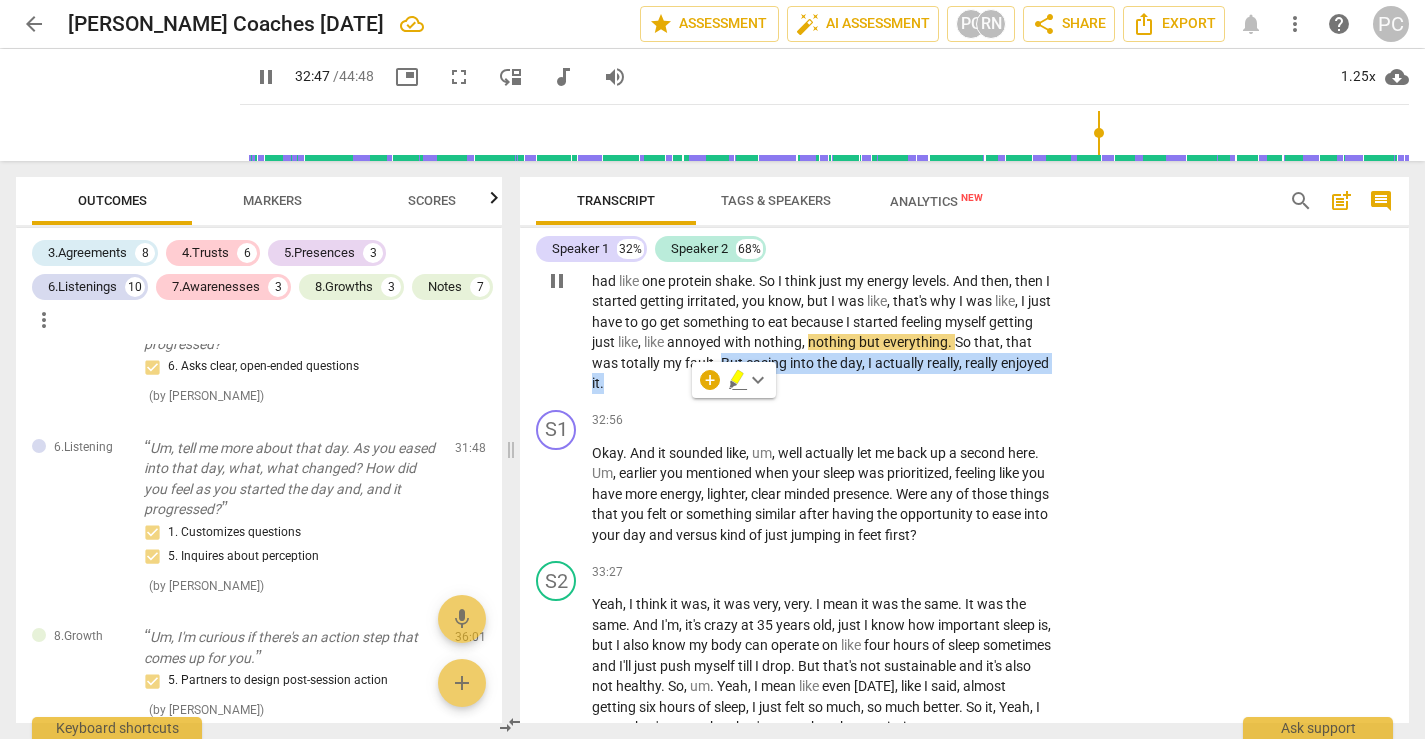 scroll, scrollTop: 12903, scrollLeft: 0, axis: vertical 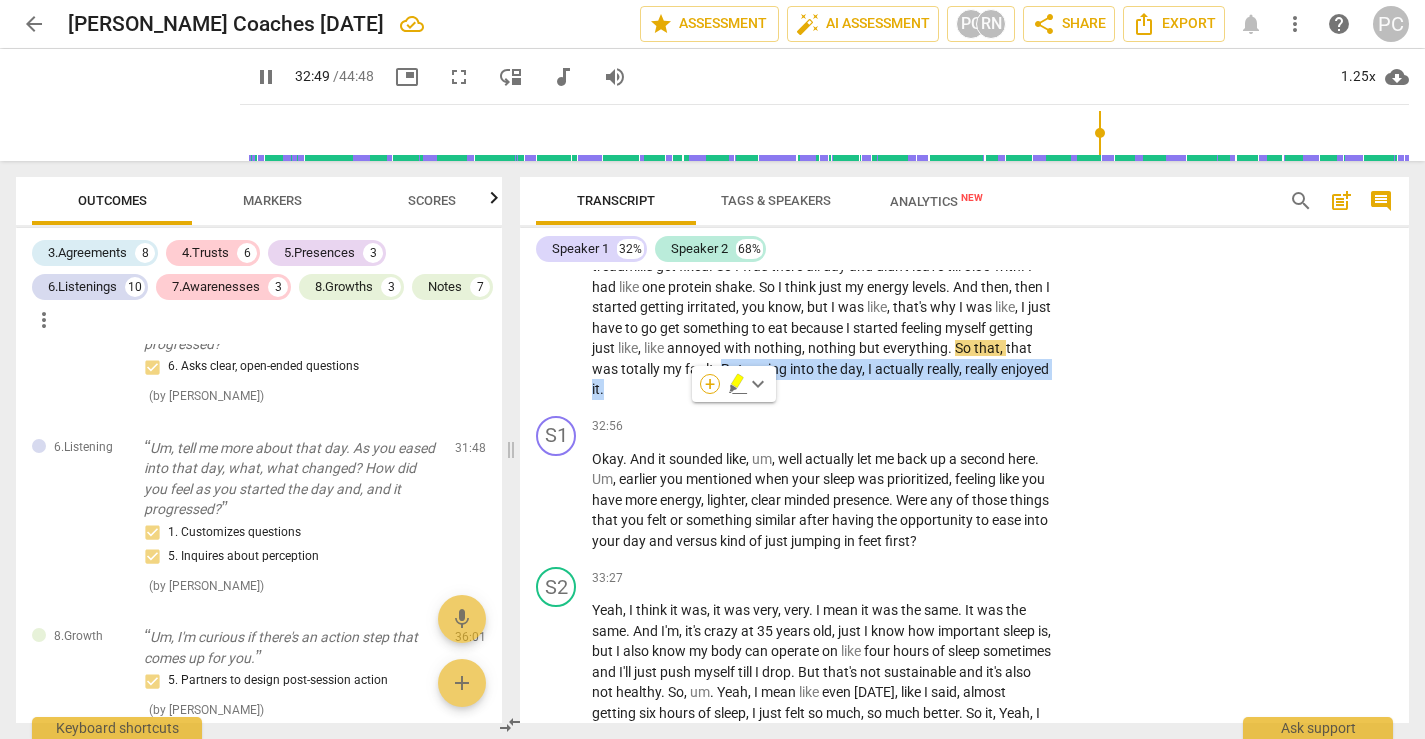 click on "+" at bounding box center [710, 384] 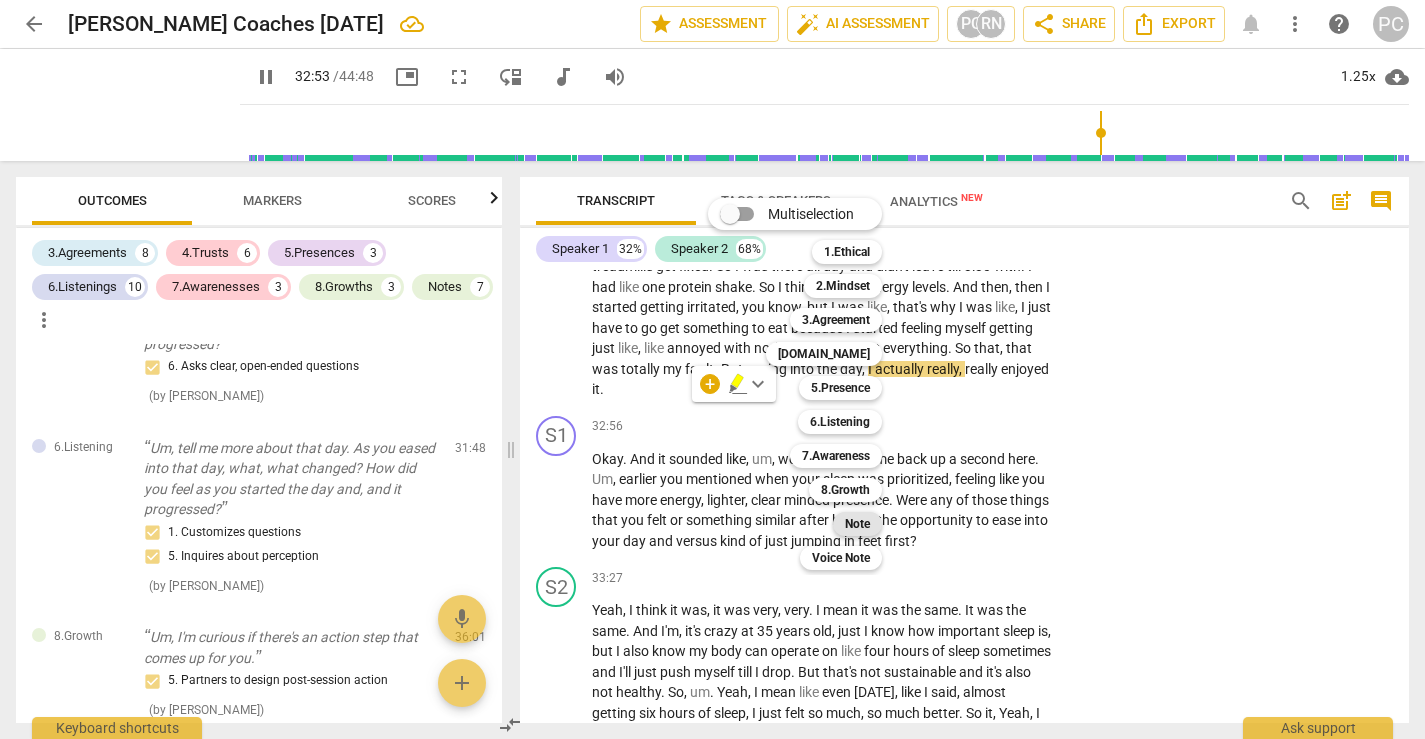 click on "Note" at bounding box center [857, 524] 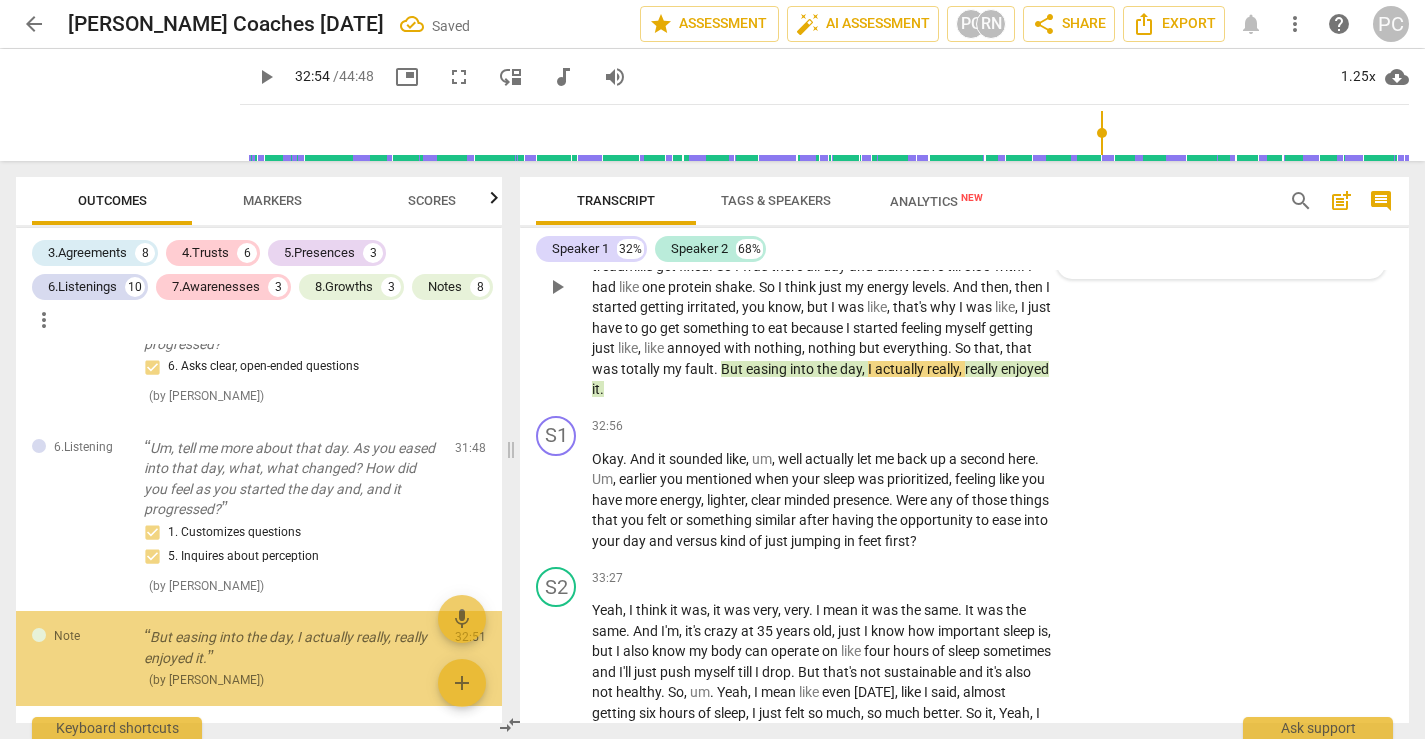 scroll, scrollTop: 12891, scrollLeft: 0, axis: vertical 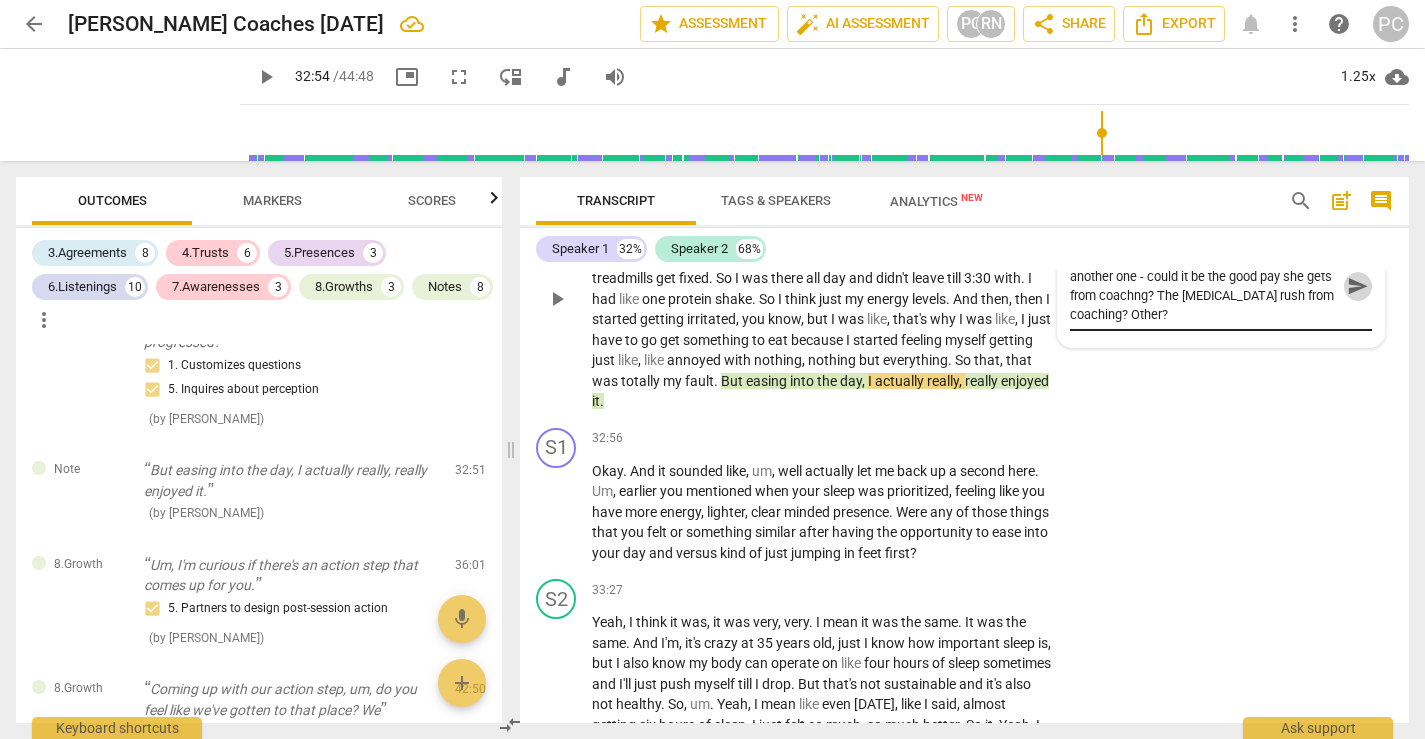 click on "send" at bounding box center (1358, 286) 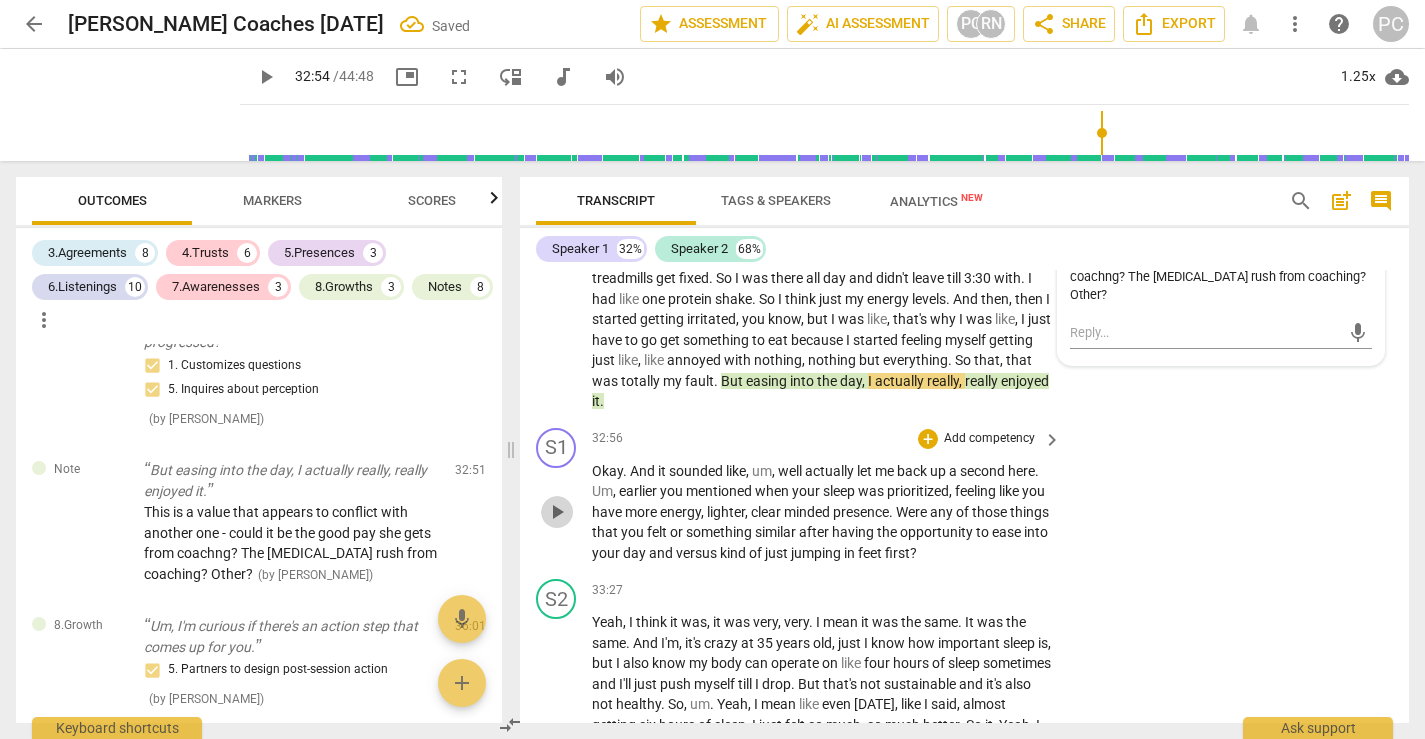 click on "play_arrow" at bounding box center (557, 512) 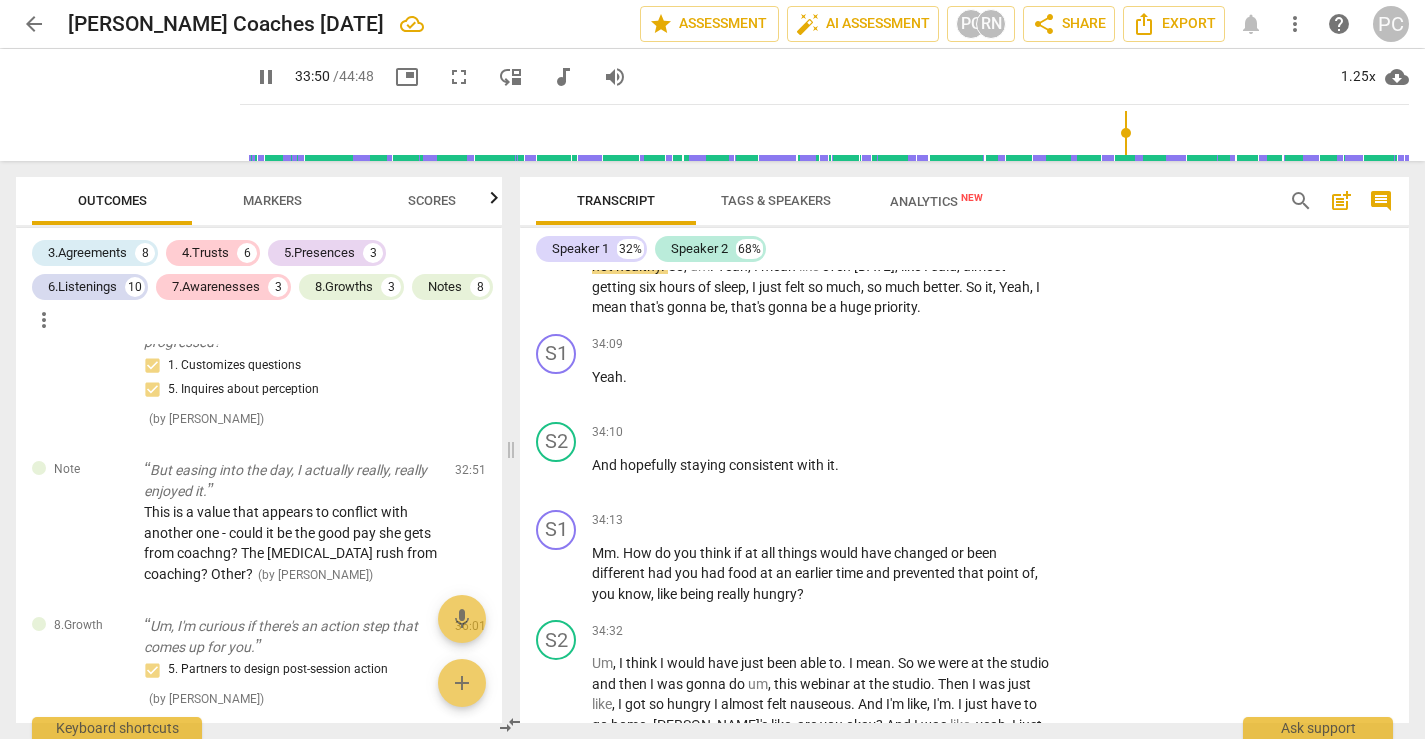 scroll, scrollTop: 13333, scrollLeft: 0, axis: vertical 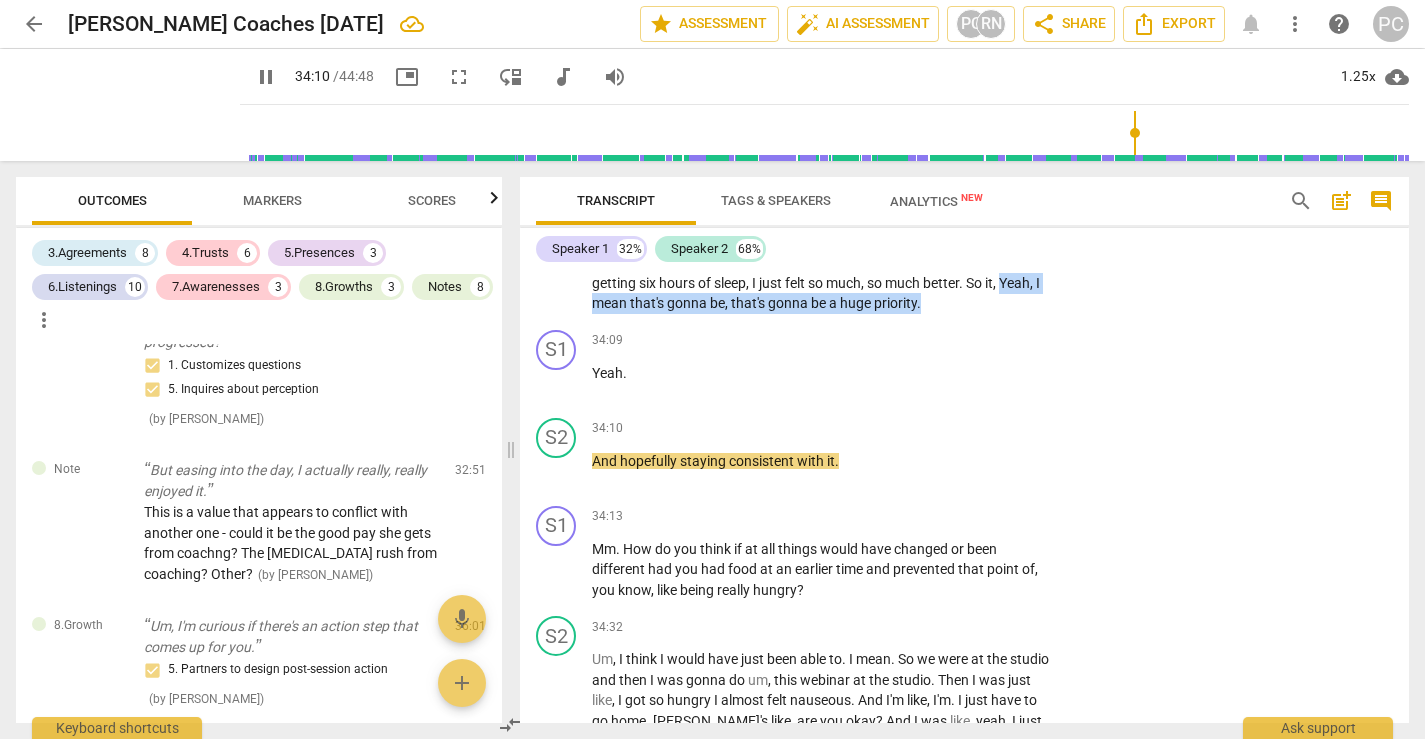 drag, startPoint x: 608, startPoint y: 323, endPoint x: 980, endPoint y: 330, distance: 372.06586 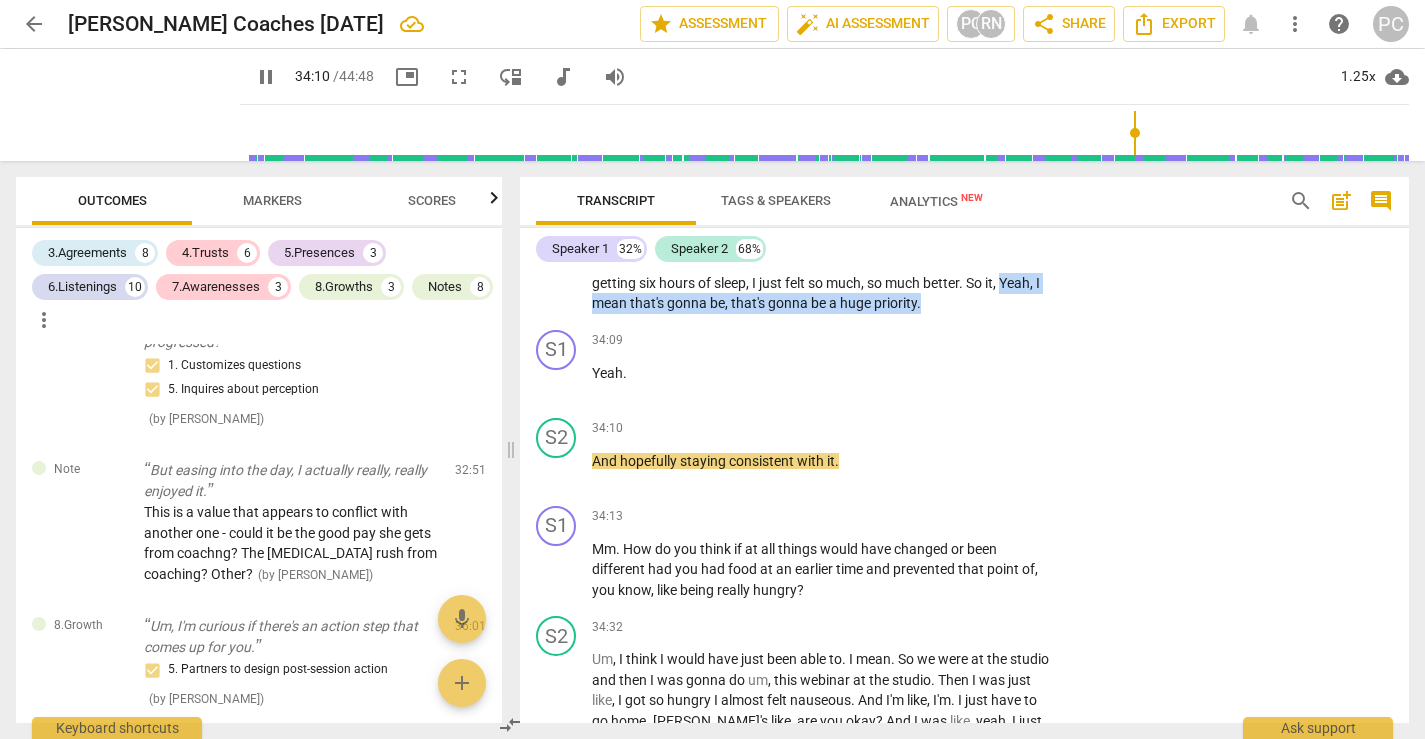 click on "Yeah ,   I   think   it   was ,   it   was   very ,   very .   I   mean   it   was   the   same .   It   was   the   same .   And   I'm ,   it's   crazy   at   [DEMOGRAPHIC_DATA] ,   just   I   know   how   important   sleep   is ,   but   I   also   know   my   body   can   operate   on   like   four   hours   of   sleep   sometimes   and   I'll   just   push   myself   till   I   drop .   But   that's   not   sustainable   and   it's   also   not   healthy .   So ,   um .   Yeah ,   I   mean   like   even   [DATE] ,   like   I   said ,   almost   getting   six   hours   of   sleep ,   I   just   felt   so   much ,   so   much   better .   So   it ,   Yeah ,   I   mean   that's   gonna   be ,   that's   gonna   be   a   huge   priority ." at bounding box center (821, 242) 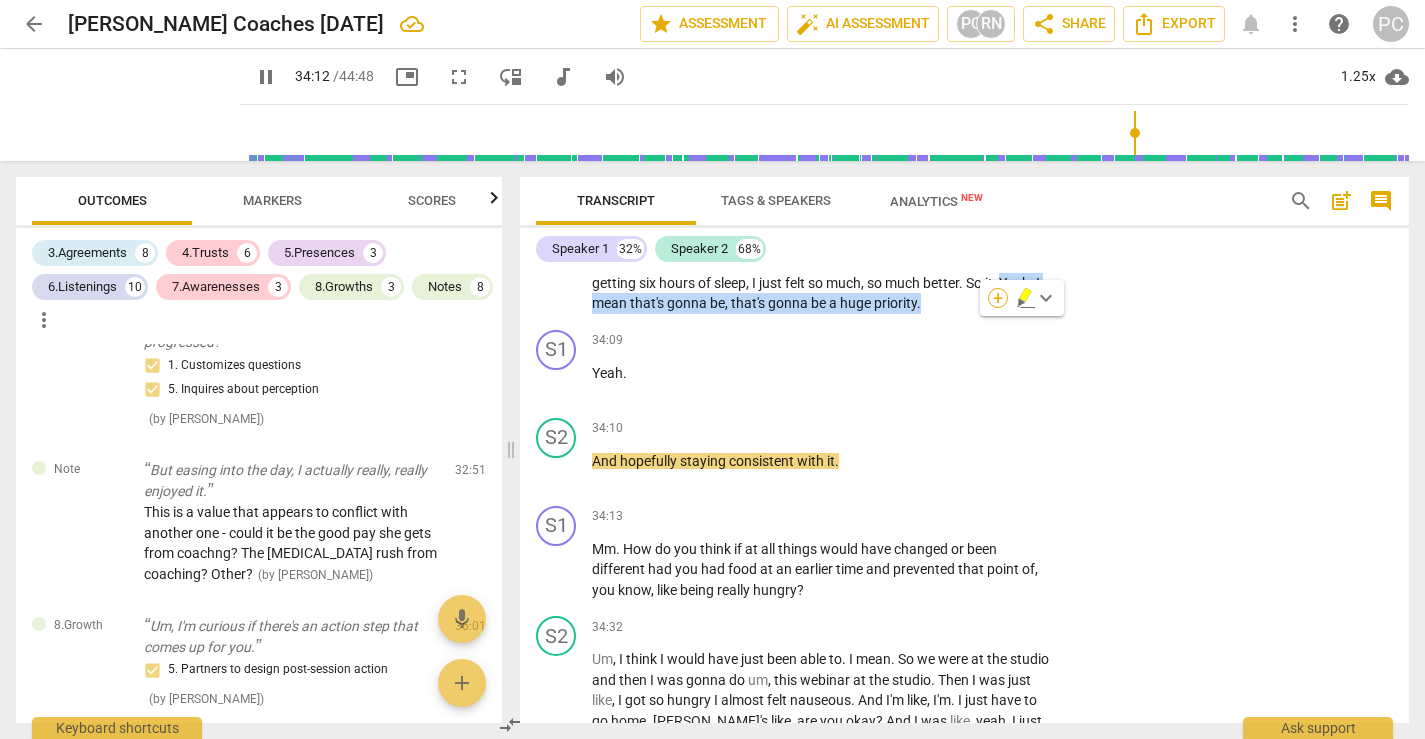 click on "+" at bounding box center [998, 298] 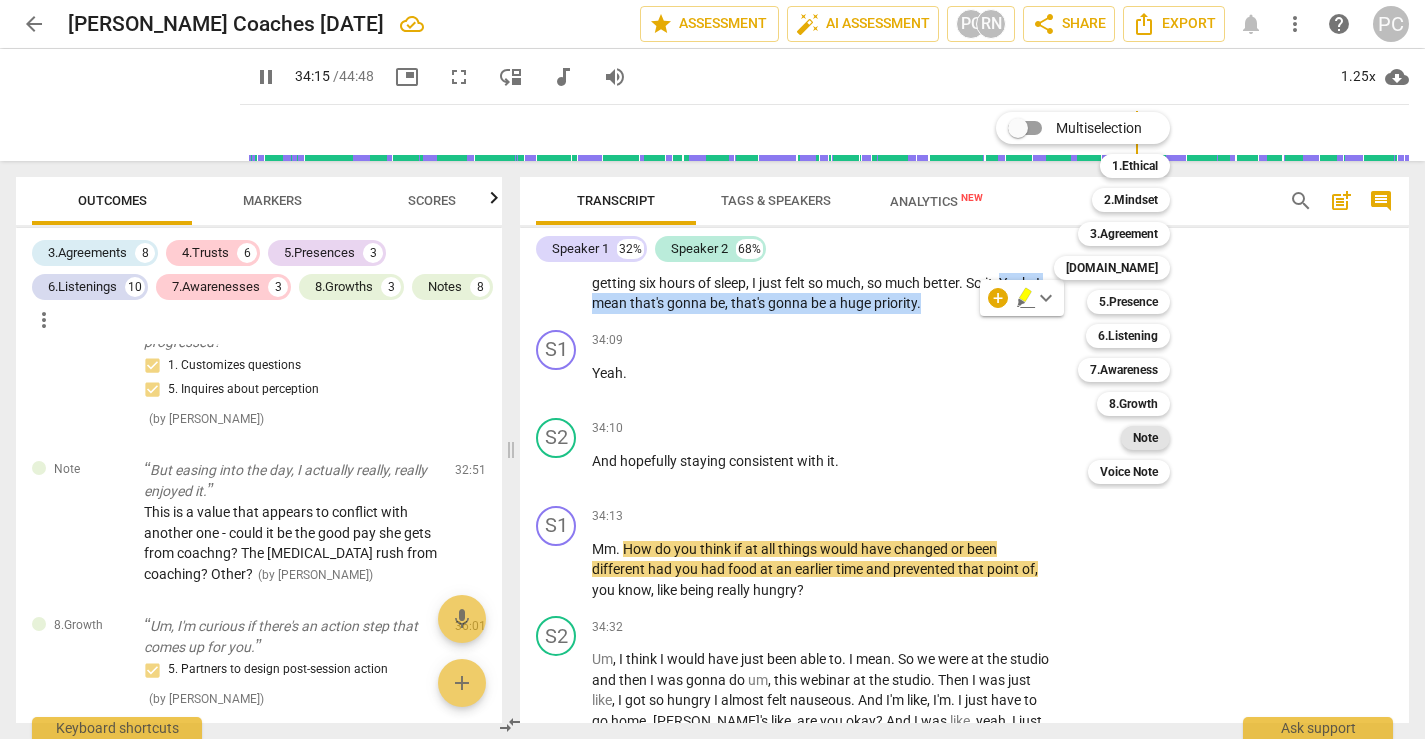 click on "Note" at bounding box center [1145, 438] 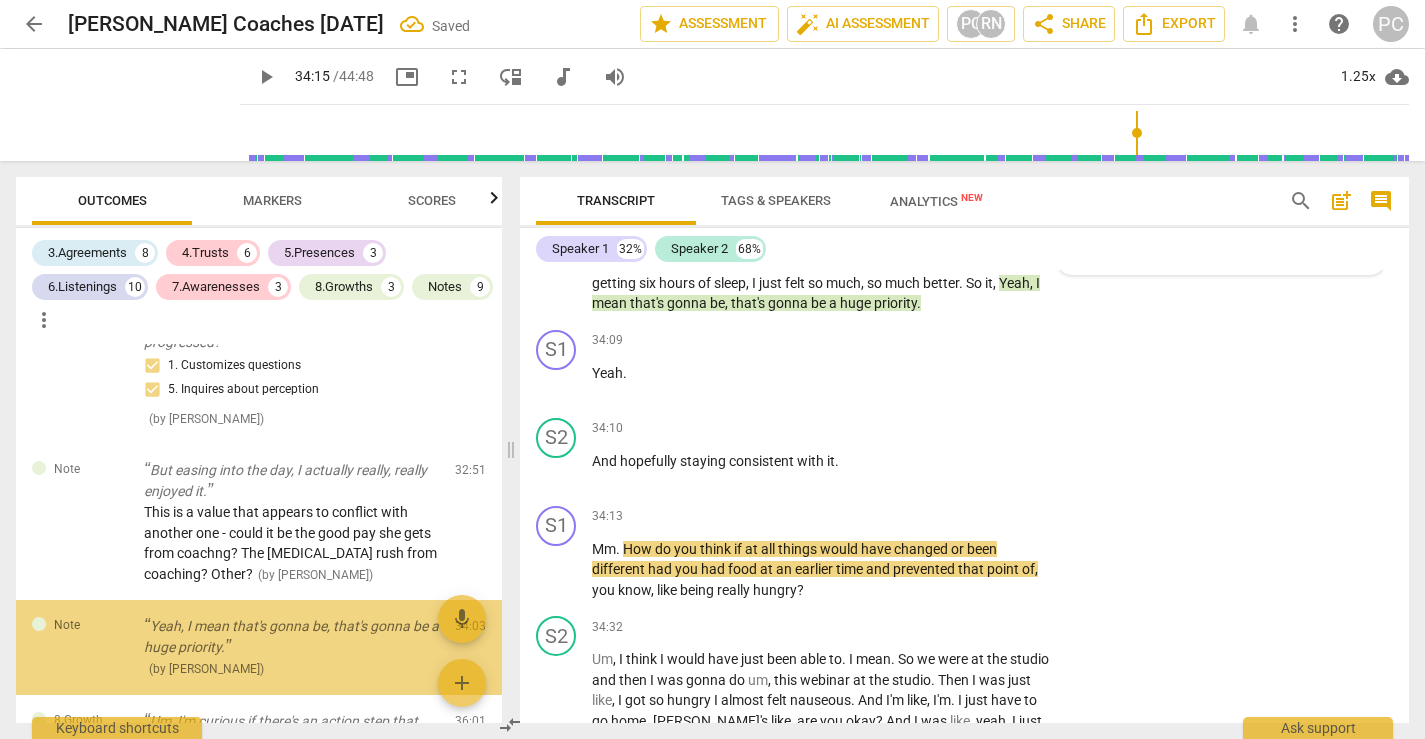 scroll, scrollTop: 13098, scrollLeft: 0, axis: vertical 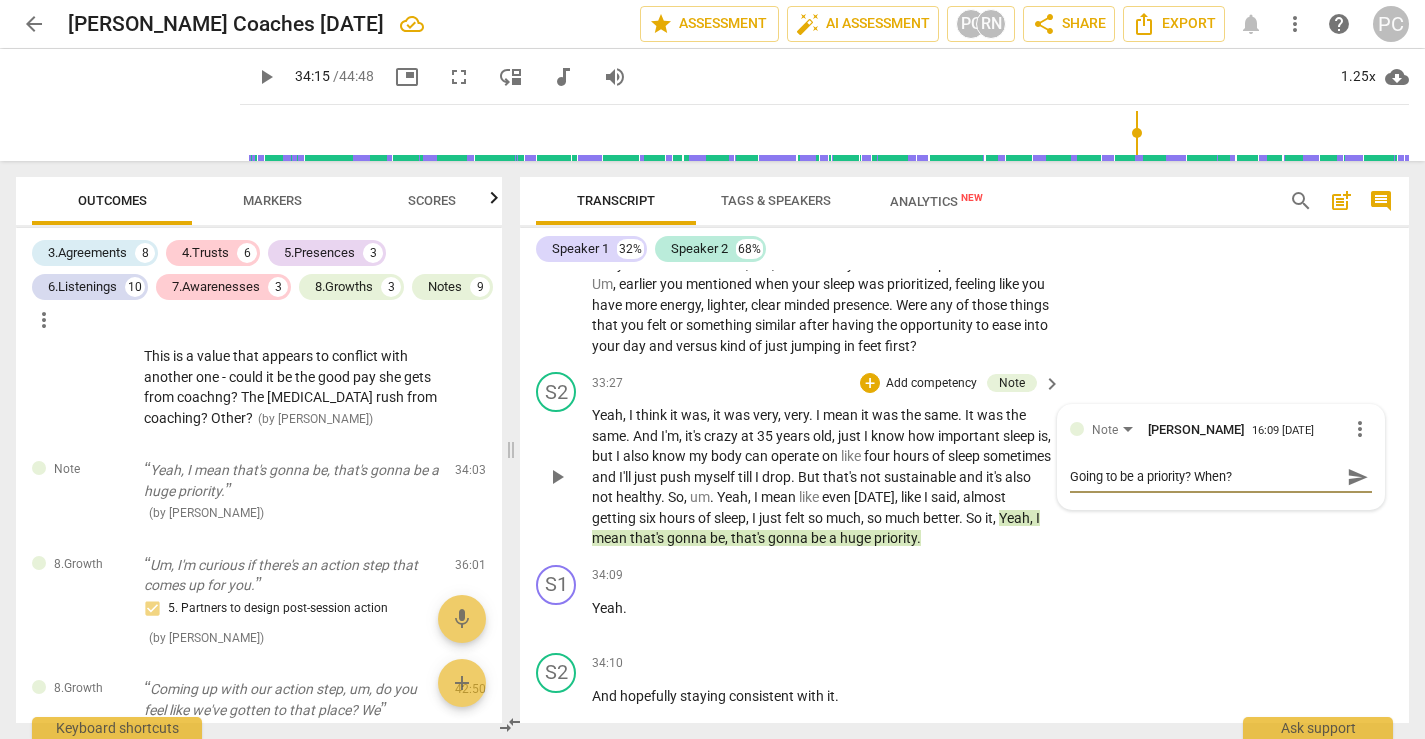 click on "send" at bounding box center (1358, 477) 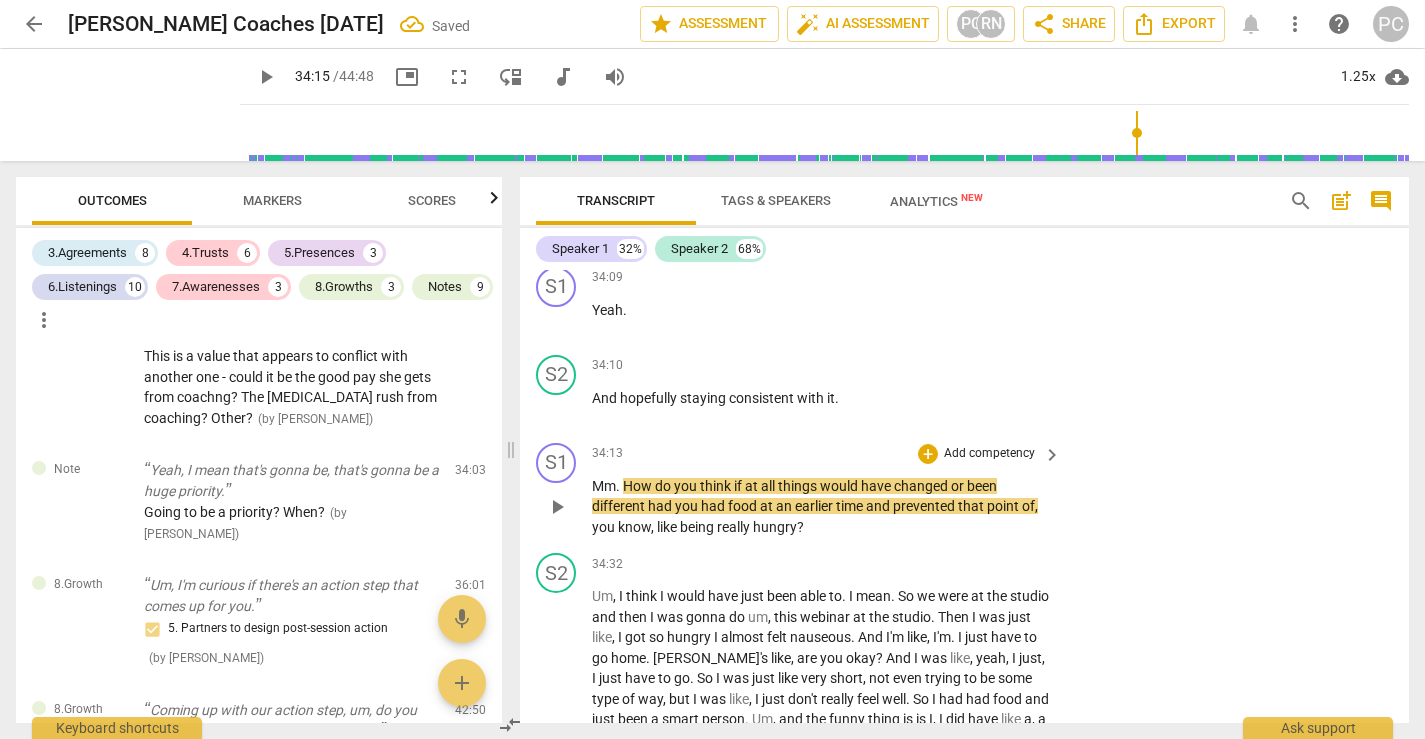 scroll, scrollTop: 13399, scrollLeft: 0, axis: vertical 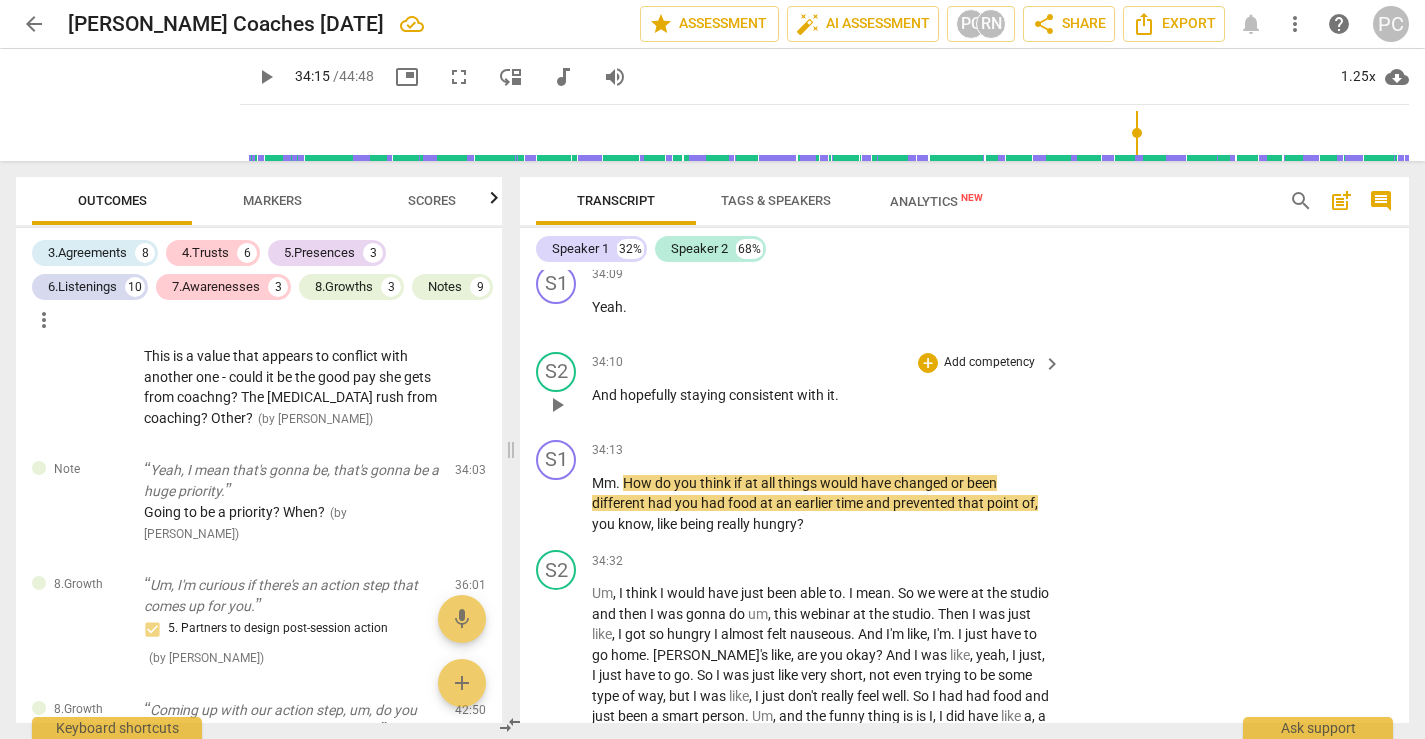 click on "play_arrow" at bounding box center (557, 405) 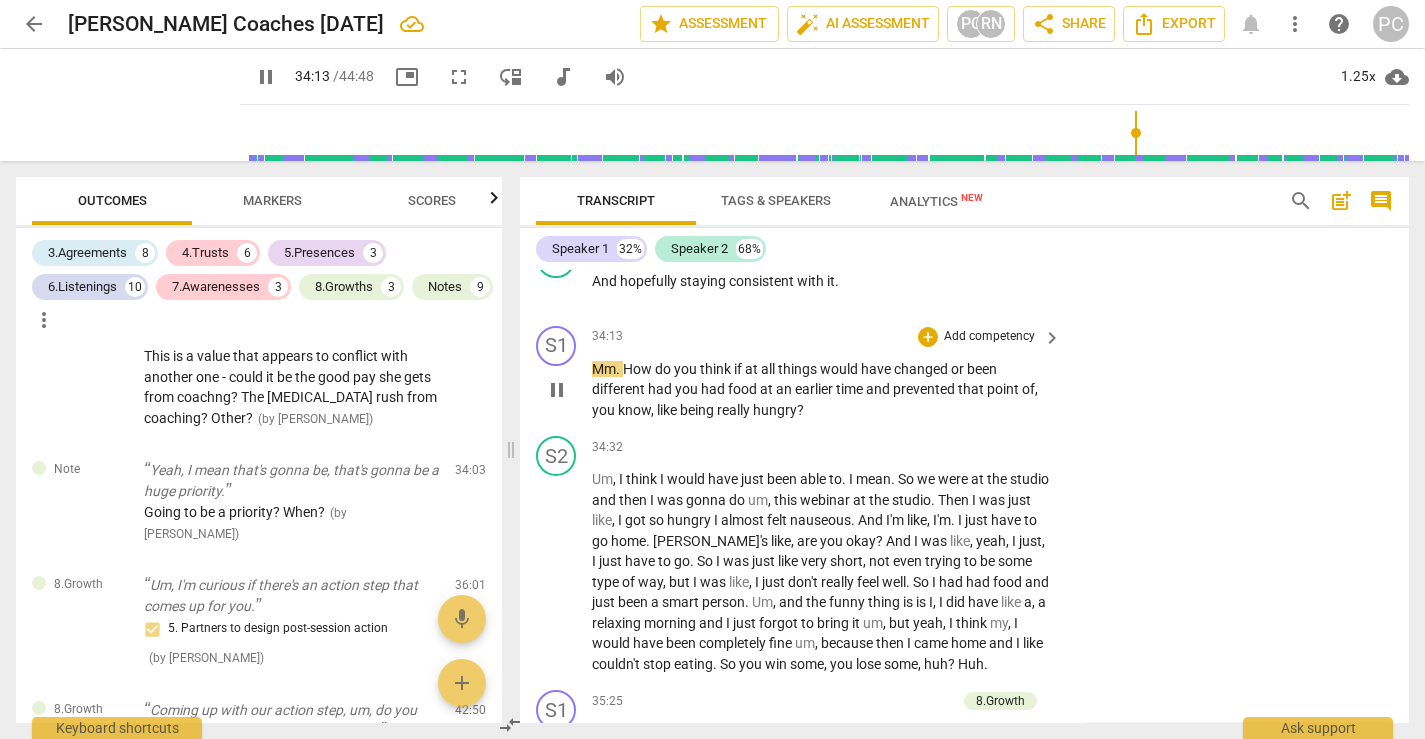 scroll, scrollTop: 13517, scrollLeft: 0, axis: vertical 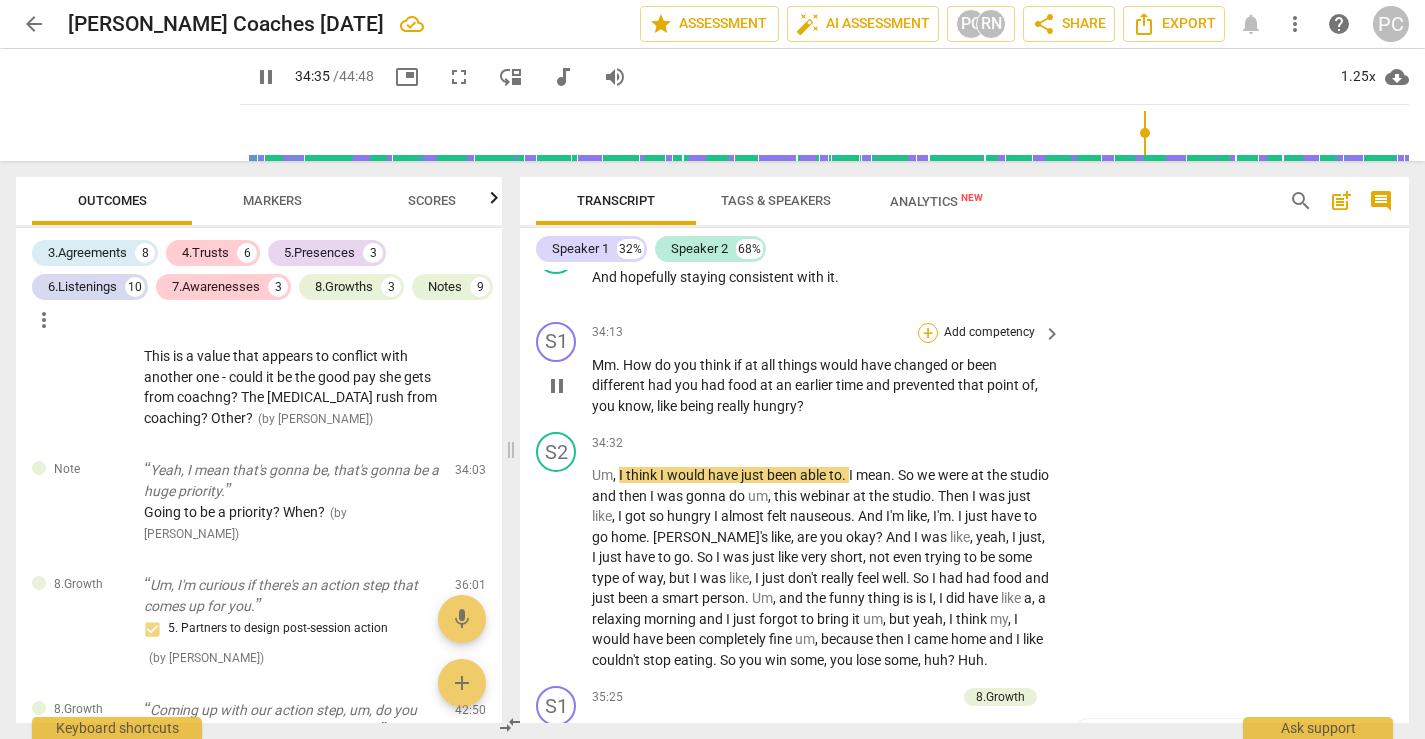 click on "+" at bounding box center [928, 333] 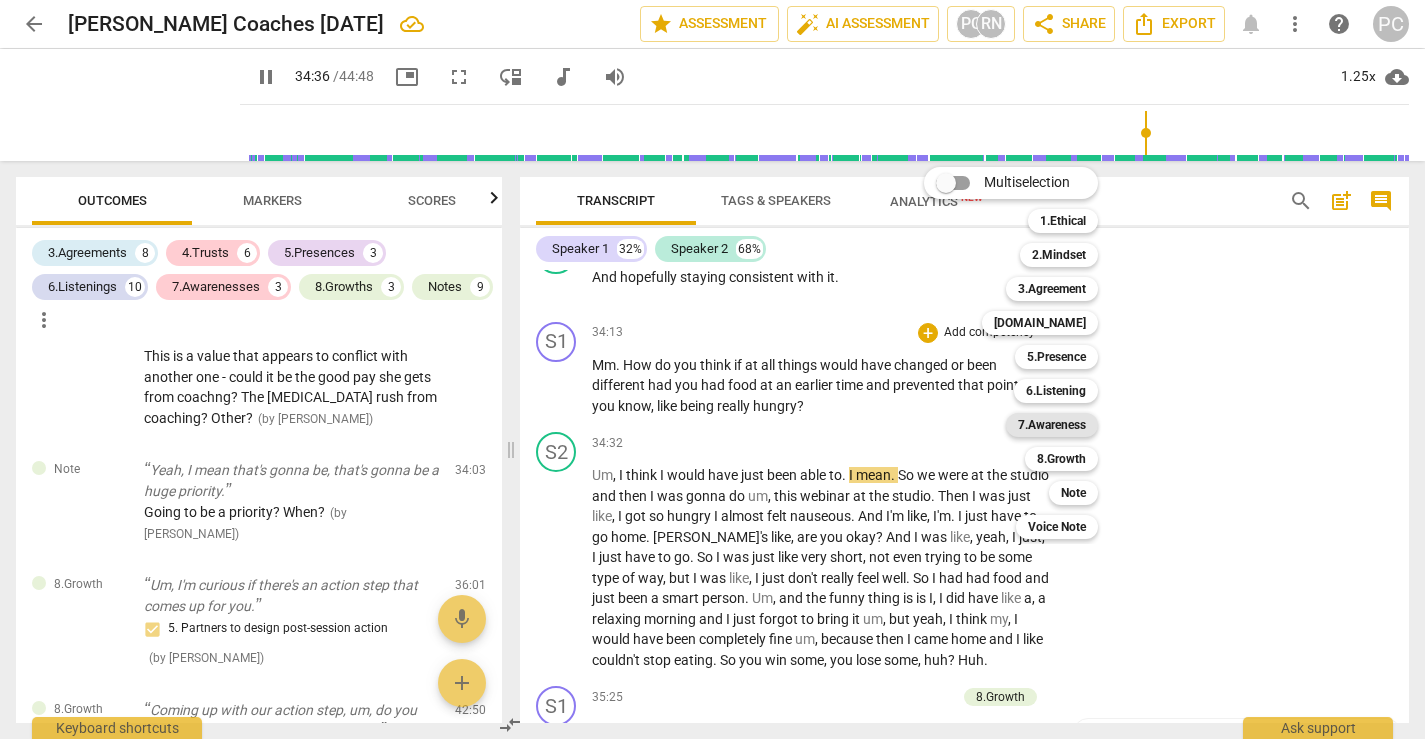 click on "7.Awareness" at bounding box center [1052, 425] 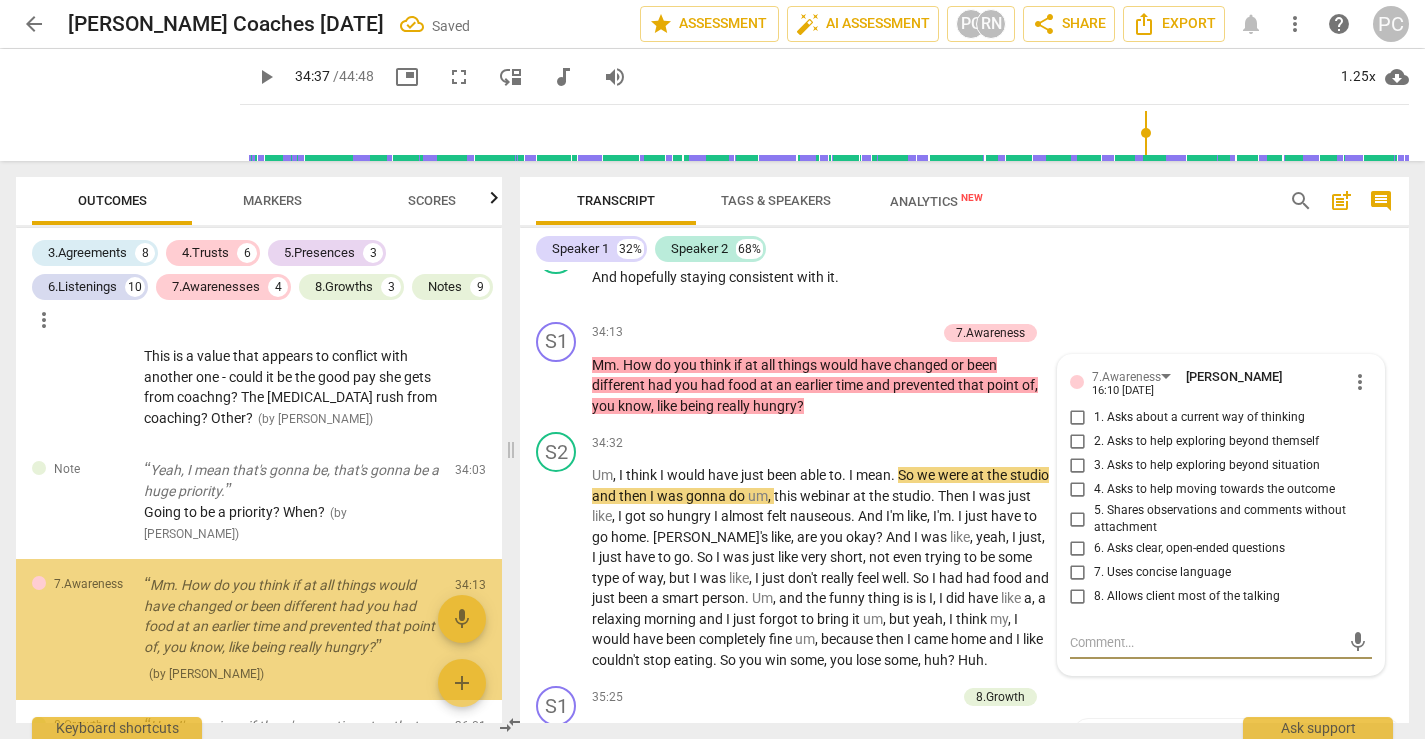 scroll, scrollTop: 7534, scrollLeft: 0, axis: vertical 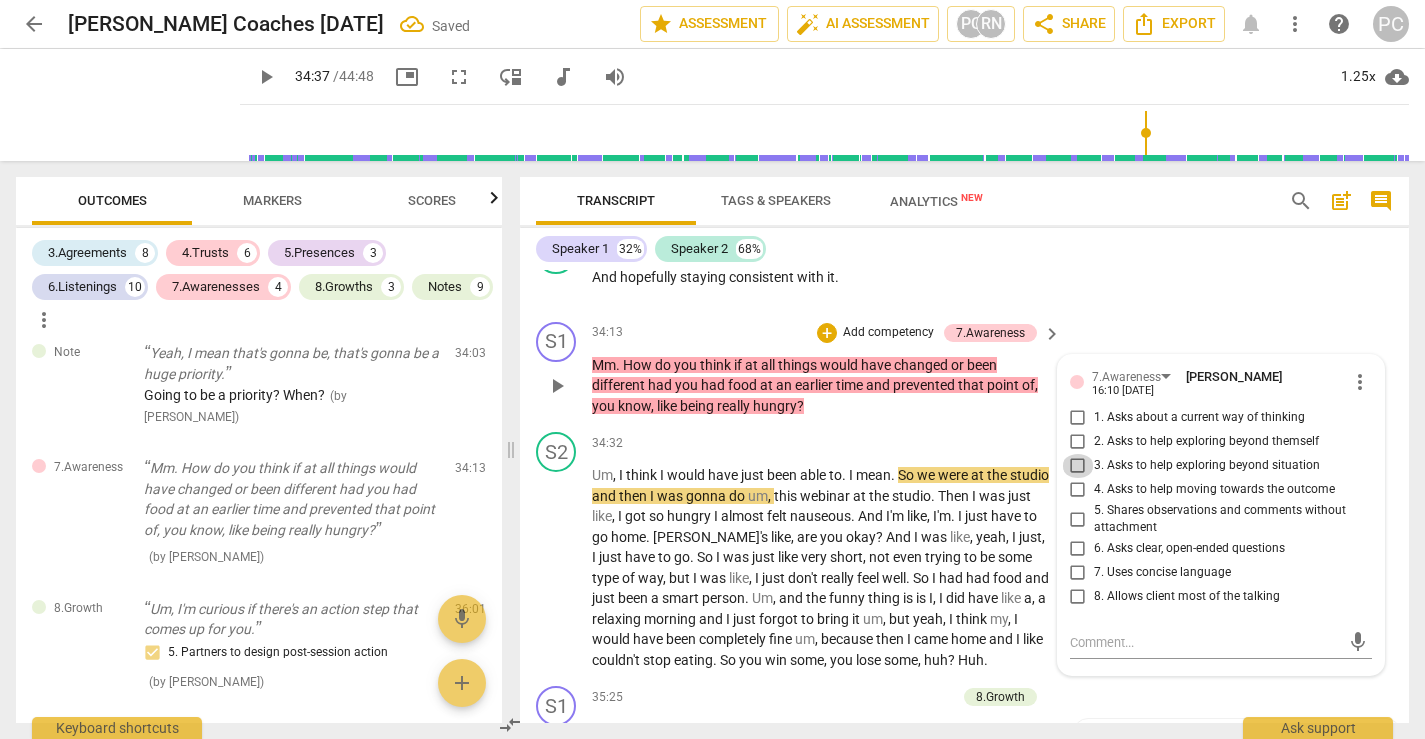 click on "3. Asks to help exploring beyond situation" at bounding box center (1078, 466) 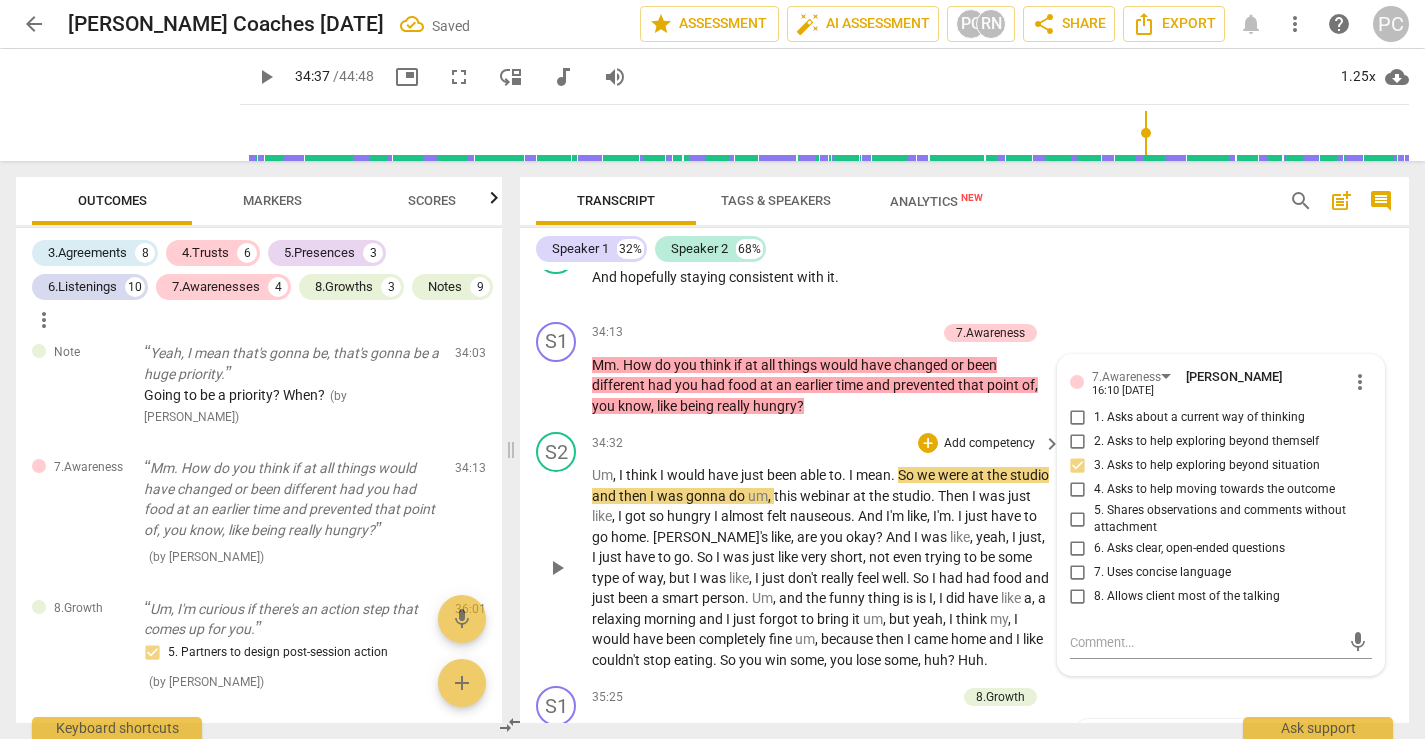 click on "play_arrow" at bounding box center [557, 568] 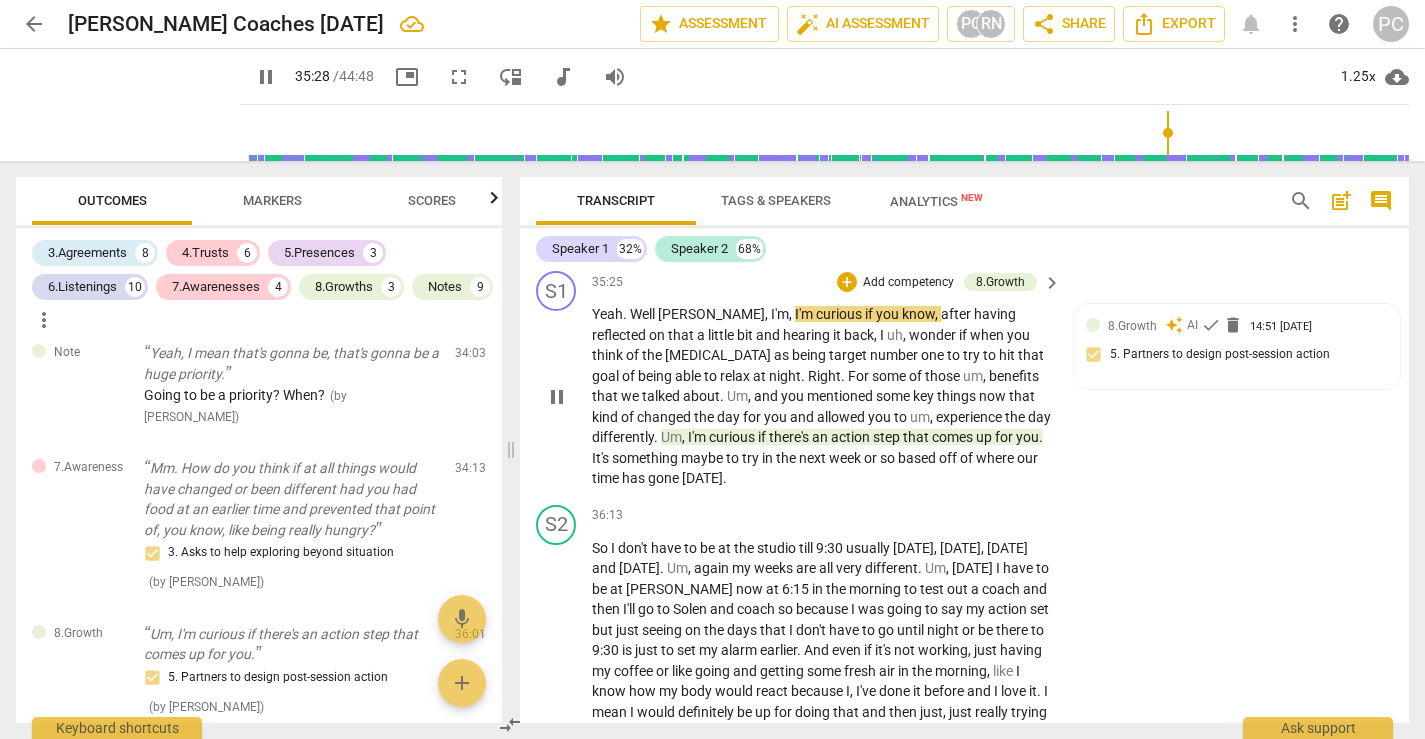 scroll, scrollTop: 13942, scrollLeft: 0, axis: vertical 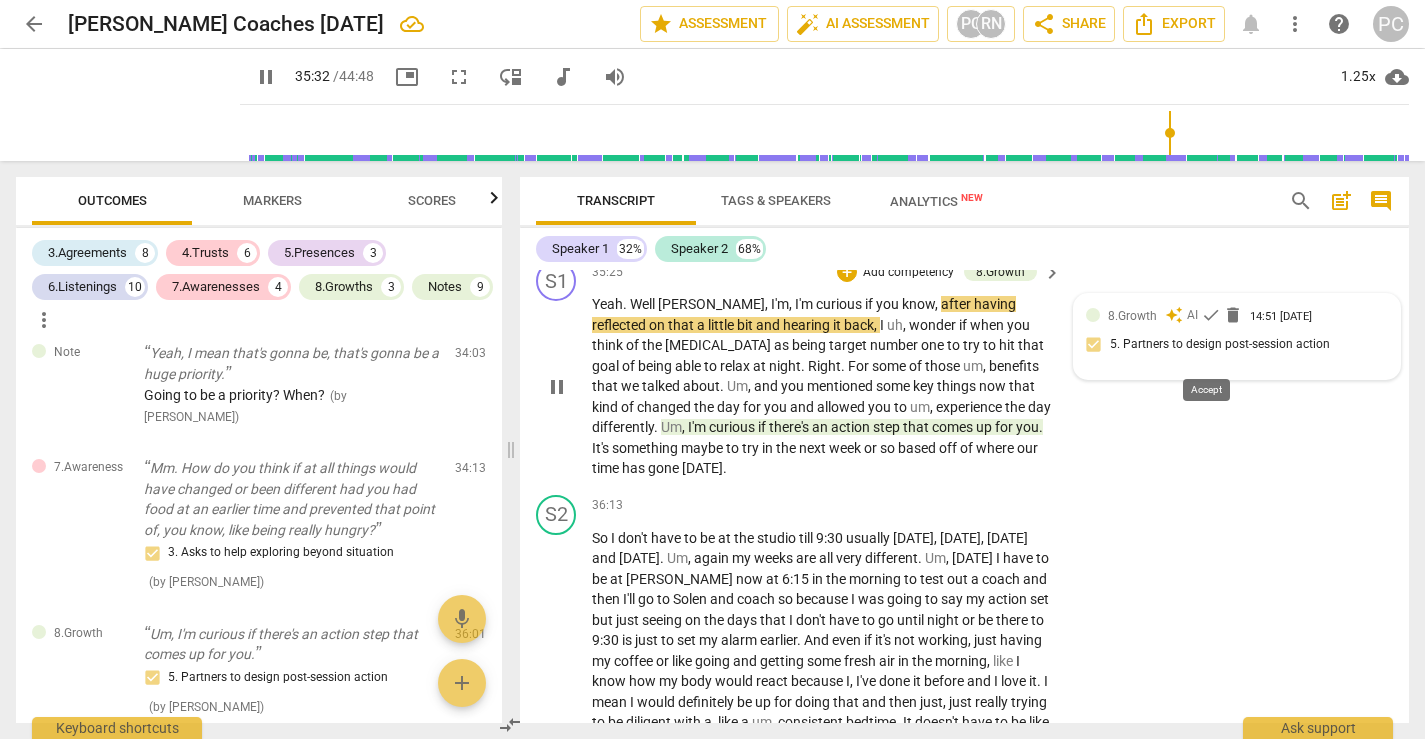 click on "check" at bounding box center [1211, 315] 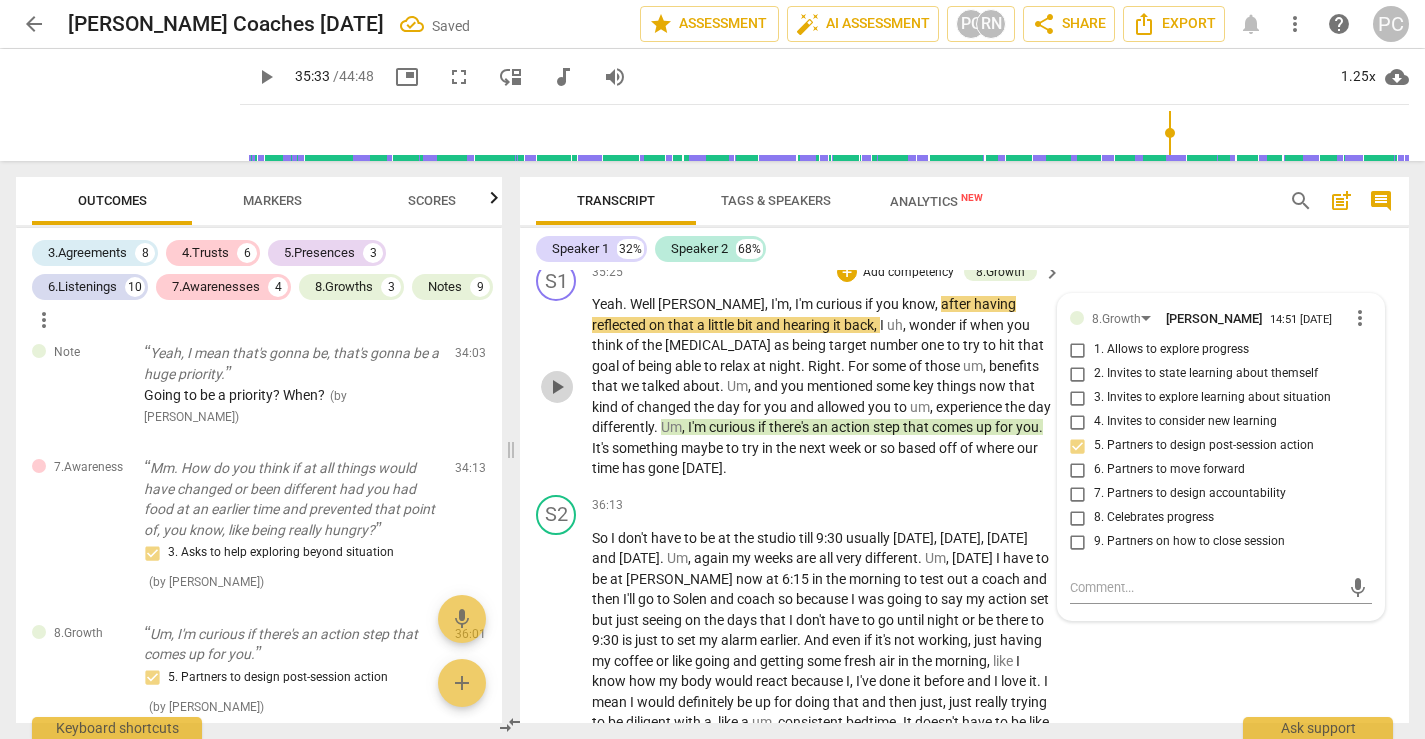 click on "play_arrow" at bounding box center (557, 387) 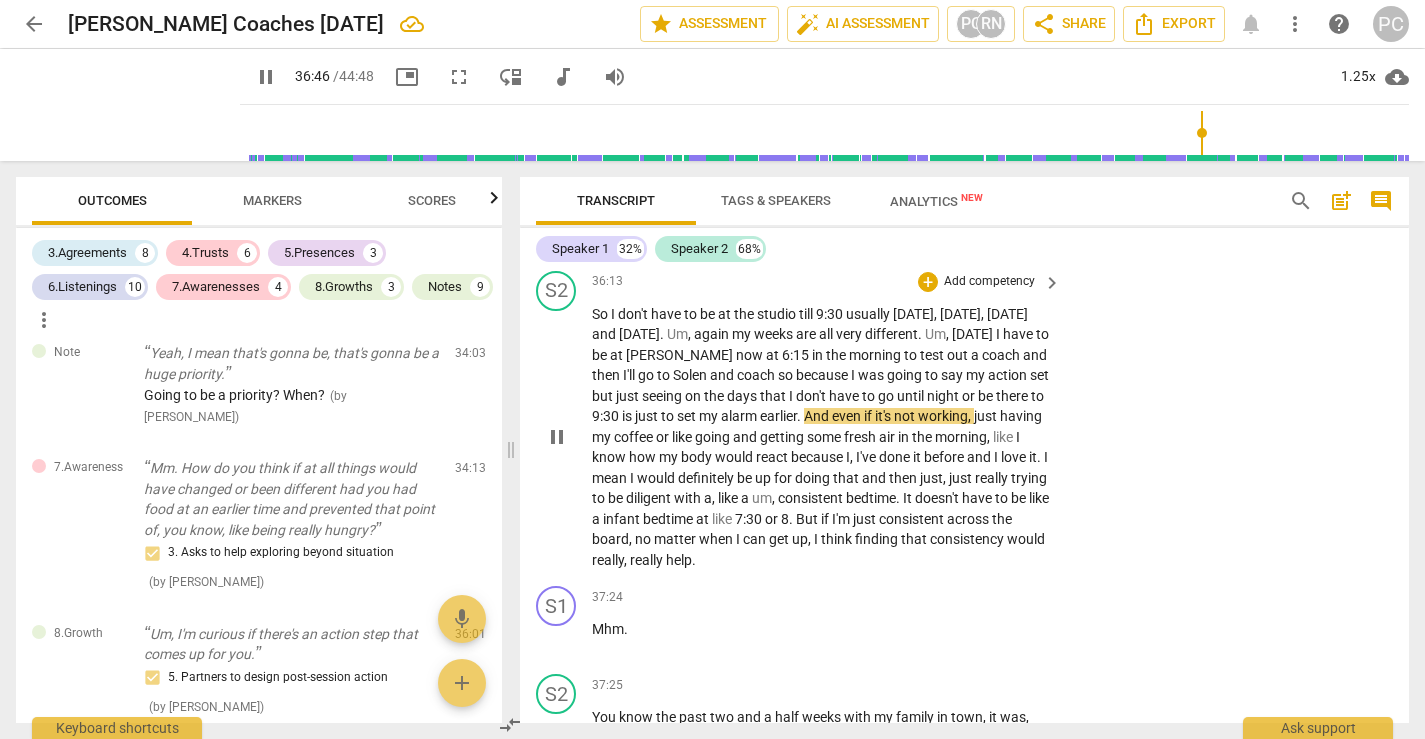 scroll, scrollTop: 14172, scrollLeft: 0, axis: vertical 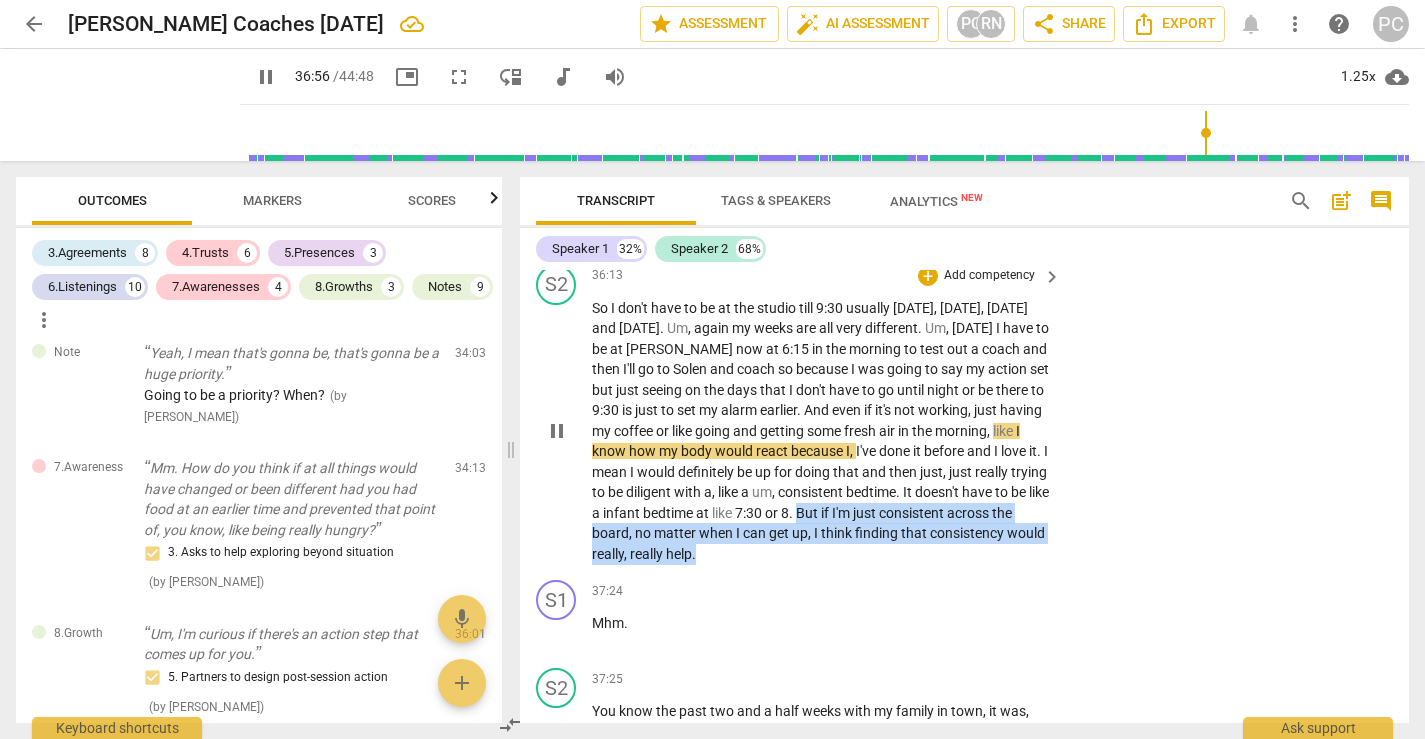 drag, startPoint x: 940, startPoint y: 554, endPoint x: 954, endPoint y: 602, distance: 50 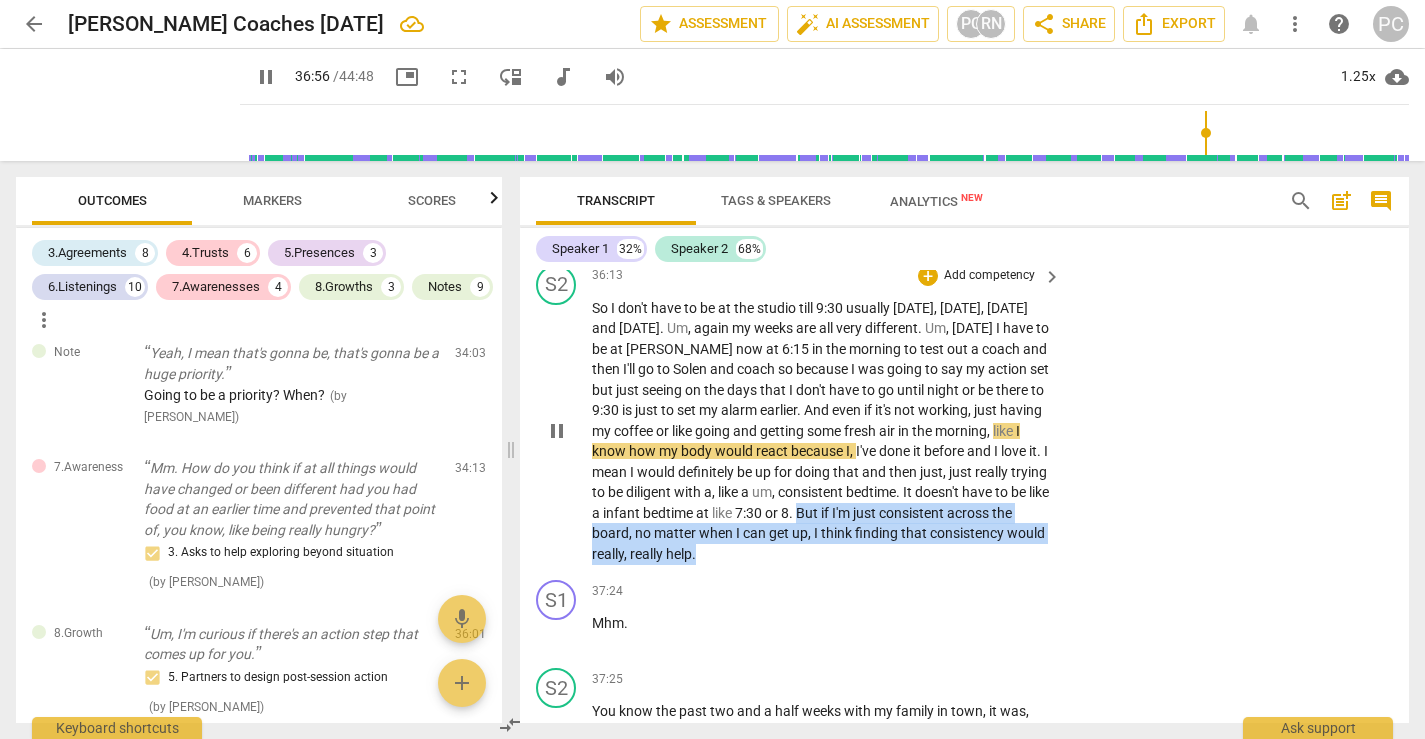 click on "So   I   don't   have   to   be   at   the   studio   till   9:30   usually   [DATE] ,   [DATE] ,   [DATE]   and   [DATE] .   Um ,   again   my   weeks   are   all   very   different .   Um ,   [DATE]   I   have   to   be   at   [GEOGRAPHIC_DATA]   now   at   6:15   in   the   morning   to   test   out   a   coach   and   then   I'll   go   to   Solen   and   coach   so   because   I   was   going   to   say   my   action   set   but   just   seeing   on   the   days   that   I   don't   have   to   go   until   night   or   be   there   to   9:30   is   just   to   set   my   alarm   earlier .   And   even   if   it's   not   working ,   just   having   my   coffee   or   like   going   and   getting   some   fresh   air   in   the   morning ,   like   I   know   how   my   body   would   react   because   I ,   I've   done   it   before   and   I   love   it .   I   mean   I   would   definitely   be   up   for   doing   that   and   then   just ,   just   really   trying   to   be   diligent   with   a ,   like   a" at bounding box center [821, 431] 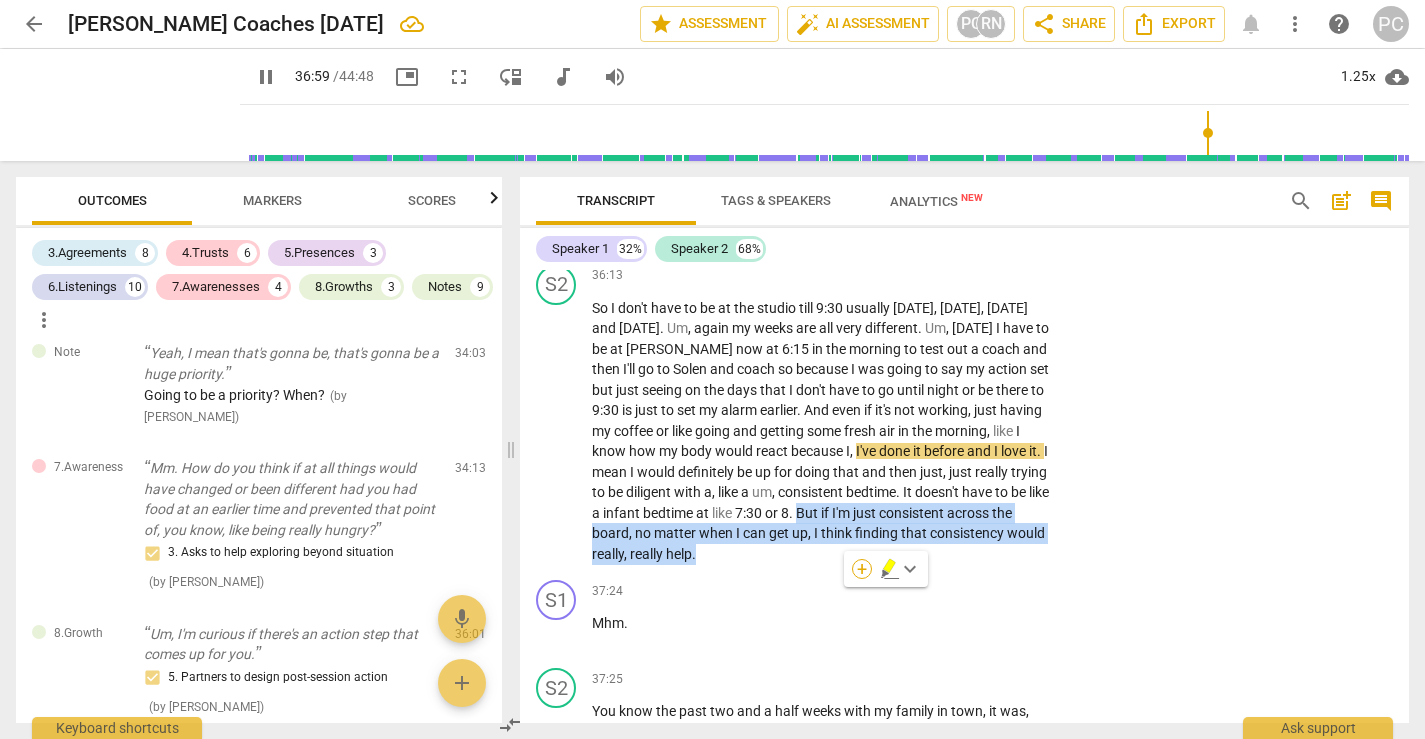 click on "+" at bounding box center [862, 569] 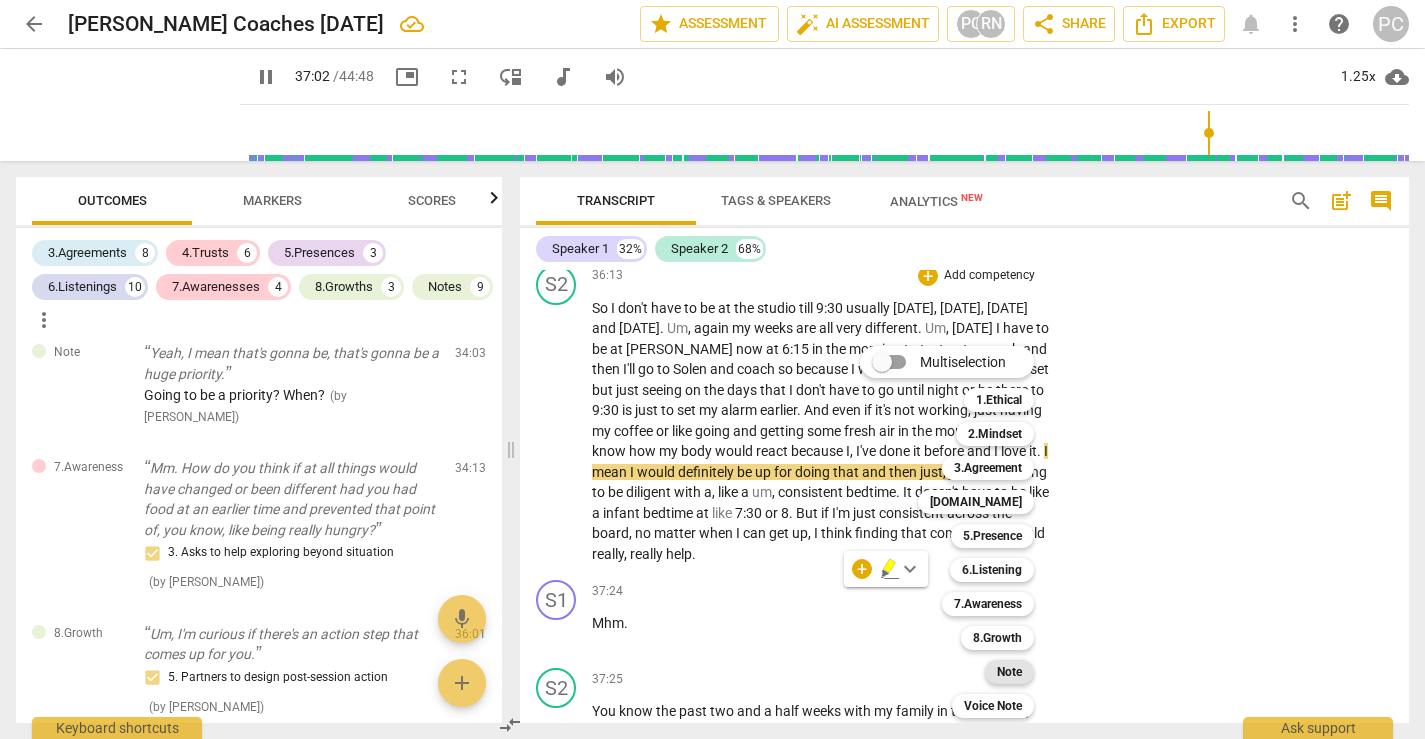 click on "Note" at bounding box center [1009, 672] 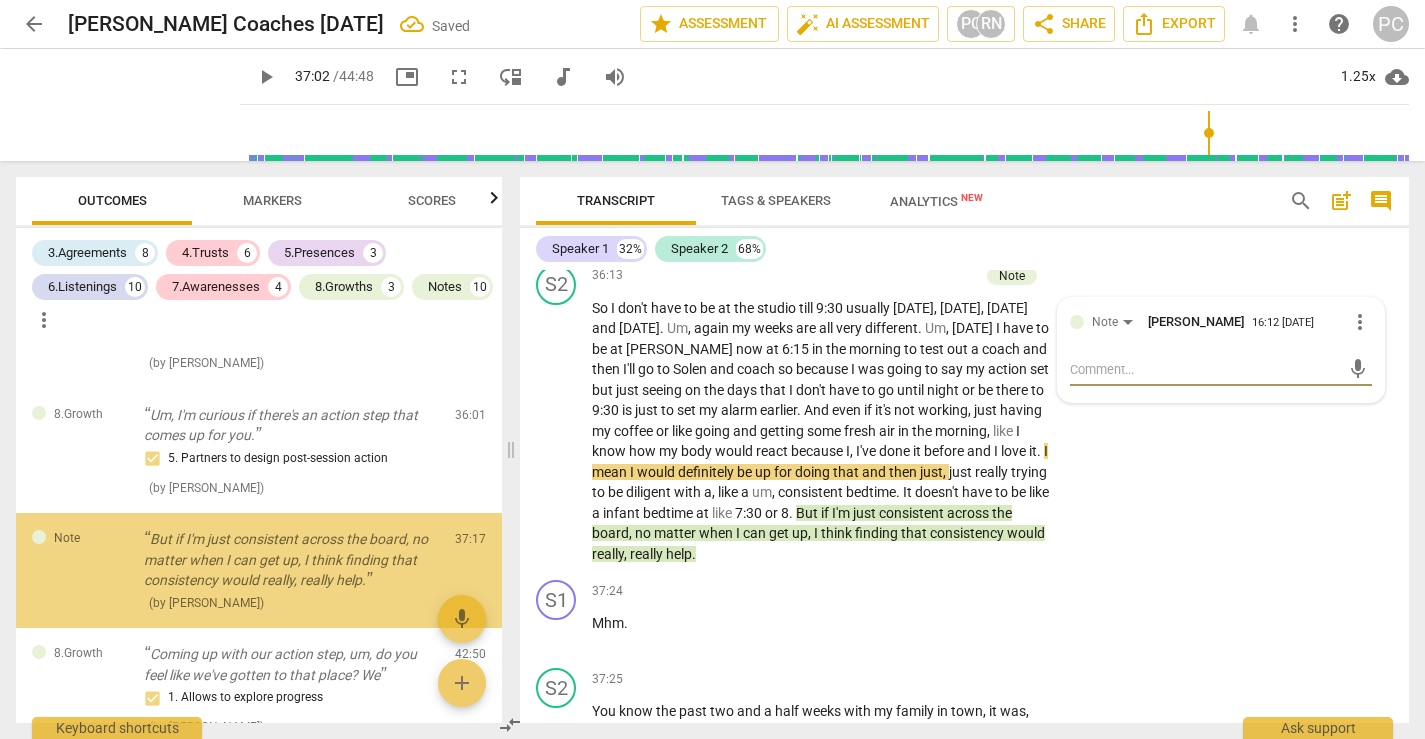 scroll, scrollTop: 7811, scrollLeft: 0, axis: vertical 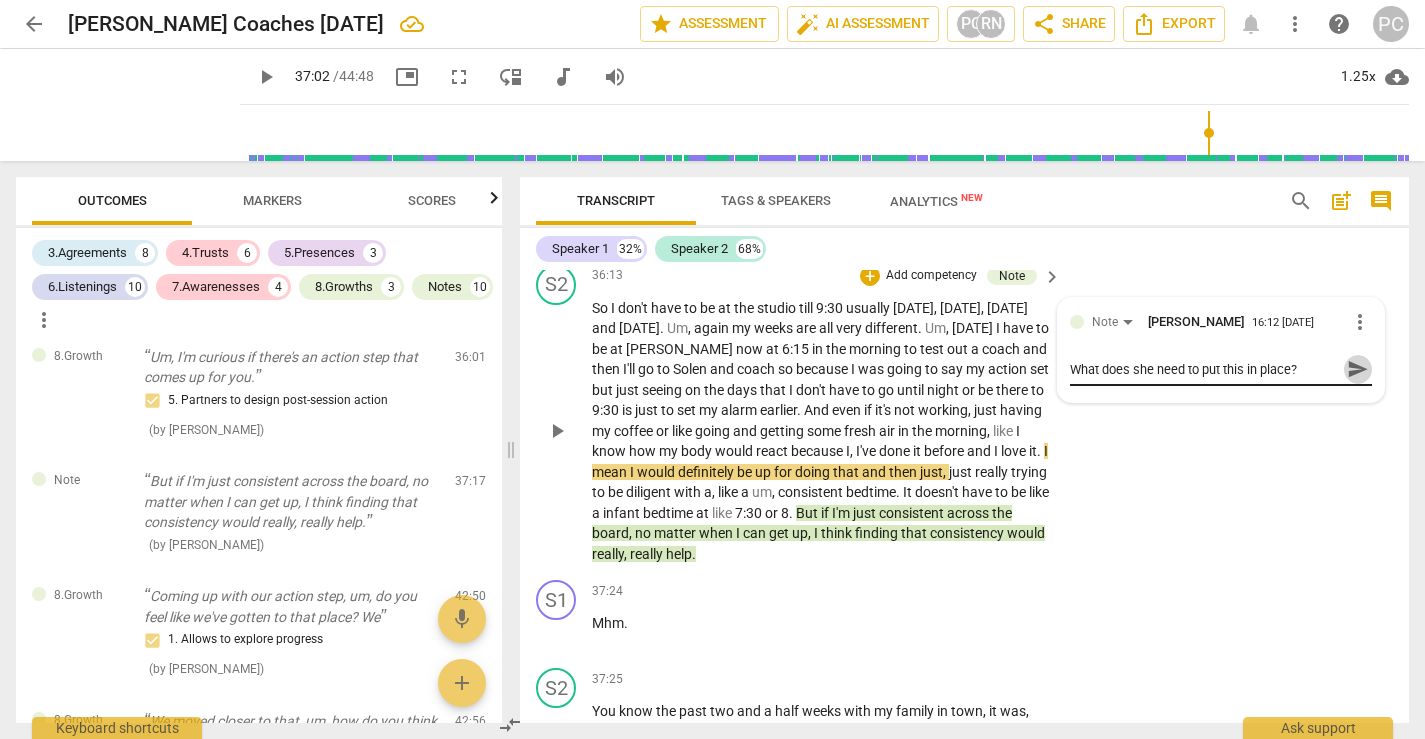 click on "send" at bounding box center (1358, 369) 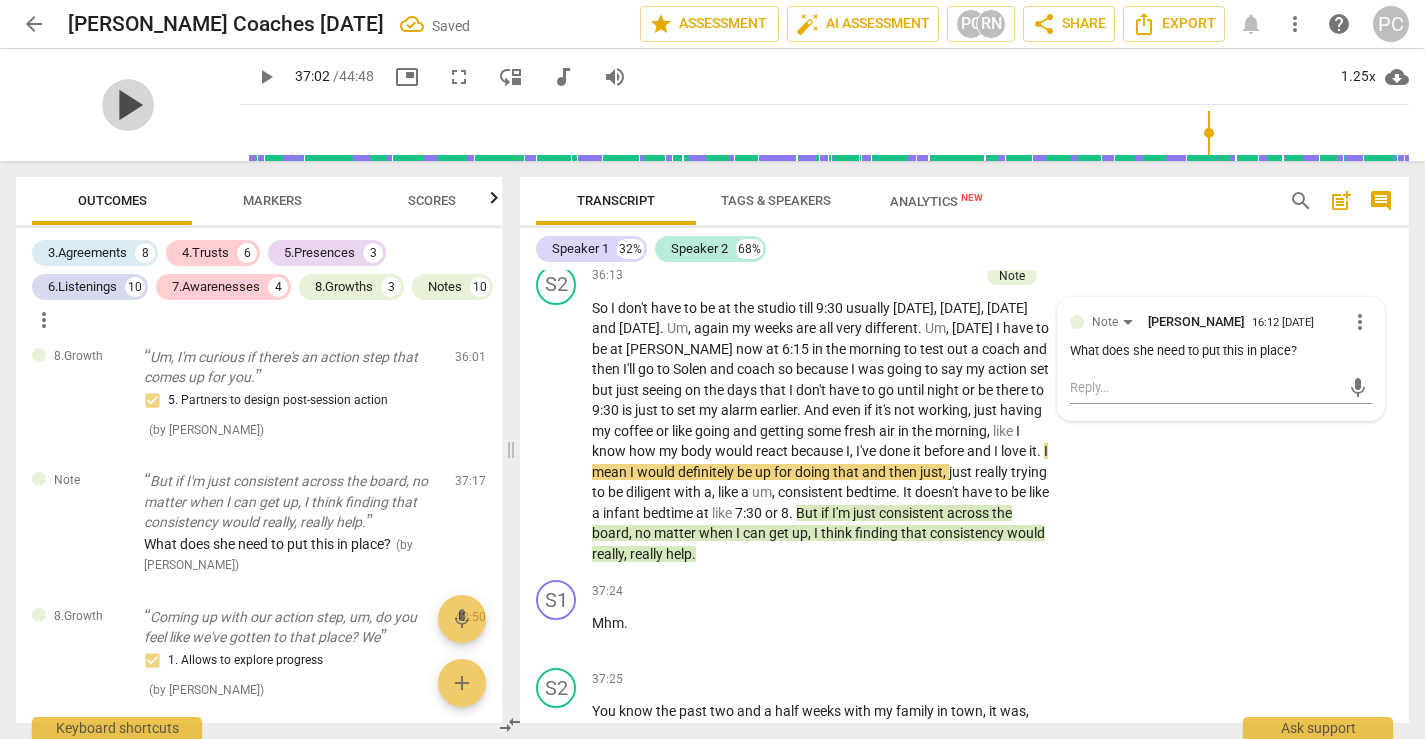 click on "play_arrow" at bounding box center [128, 105] 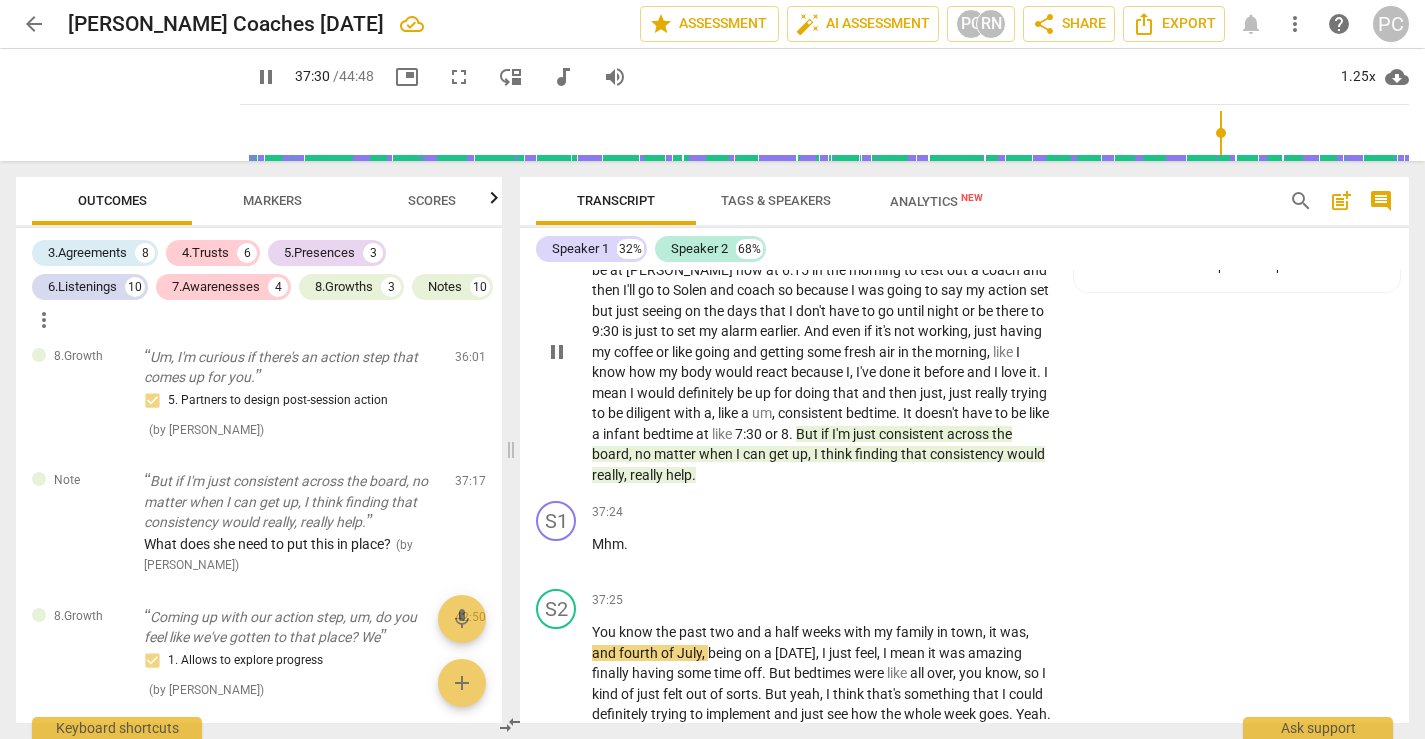 scroll, scrollTop: 14246, scrollLeft: 0, axis: vertical 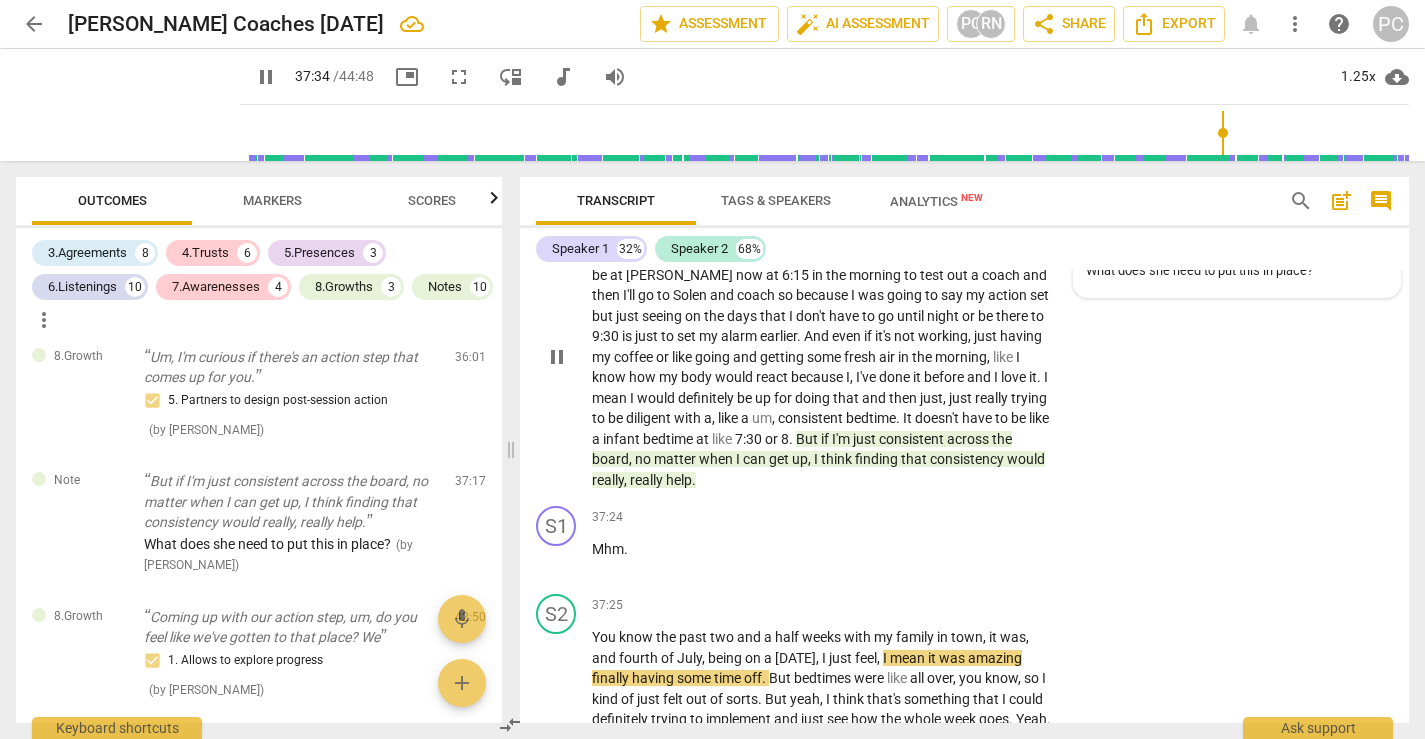 click on "What does she need to put this in place?" at bounding box center (1237, 271) 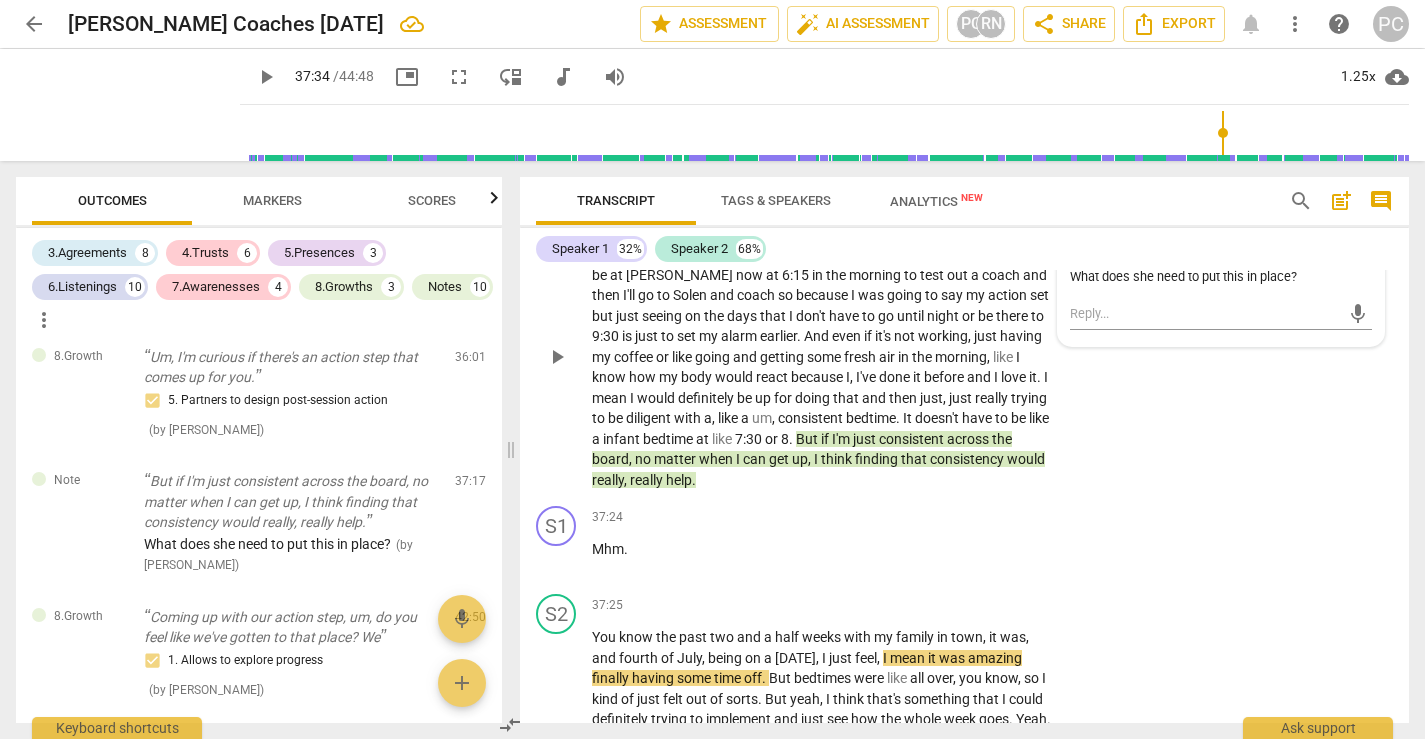 click on "more_vert" at bounding box center [1360, 248] 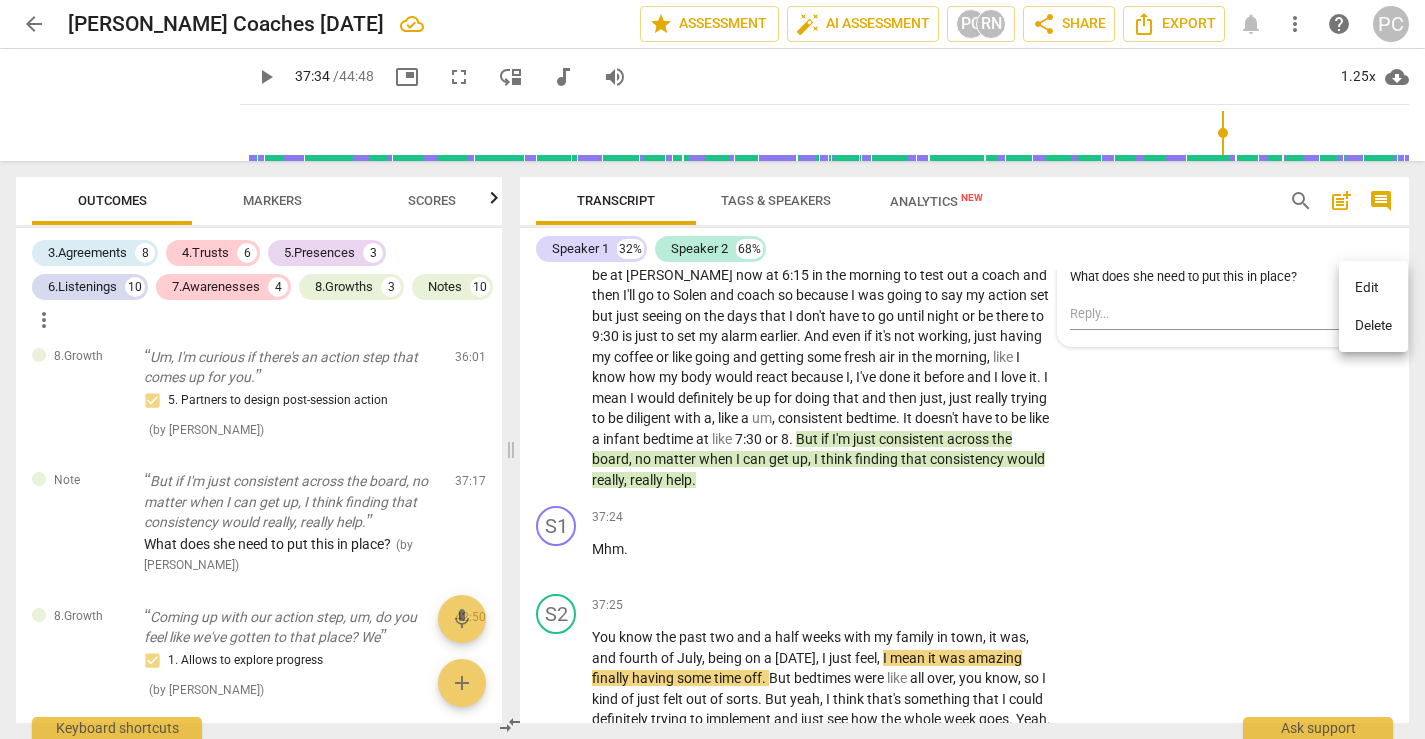 click on "Edit" at bounding box center (1373, 288) 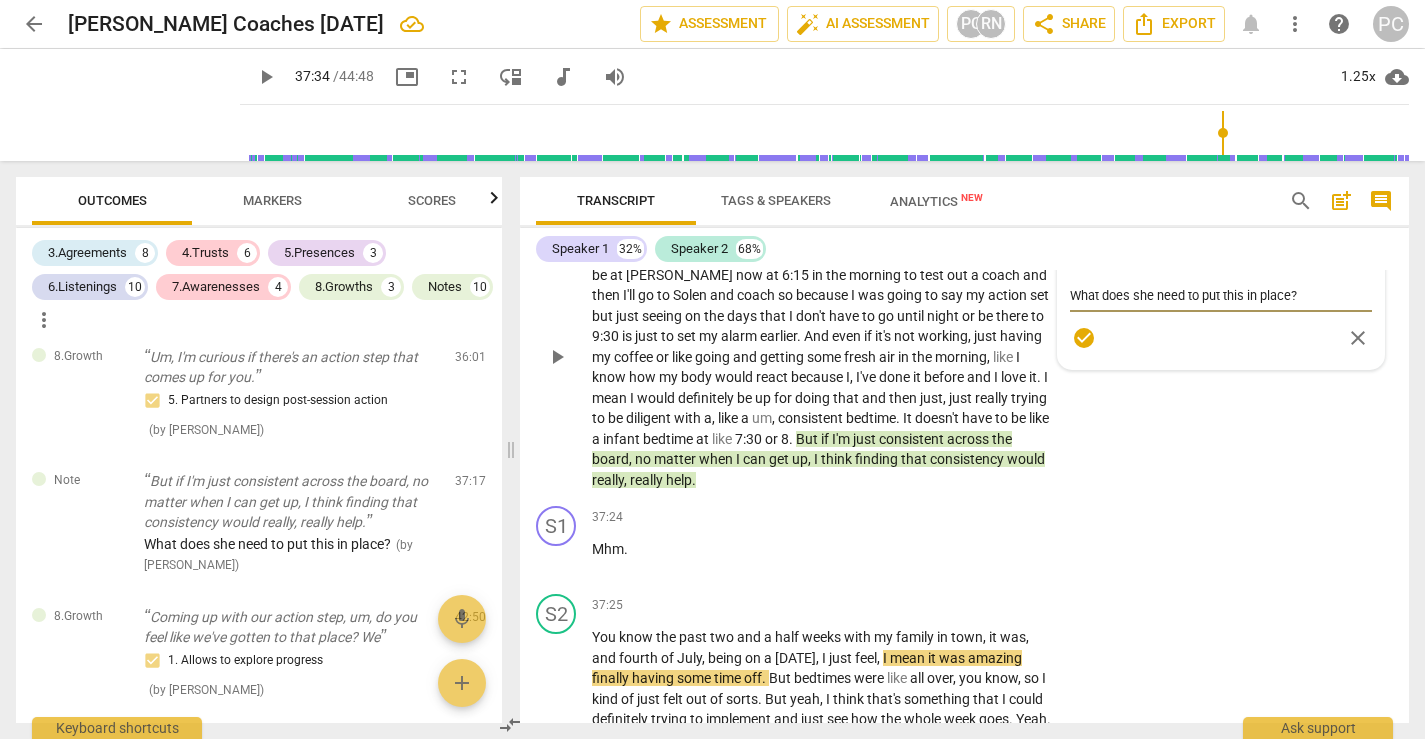 click on "What does she need to put this in place?" at bounding box center [1221, 295] 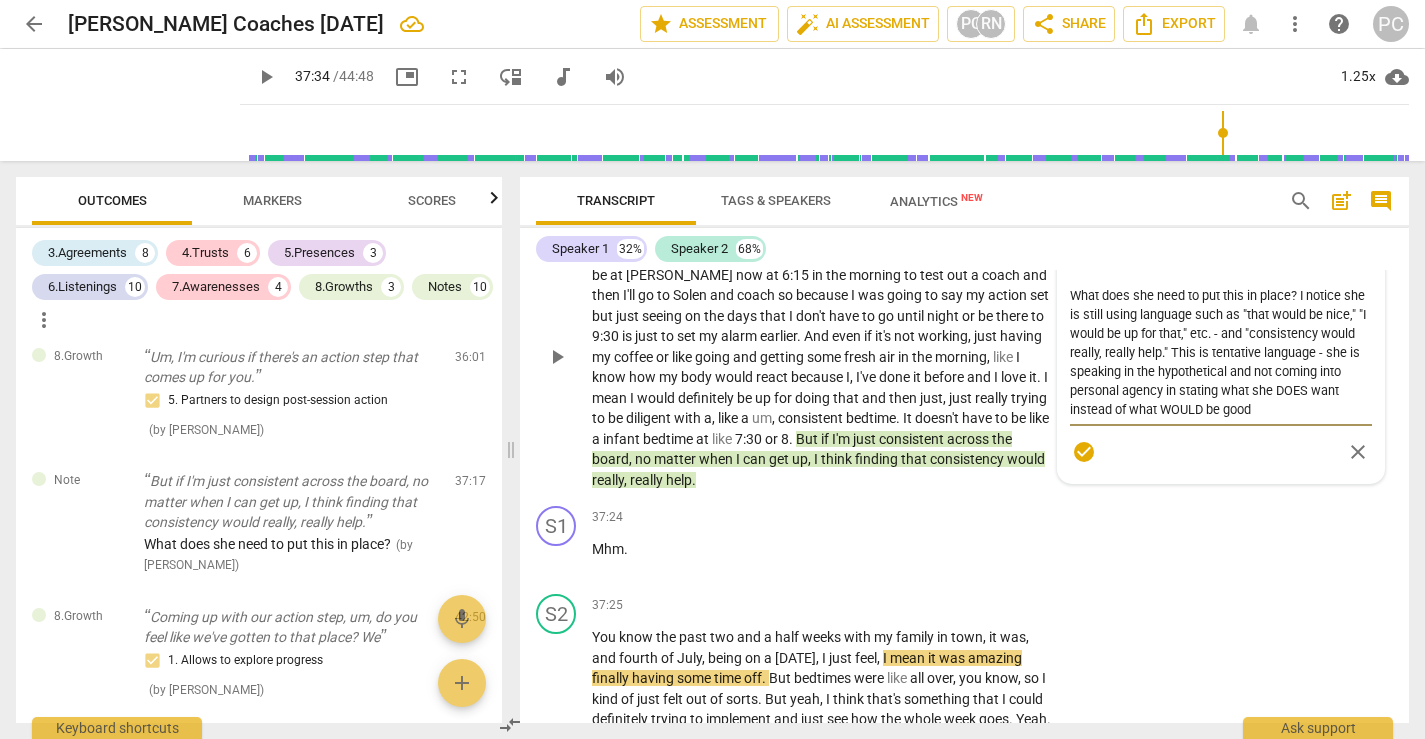 click on "What does she need to put this in place? I notice she is still using language such as "that would be nice," "I would be up for that," etc. - and "consistency would really, really help." This is tentative language - she is speaking in the hypothetical and not coming into personal agency in stating what she DOES want instead of what WOULD be good" at bounding box center (1221, 352) 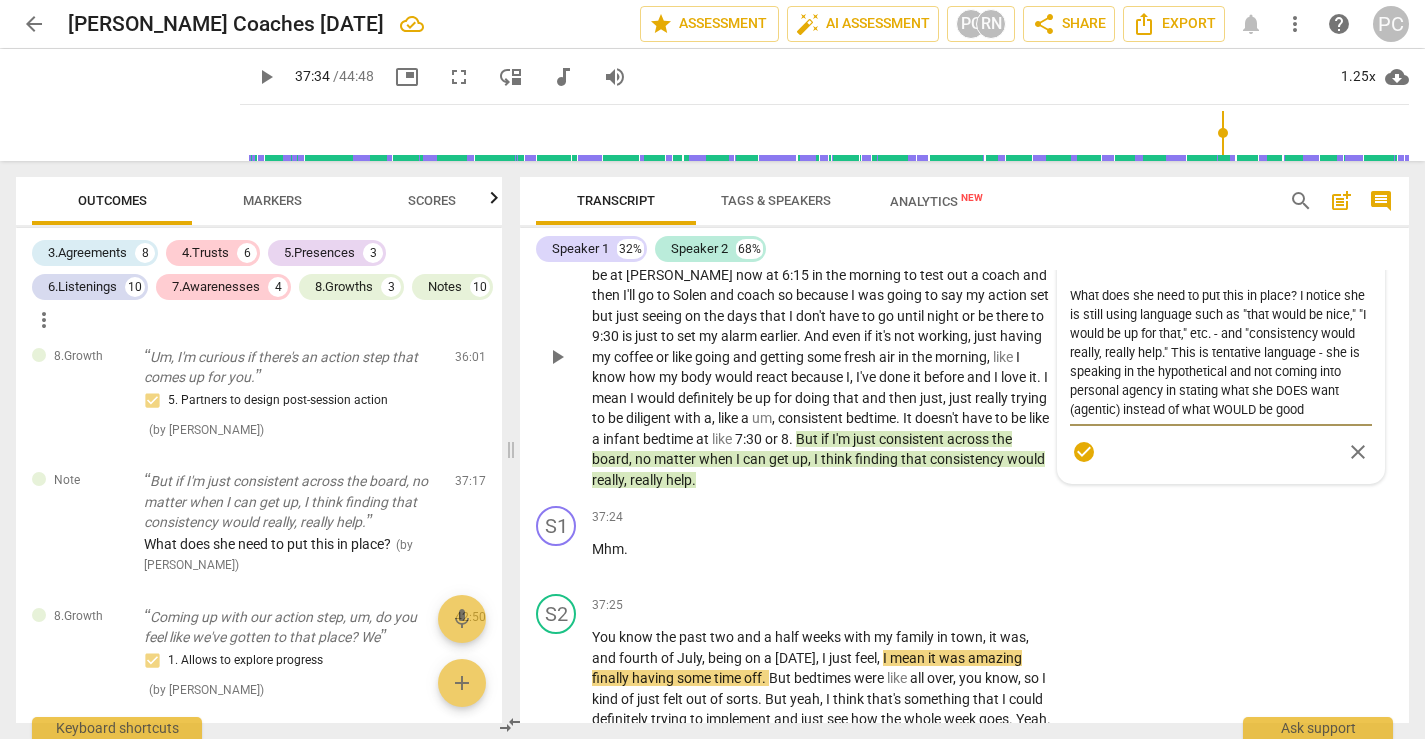 click on "What does she need to put this in place? I notice she is still using language such as "that would be nice," "I would be up for that," etc. - and "consistency would really, really help." This is tentative language - she is speaking in the hypothetical and not coming into personal agency in stating what she DOES want (agentic) instead of what WOULD be good" at bounding box center (1221, 352) 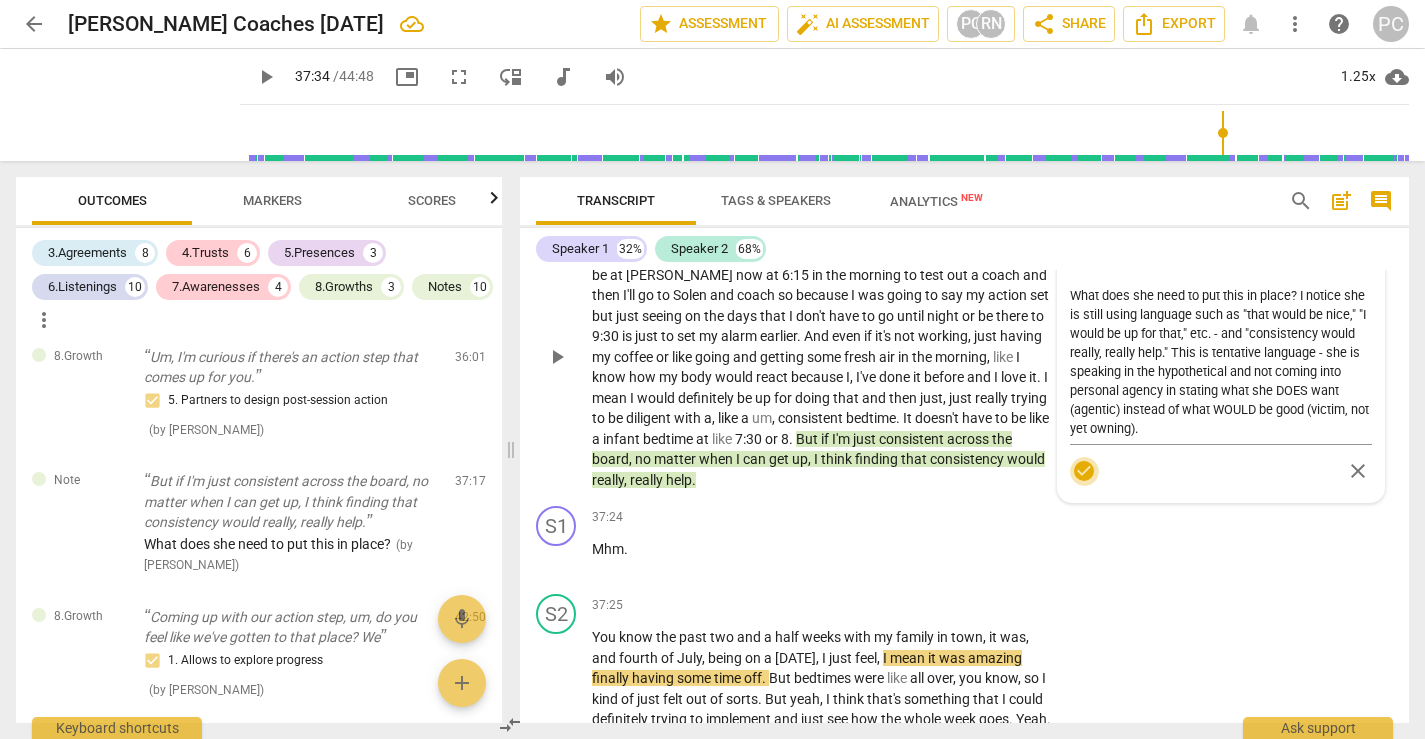 click on "check_circle" at bounding box center (1084, 471) 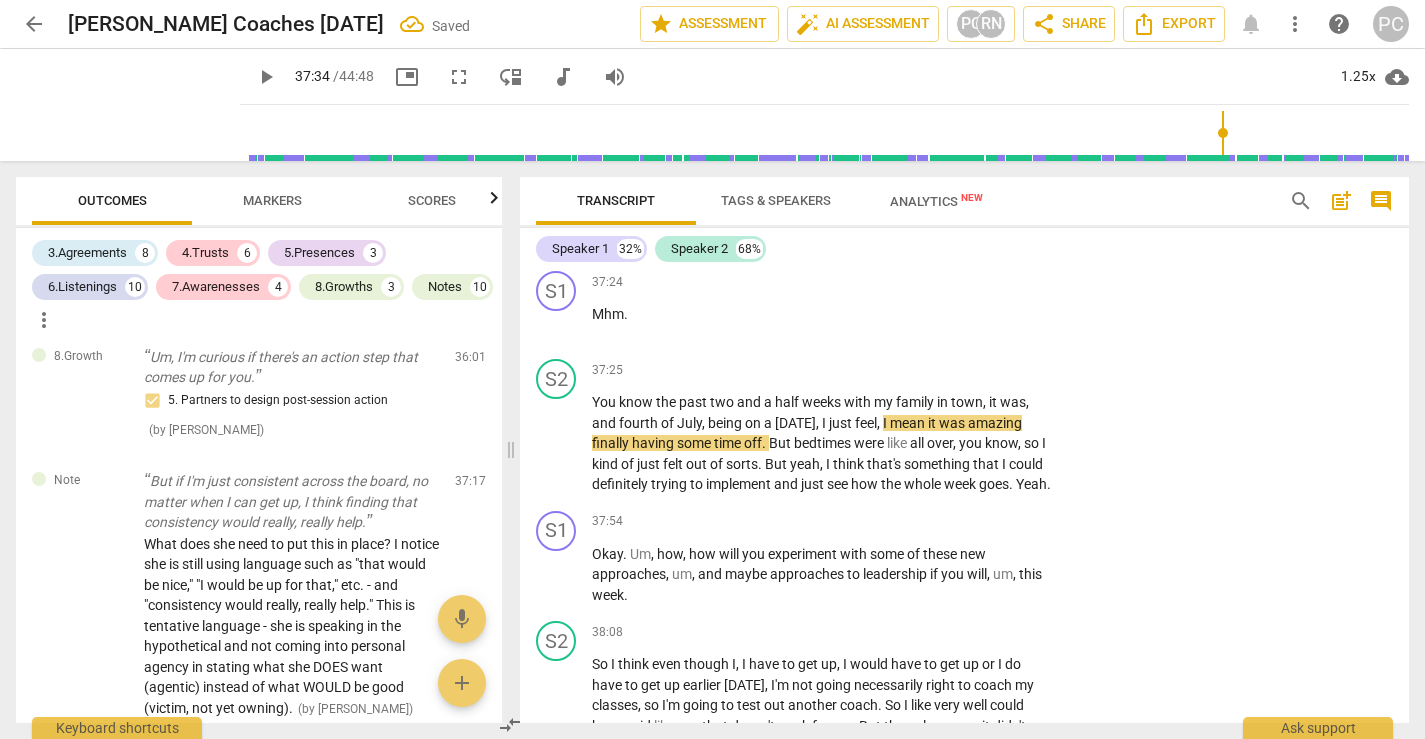 scroll, scrollTop: 14514, scrollLeft: 0, axis: vertical 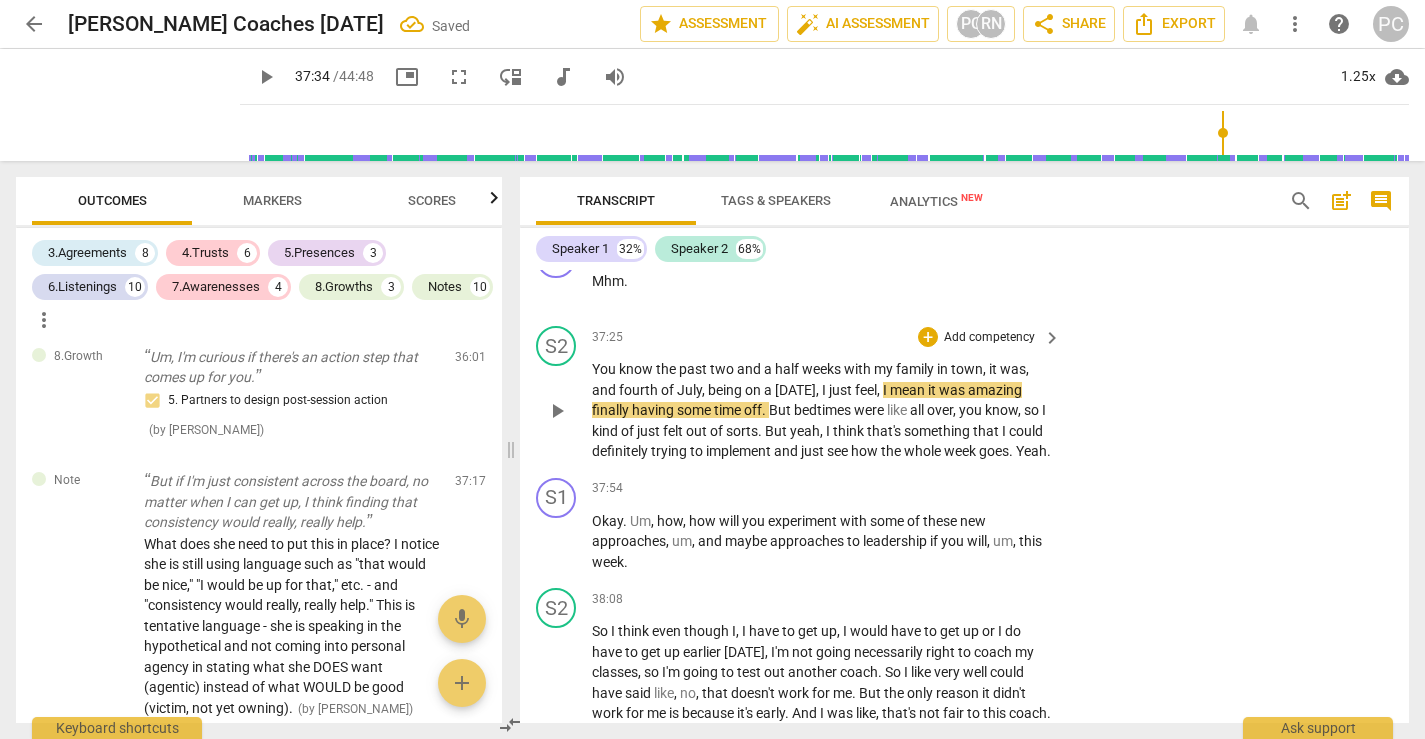 click on "play_arrow" at bounding box center [557, 411] 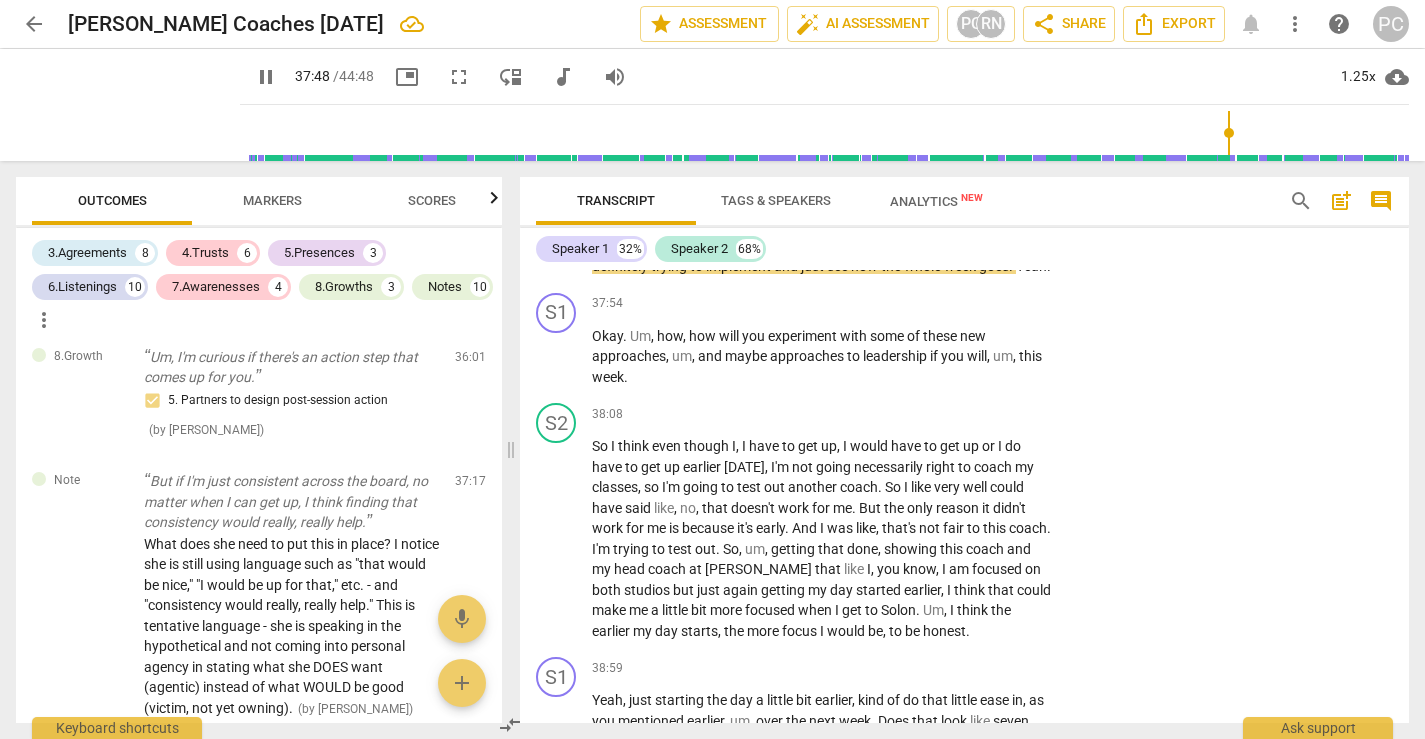 scroll, scrollTop: 14703, scrollLeft: 0, axis: vertical 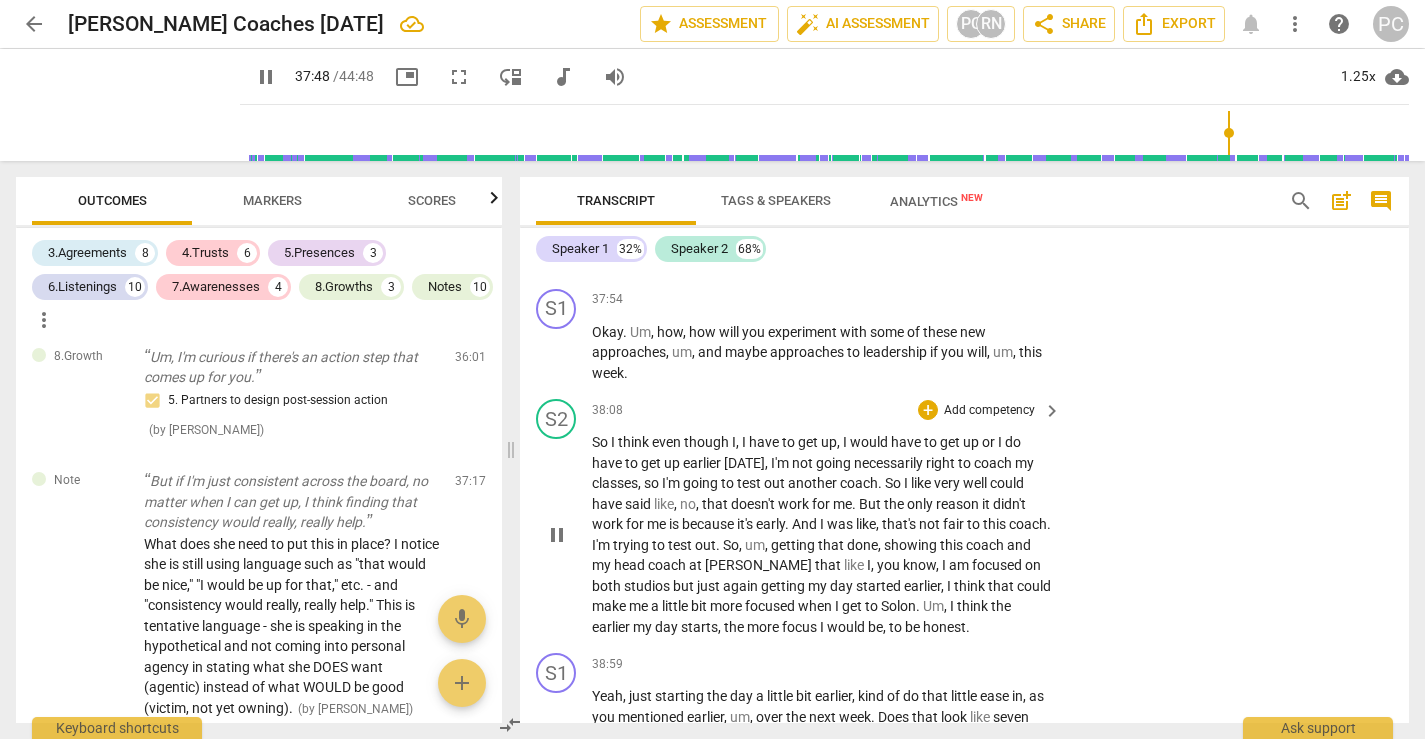 click on "So   I   think   even   though   I ,   I   have   to   get   up ,   I   would   have   to   get   up   or   I   do   have   to   get   up   earlier   [DATE] ,   I'm   not   going   necessarily   right   to   coach   my   classes ,   so   I'm   going   to   test   out   another   coach .   So   I   like   very   well   could   have   said   like ,   no ,   that   doesn't   work   for   me .   But   the   only   reason   it   didn't   work   for   me   is   because   it's   early .   And   I   was   like ,   that's   not   fair   to   this   coach .   I'm   trying   to   test   out .   So ,   um ,   getting   that   done ,   showing   this   coach   and   my   head   coach   at   [PERSON_NAME]   that   like   I ,   you   know ,   I   am   focused   on   both   studios   but   just   again   getting   my   day   started   earlier ,   I   think   that   could   make   me   a   little   bit   more   focused   when   I   get   to   [GEOGRAPHIC_DATA] .   Um ,   I   think   the   earlier   my   day   starts ,   the   more   focus   I" at bounding box center [827, 534] 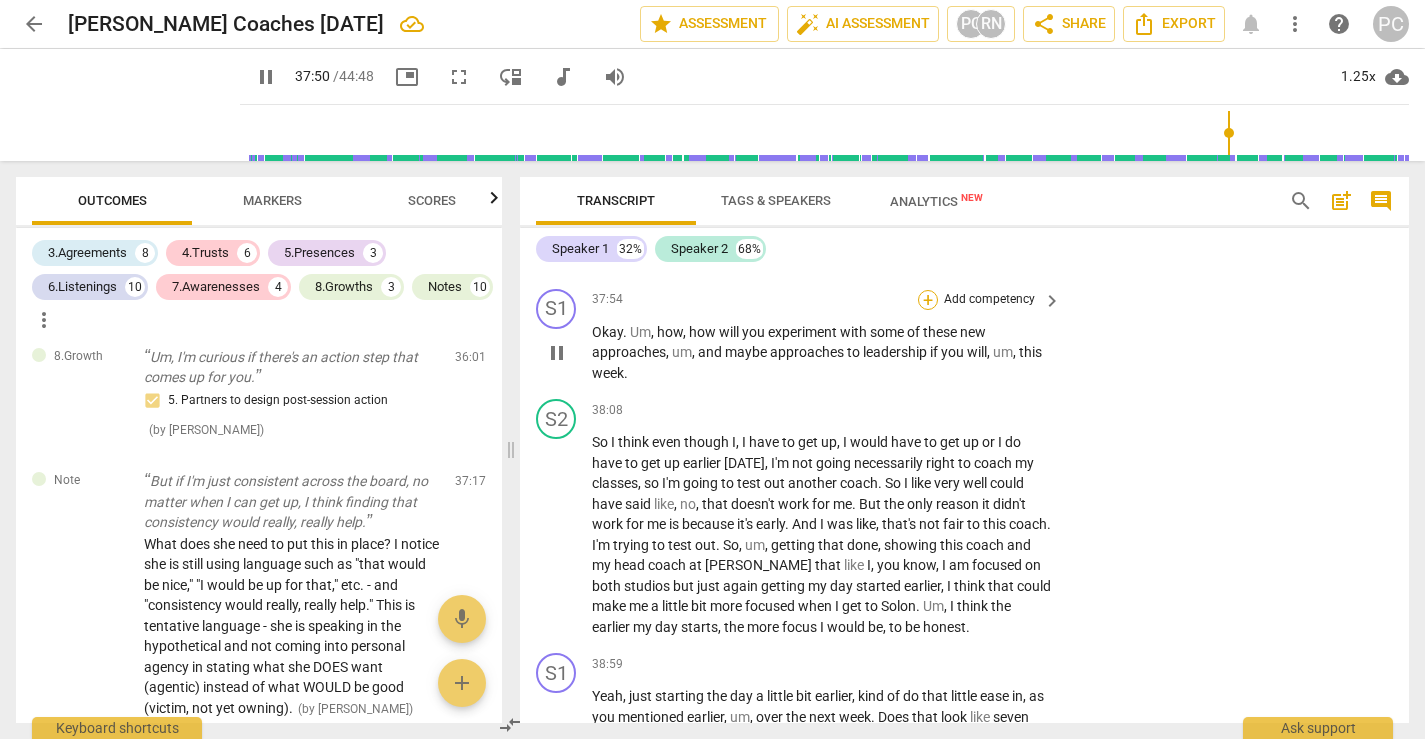 click on "+" at bounding box center [928, 300] 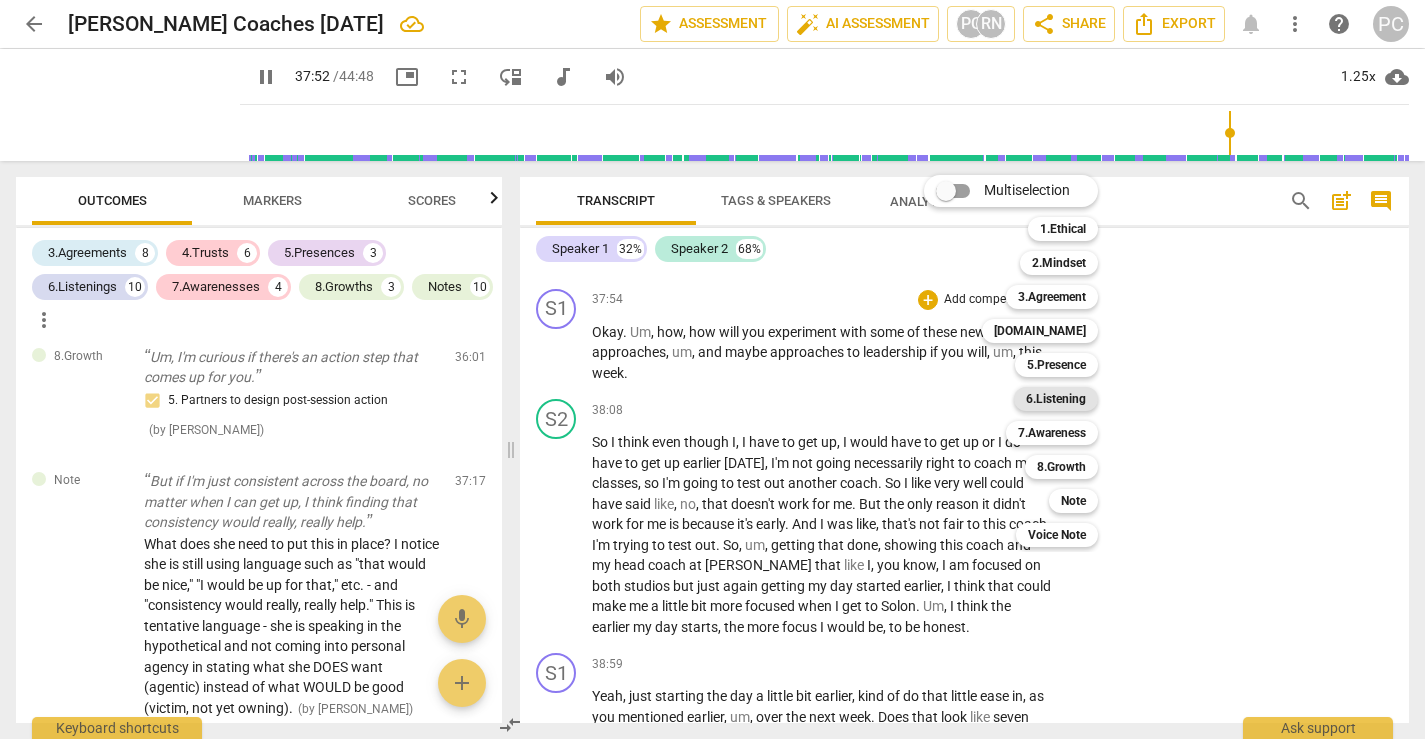 click on "6.Listening" at bounding box center (1056, 399) 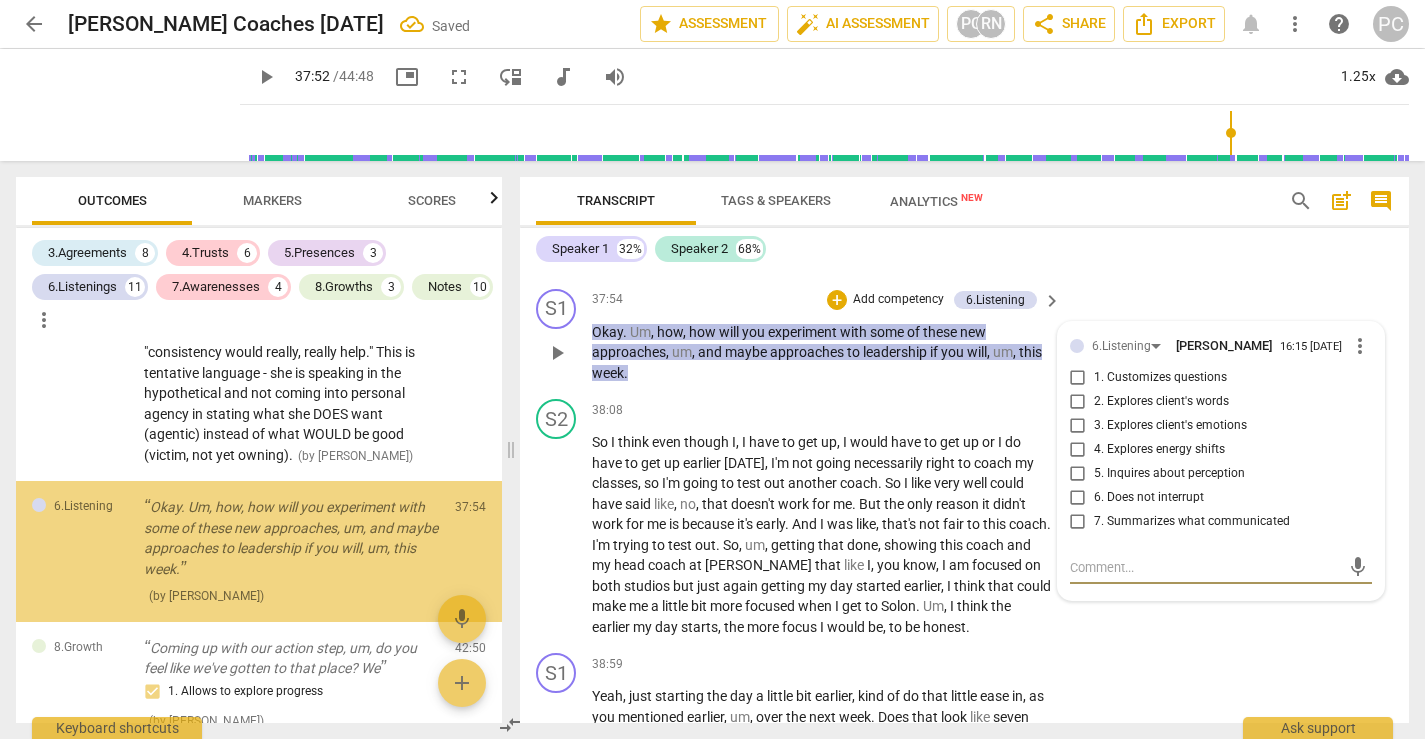 scroll, scrollTop: 8103, scrollLeft: 0, axis: vertical 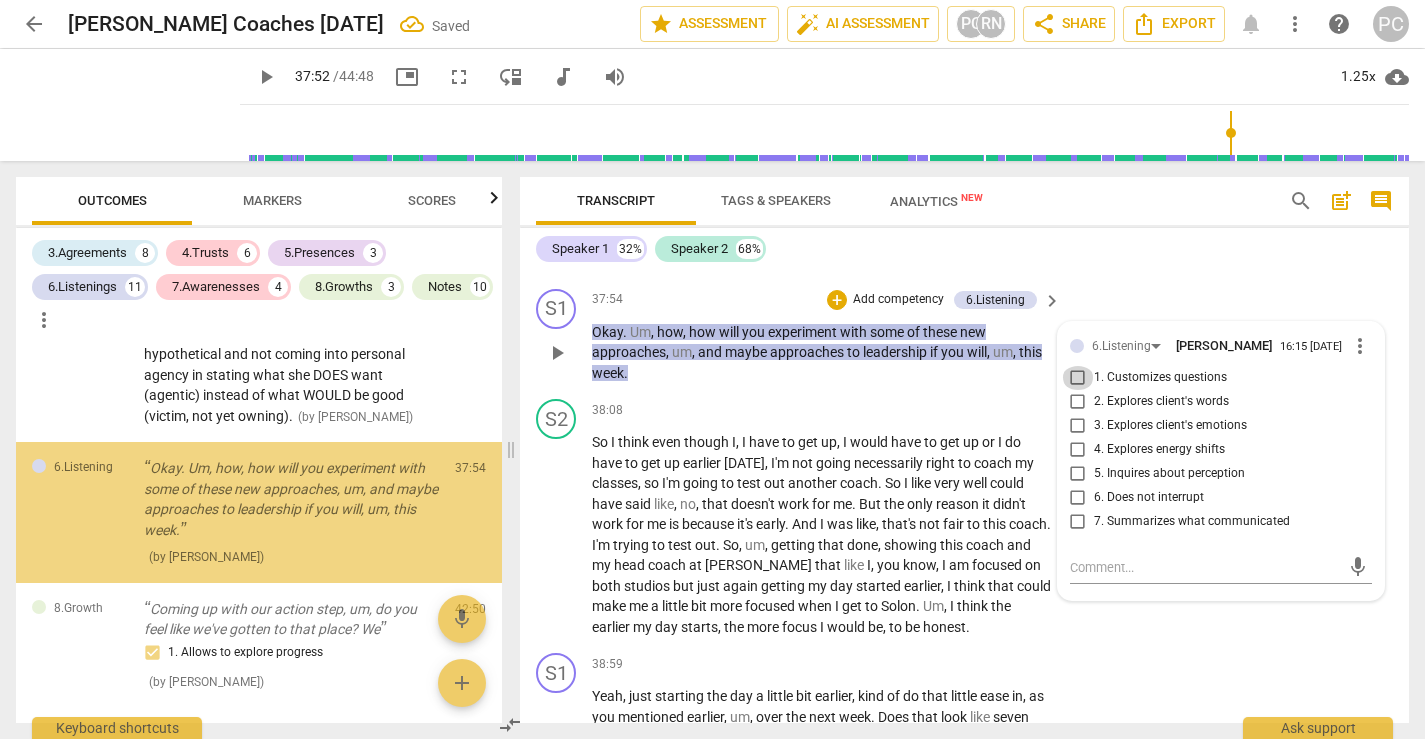click on "1. Customizes questions" at bounding box center [1078, 378] 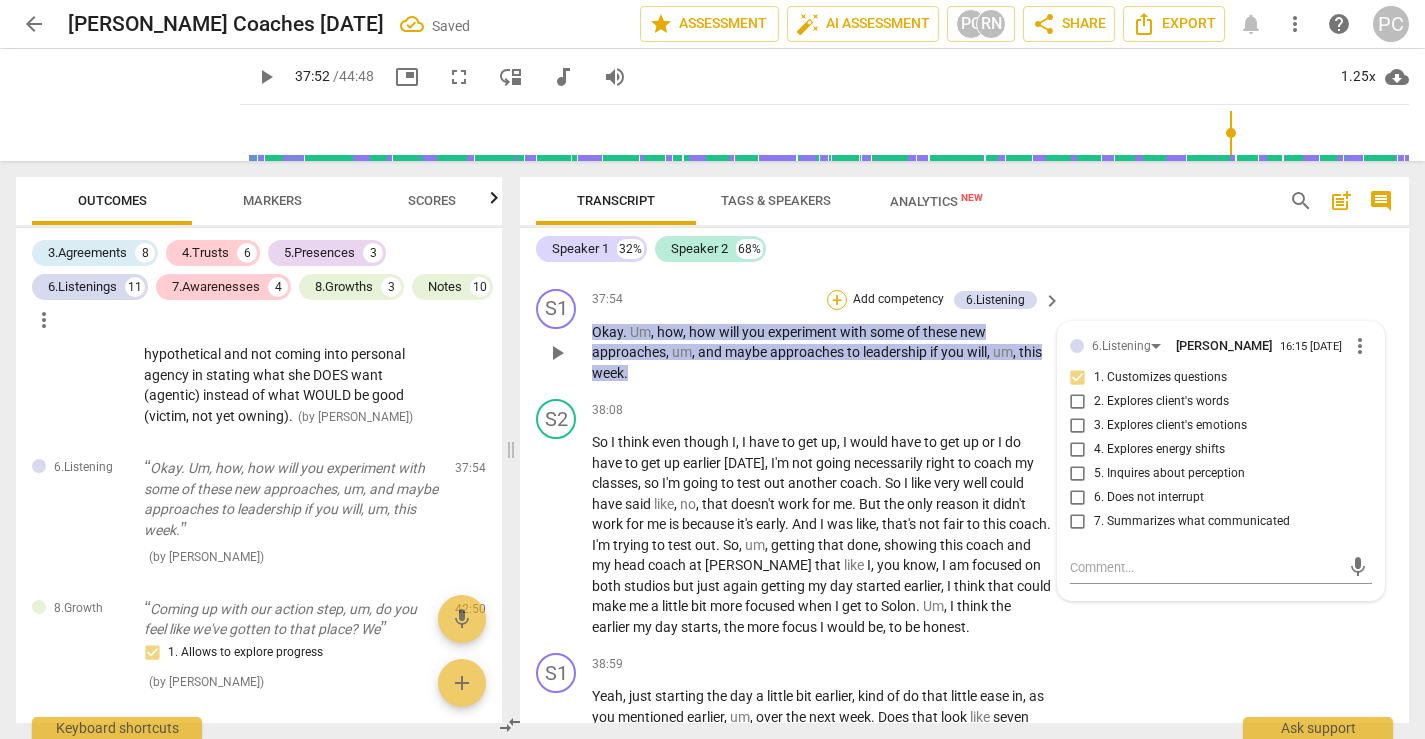 click on "+" at bounding box center [837, 300] 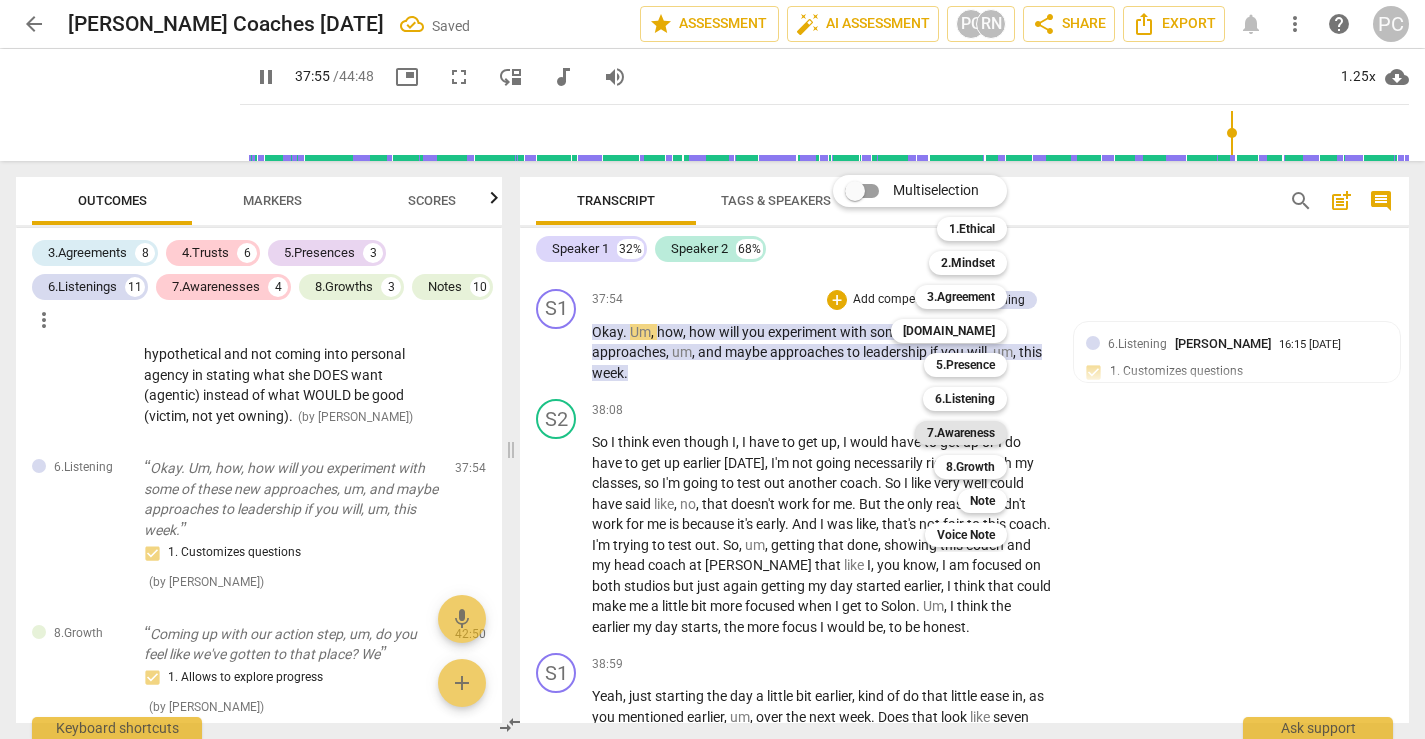 click on "7.Awareness" at bounding box center (961, 433) 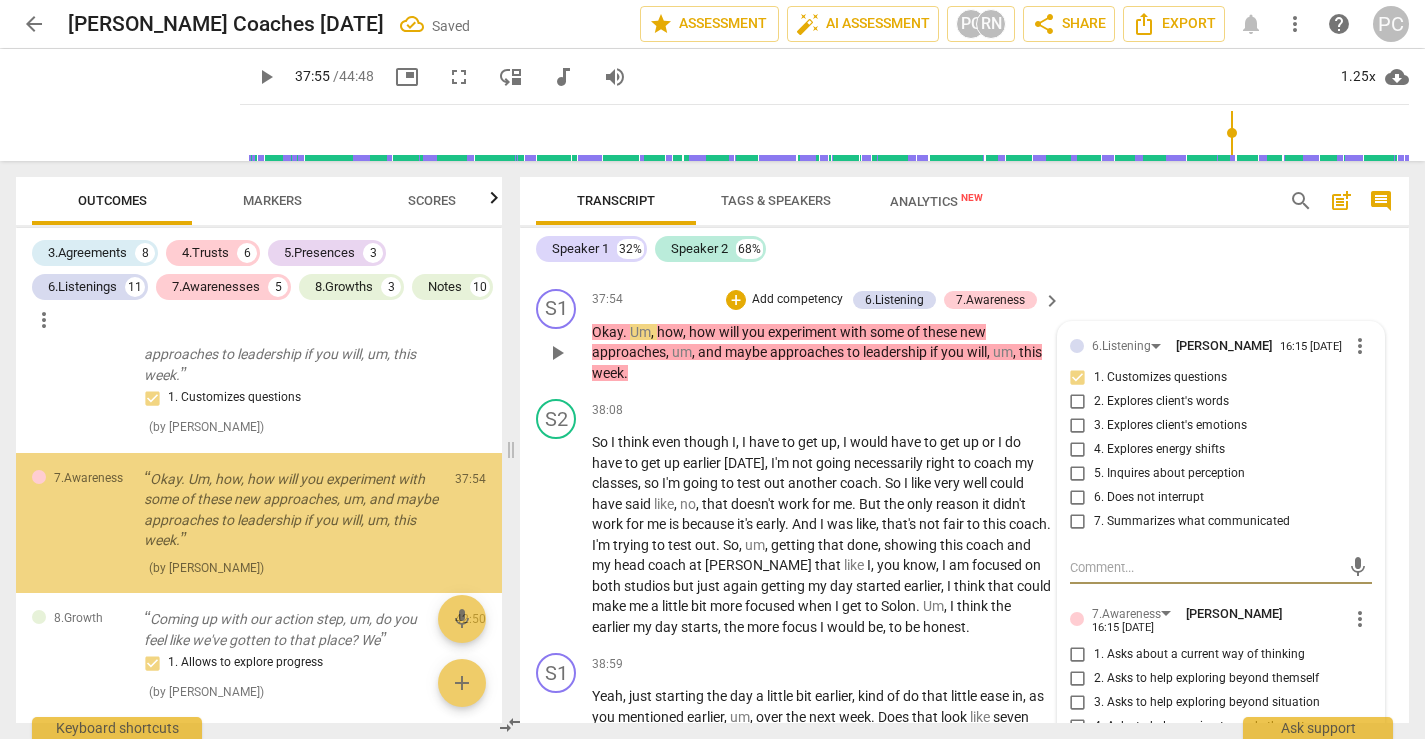 scroll, scrollTop: 8269, scrollLeft: 0, axis: vertical 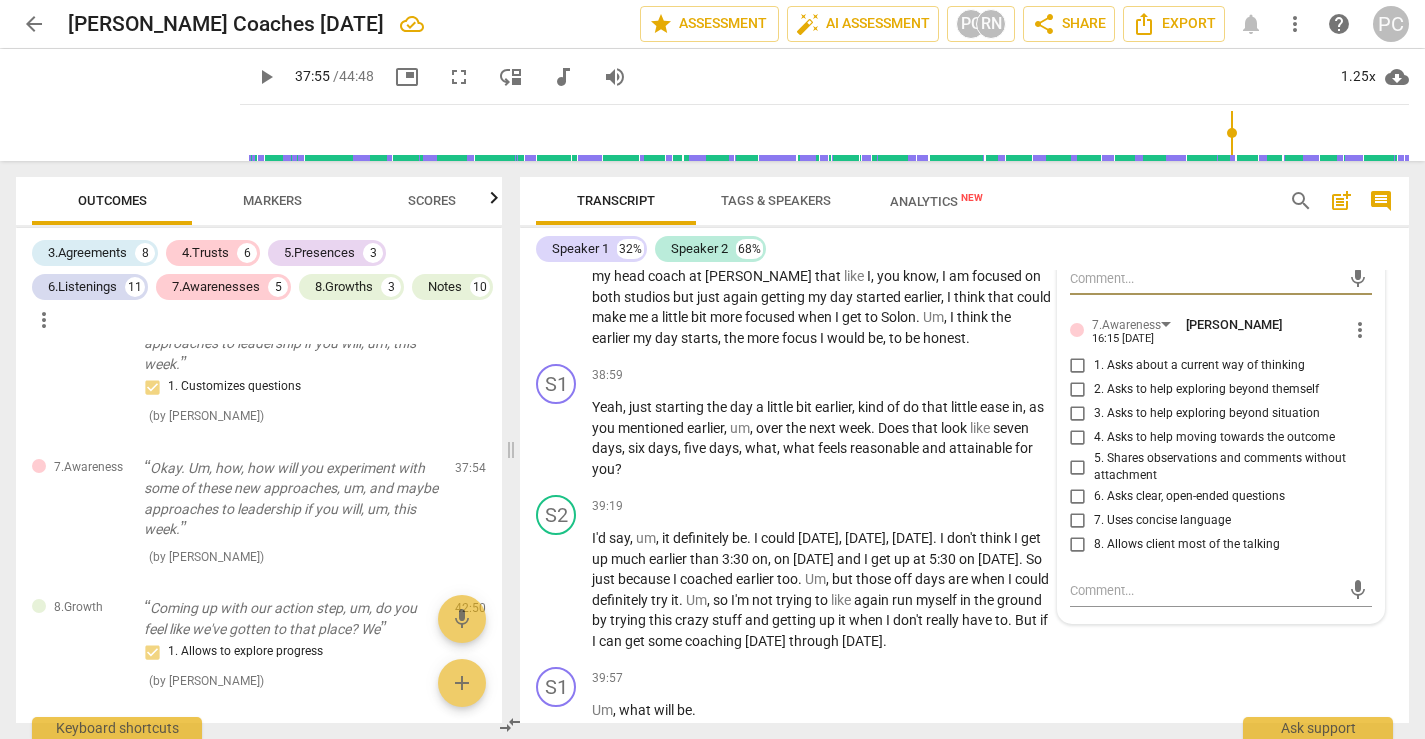 click on "4. Asks to help moving towards the outcome" at bounding box center (1078, 438) 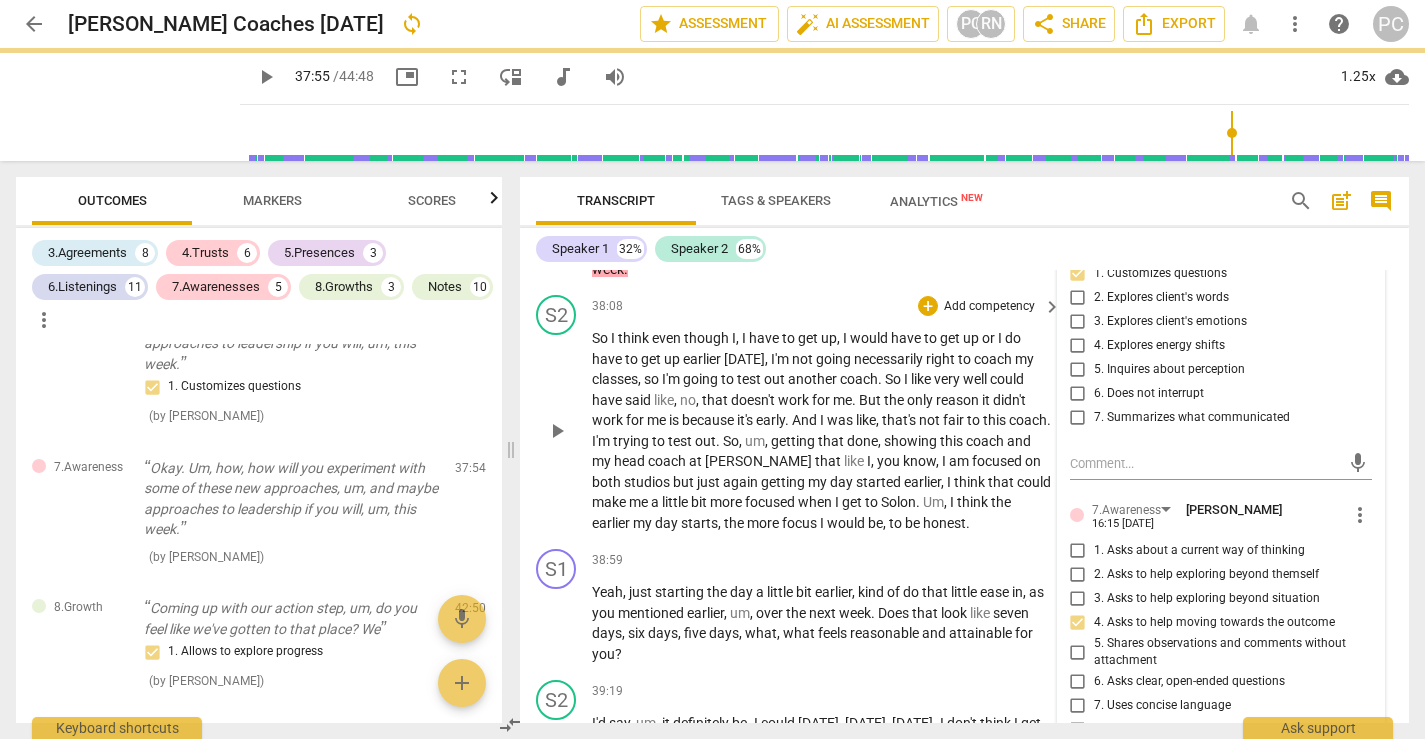 scroll, scrollTop: 14731, scrollLeft: 0, axis: vertical 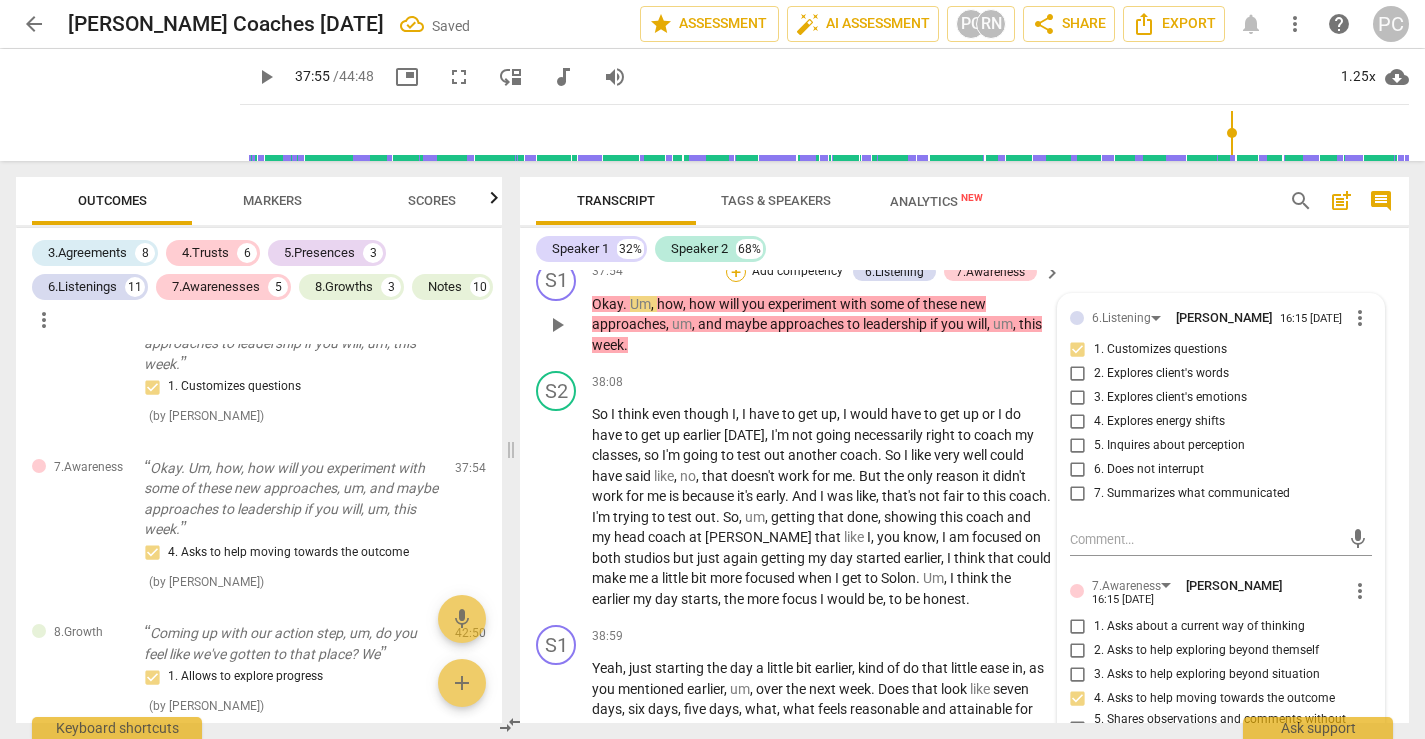 click on "+" at bounding box center [736, 272] 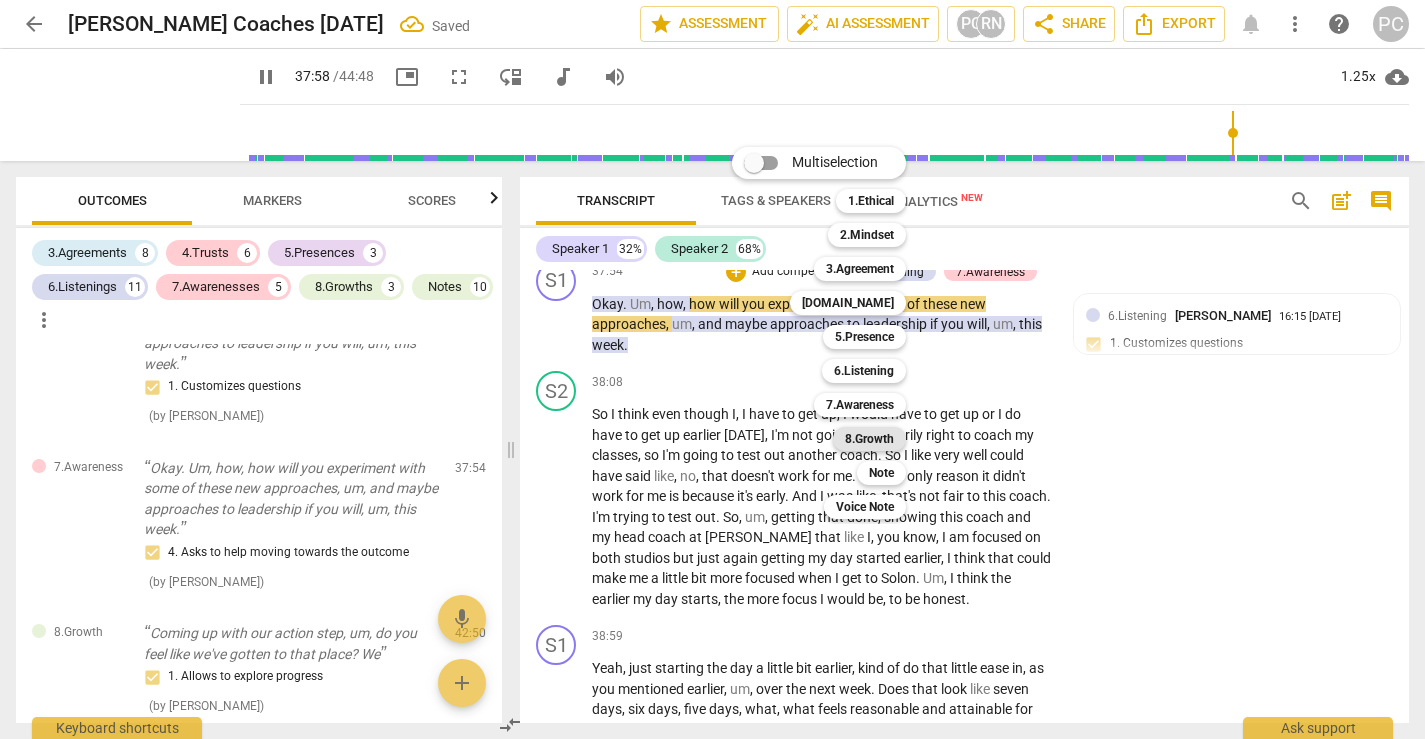click on "8.Growth" at bounding box center [869, 439] 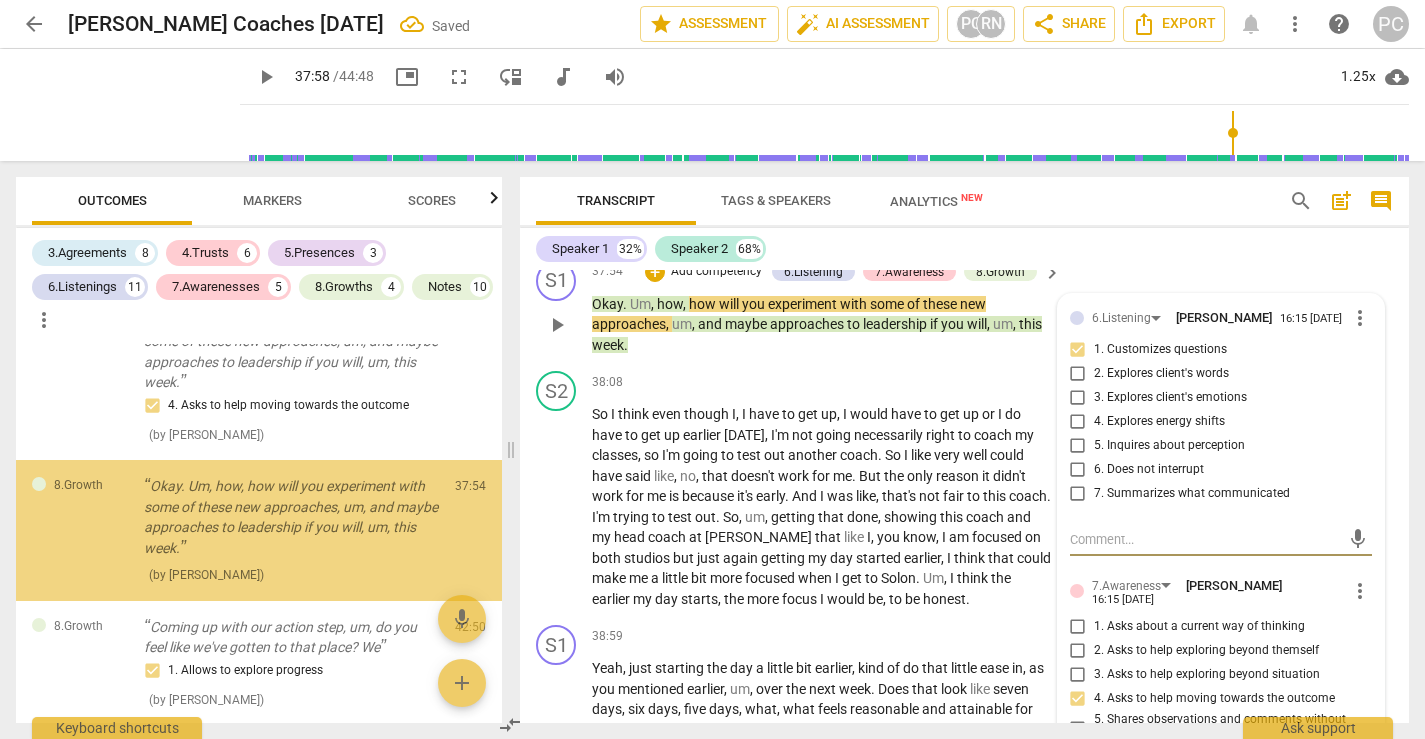 scroll, scrollTop: 8434, scrollLeft: 0, axis: vertical 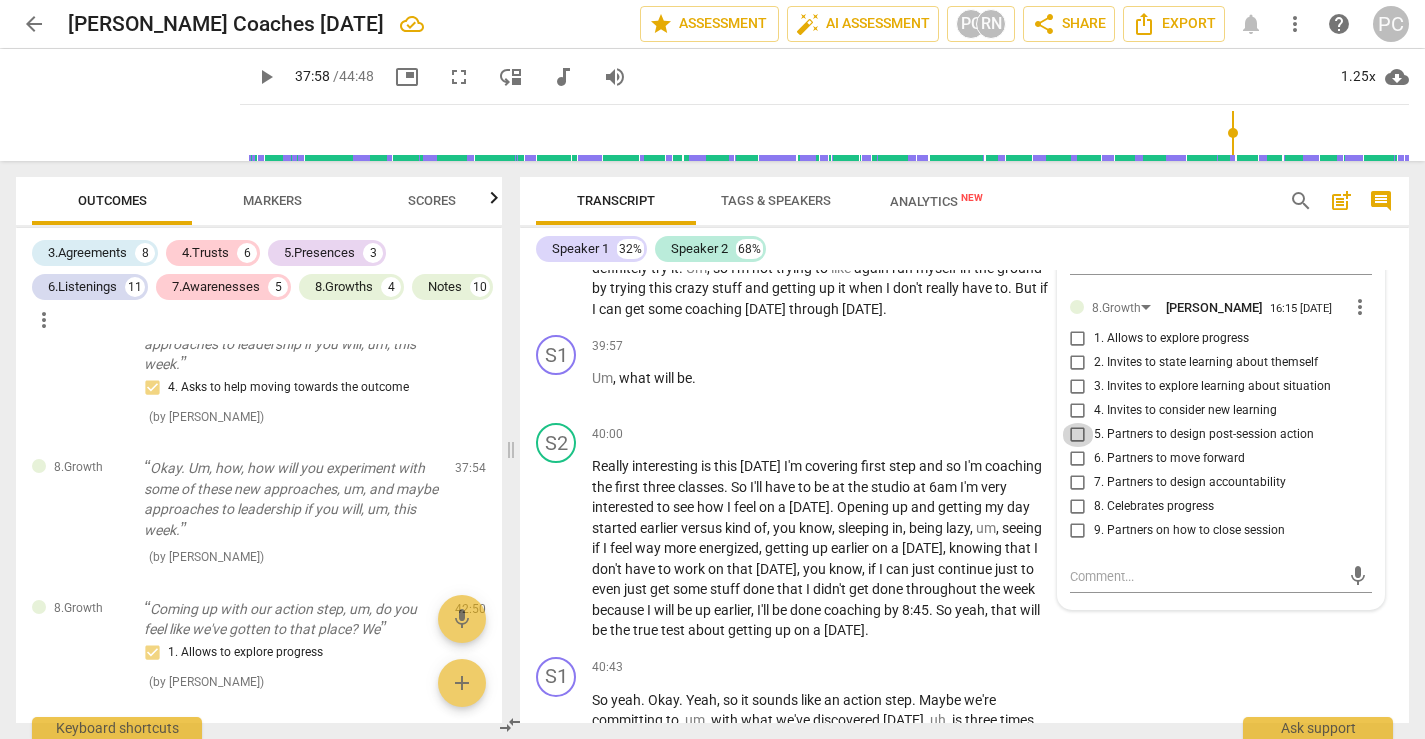 click on "5. Partners to design post-session action" at bounding box center (1078, 435) 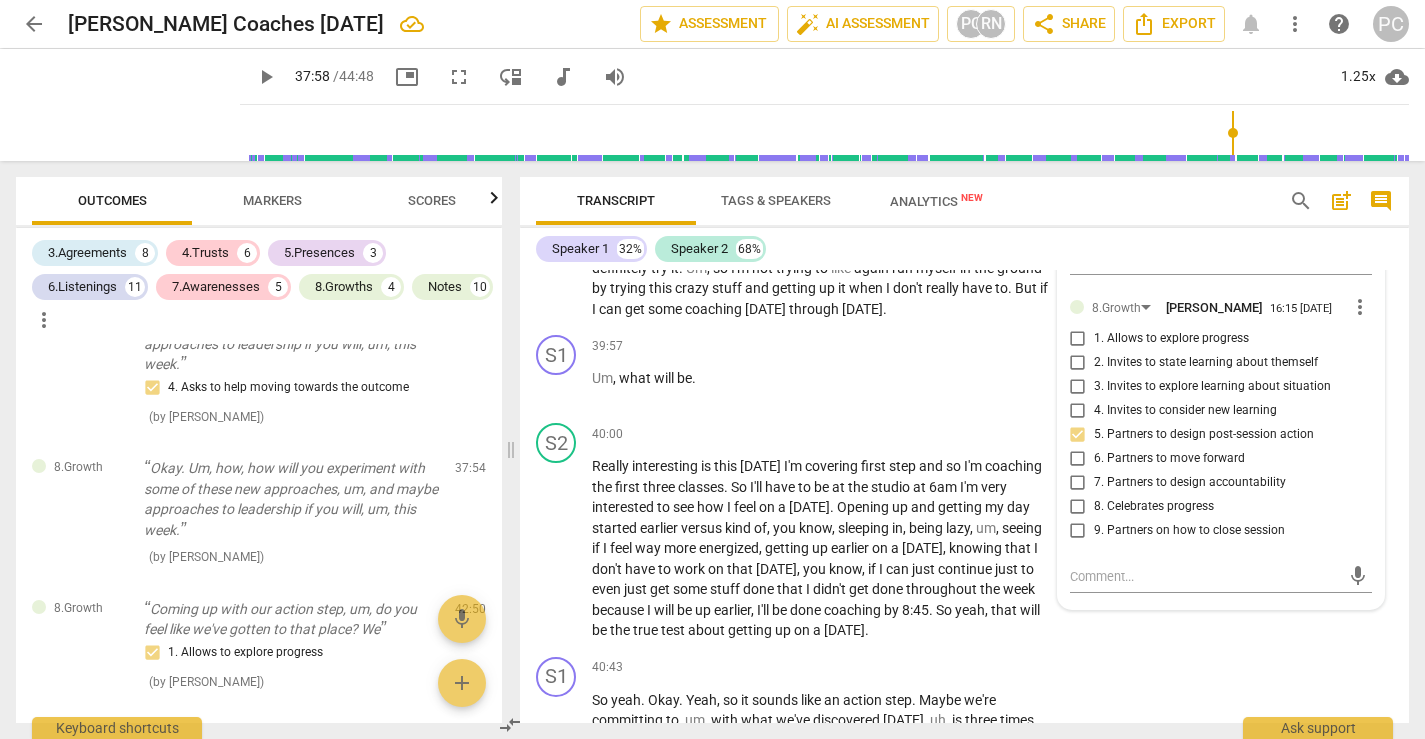 click on "6. Partners to move forward" at bounding box center (1078, 459) 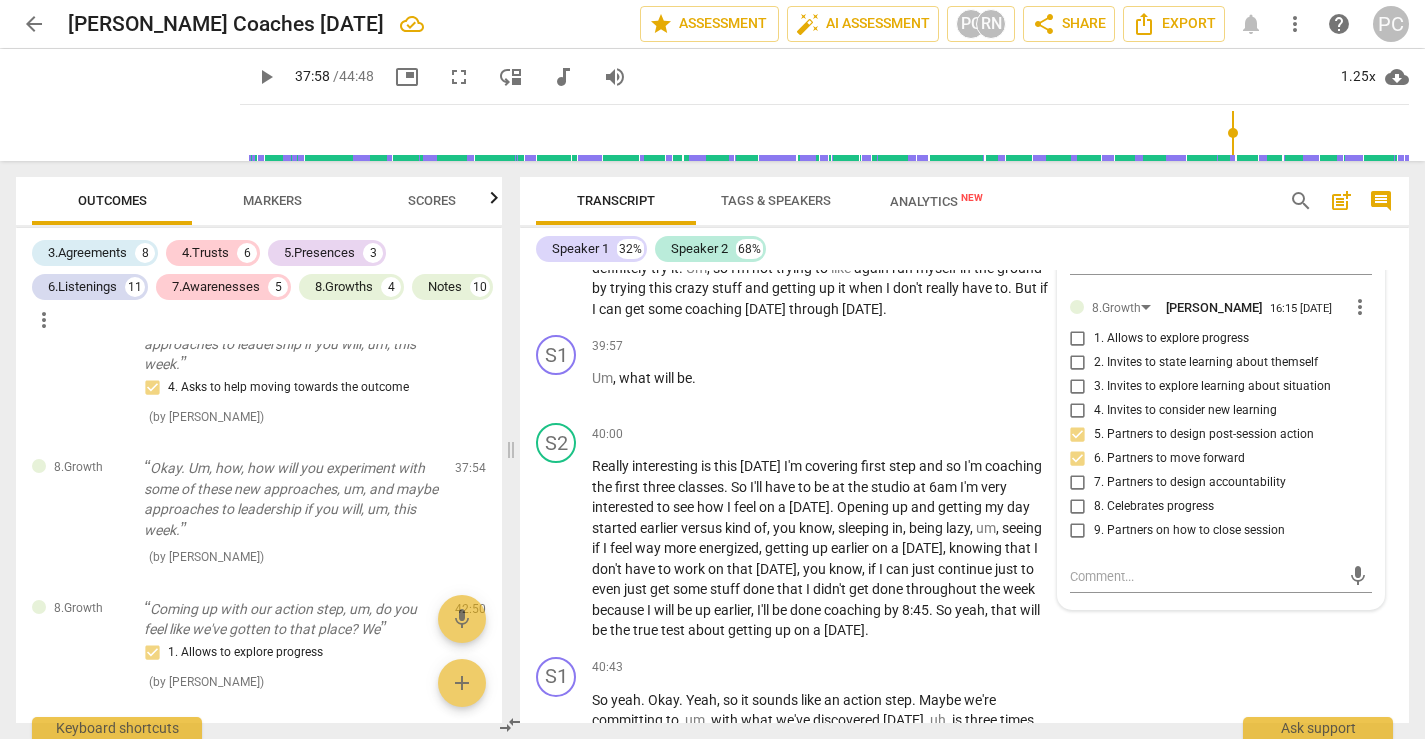 click on "5. Partners to design post-session action" at bounding box center [1078, 435] 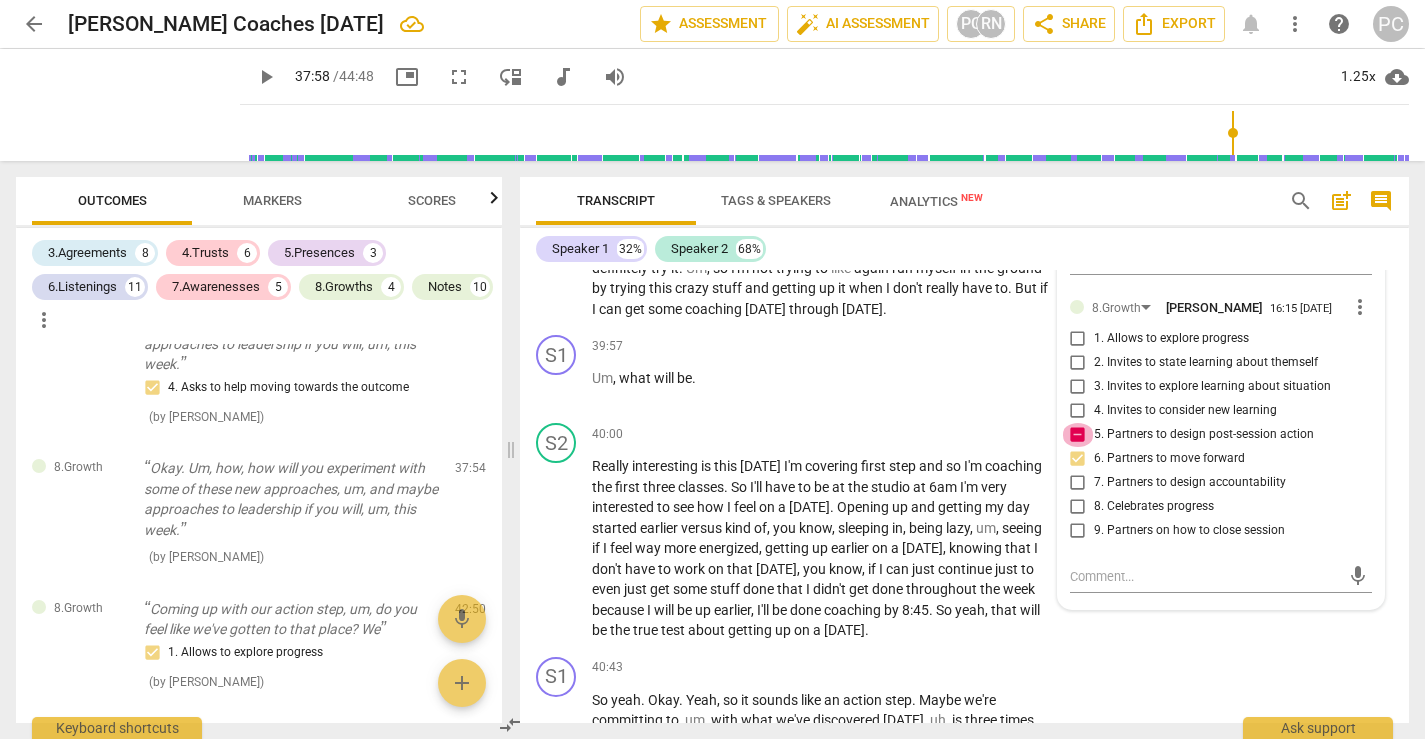 click on "5. Partners to design post-session action" at bounding box center (1078, 435) 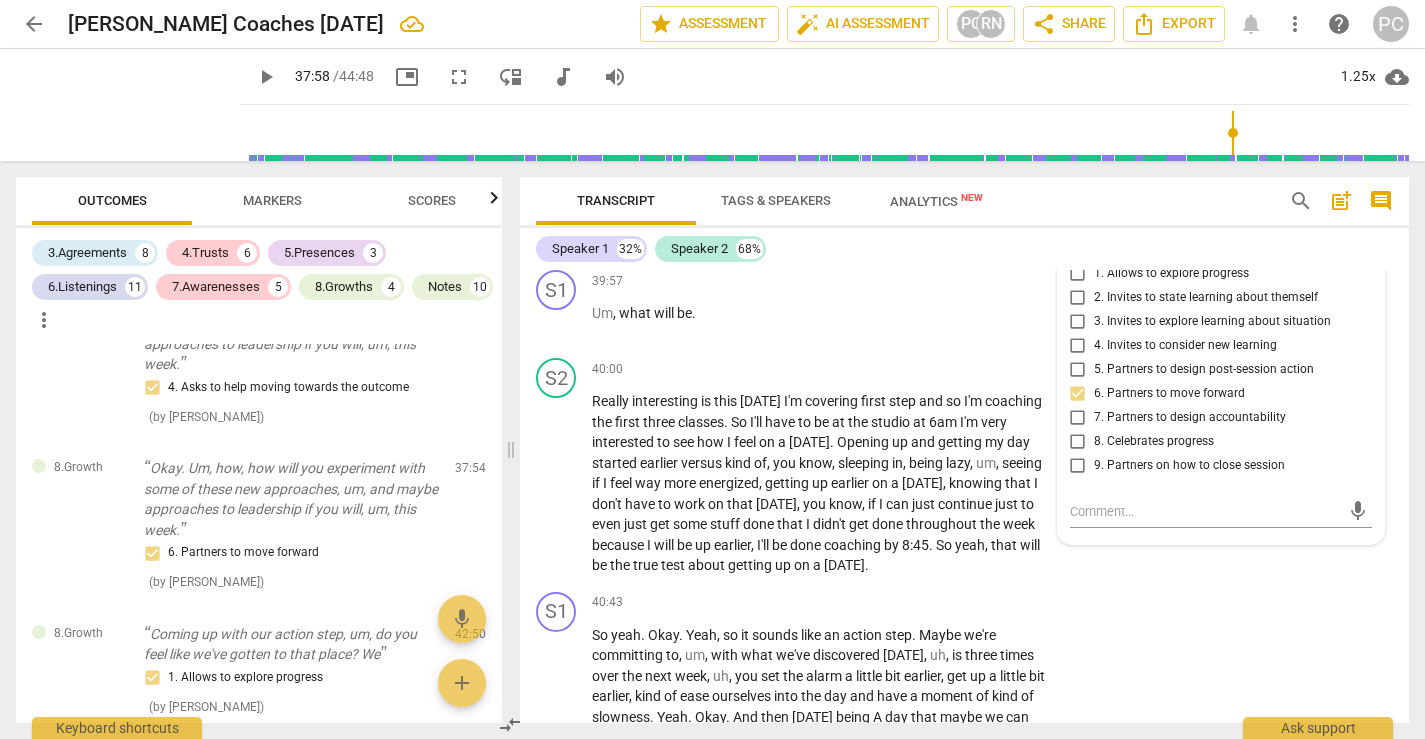 scroll, scrollTop: 15399, scrollLeft: 0, axis: vertical 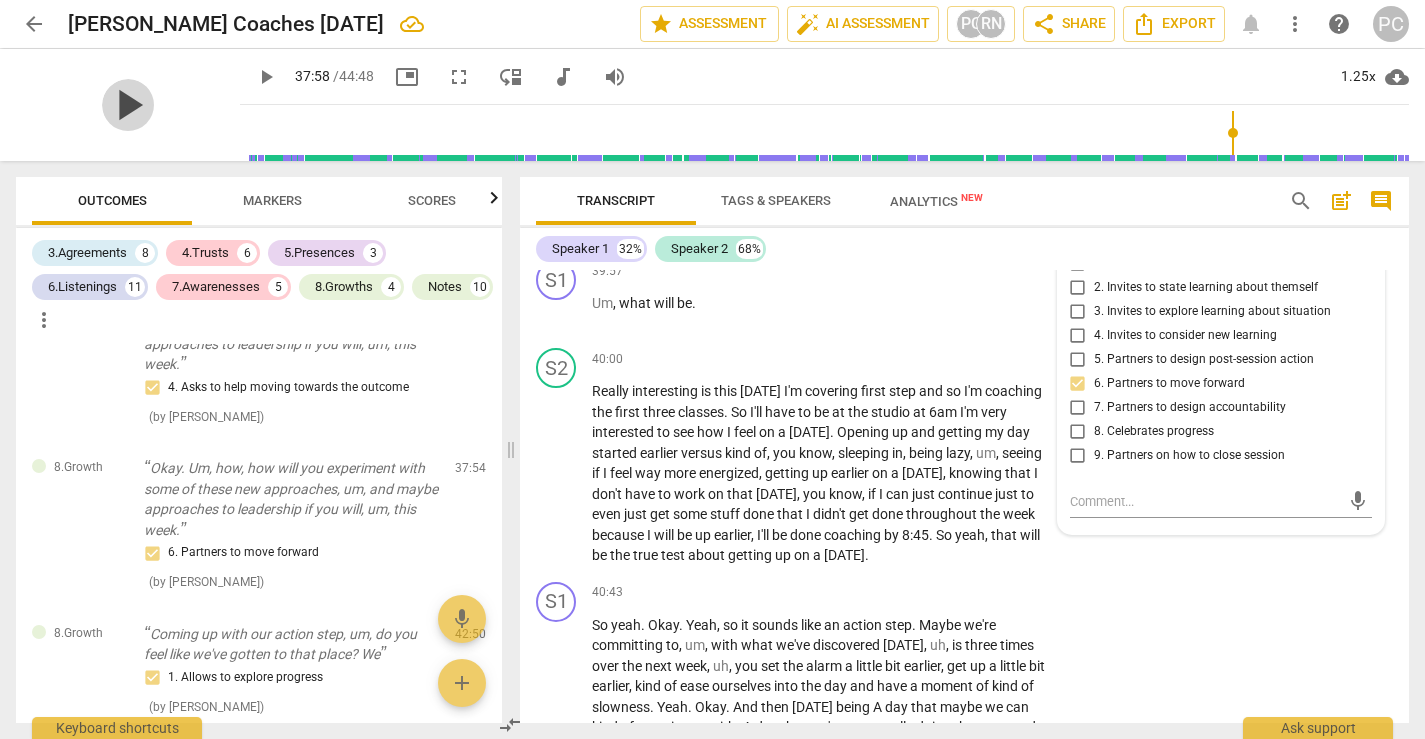 click on "play_arrow" at bounding box center [128, 105] 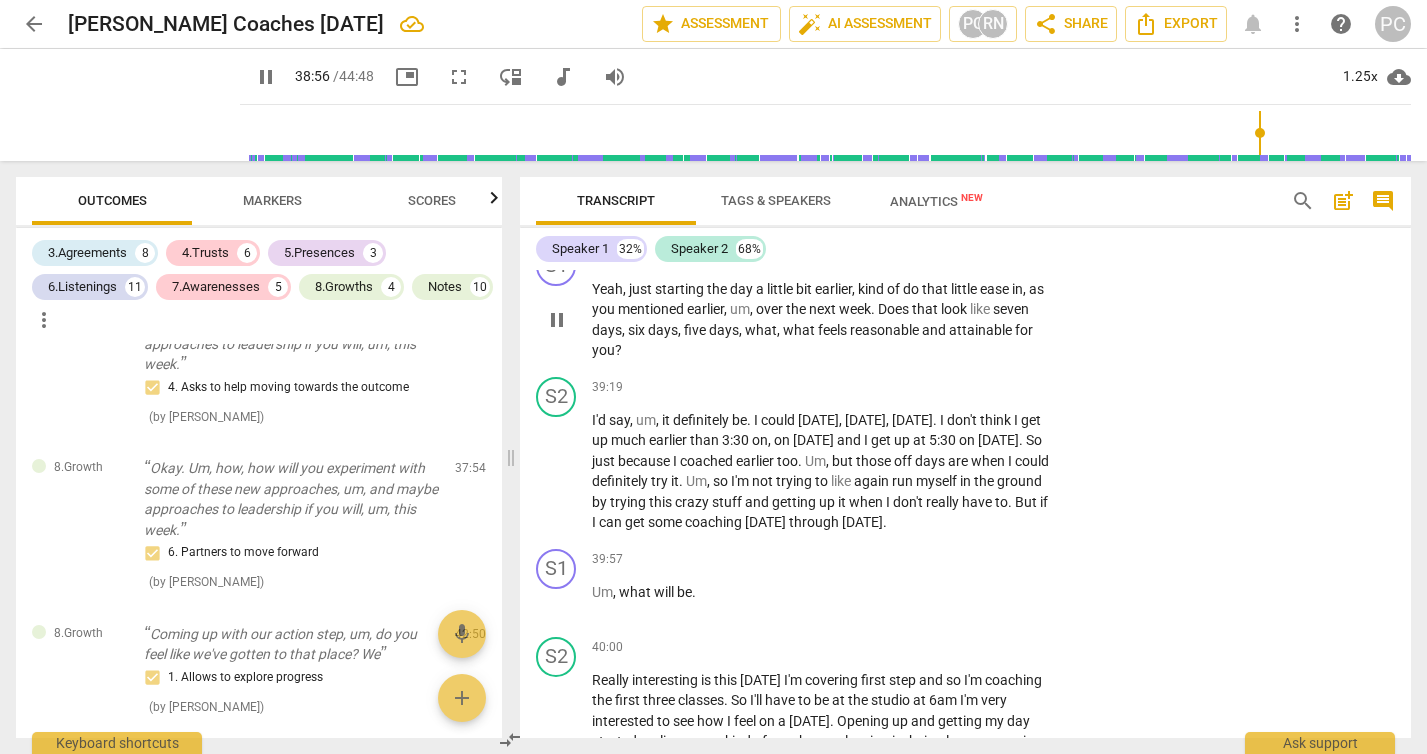 scroll, scrollTop: 15106, scrollLeft: 0, axis: vertical 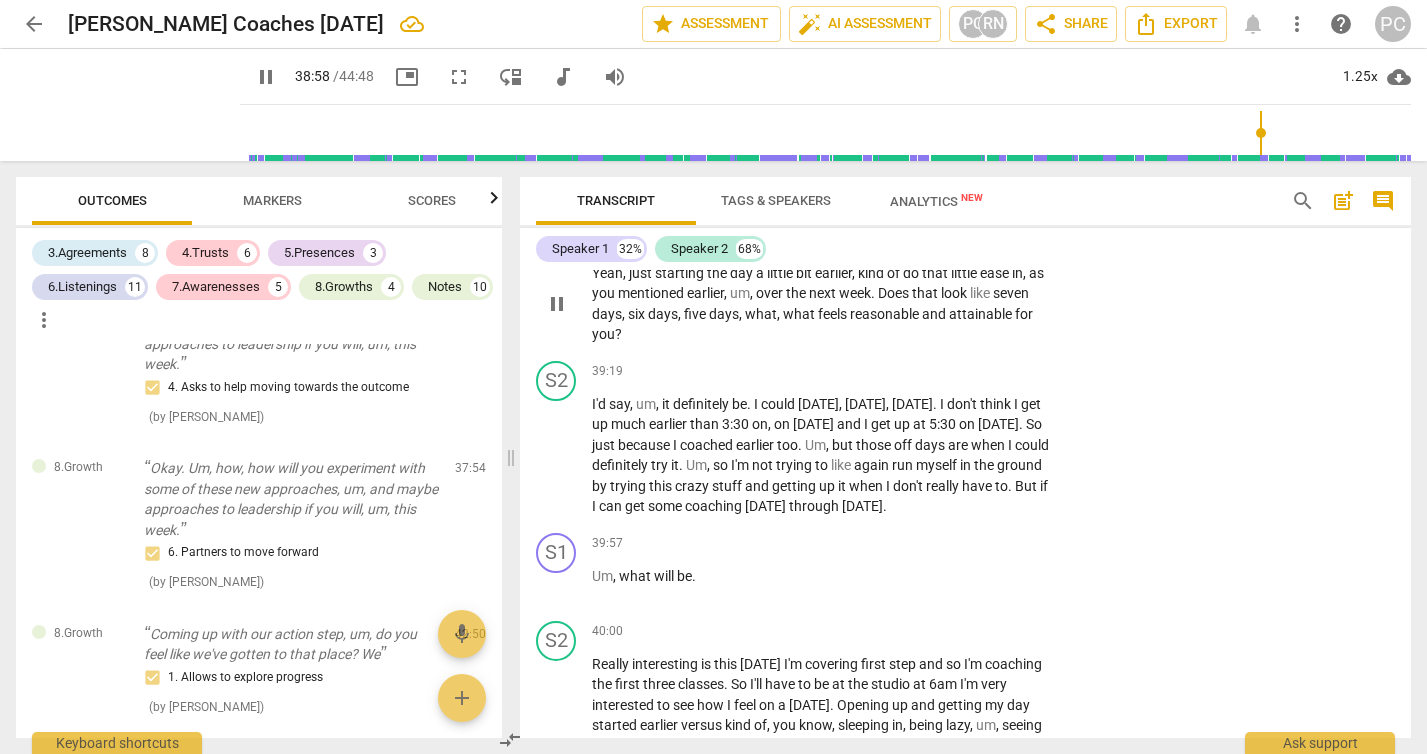 click on "+" at bounding box center (929, 241) 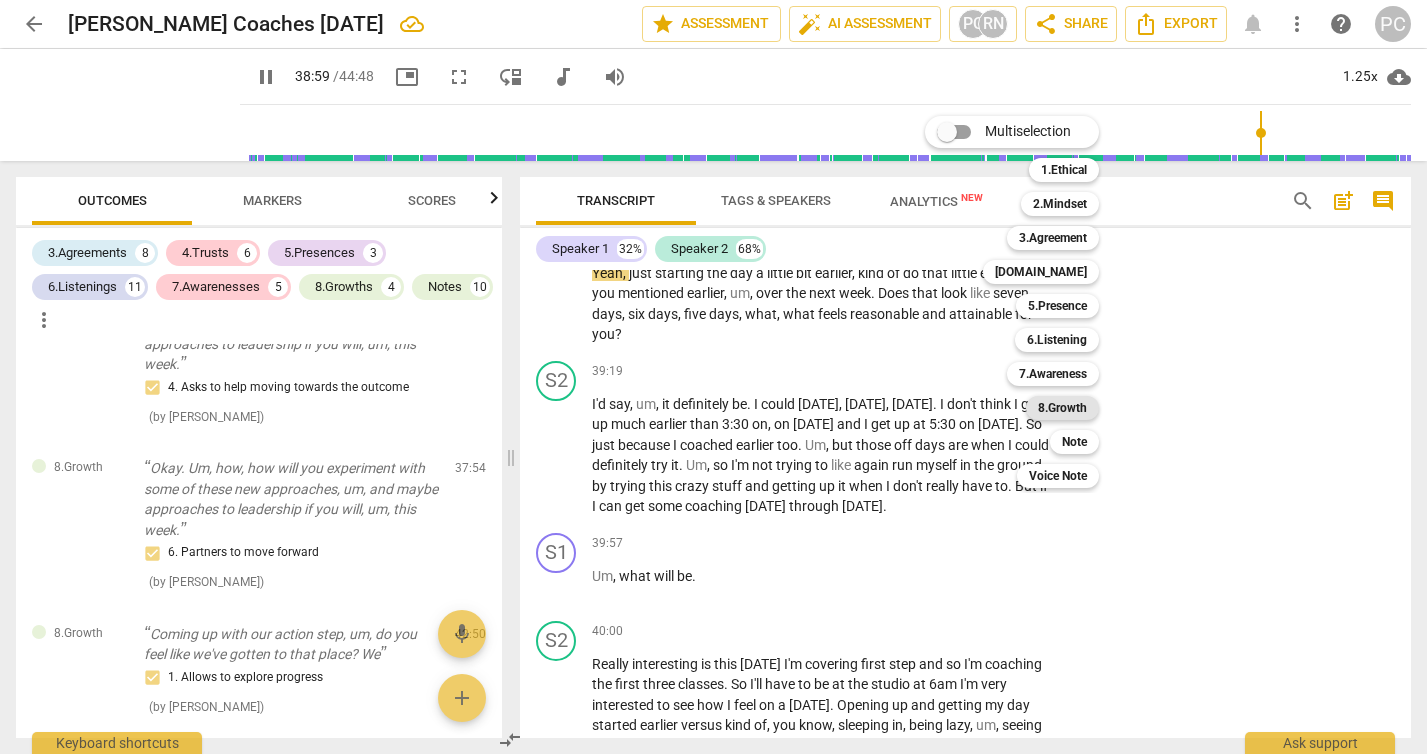 click on "8.Growth" at bounding box center [1062, 408] 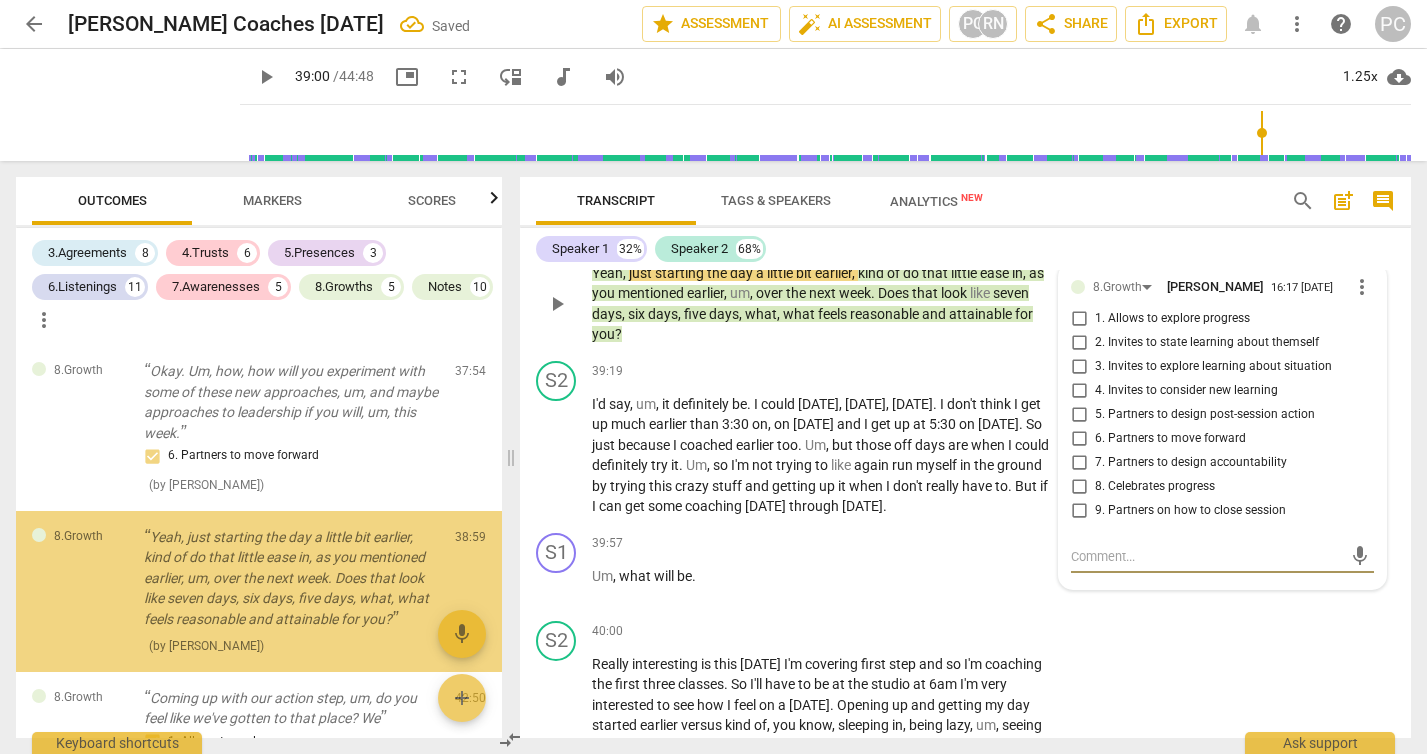 scroll, scrollTop: 8602, scrollLeft: 0, axis: vertical 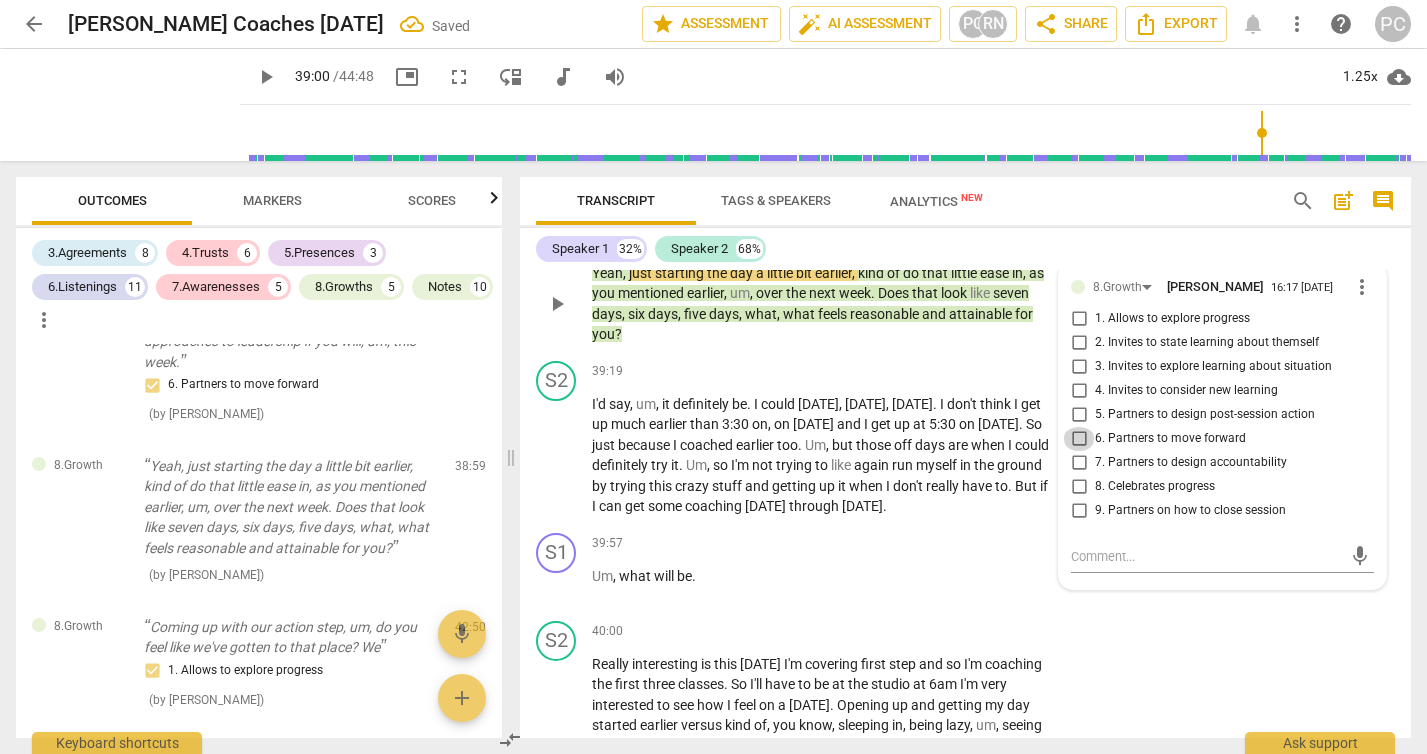 click on "6. Partners to move forward" at bounding box center (1079, 439) 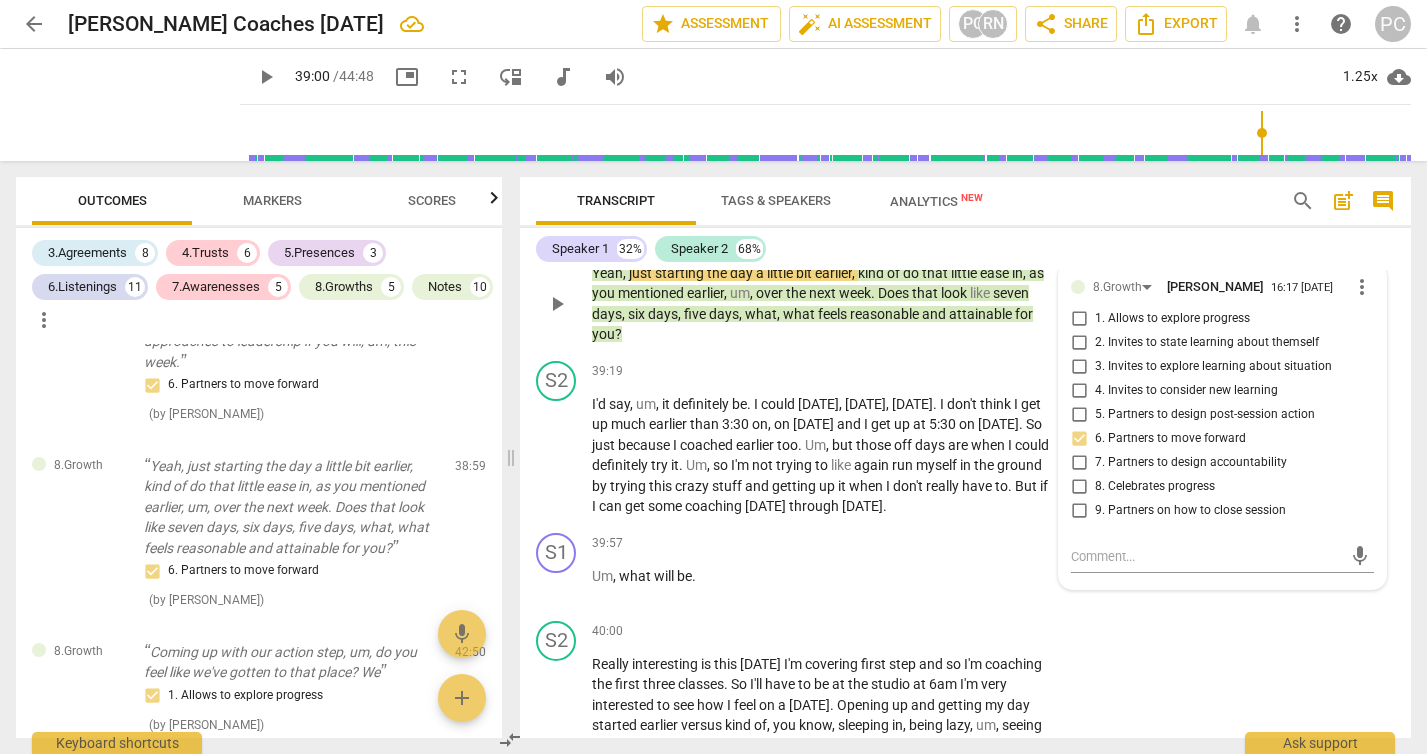 click on "play_arrow" at bounding box center (557, 304) 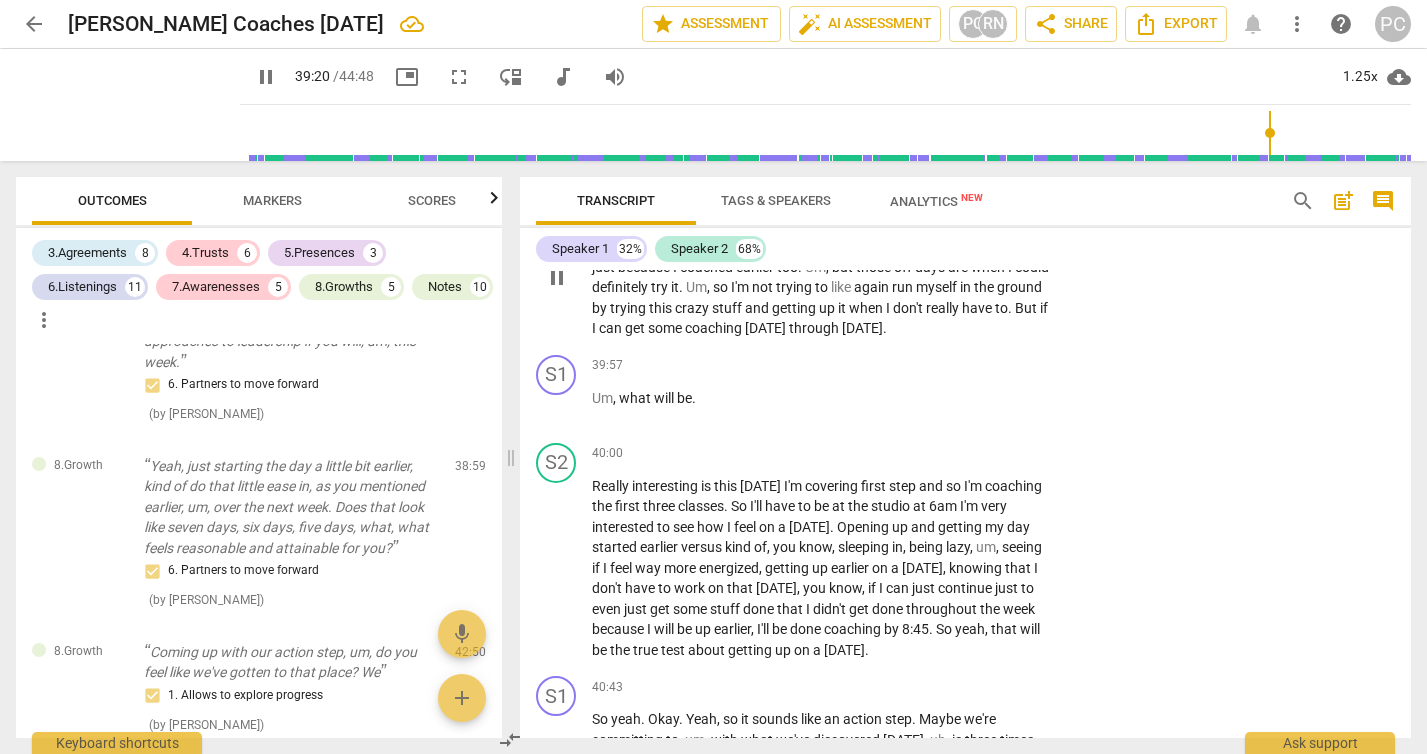 scroll, scrollTop: 15275, scrollLeft: 0, axis: vertical 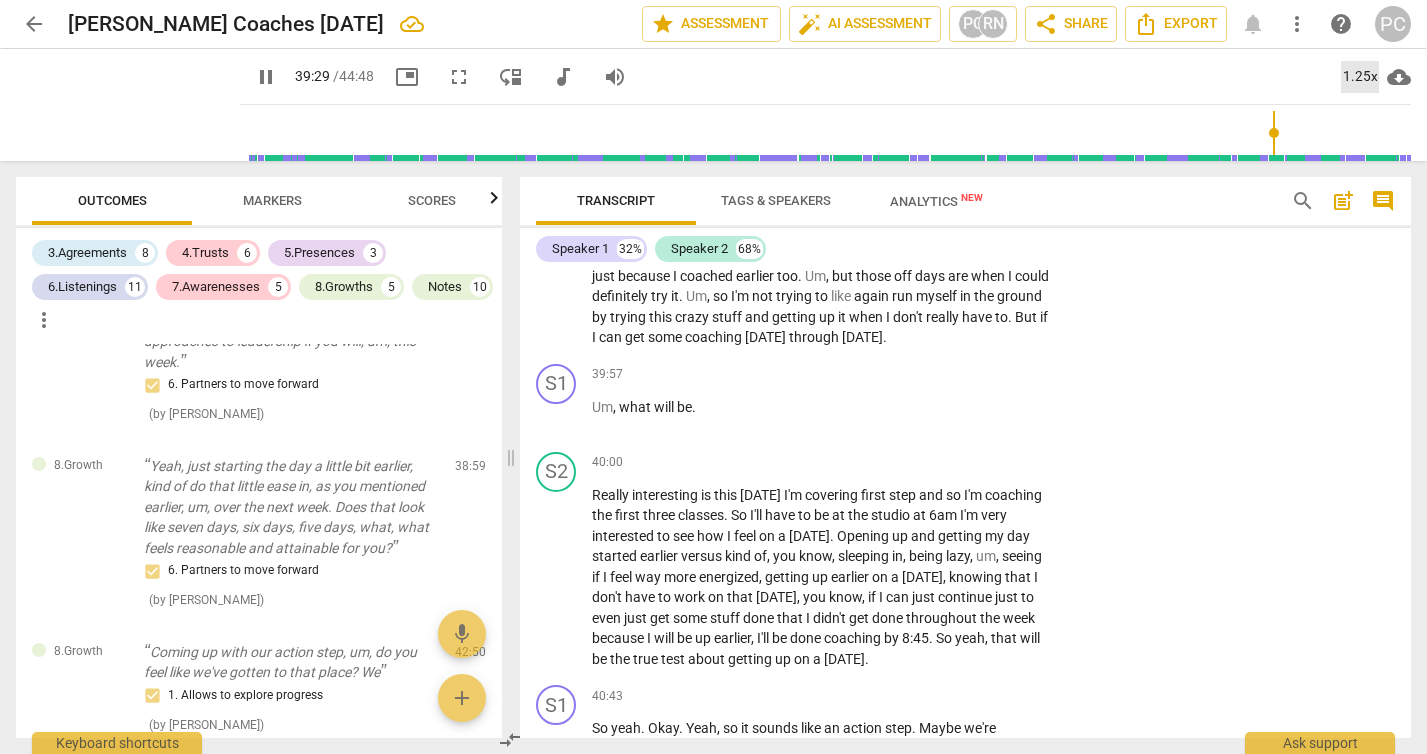 click on "1.25x" at bounding box center [1360, 77] 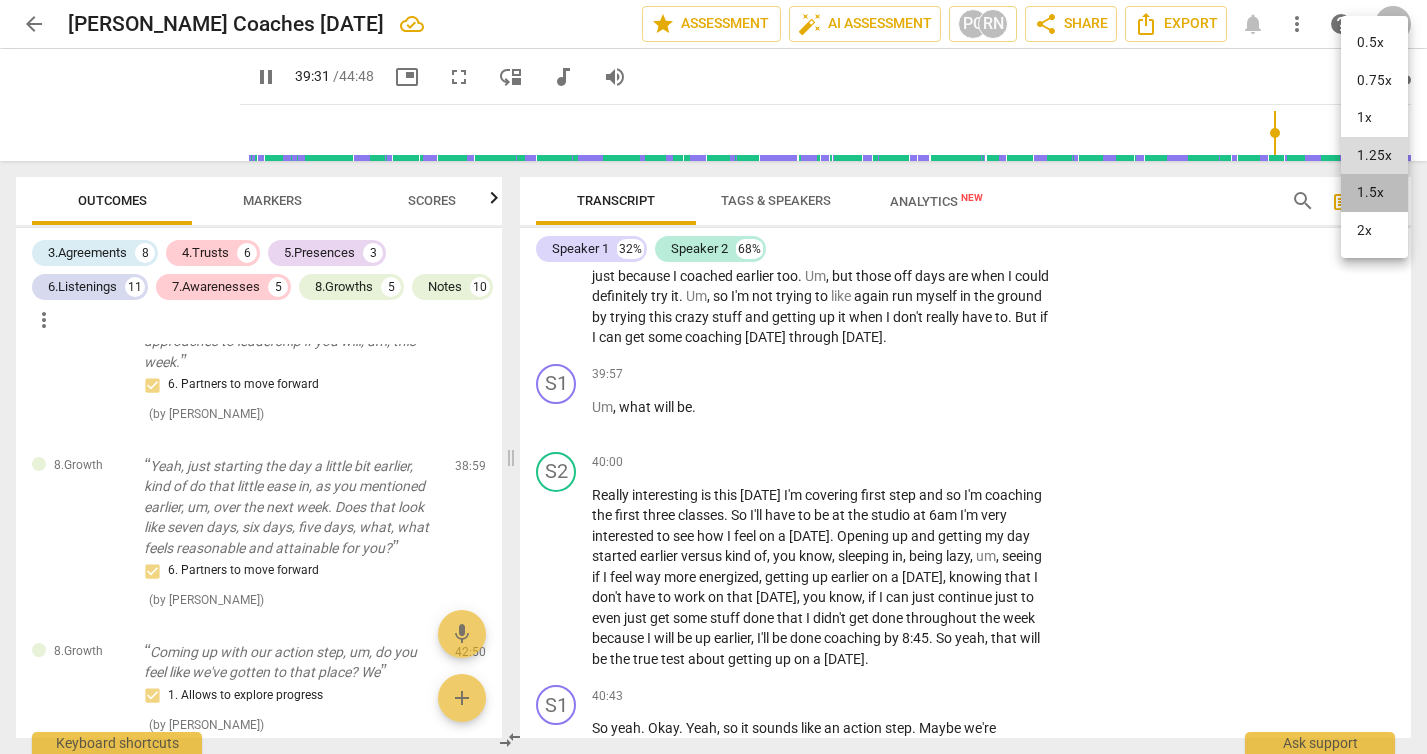 click on "1.5x" at bounding box center [1374, 193] 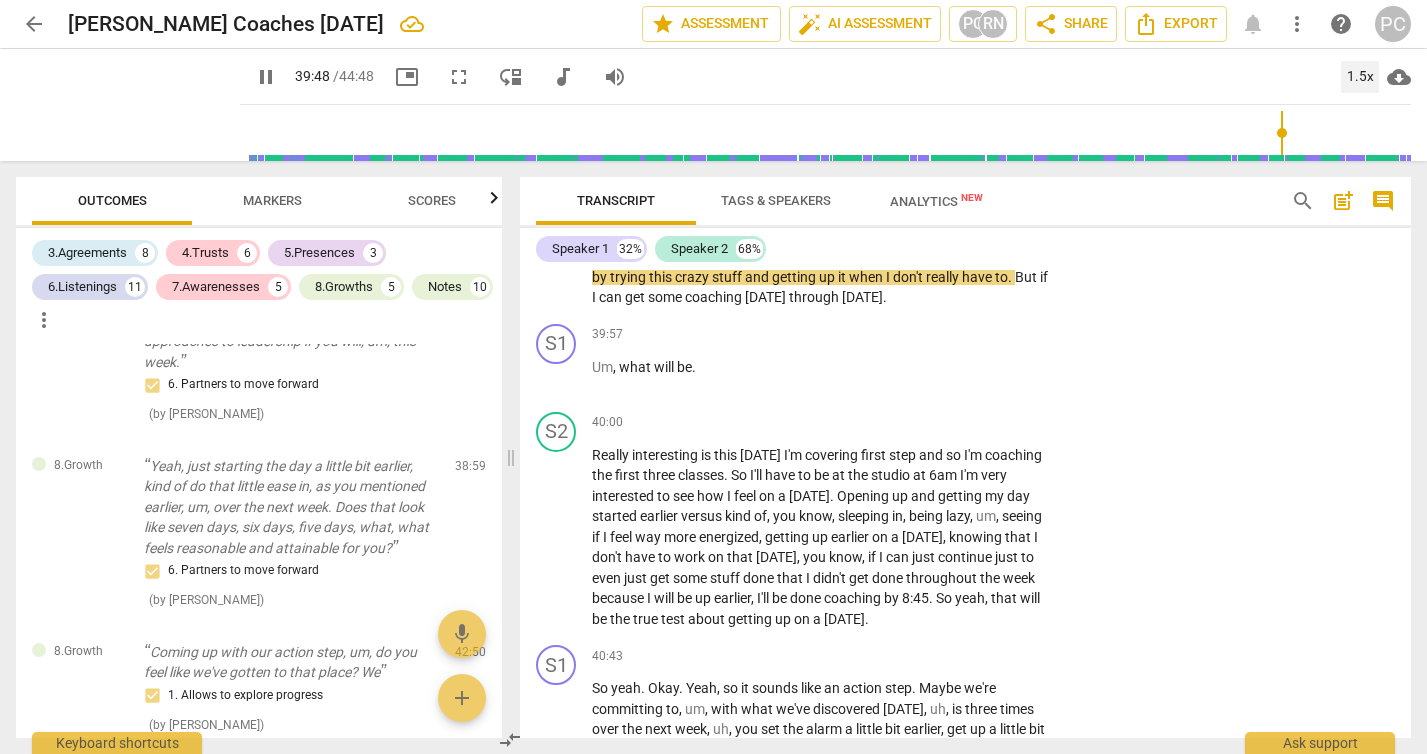 scroll, scrollTop: 15323, scrollLeft: 0, axis: vertical 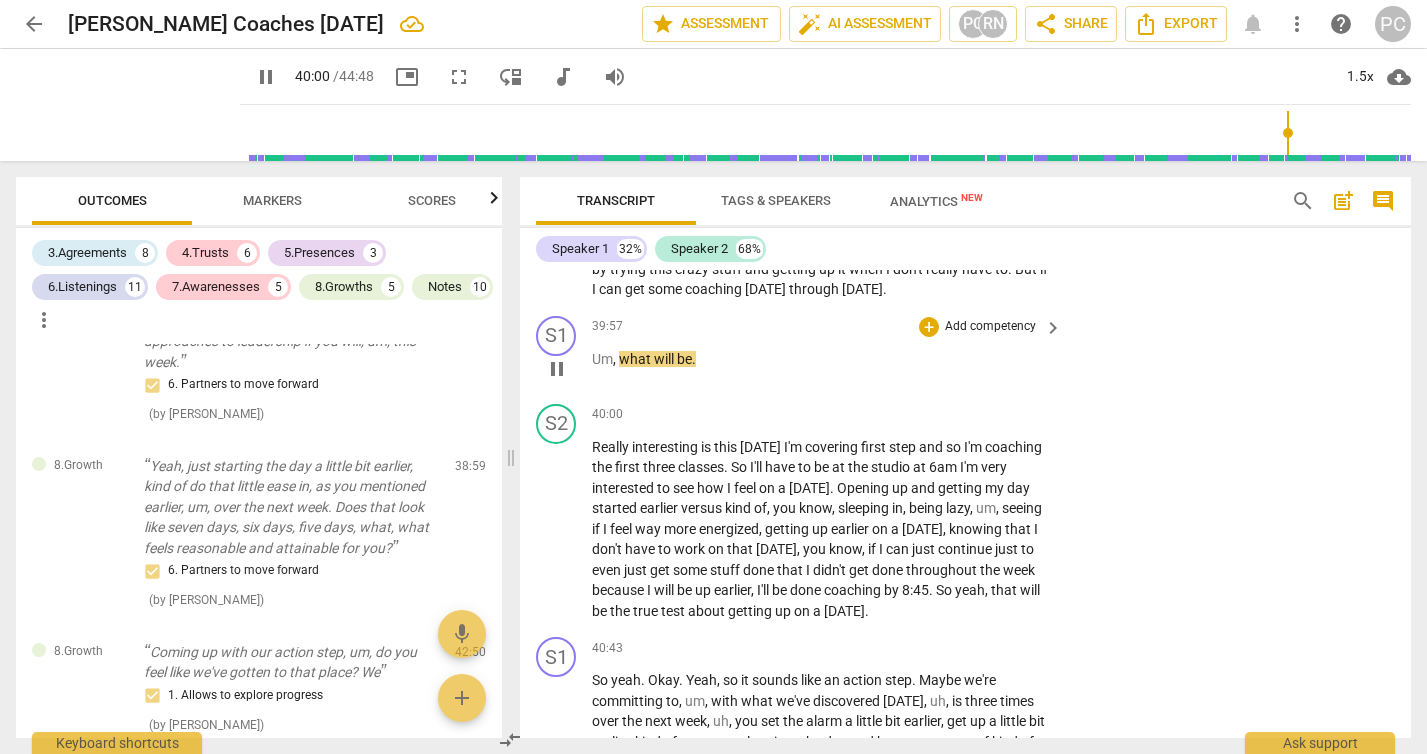 click on "Um" at bounding box center [602, 359] 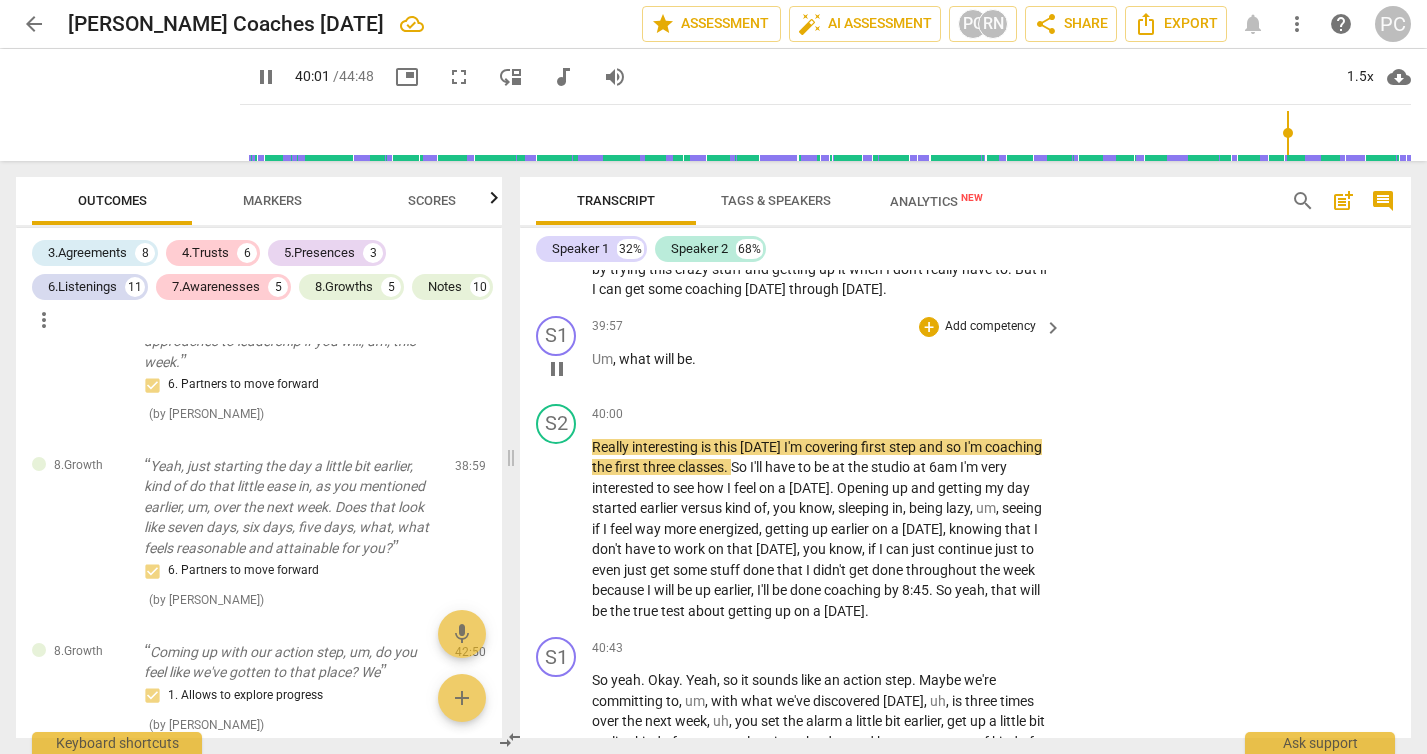 scroll, scrollTop: 15235, scrollLeft: 0, axis: vertical 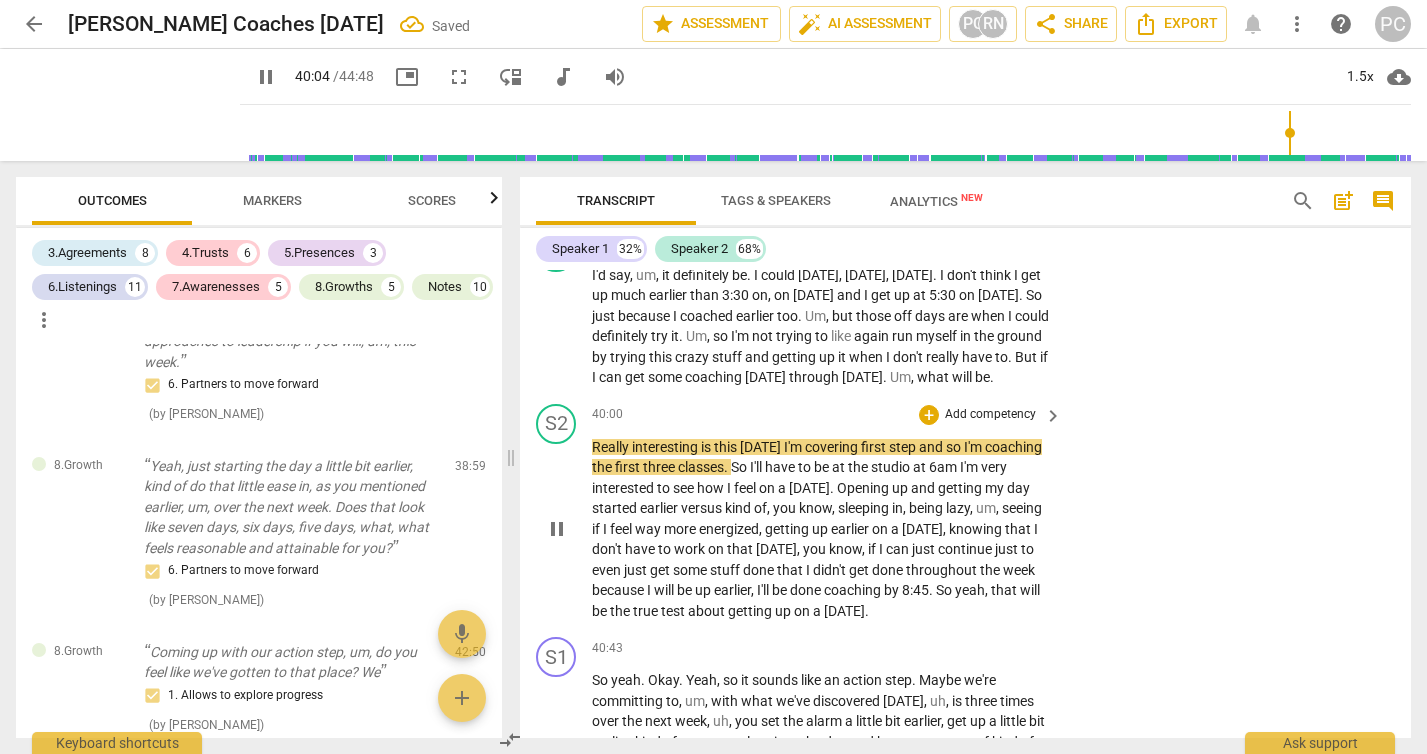 click on "Really" at bounding box center [612, 447] 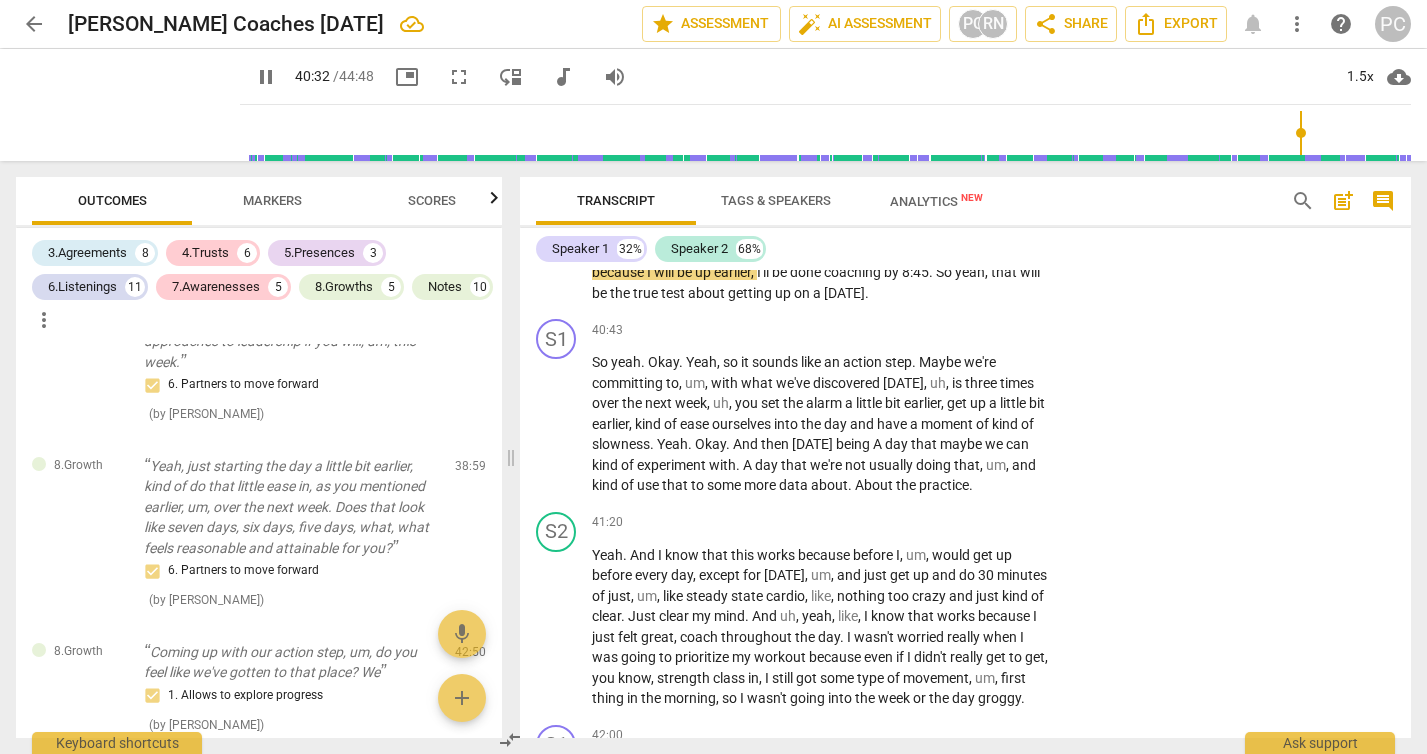 scroll, scrollTop: 15515, scrollLeft: 0, axis: vertical 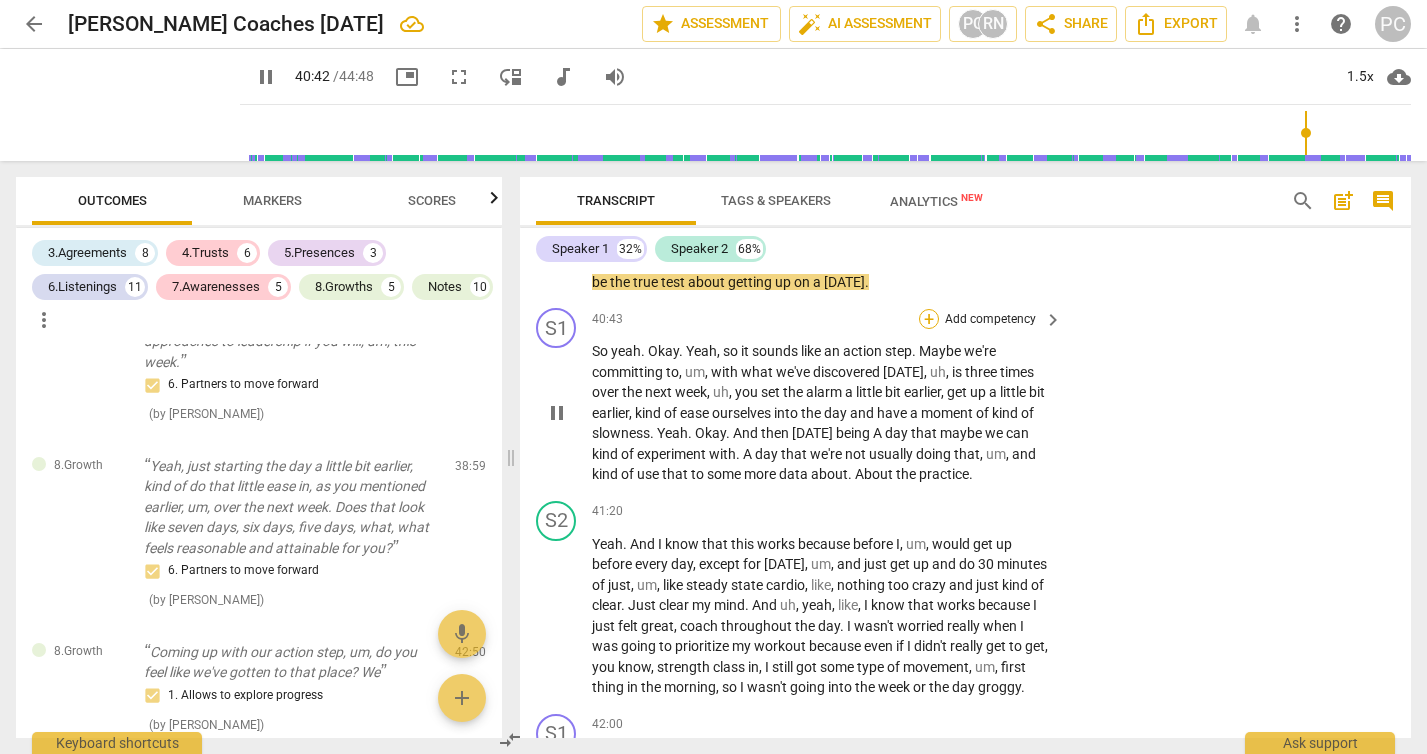 click on "+" at bounding box center [929, 319] 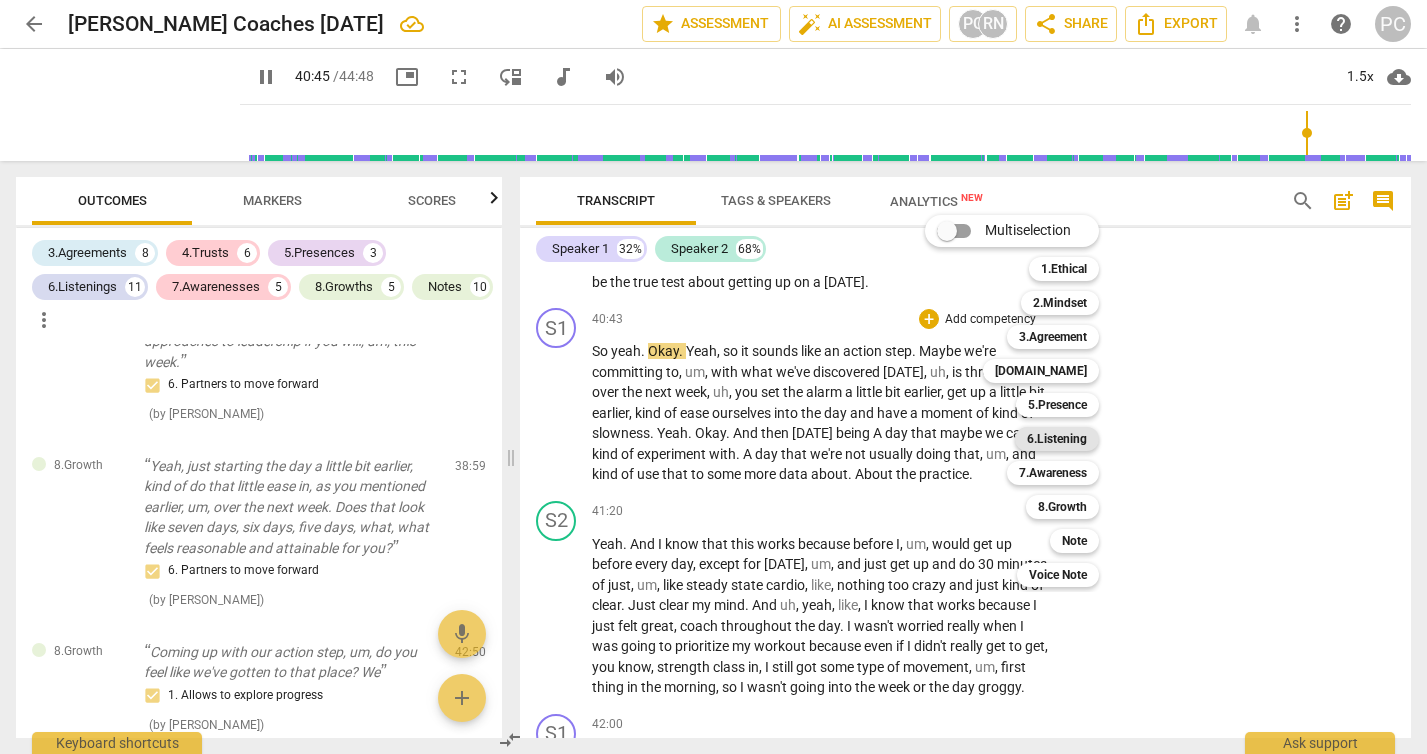 click on "6.Listening" at bounding box center [1057, 439] 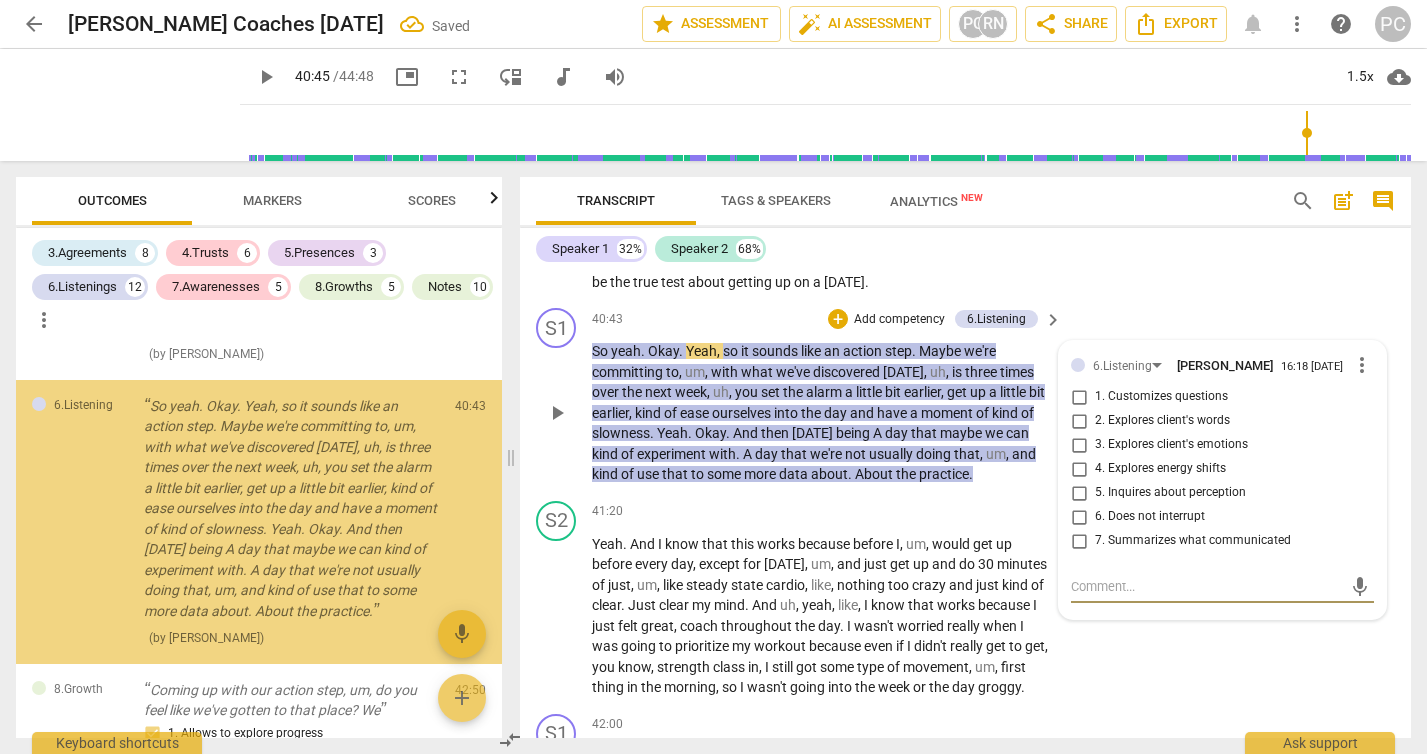 scroll, scrollTop: 8850, scrollLeft: 0, axis: vertical 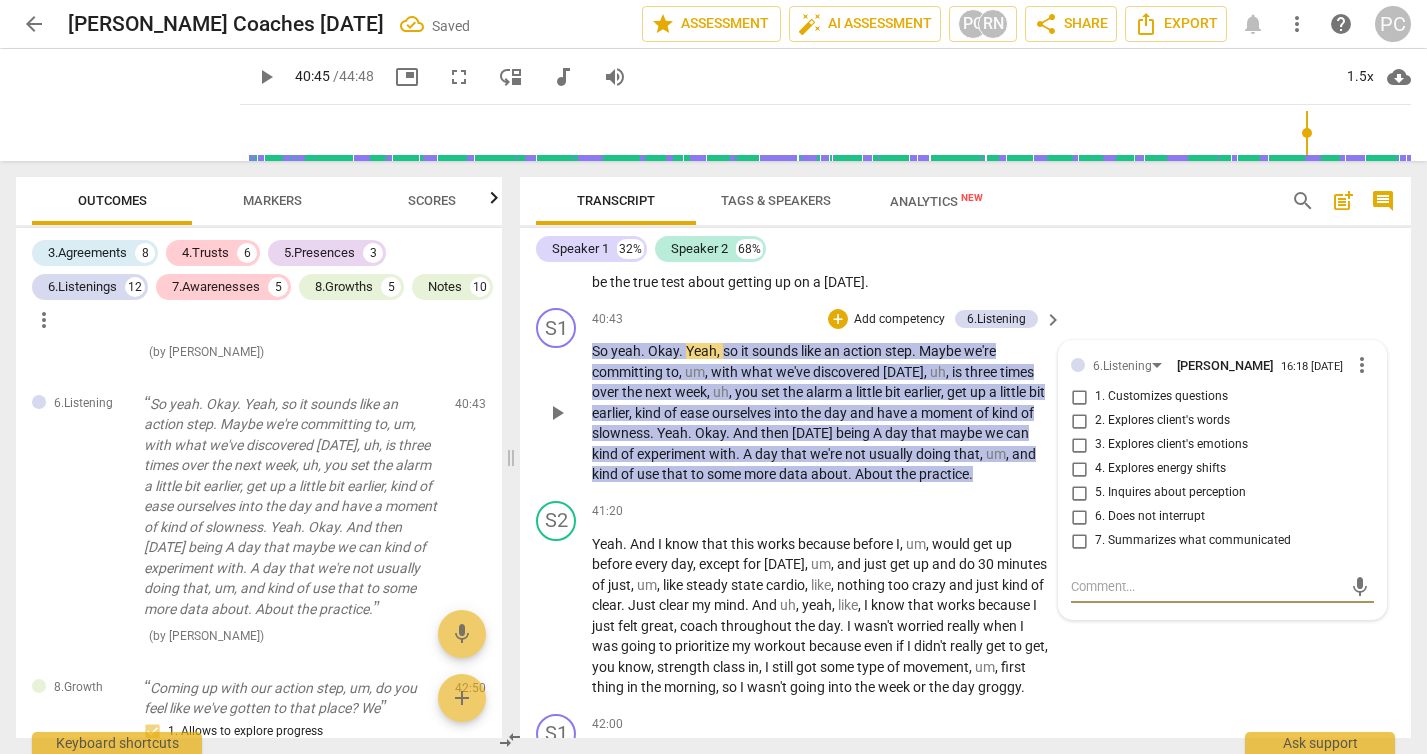 click on "7. Summarizes what communicated" at bounding box center (1079, 541) 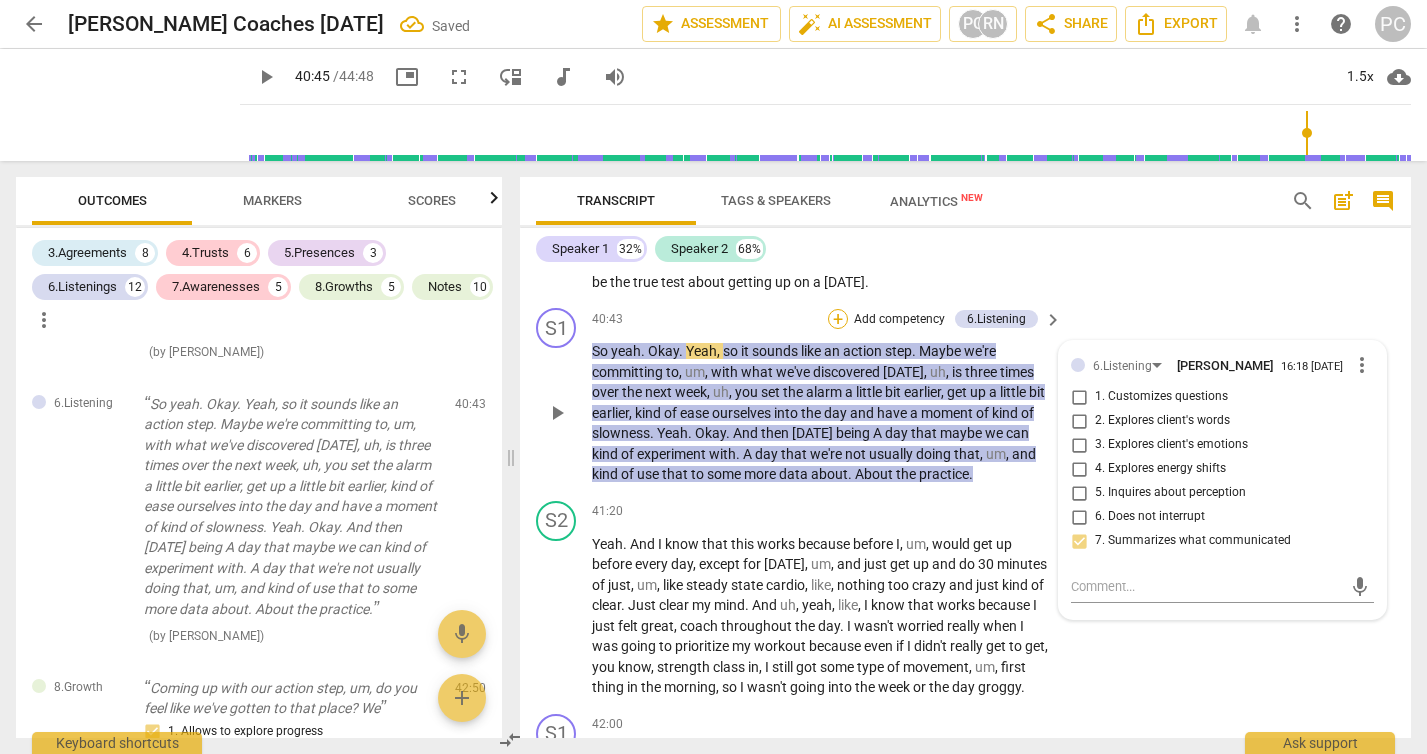 click on "+" at bounding box center [838, 319] 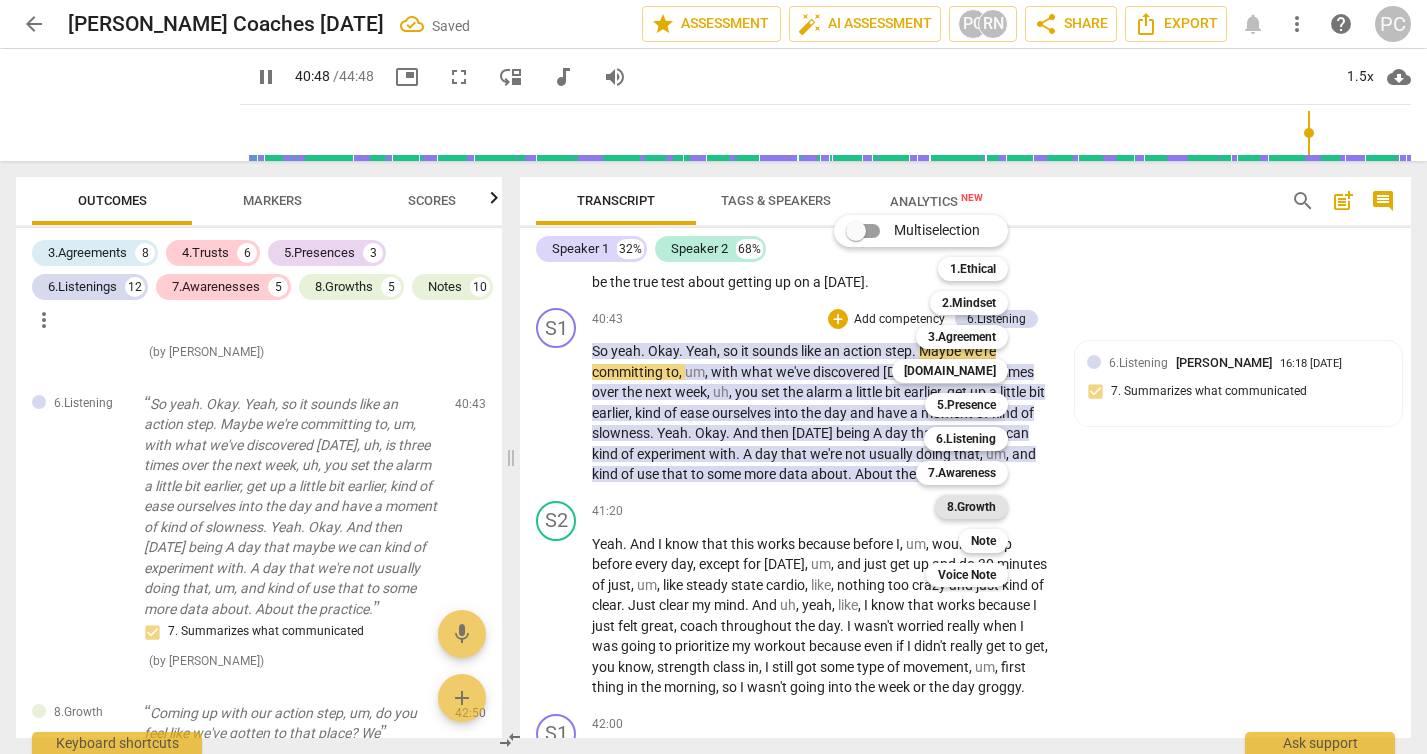 click on "8.Growth" at bounding box center [971, 507] 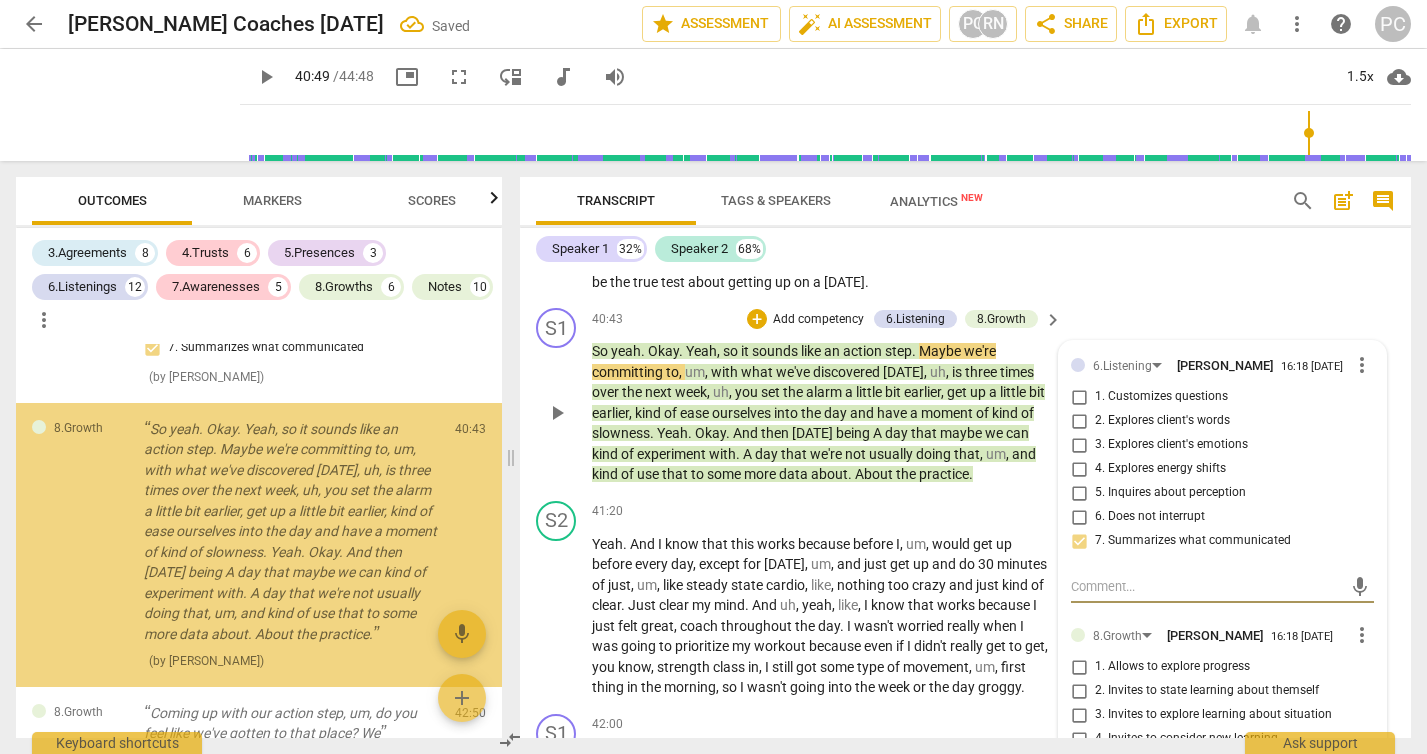 scroll, scrollTop: 9159, scrollLeft: 0, axis: vertical 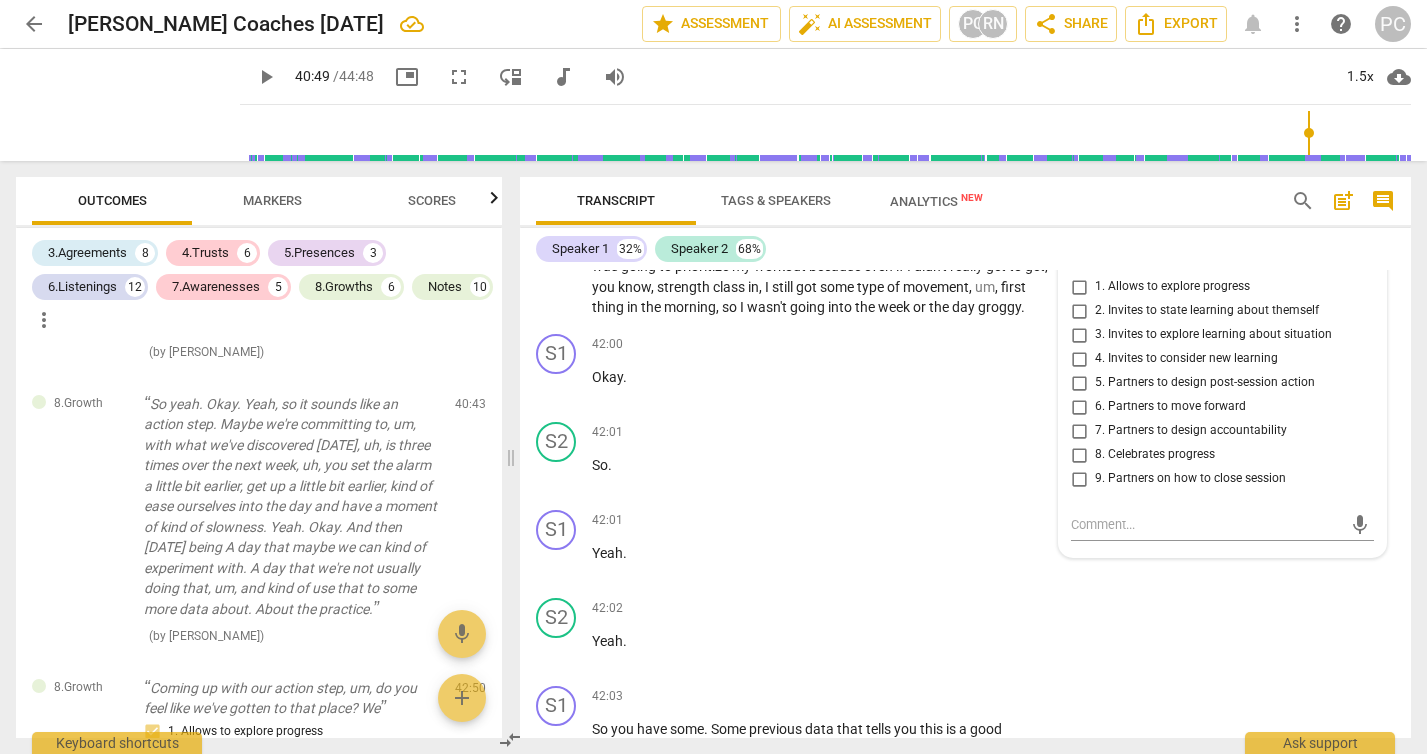 click on "5. Partners to design post-session action" at bounding box center [1079, 383] 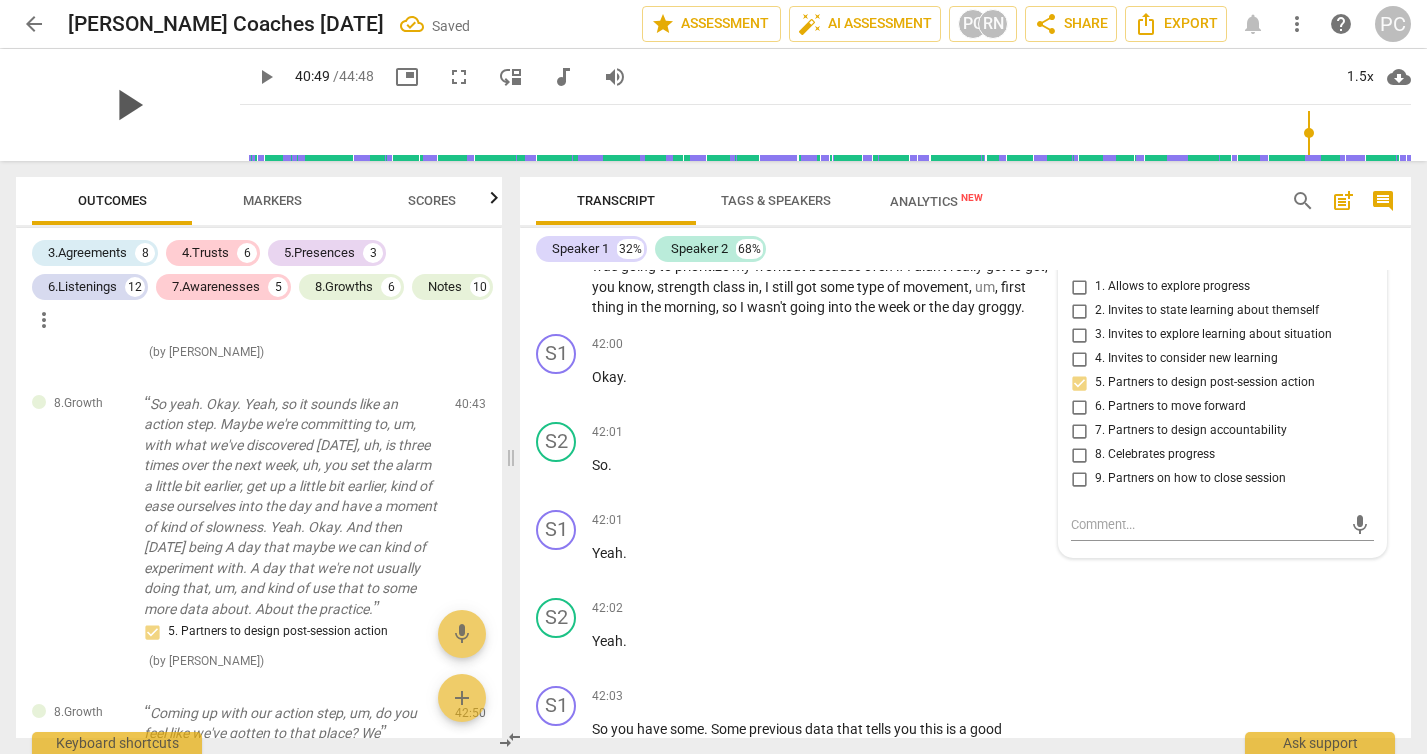 click on "play_arrow" at bounding box center [128, 105] 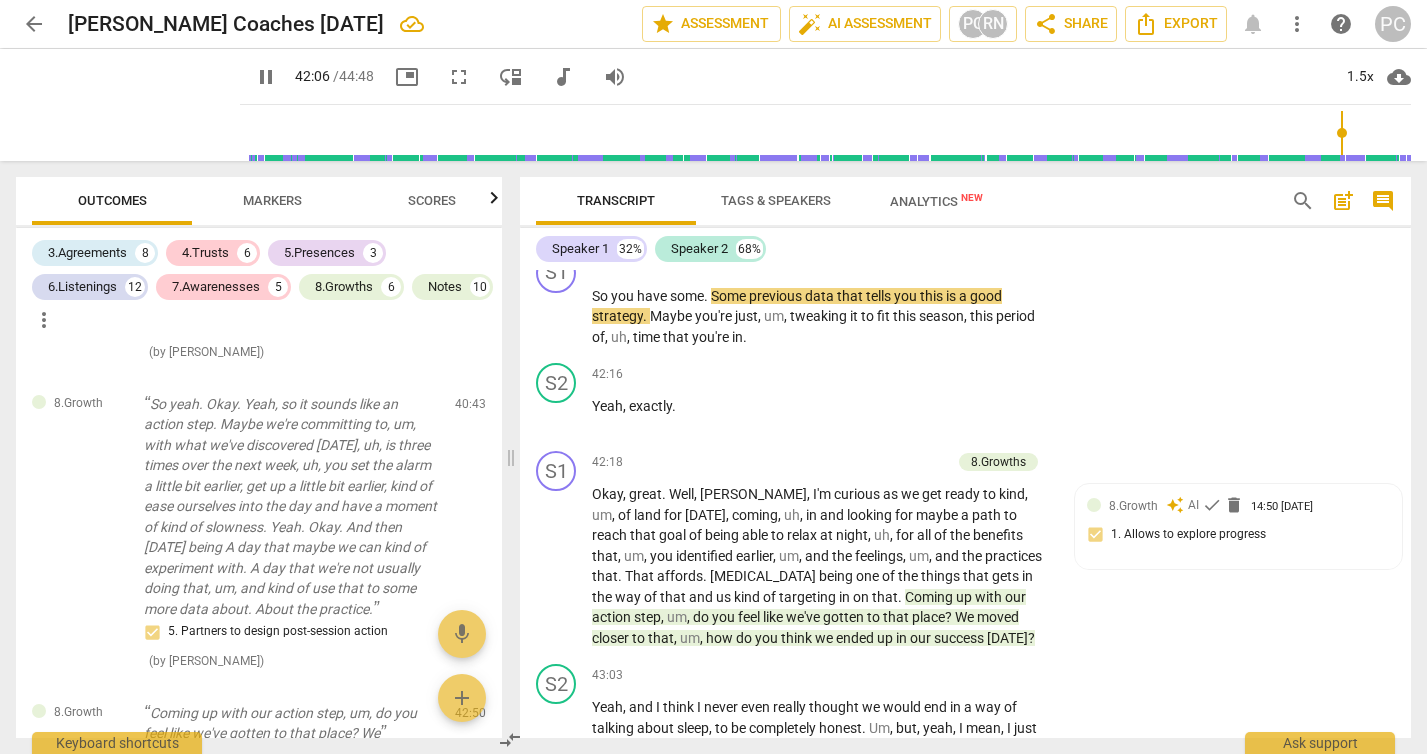 scroll, scrollTop: 16331, scrollLeft: 0, axis: vertical 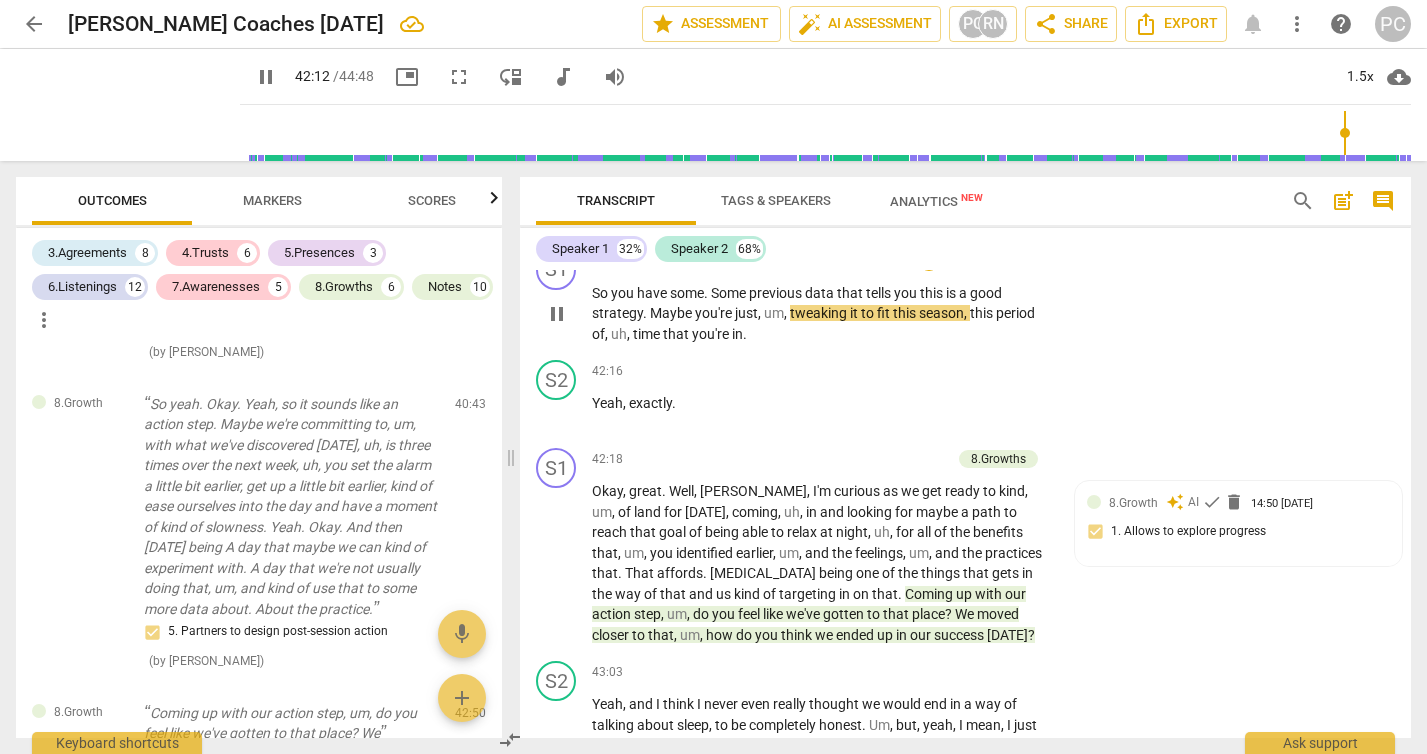 click on "+" at bounding box center [929, 261] 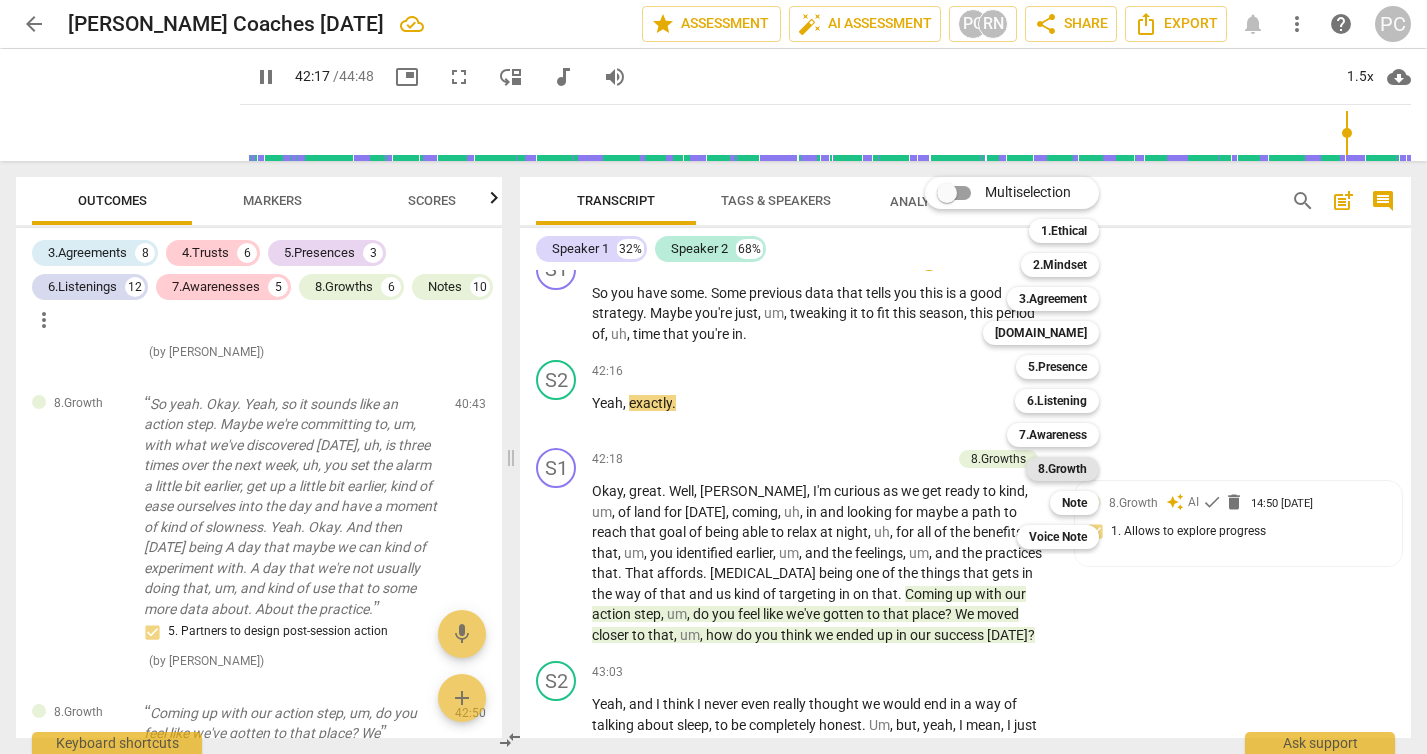 click on "8.Growth" at bounding box center (1062, 469) 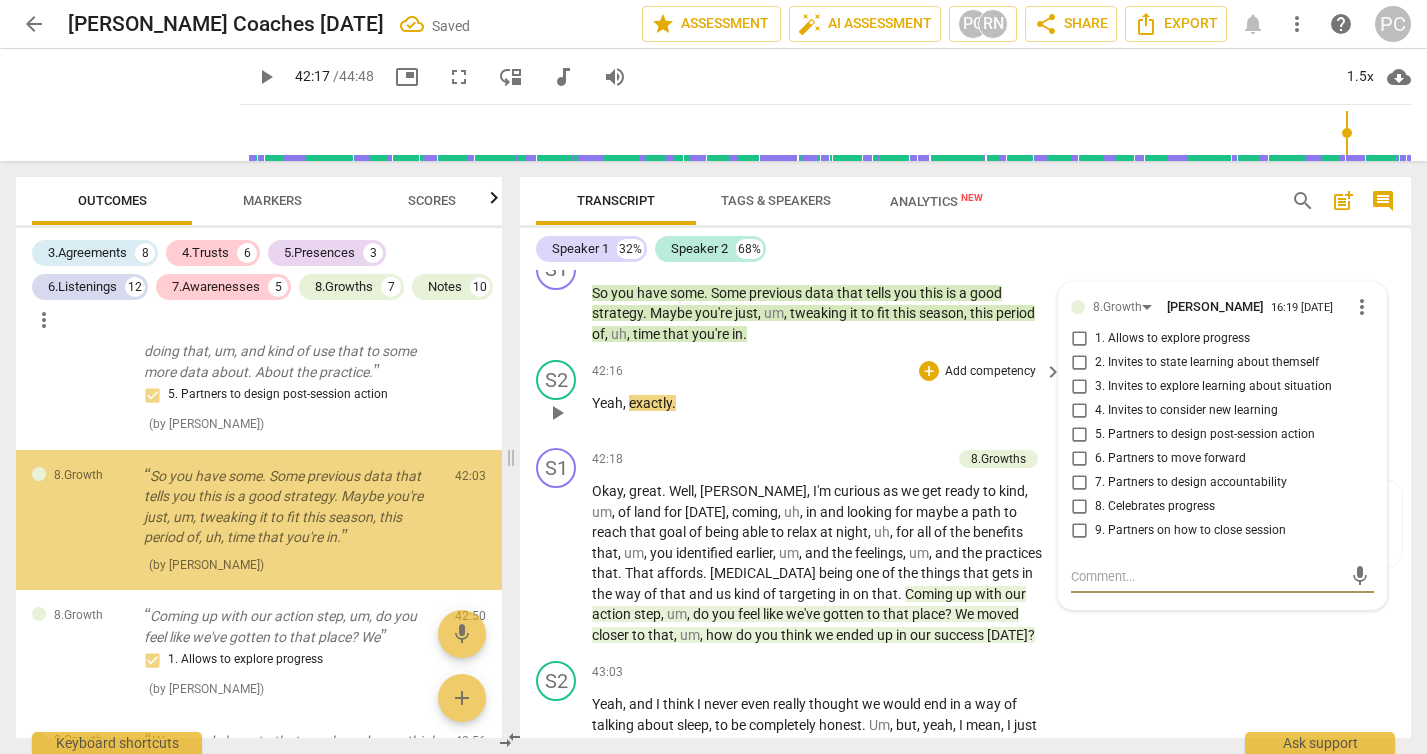scroll, scrollTop: 9396, scrollLeft: 0, axis: vertical 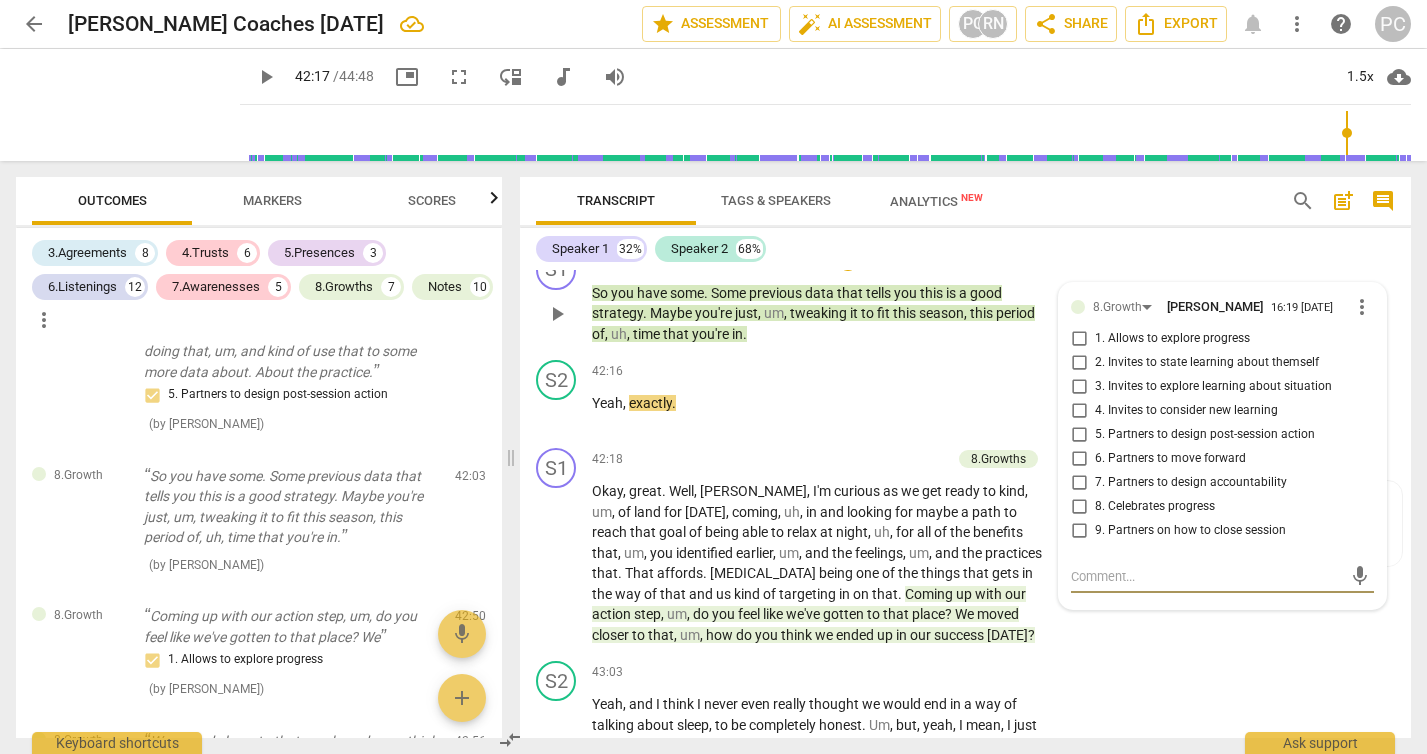 click on "more_vert" at bounding box center [1362, 307] 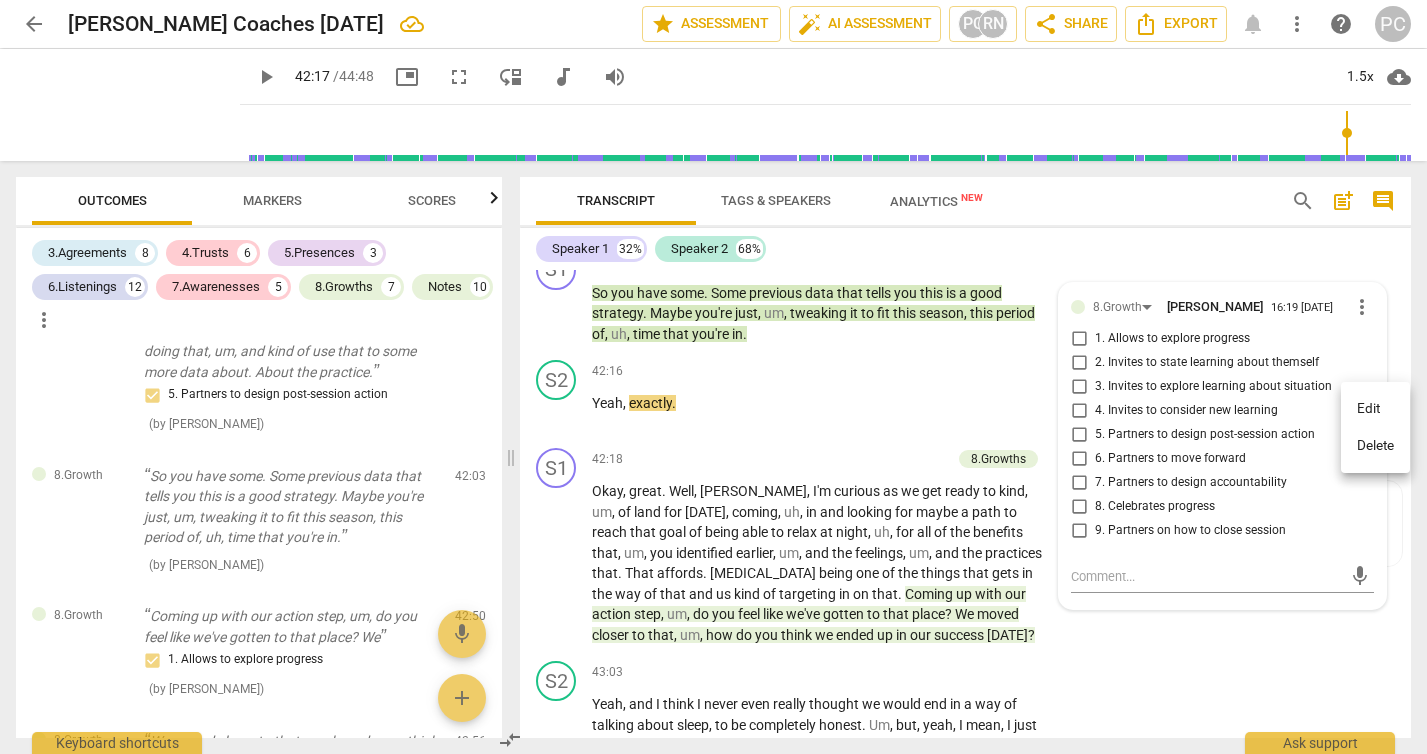 click on "Delete" at bounding box center [1375, 446] 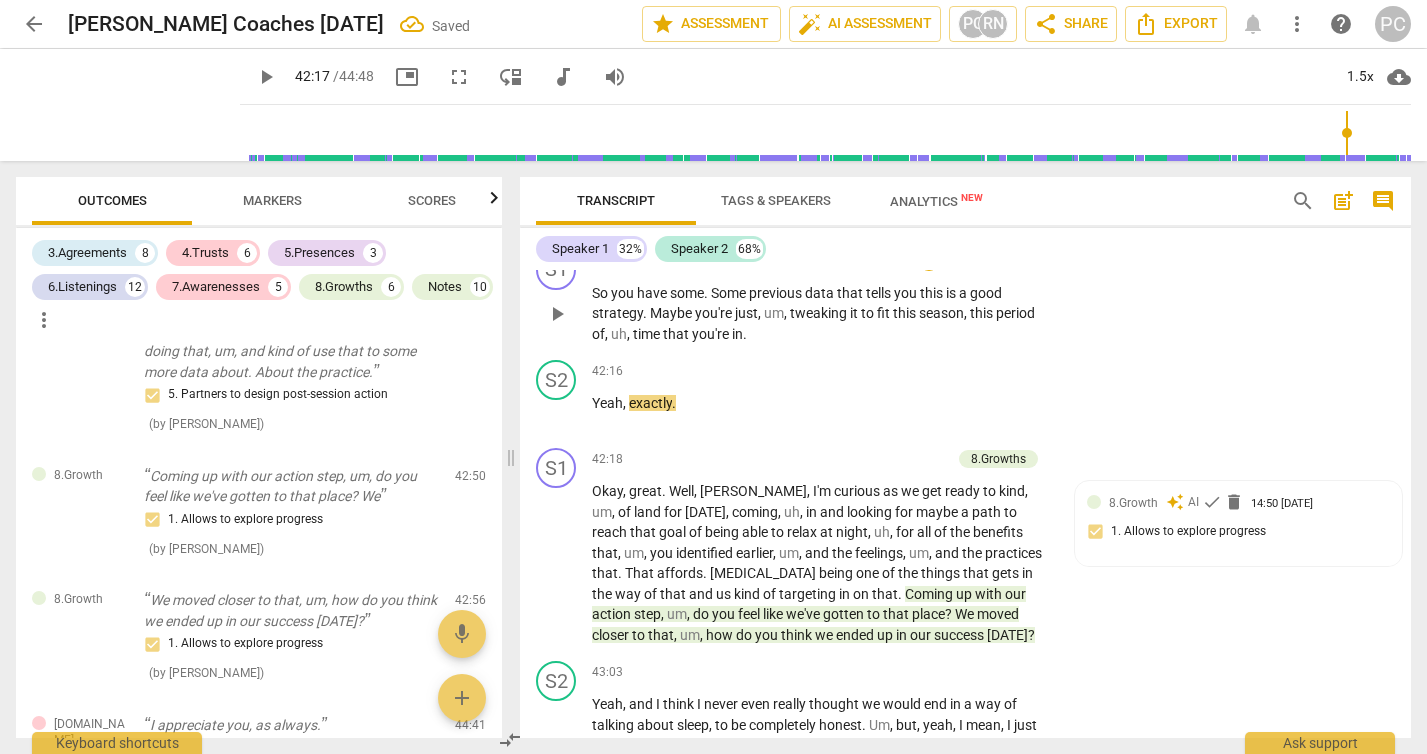 click on "+" at bounding box center [929, 261] 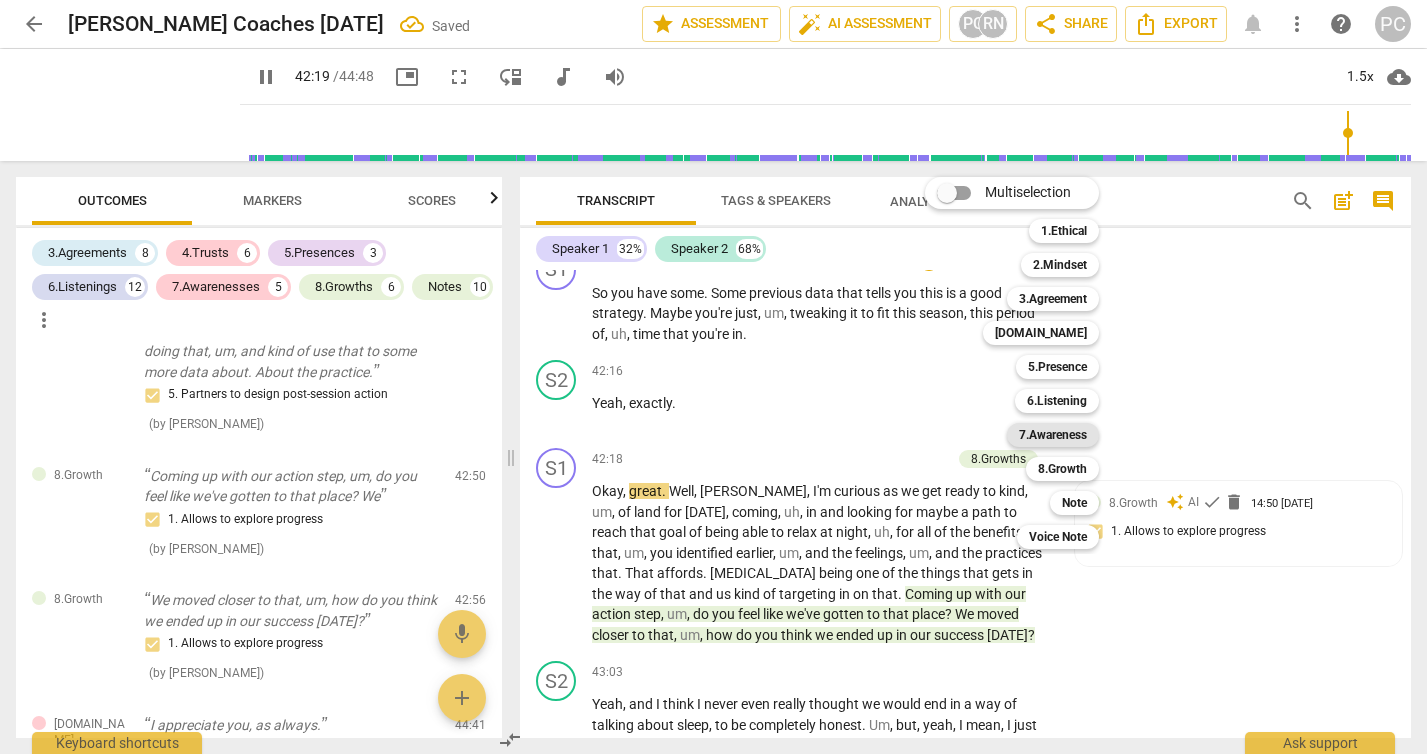 click on "7.Awareness" at bounding box center [1053, 435] 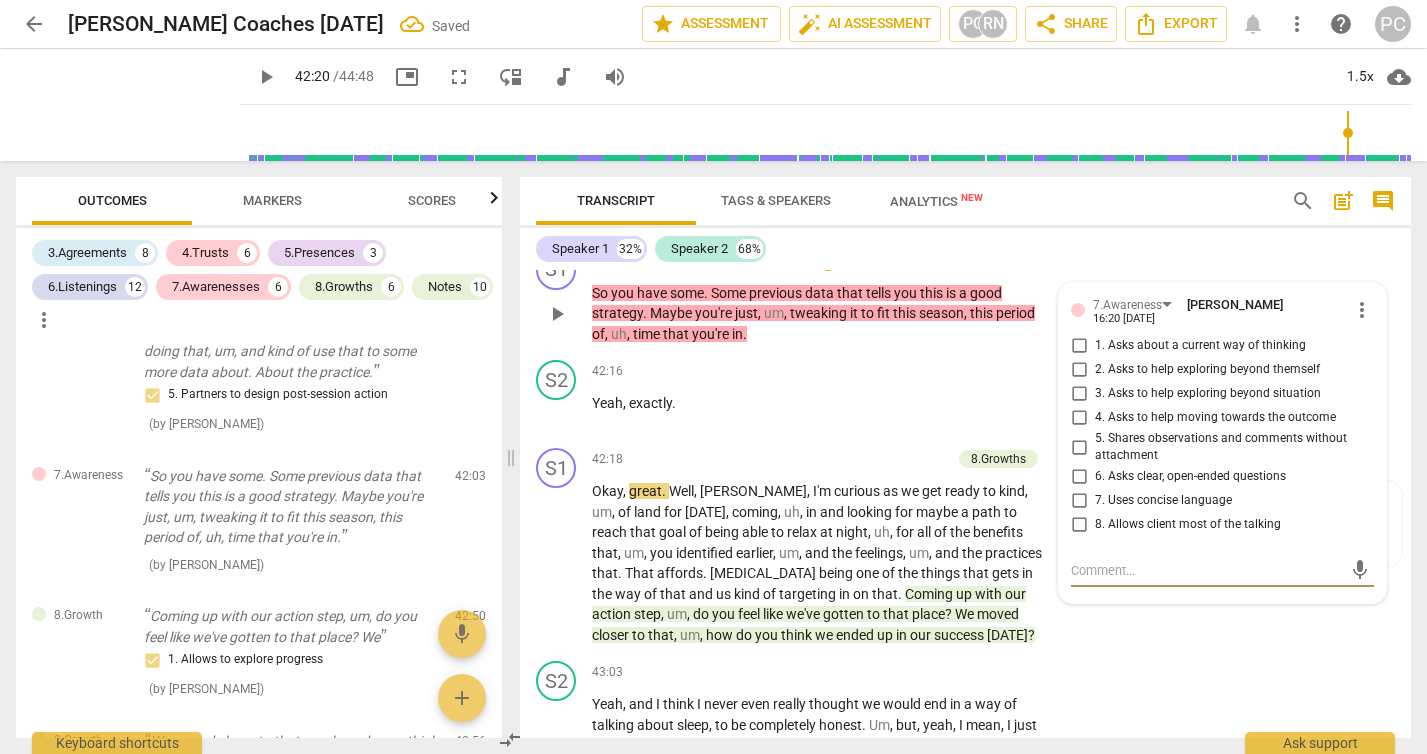 click on "3. Asks to help exploring beyond situation" at bounding box center [1079, 394] 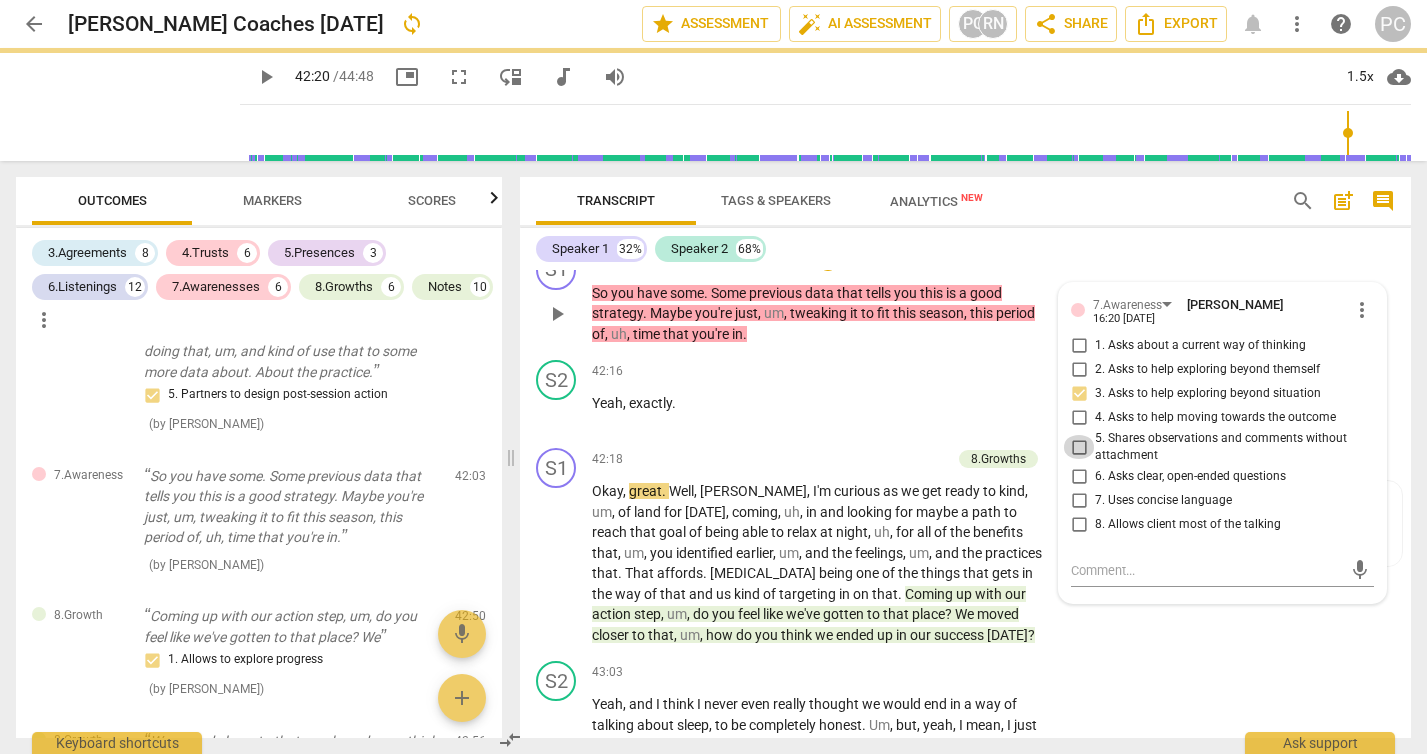 click on "5. Shares observations and comments without attachment" at bounding box center [1079, 447] 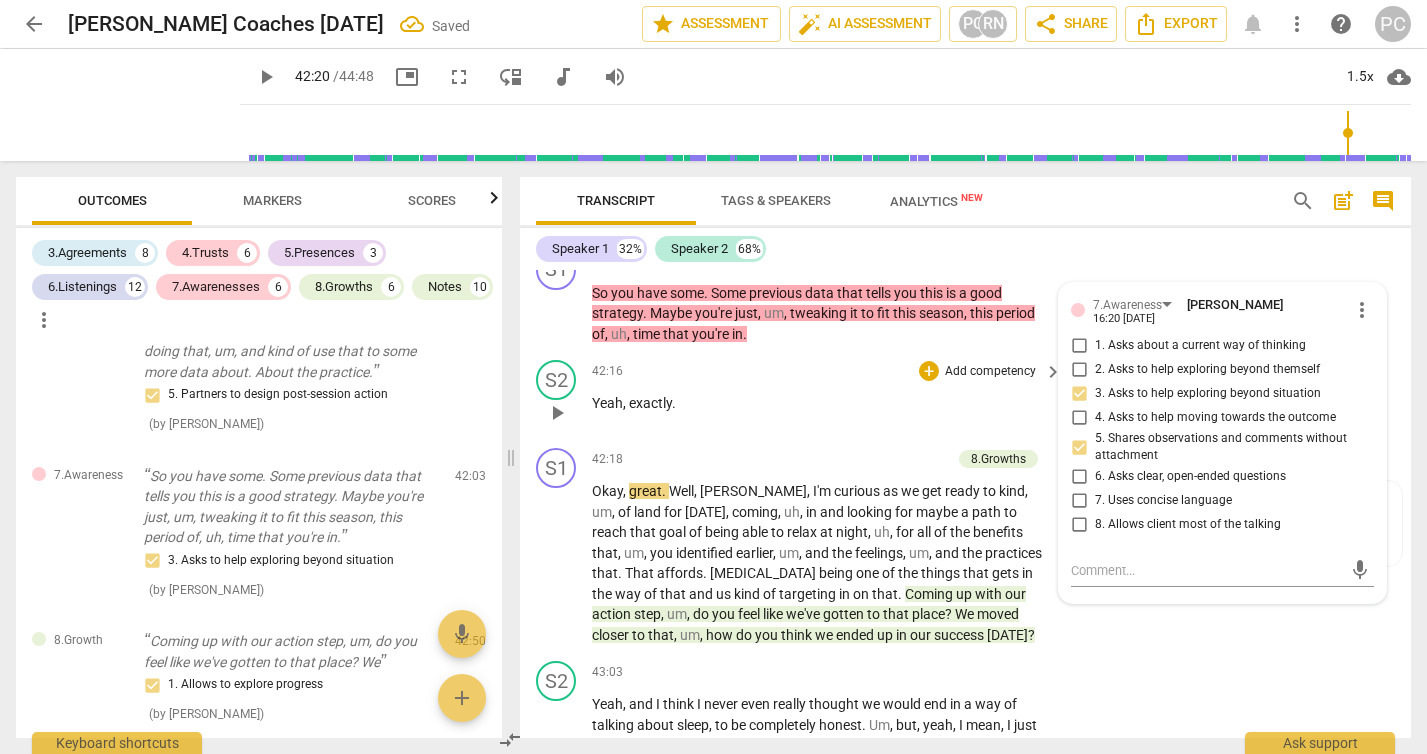 click on "play_arrow" at bounding box center [557, 413] 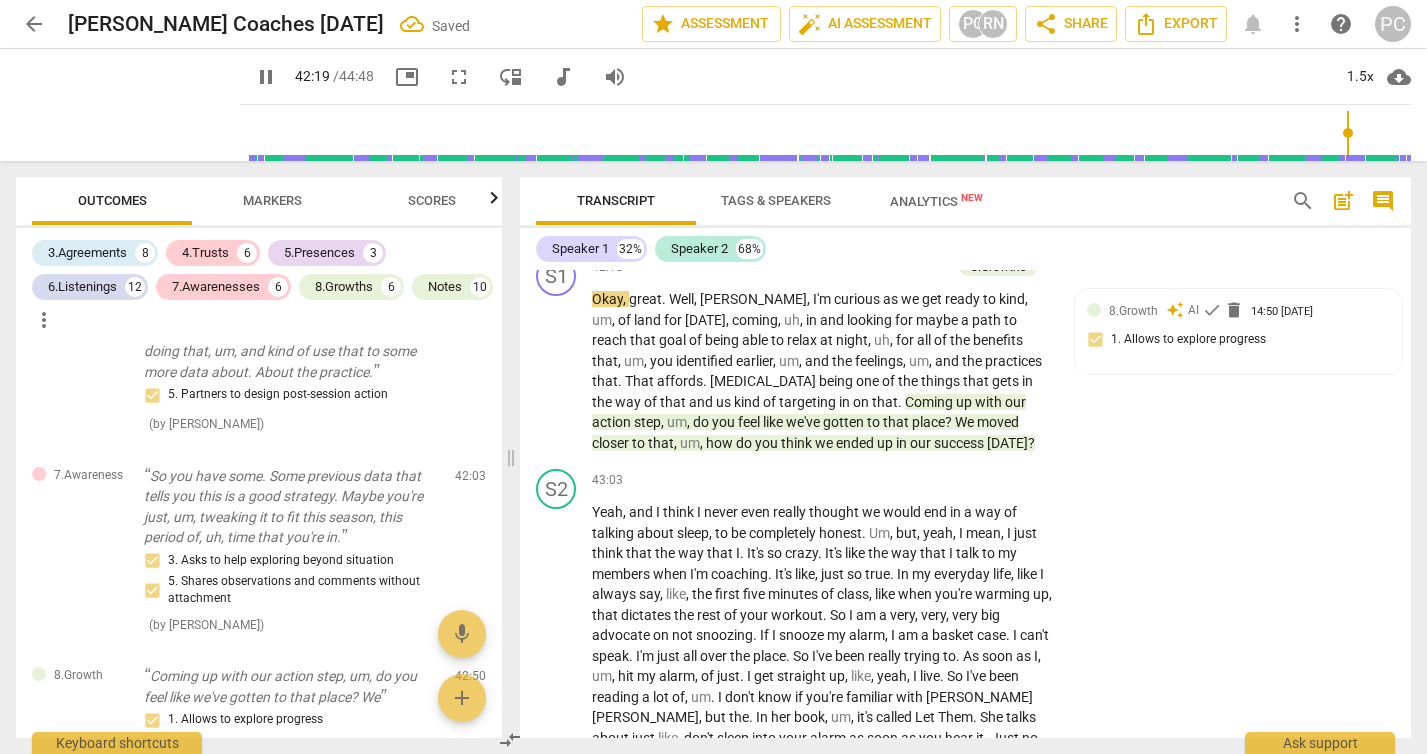 scroll, scrollTop: 16547, scrollLeft: 0, axis: vertical 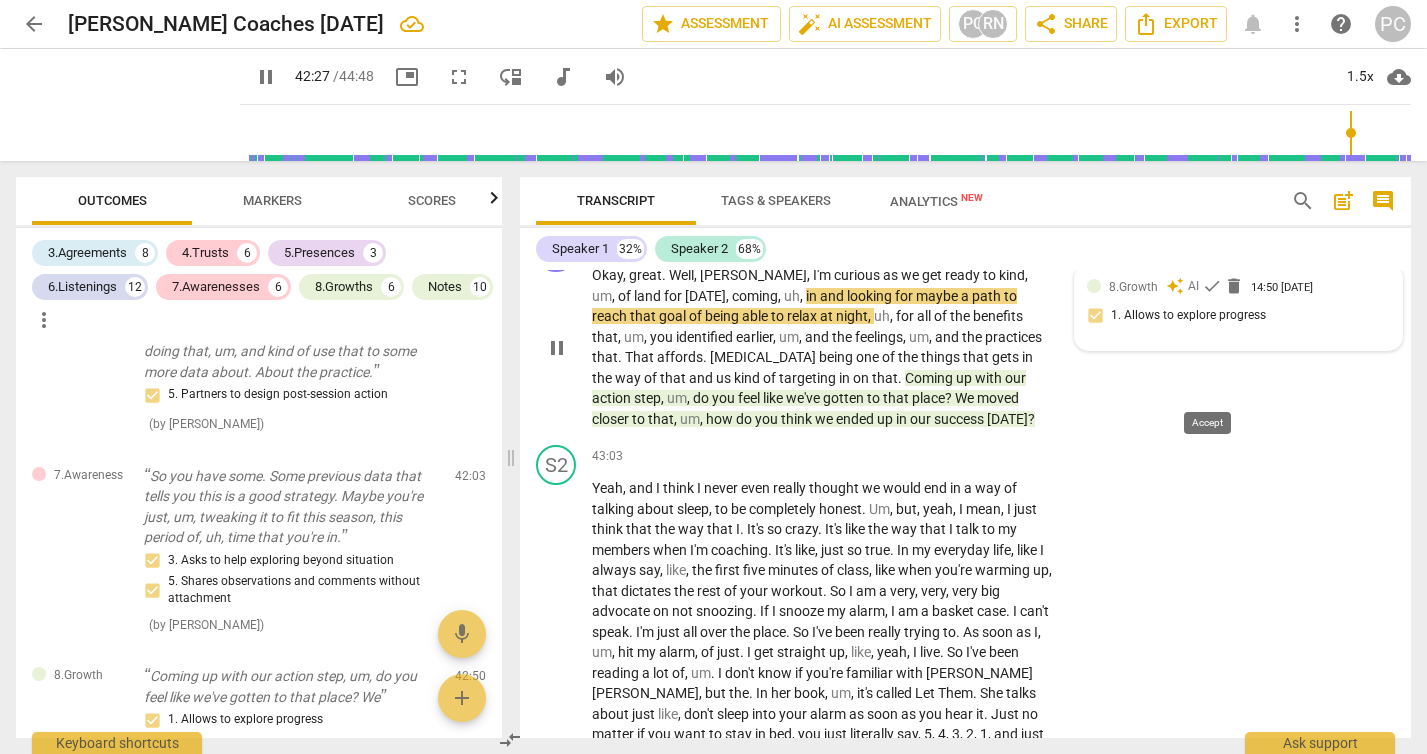 click on "check" at bounding box center (1212, 286) 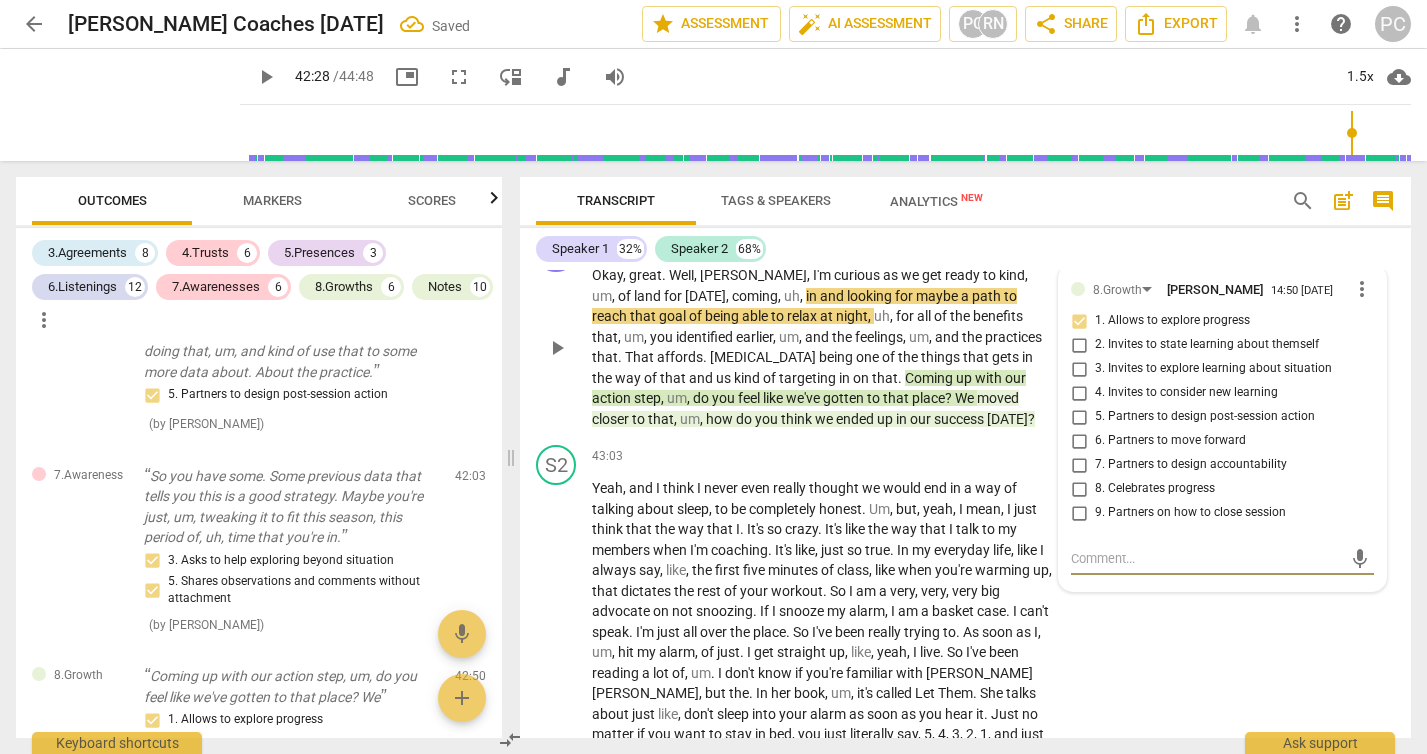 click on "play_arrow" at bounding box center [557, 348] 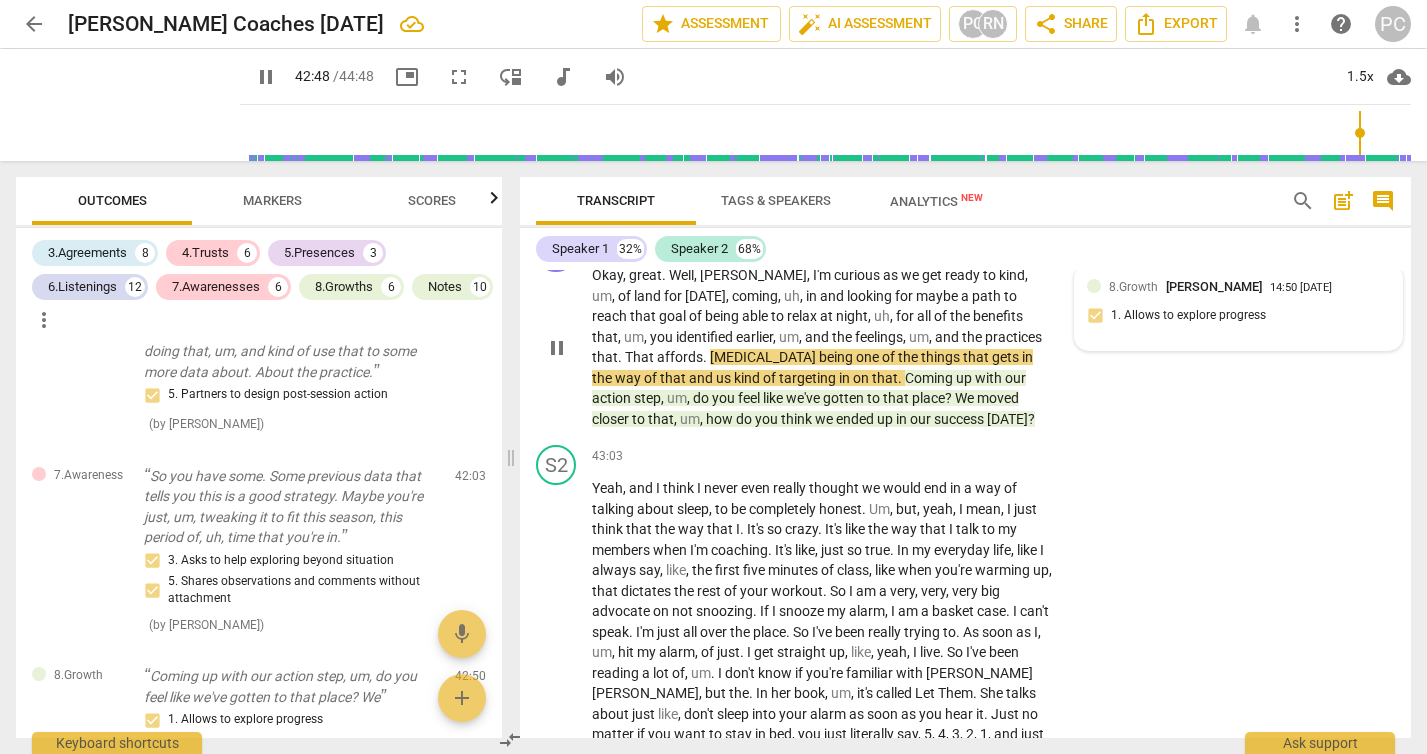 click on "+" at bounding box center (842, 243) 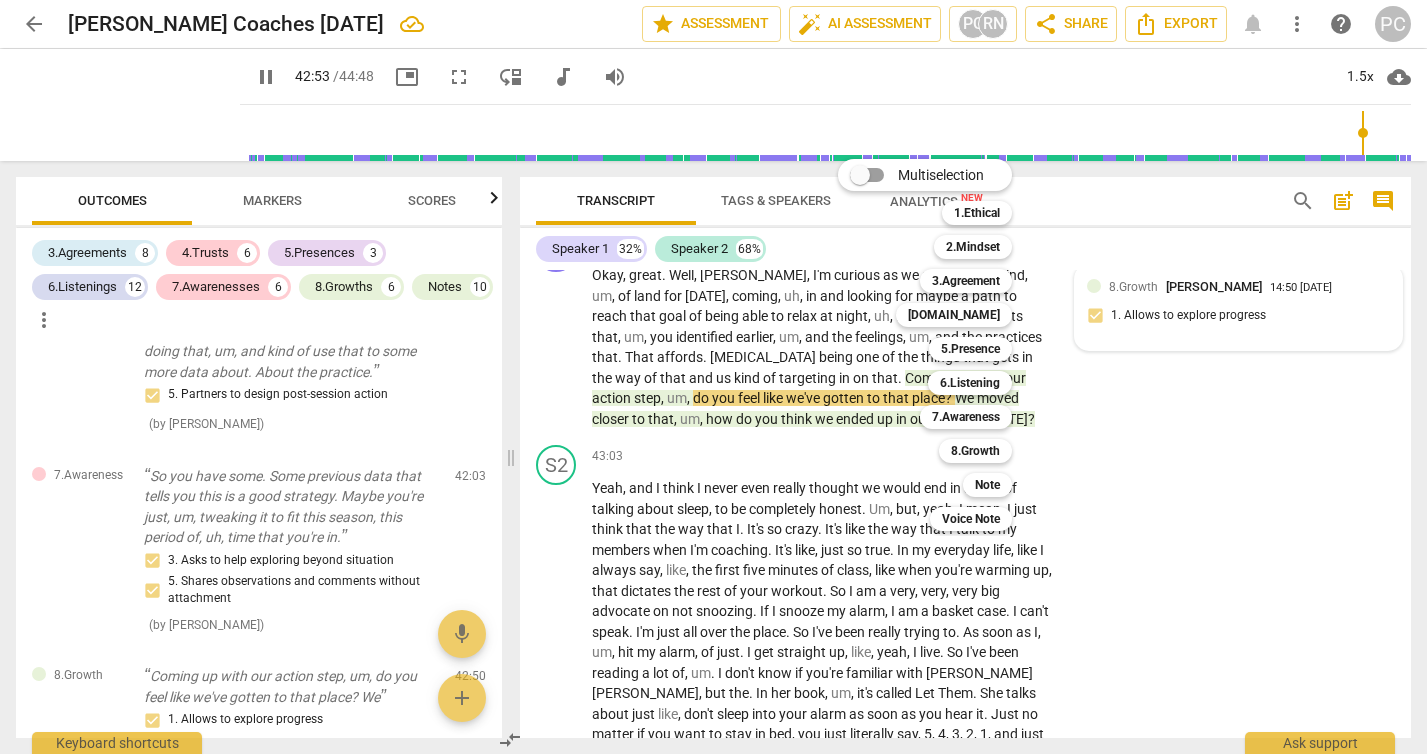 click at bounding box center [713, 377] 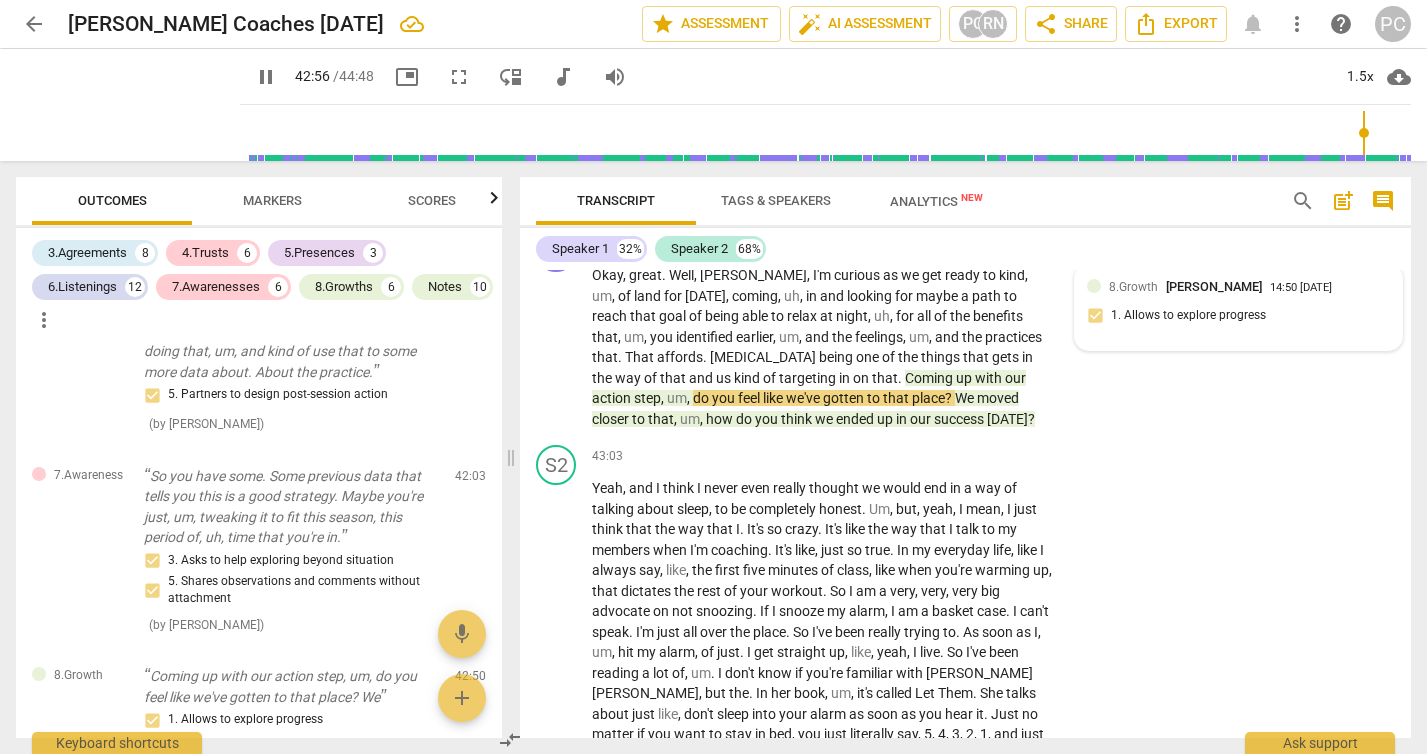 click on "8.Growth [PERSON_NAME]" at bounding box center [1189, 286] 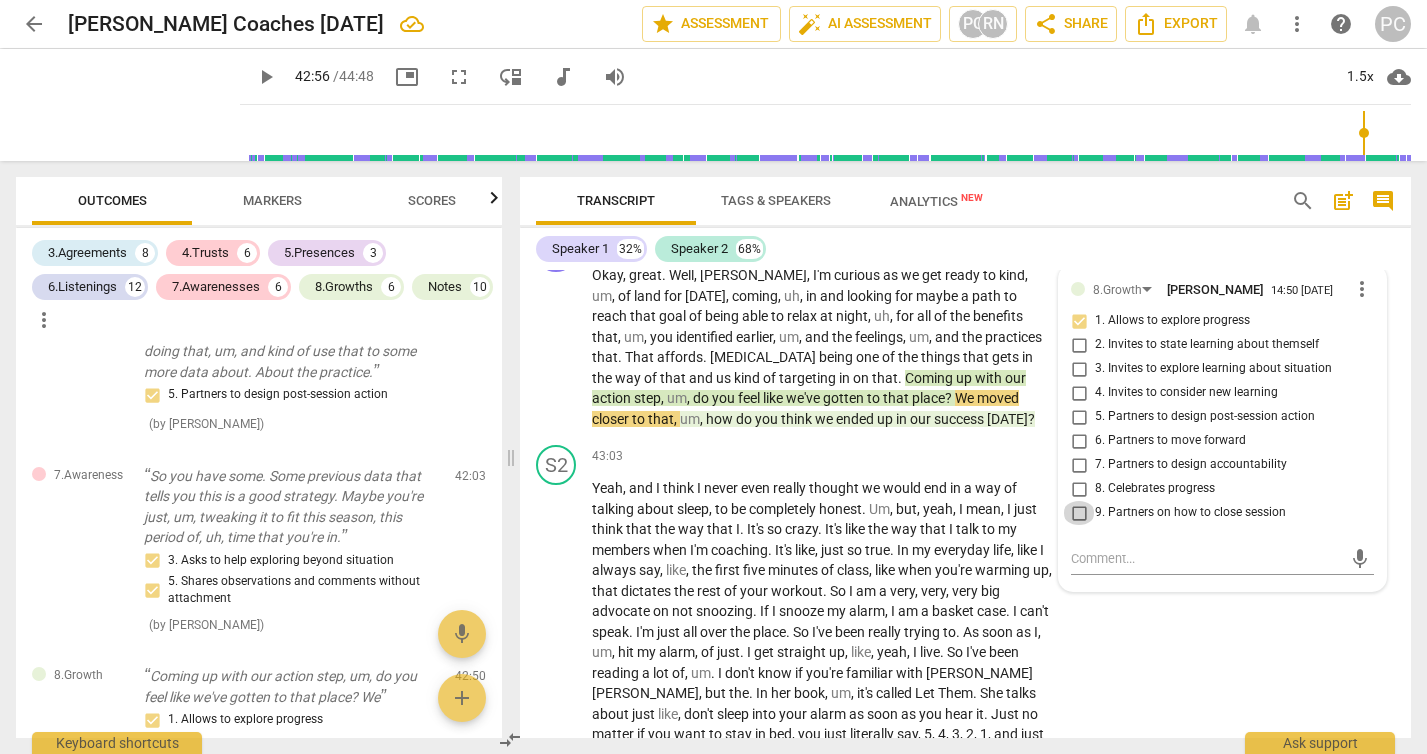 click on "9. Partners on how to close session" at bounding box center (1079, 513) 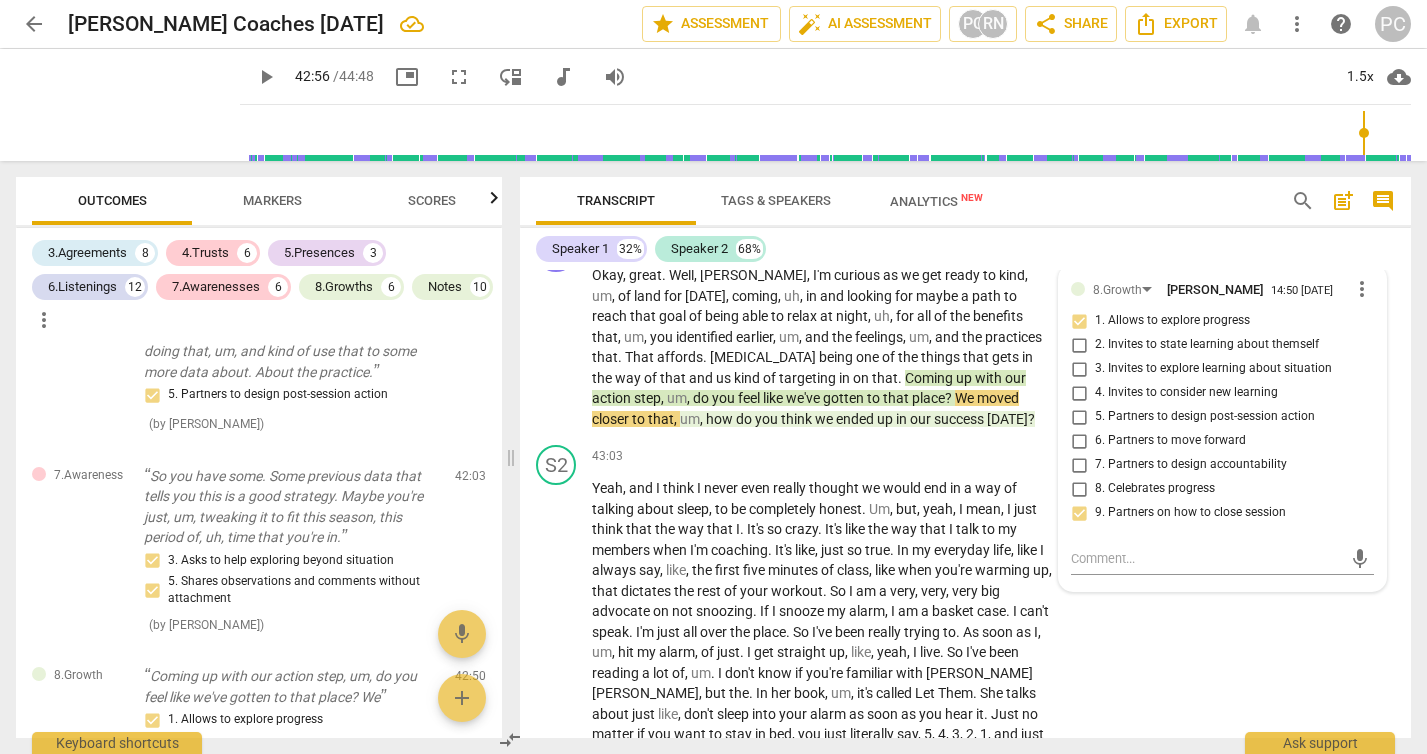click on "S1 play_arrow pause 42:18 + Add competency 8.Growths keyboard_arrow_right Okay ,   great .   Well ,   [PERSON_NAME] ,   I'm   curious   as   we   get   ready   to   kind ,   um ,   of   land   for   [DATE] ,   coming ,   uh ,   in   and   looking   for   maybe   a   path   to   reach   that   goal   of   being   able   to   relax   at   night ,   uh ,   for   all   of   the   benefits   that ,   um ,   you   identified   earlier ,   um ,   and   the   feelings ,   um ,   and   the   practices   that .   That   affords .   [MEDICAL_DATA]   being   one   of   the   things   that   gets   in   the   way   of   that   and   us   kind   of   targeting   in   on   that .   Coming   up   with   our   action   step ,   um ,   do   you   feel   like   we've   gotten   to   that   place ?   We   moved   closer   to   that ,   um ,   how   do   you   think   we   ended   up   in   our   success   [DATE] ? 8.Growth [PERSON_NAME] 14:50 [DATE] more_vert 1. Allows to explore progress 2. Invites to state learning about themself" at bounding box center [965, 330] 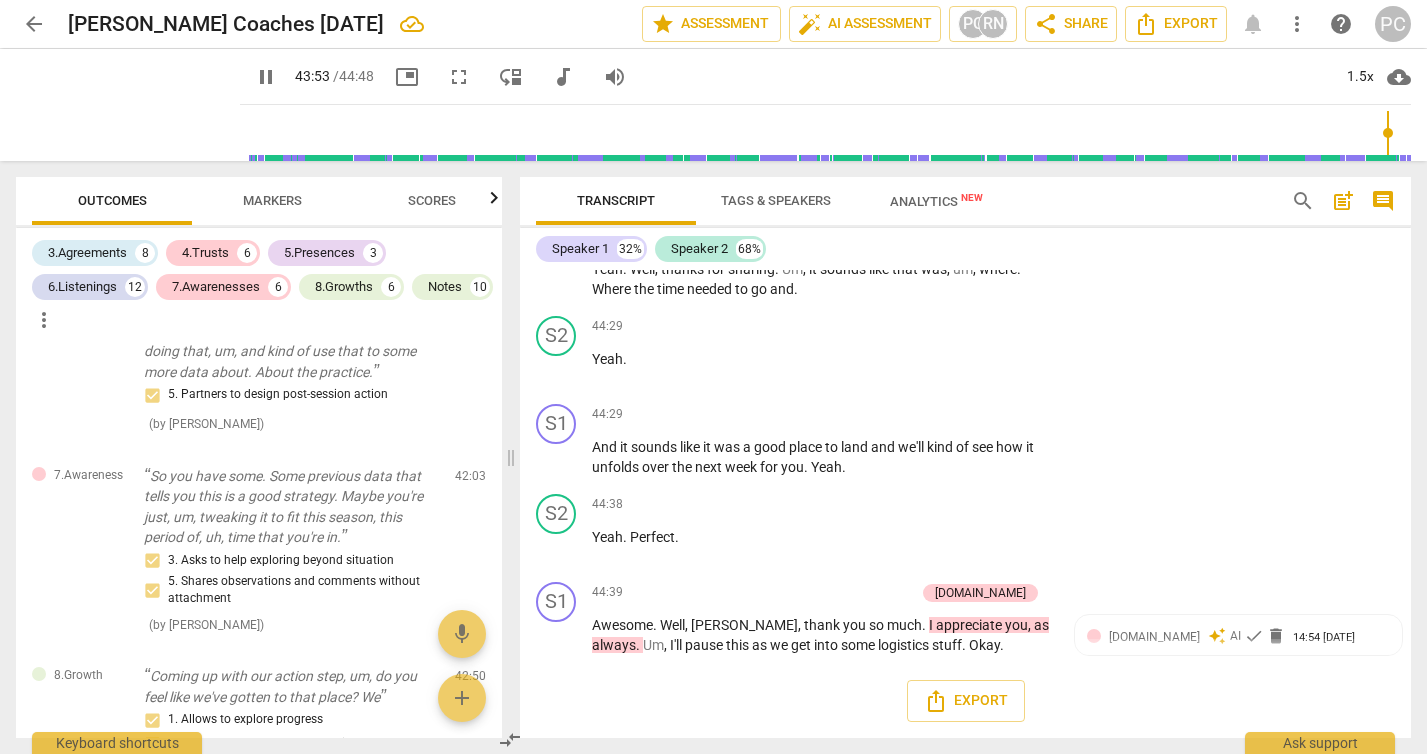 scroll, scrollTop: 17401, scrollLeft: 0, axis: vertical 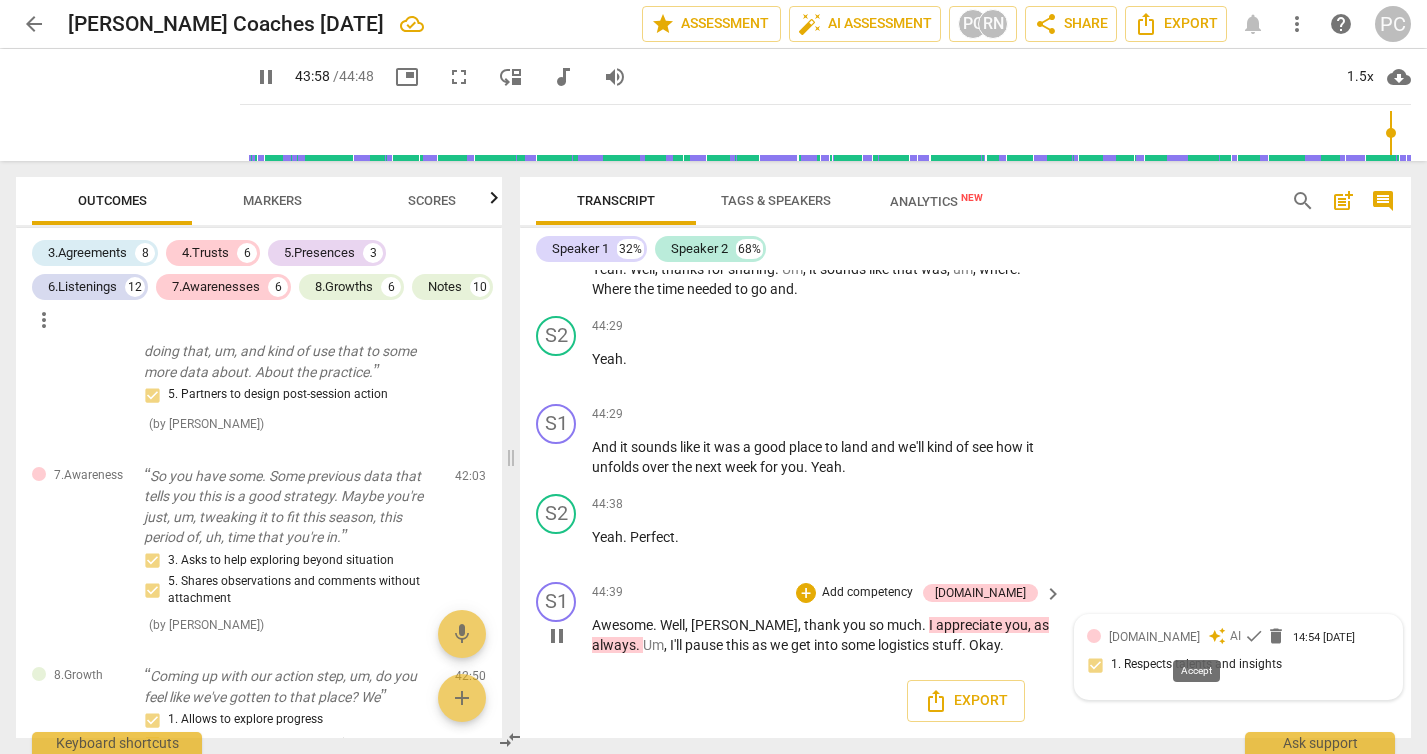 click on "check" at bounding box center [1254, 636] 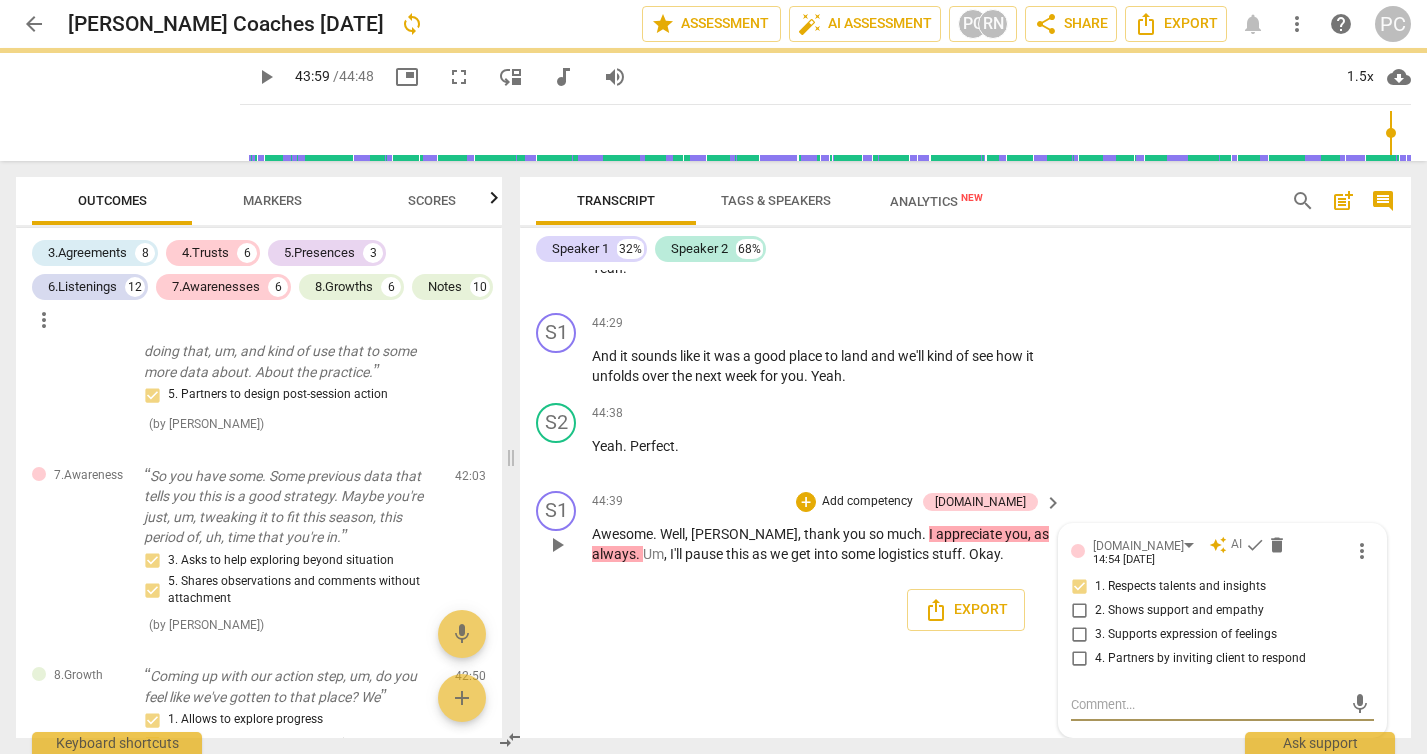 scroll, scrollTop: 17485, scrollLeft: 0, axis: vertical 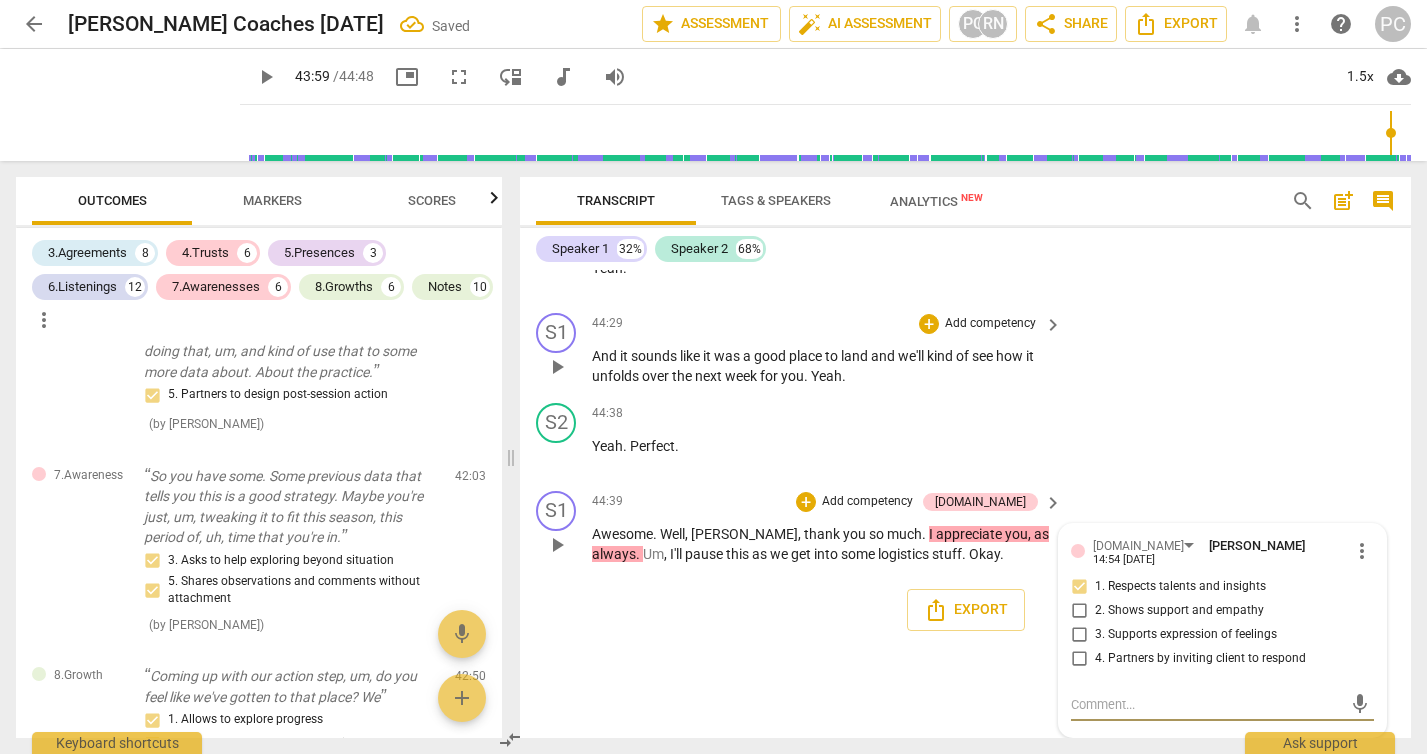 click on "S1 play_arrow pause 44:29 + Add competency keyboard_arrow_right And   it   sounds   like   it   was   a   good   place   to   land   and   we'll   kind   of   see   how   it   unfolds   over   the   next   week   for   you .   Yeah ." at bounding box center (965, 350) 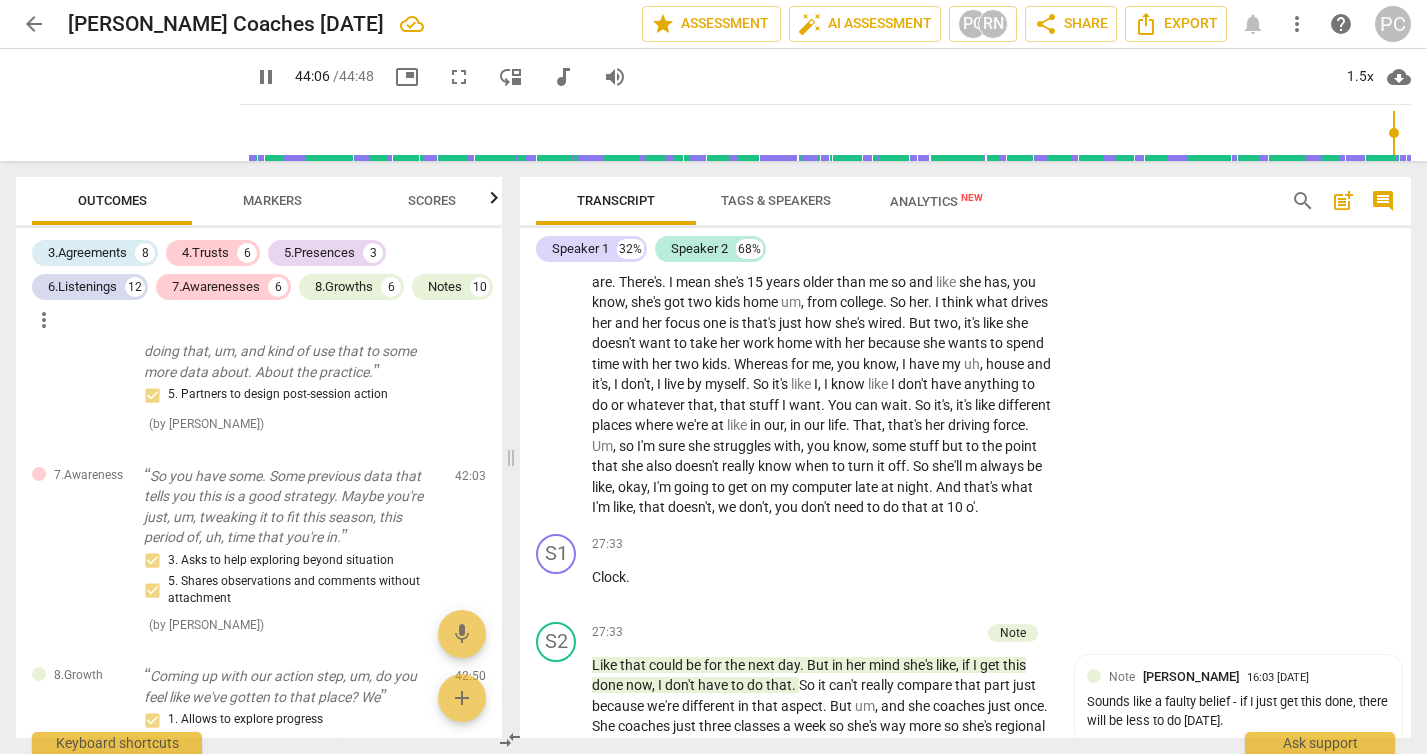 scroll, scrollTop: 10024, scrollLeft: 0, axis: vertical 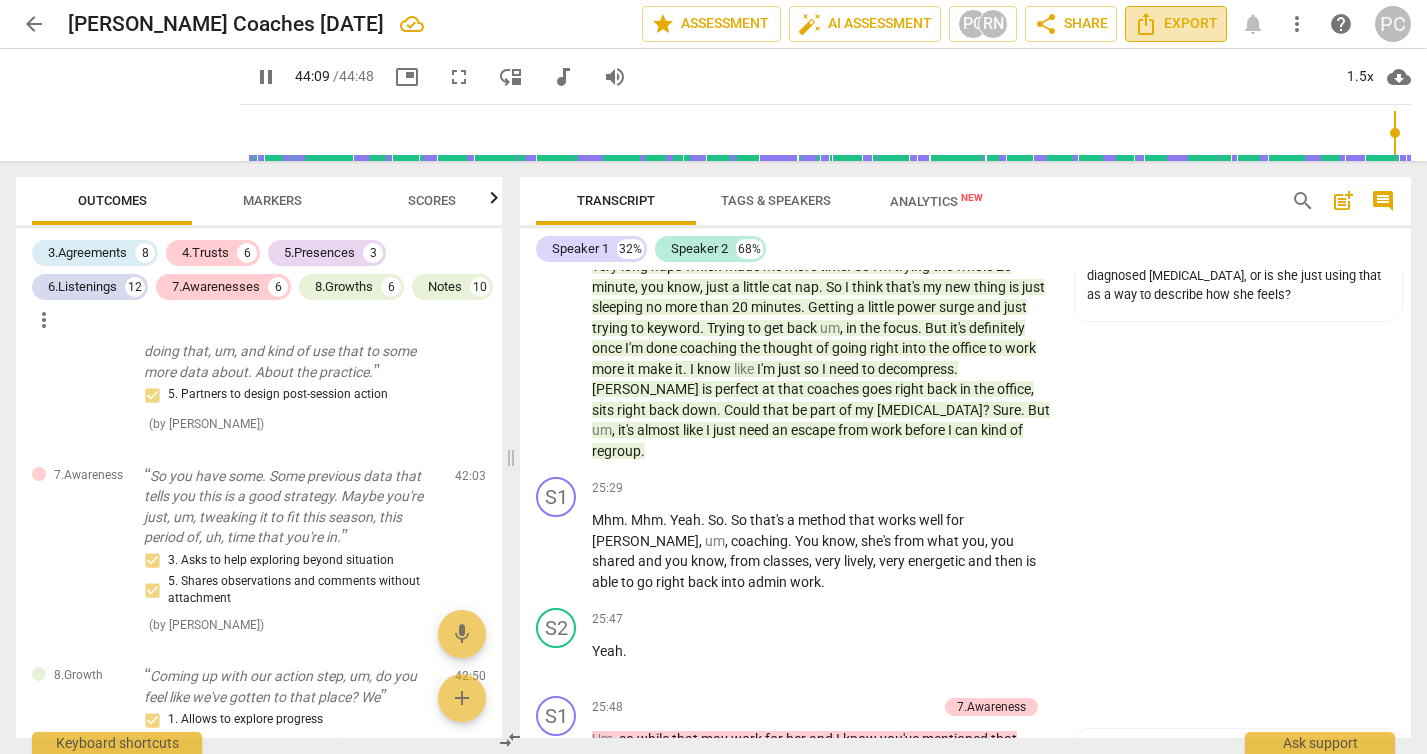 click on "Export" at bounding box center [1176, 24] 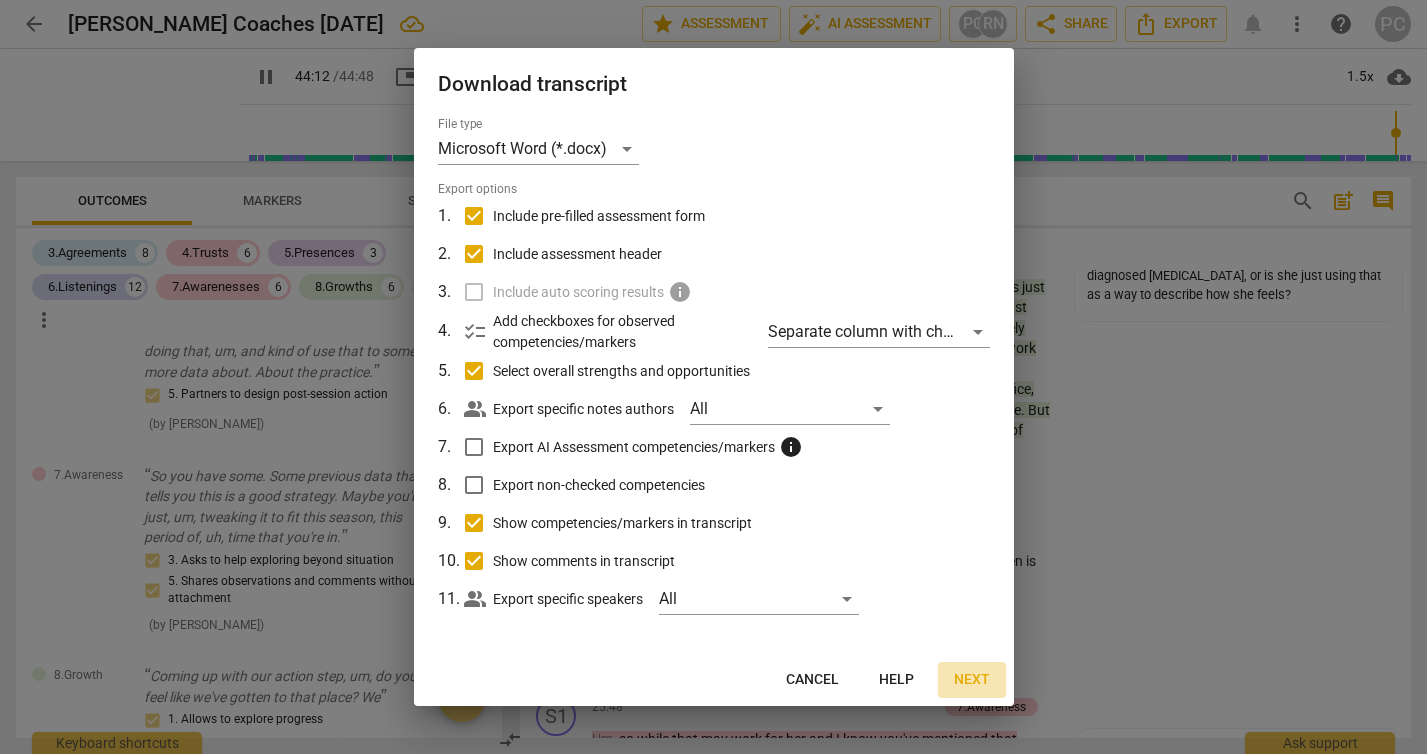click on "Next" at bounding box center (972, 680) 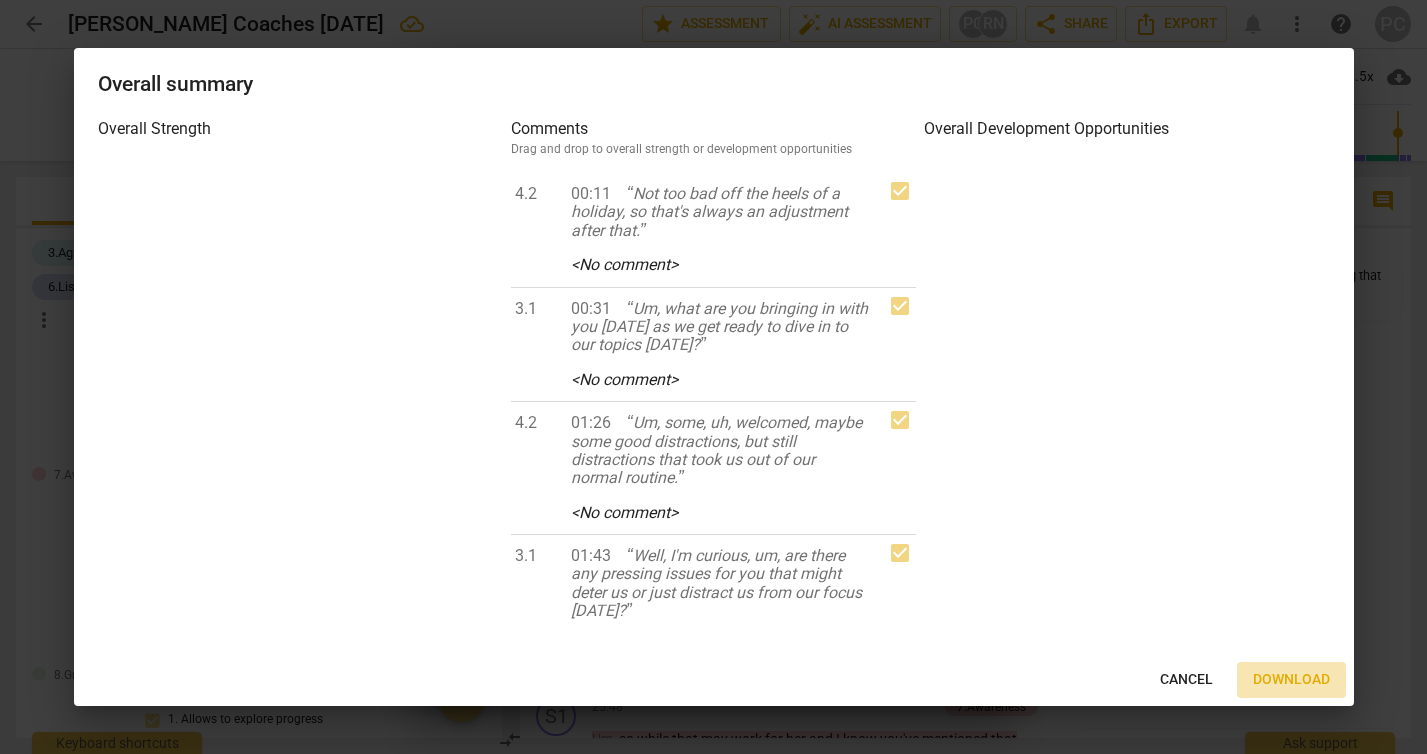 click on "Download" at bounding box center (1291, 680) 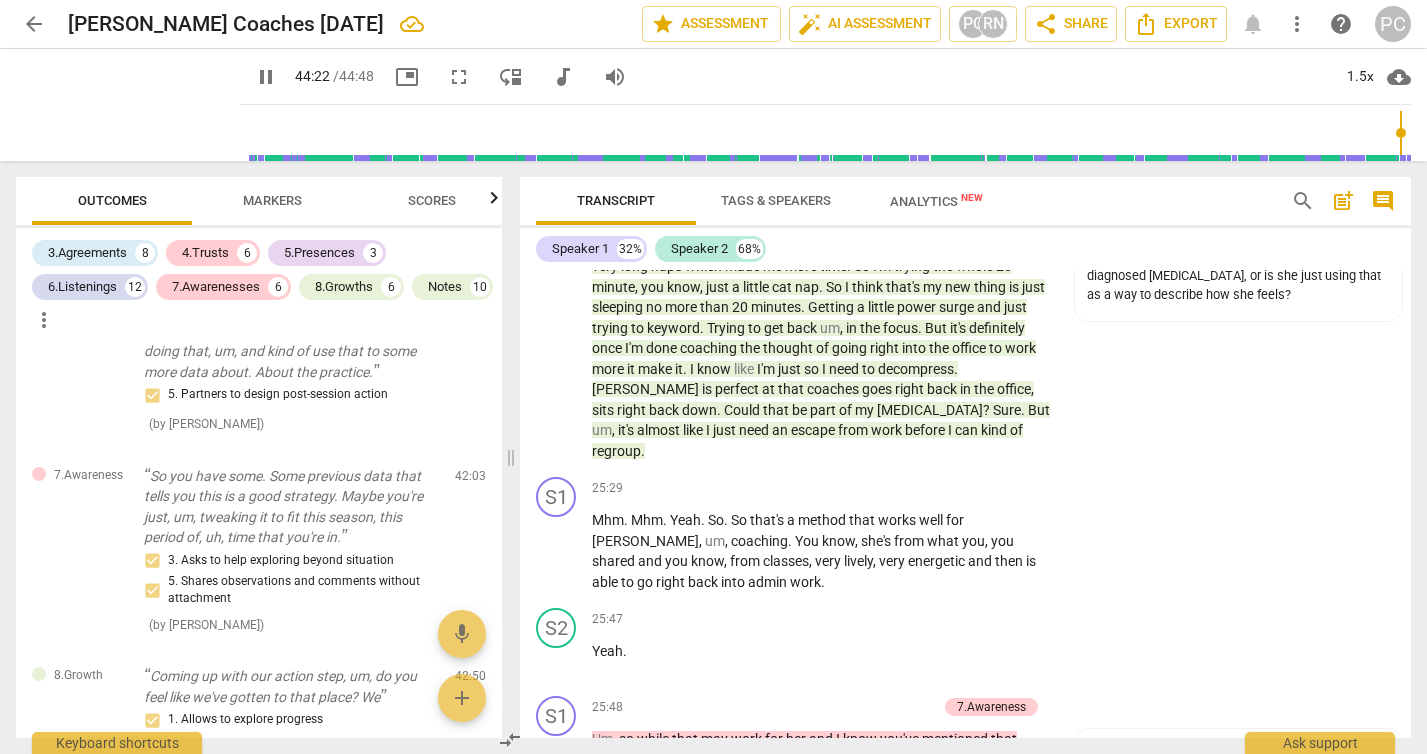 scroll, scrollTop: 17392, scrollLeft: 0, axis: vertical 